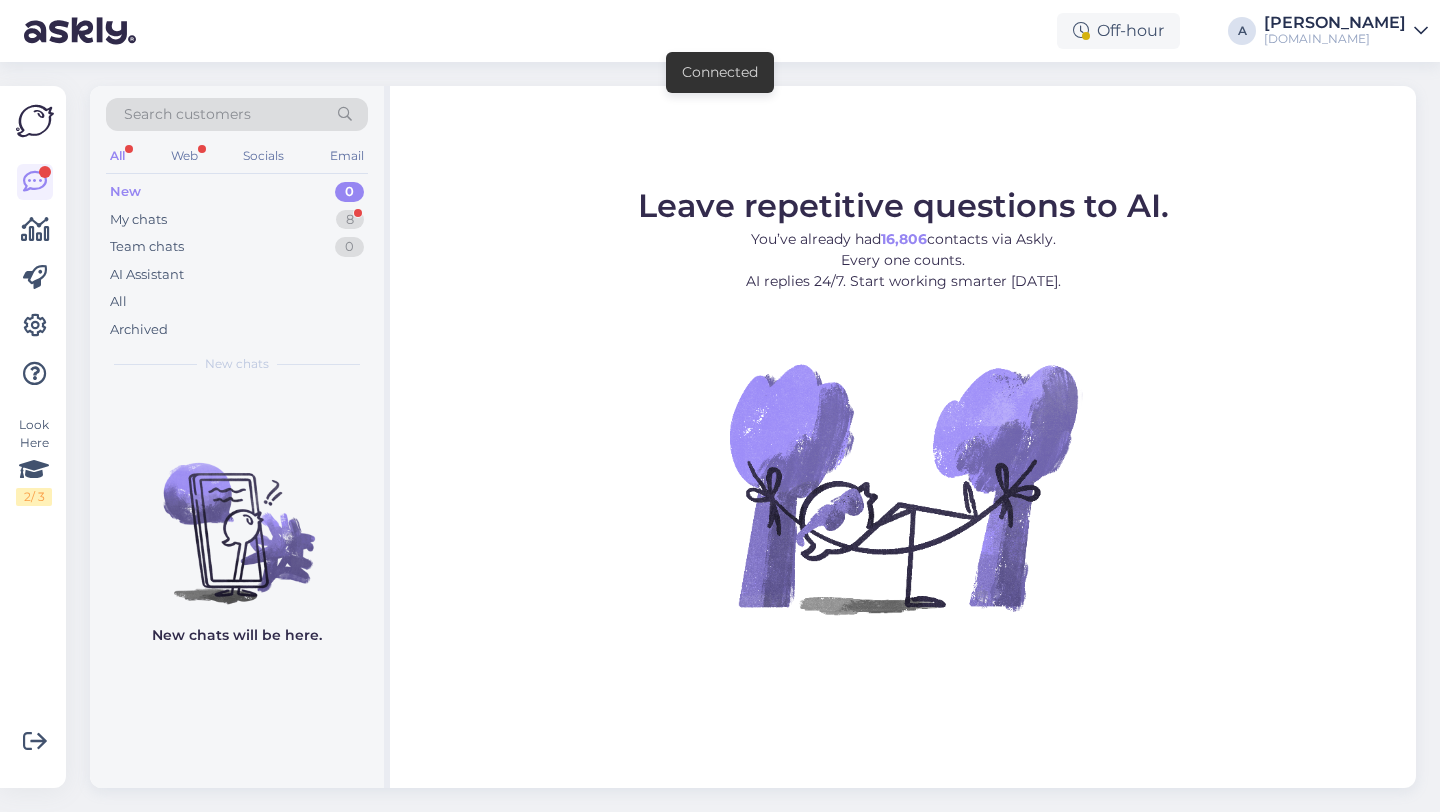 scroll, scrollTop: 0, scrollLeft: 0, axis: both 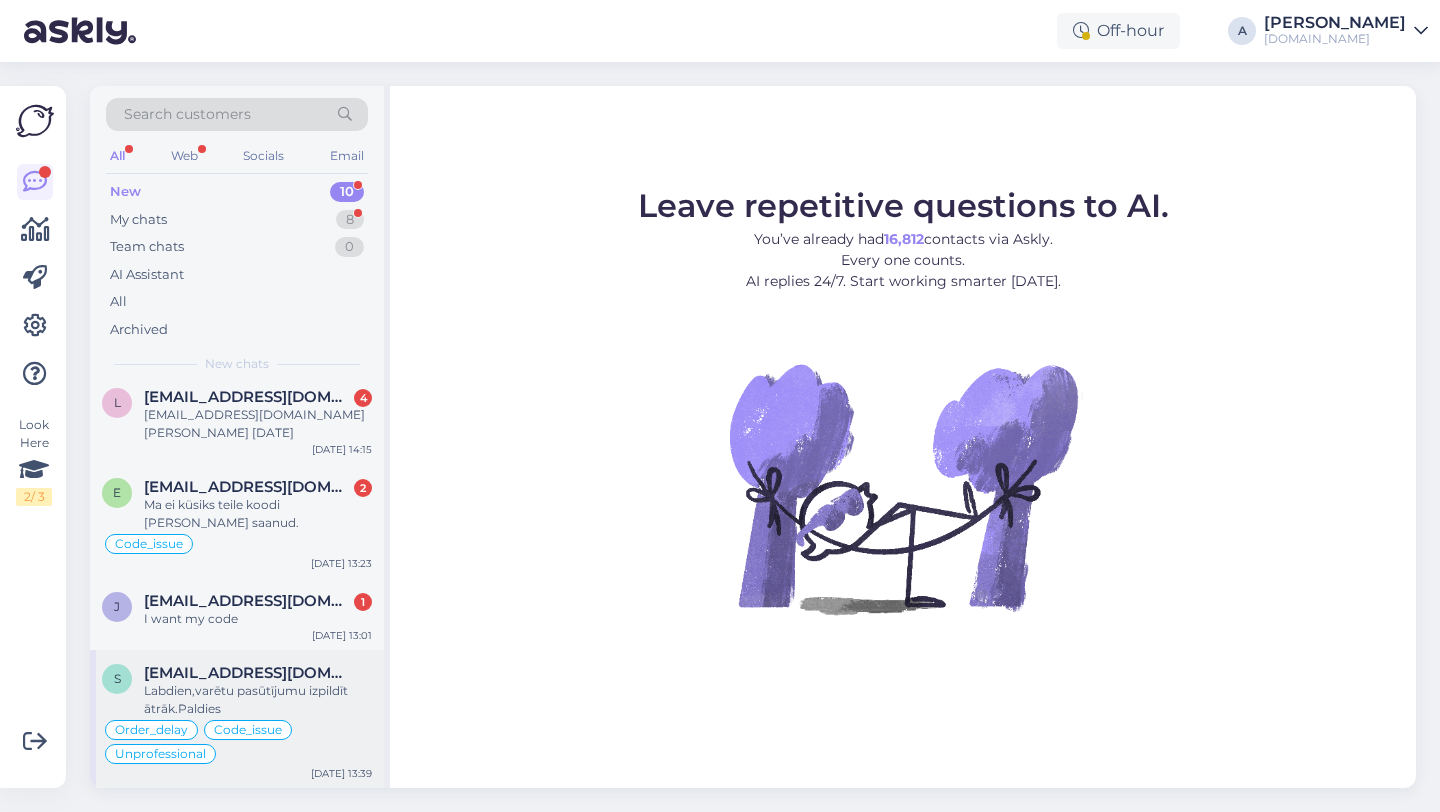click on "sarmiteulpe@inbox.lv" at bounding box center (248, 673) 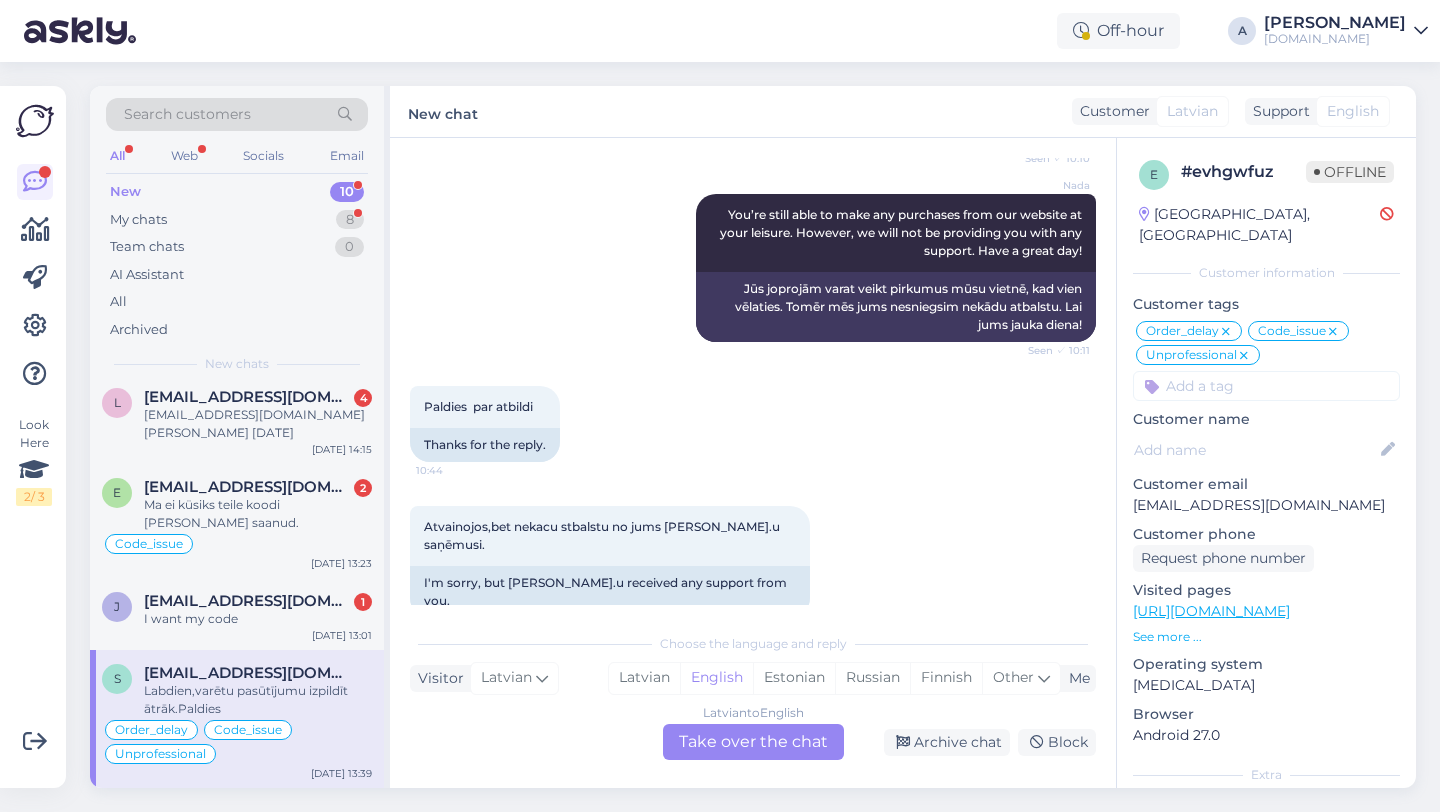 scroll, scrollTop: 15429, scrollLeft: 0, axis: vertical 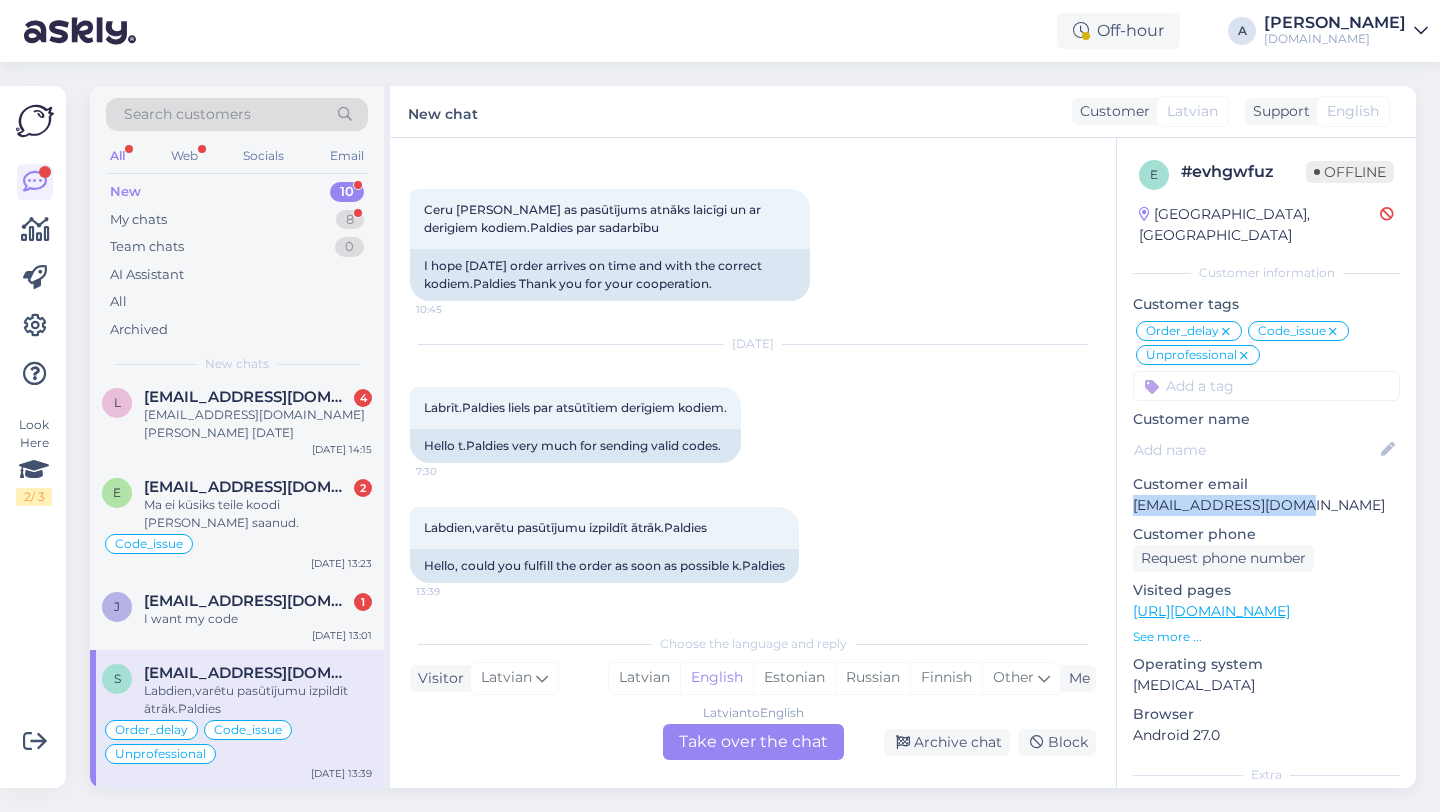 drag, startPoint x: 1288, startPoint y: 486, endPoint x: 1126, endPoint y: 490, distance: 162.04938 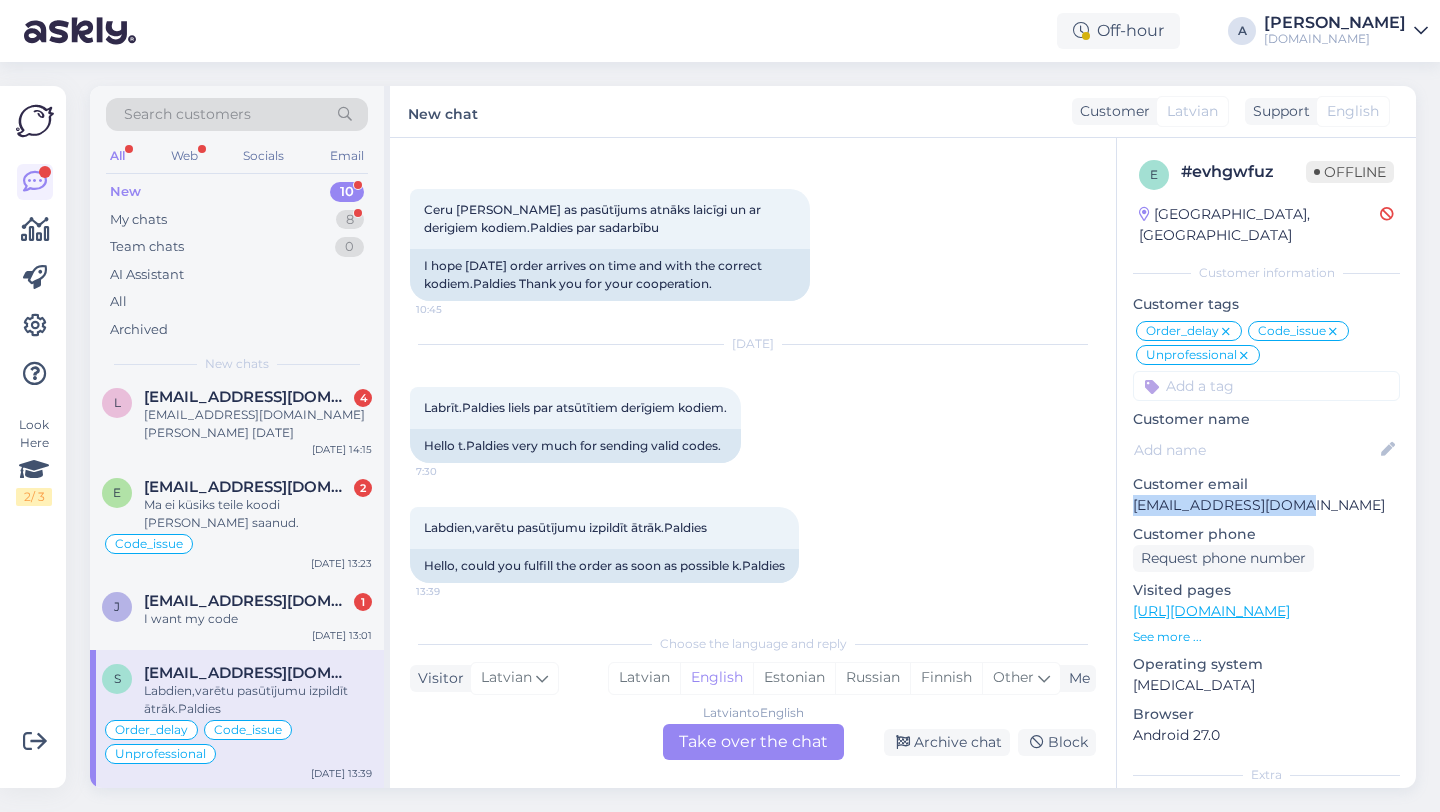 copy on "sarmiteulpe@inbox.lv" 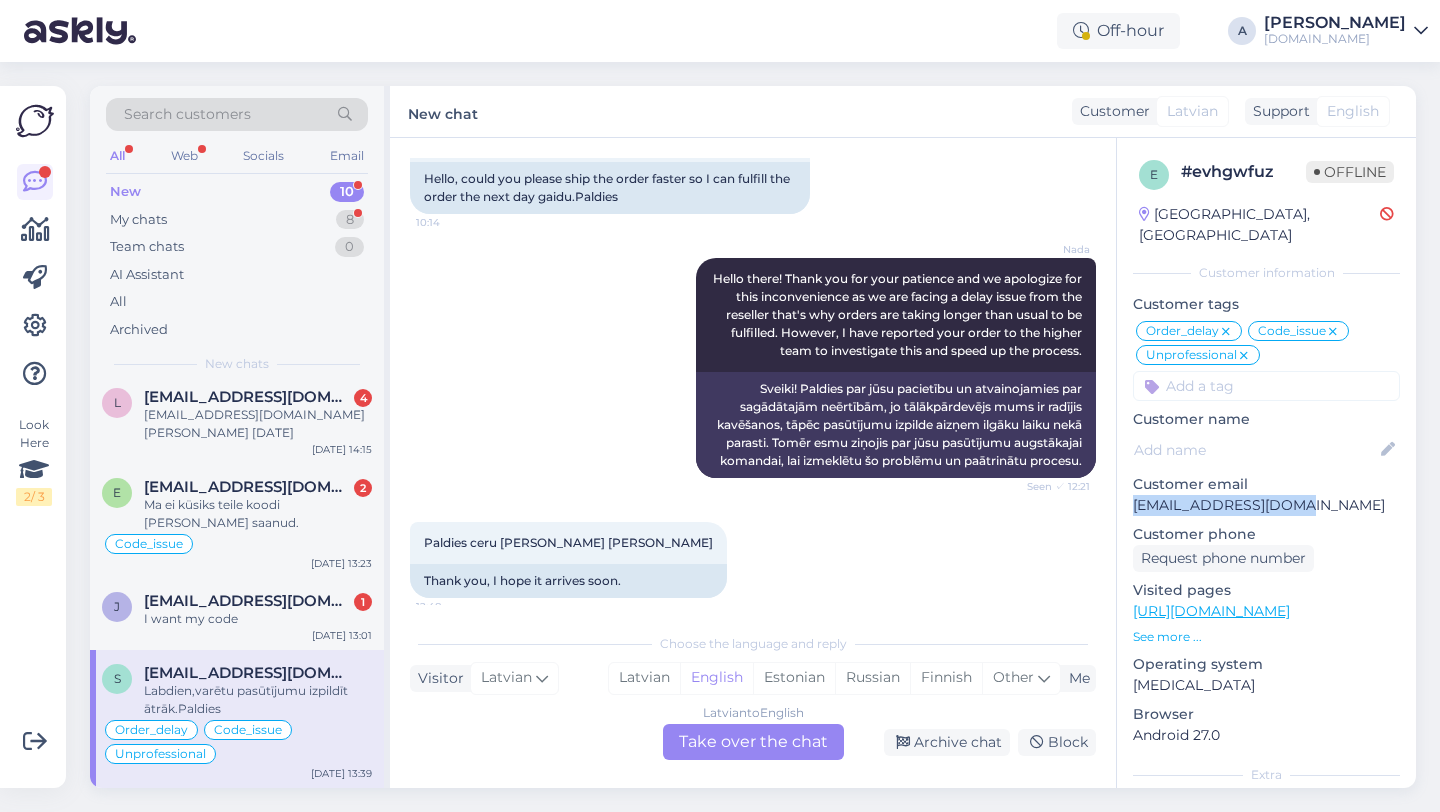 scroll, scrollTop: 15429, scrollLeft: 0, axis: vertical 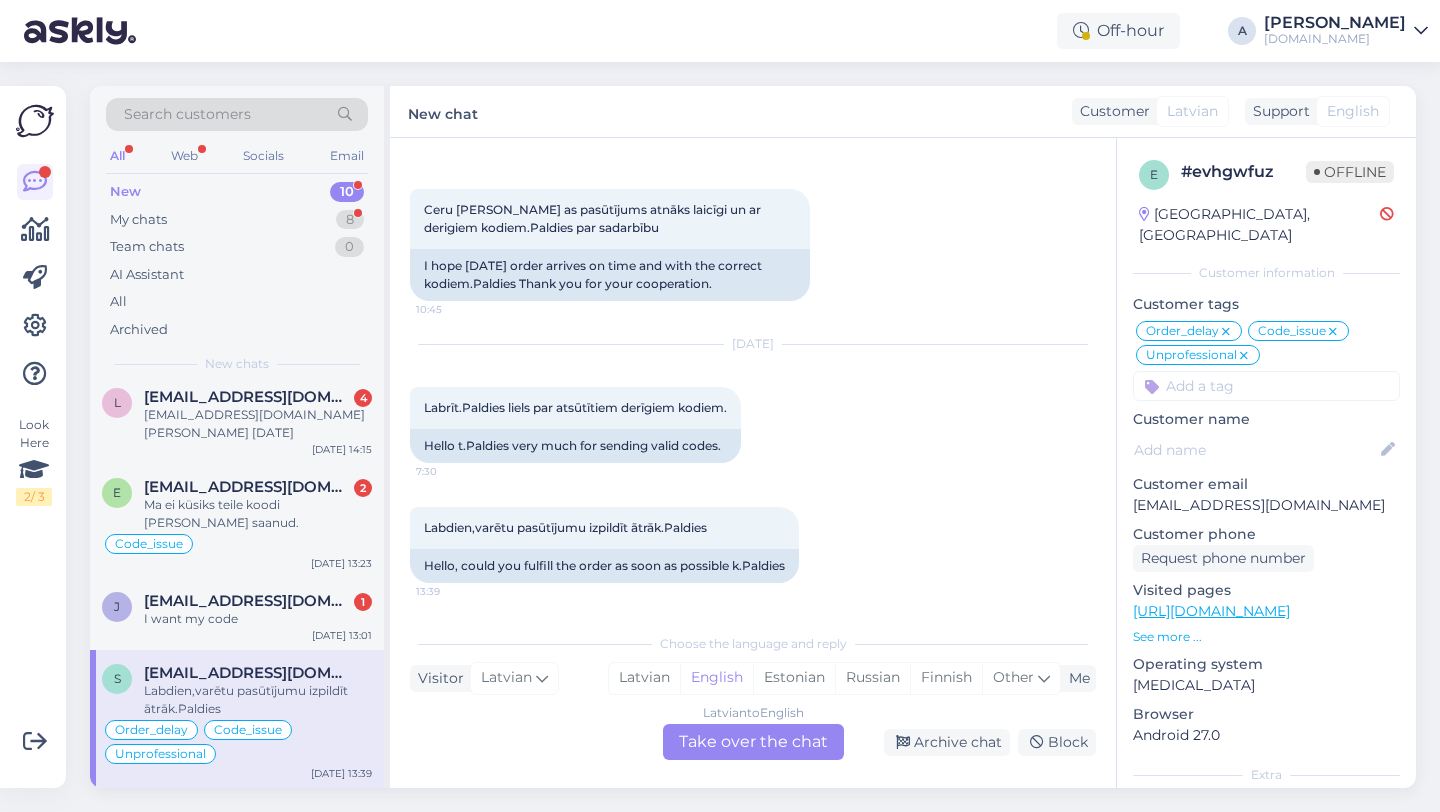 click on "Latvian  to  English Take over the chat" at bounding box center (753, 742) 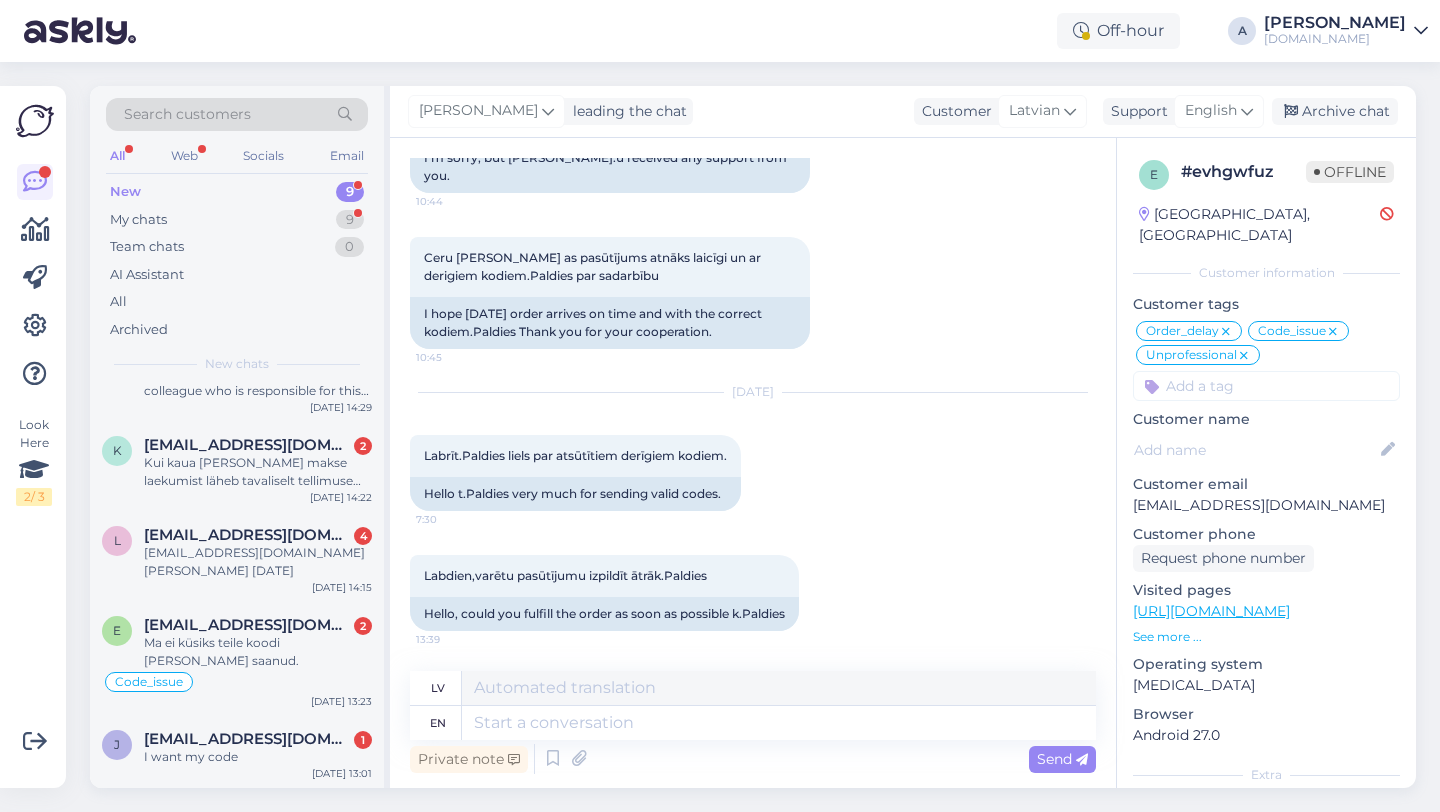 scroll, scrollTop: 15381, scrollLeft: 0, axis: vertical 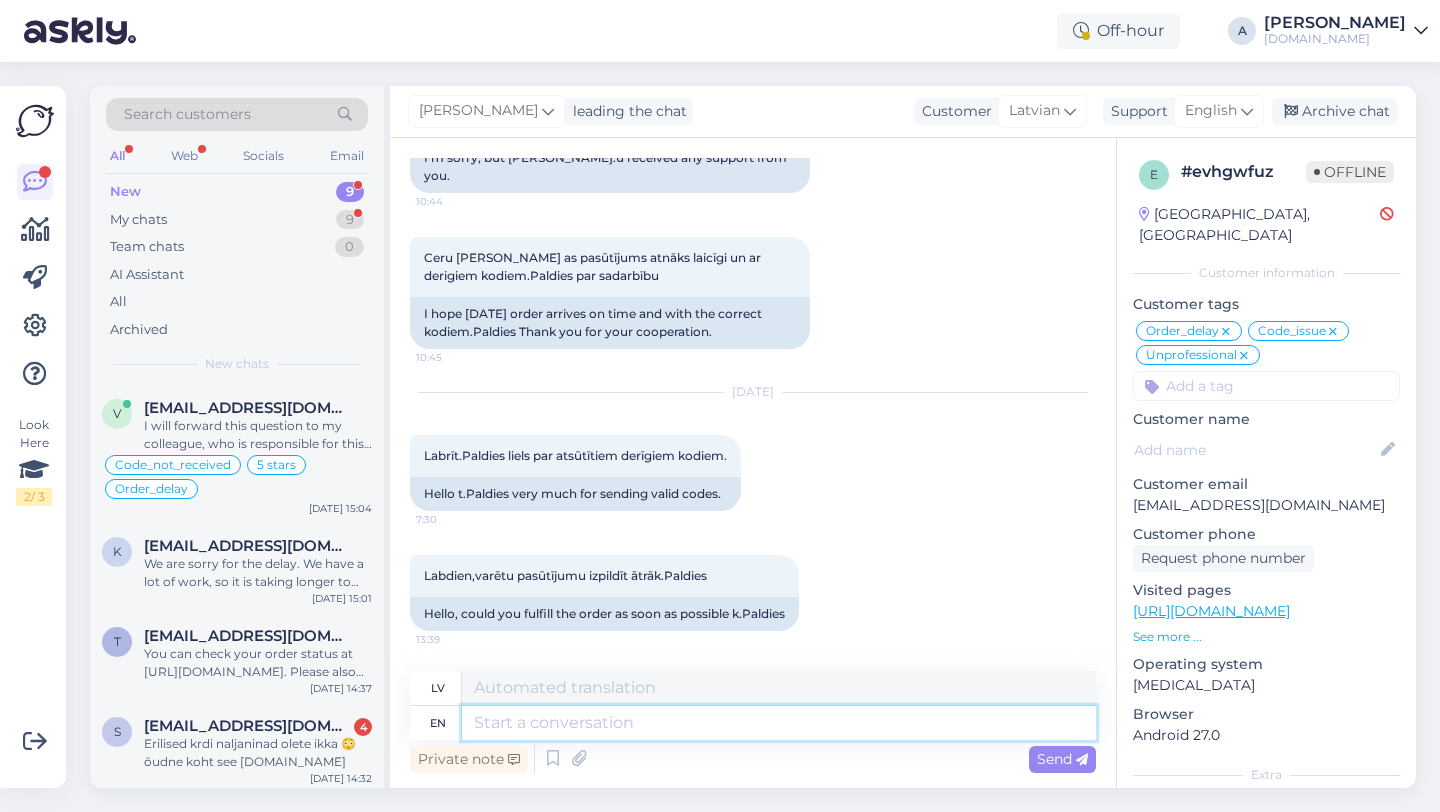 click at bounding box center (779, 723) 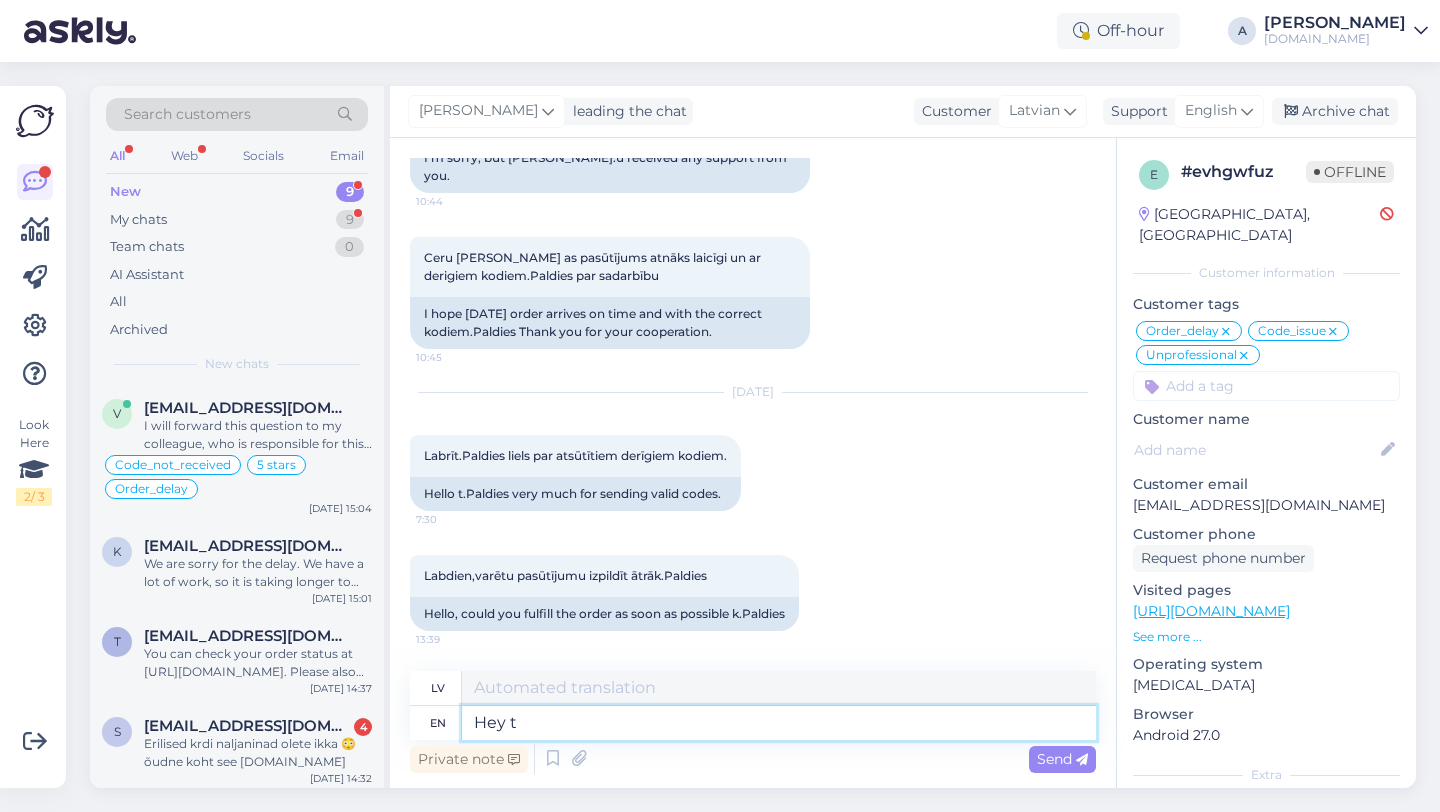 type on "Hey th" 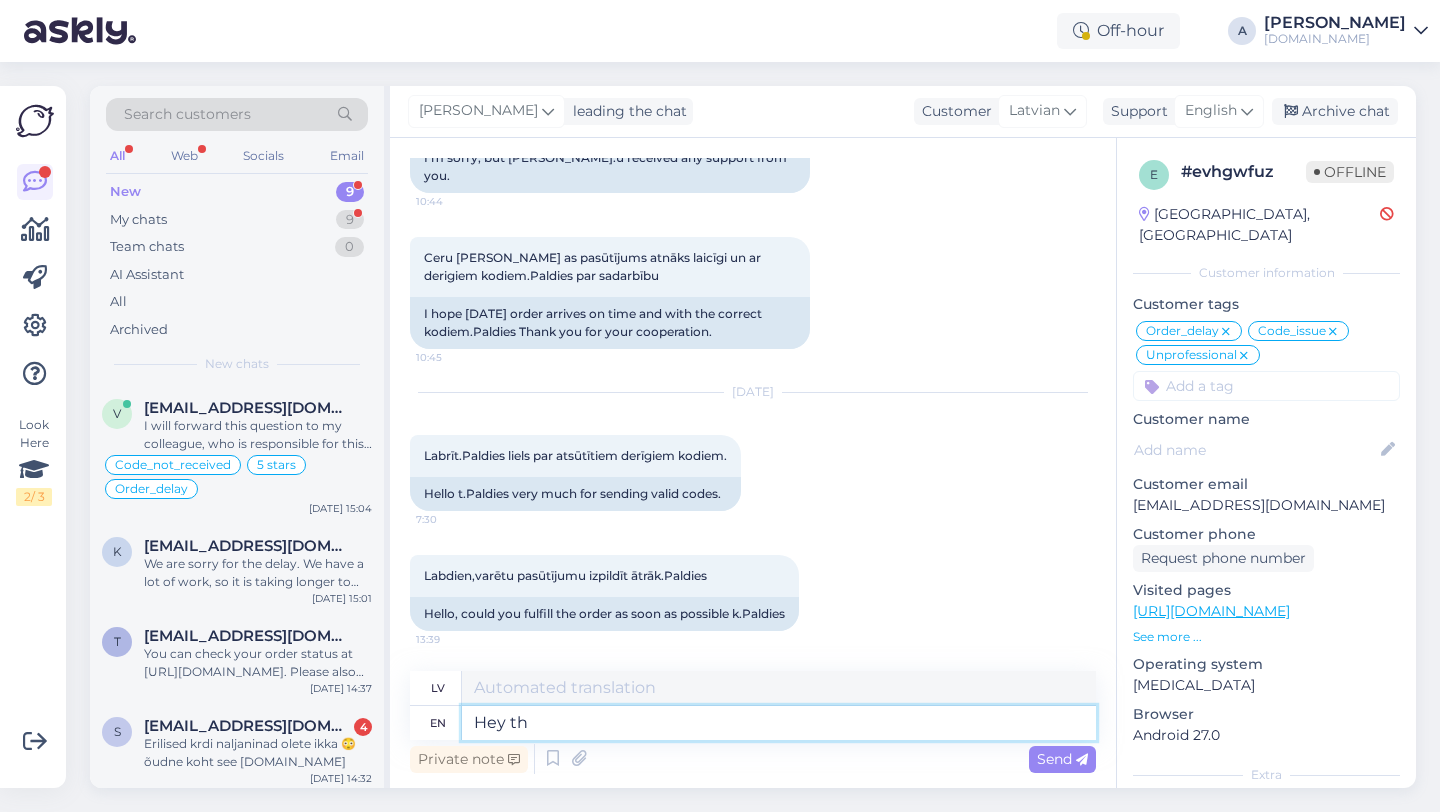 type on "Hei" 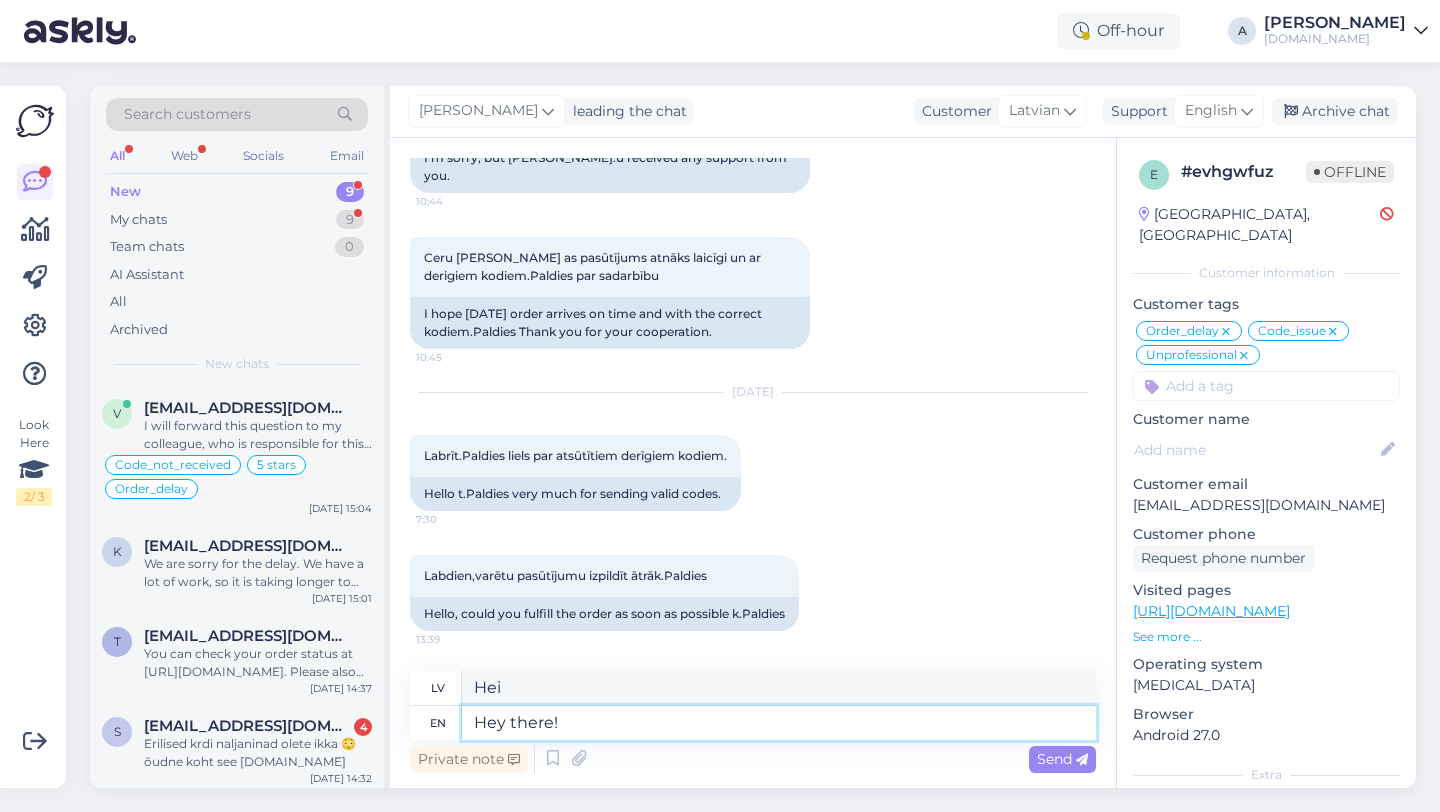 type on "Hey there!" 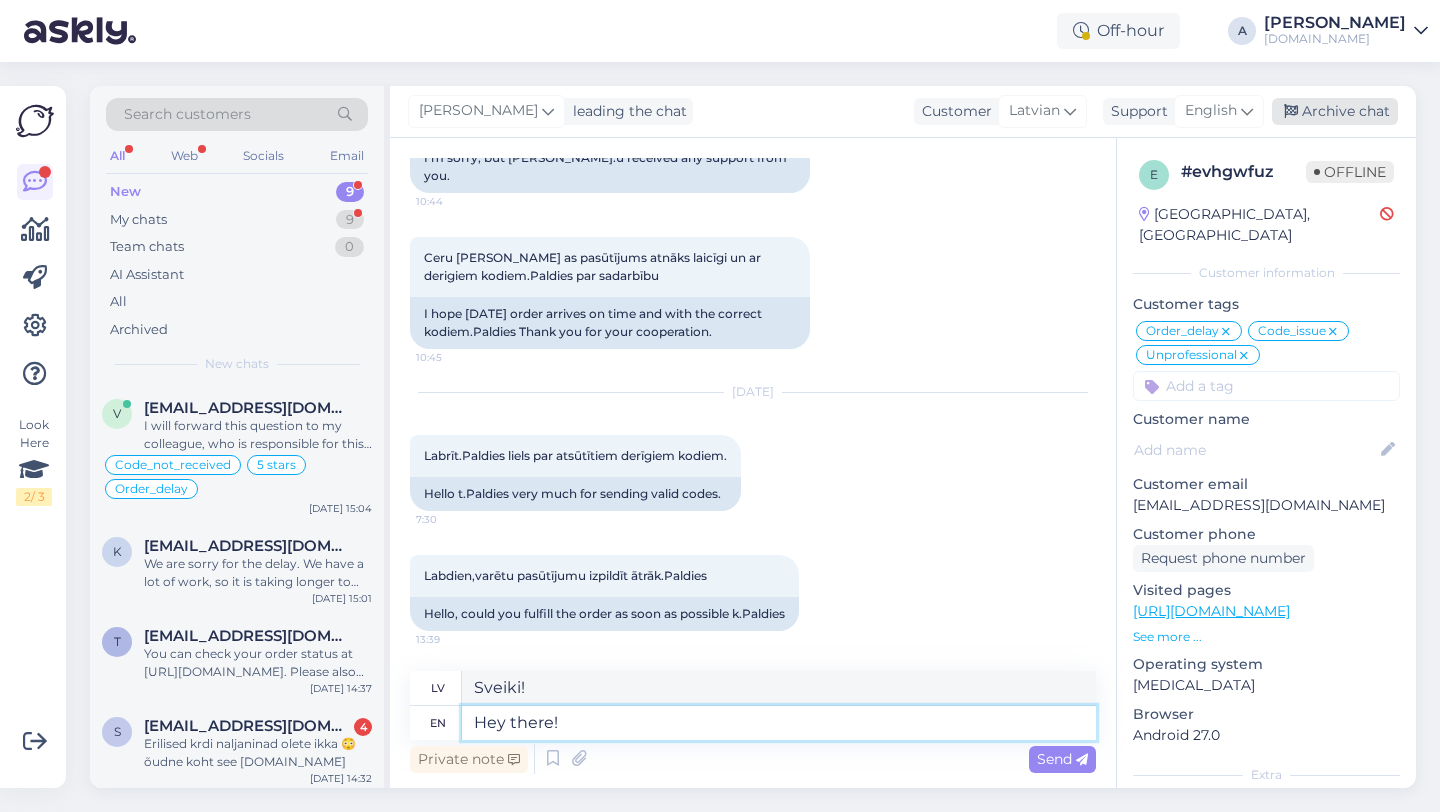 type on "Hey there!" 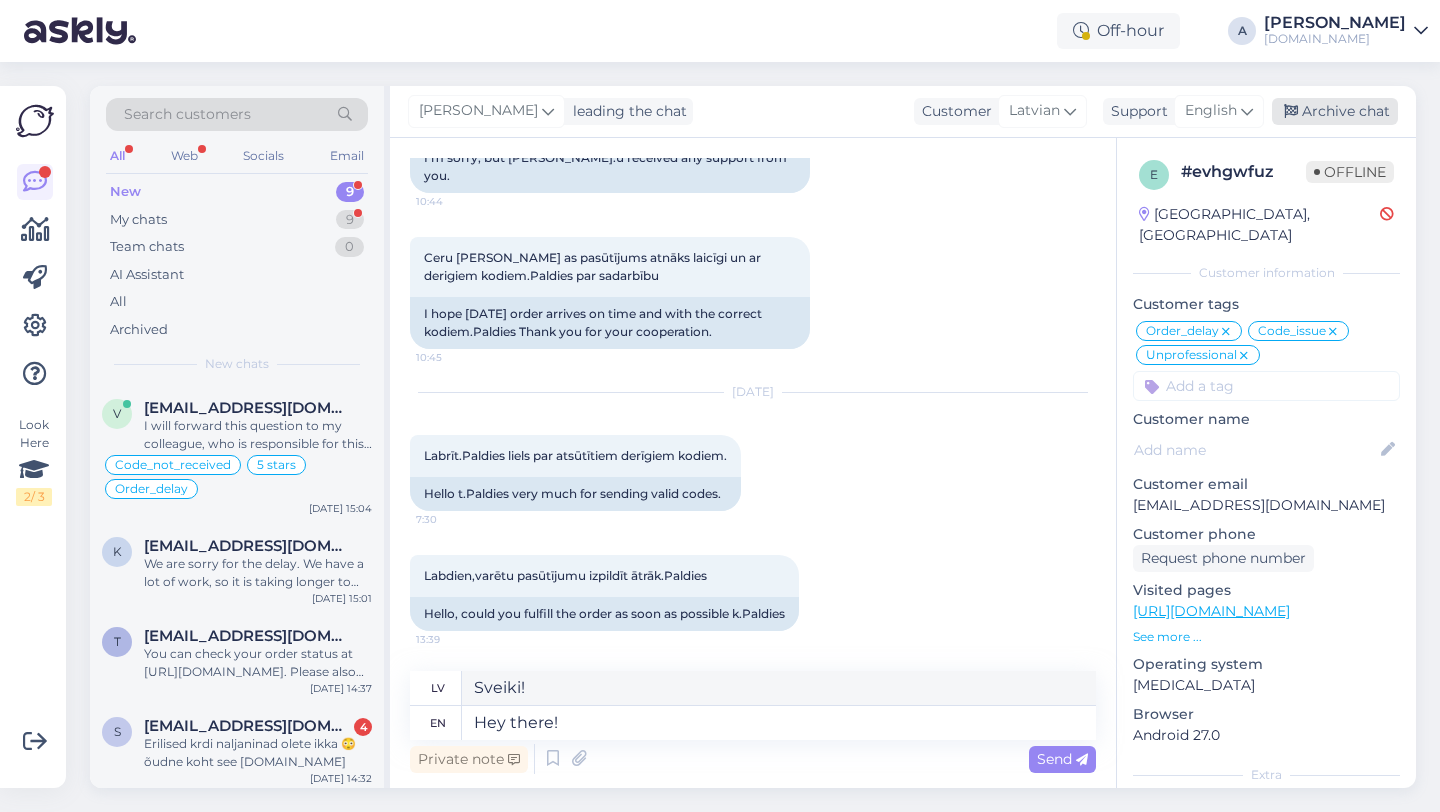 click on "Archive chat" at bounding box center [1335, 111] 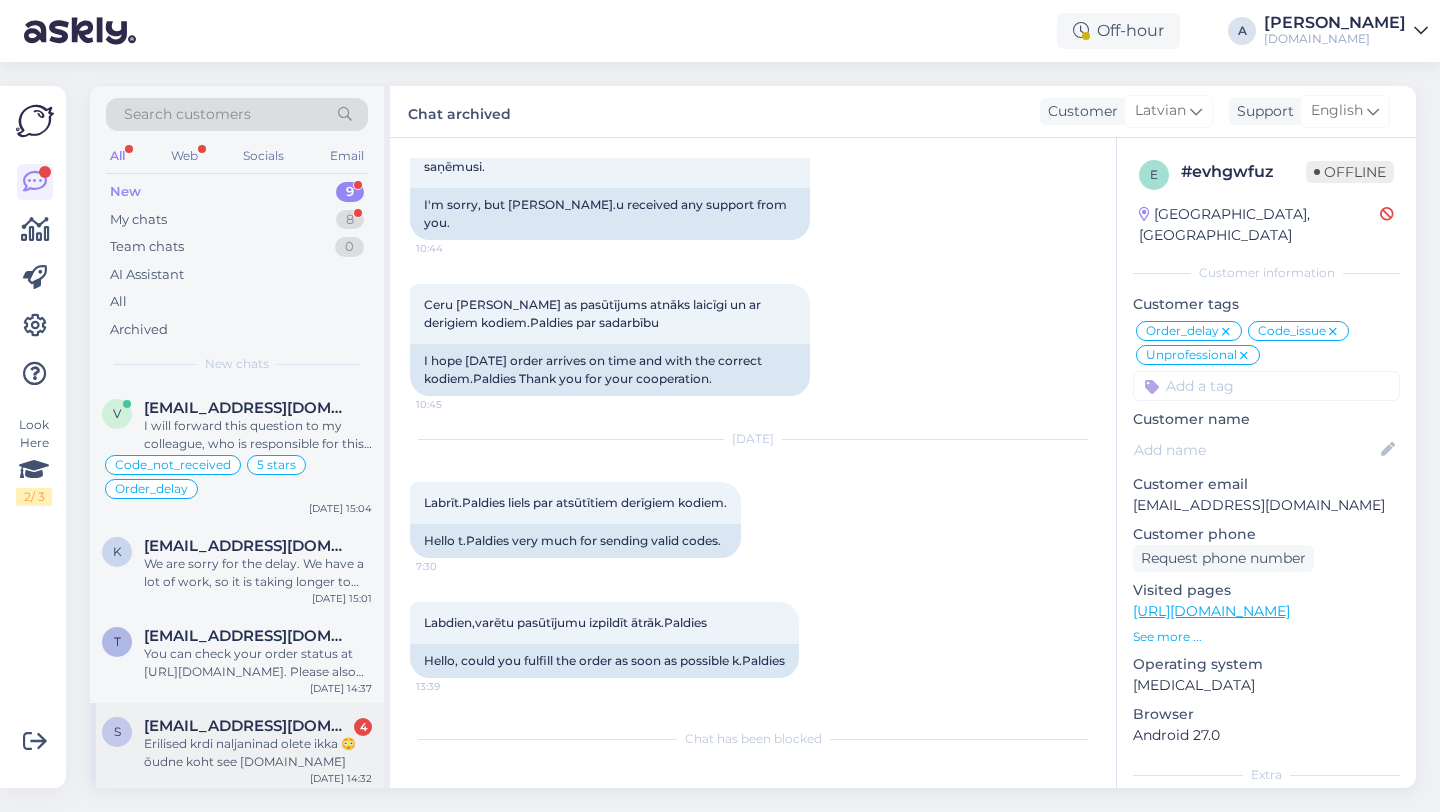 click on "Erilised krdi naljaninad olete ikka 😳õudne koht see punktid.ee" at bounding box center (258, 753) 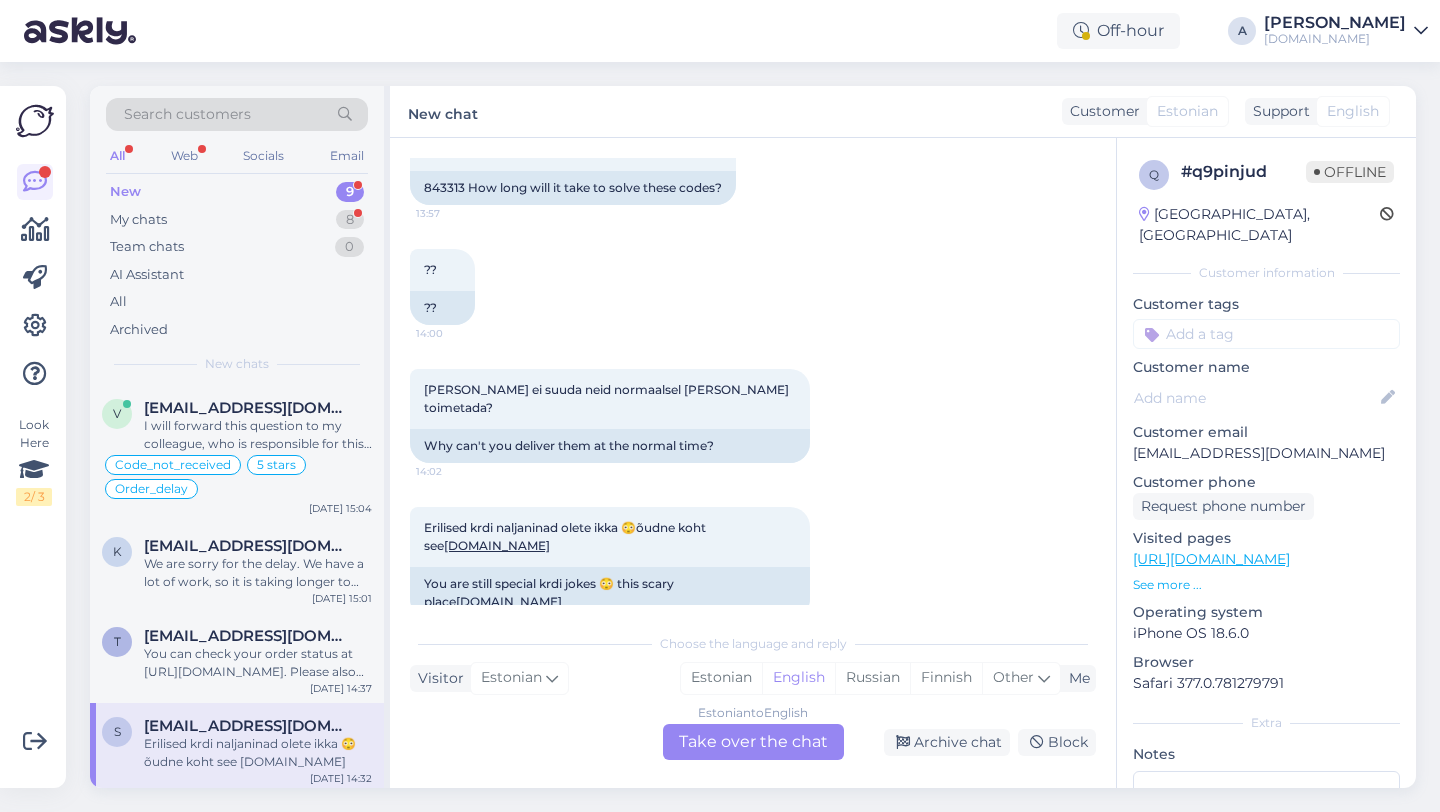 scroll, scrollTop: 1935, scrollLeft: 0, axis: vertical 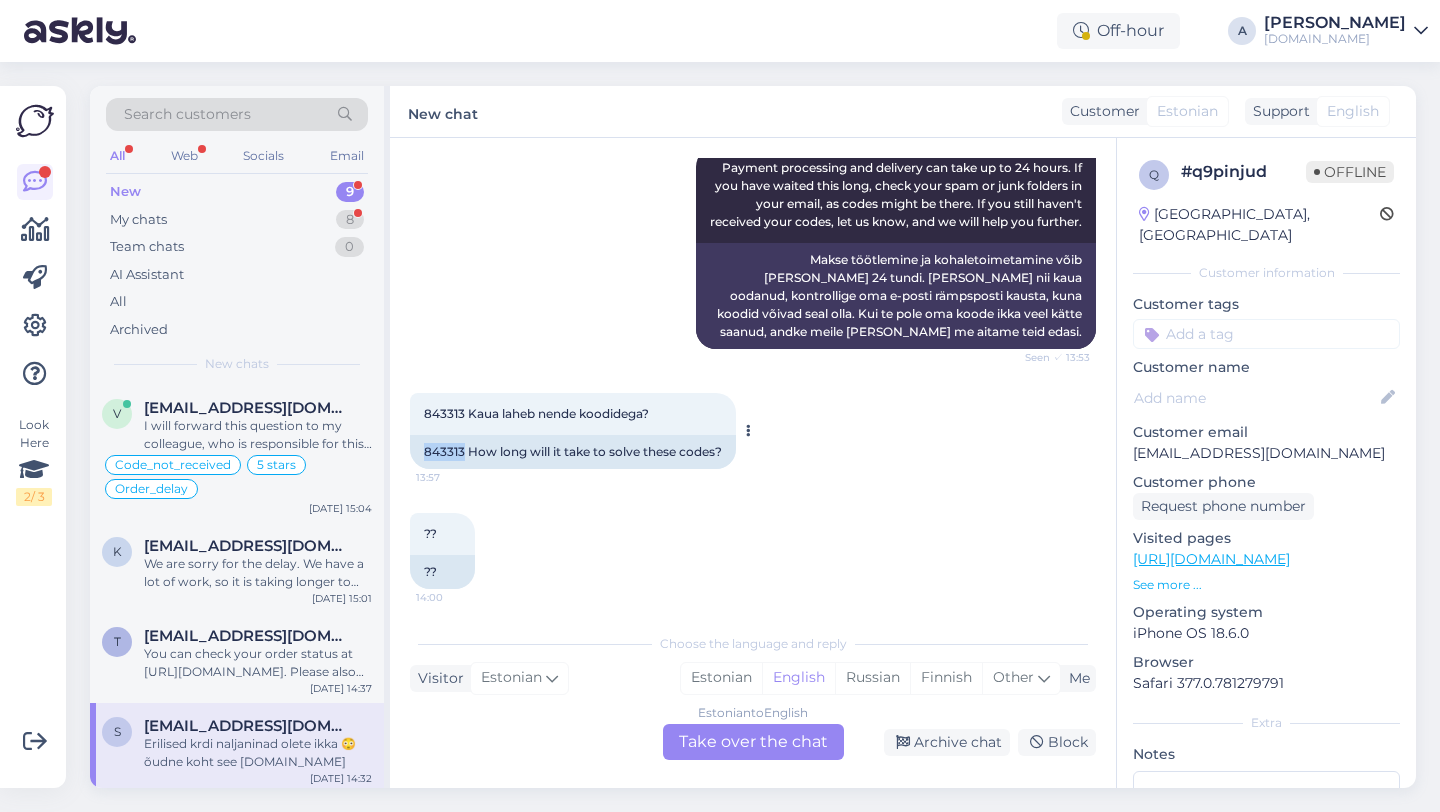 drag, startPoint x: 465, startPoint y: 452, endPoint x: 419, endPoint y: 451, distance: 46.010868 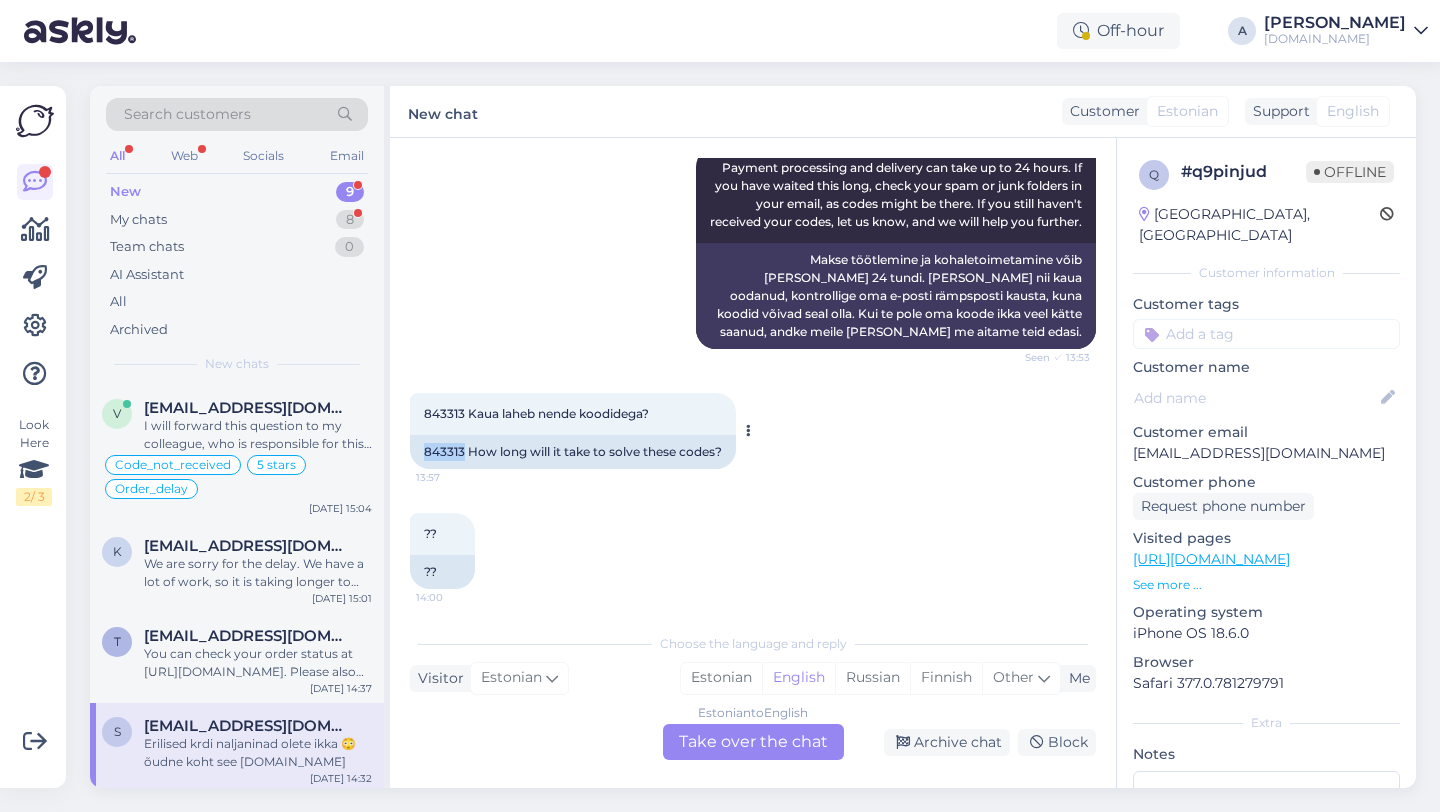 copy on "843313" 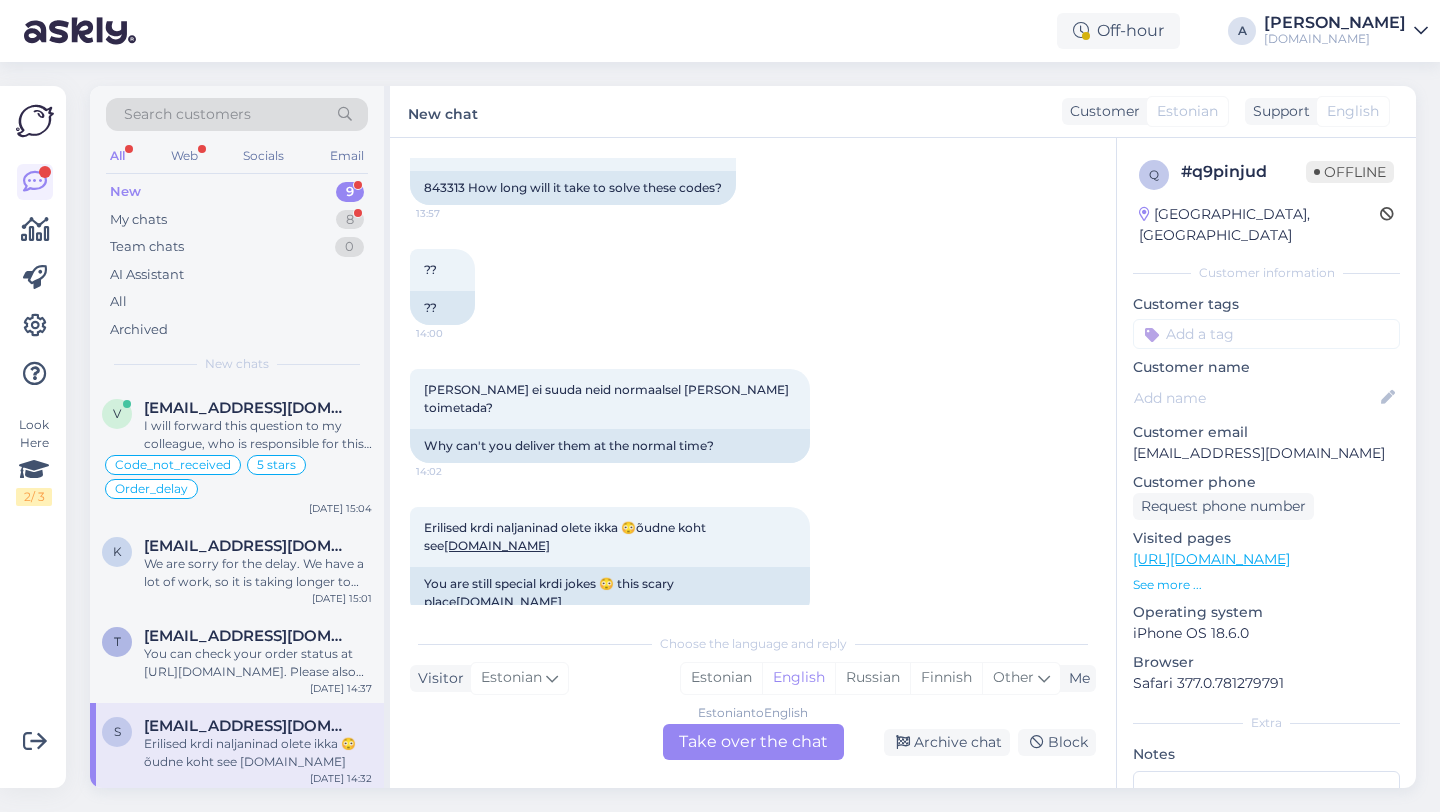 click on "Estonian  to  English Take over the chat" at bounding box center (753, 742) 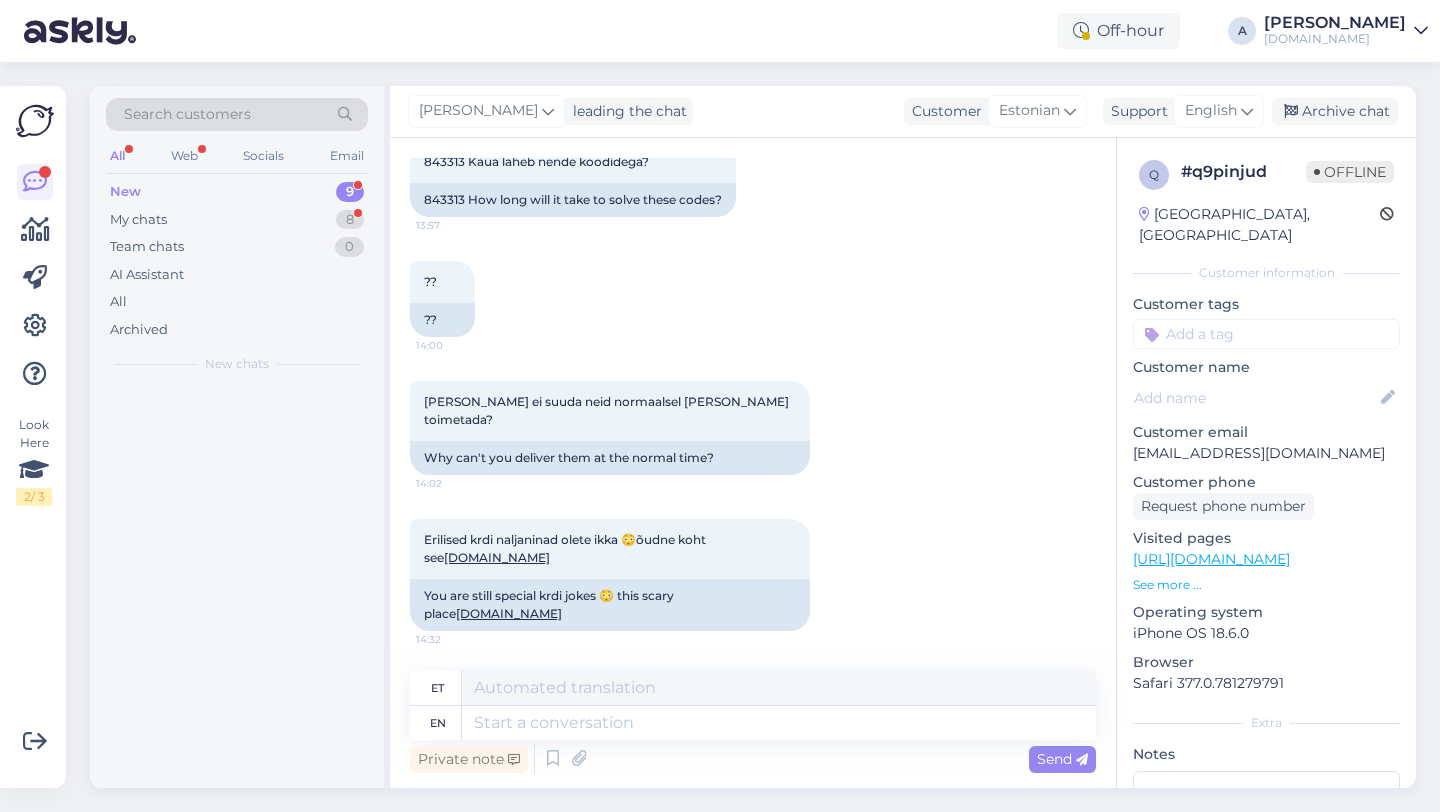 scroll, scrollTop: 2151, scrollLeft: 0, axis: vertical 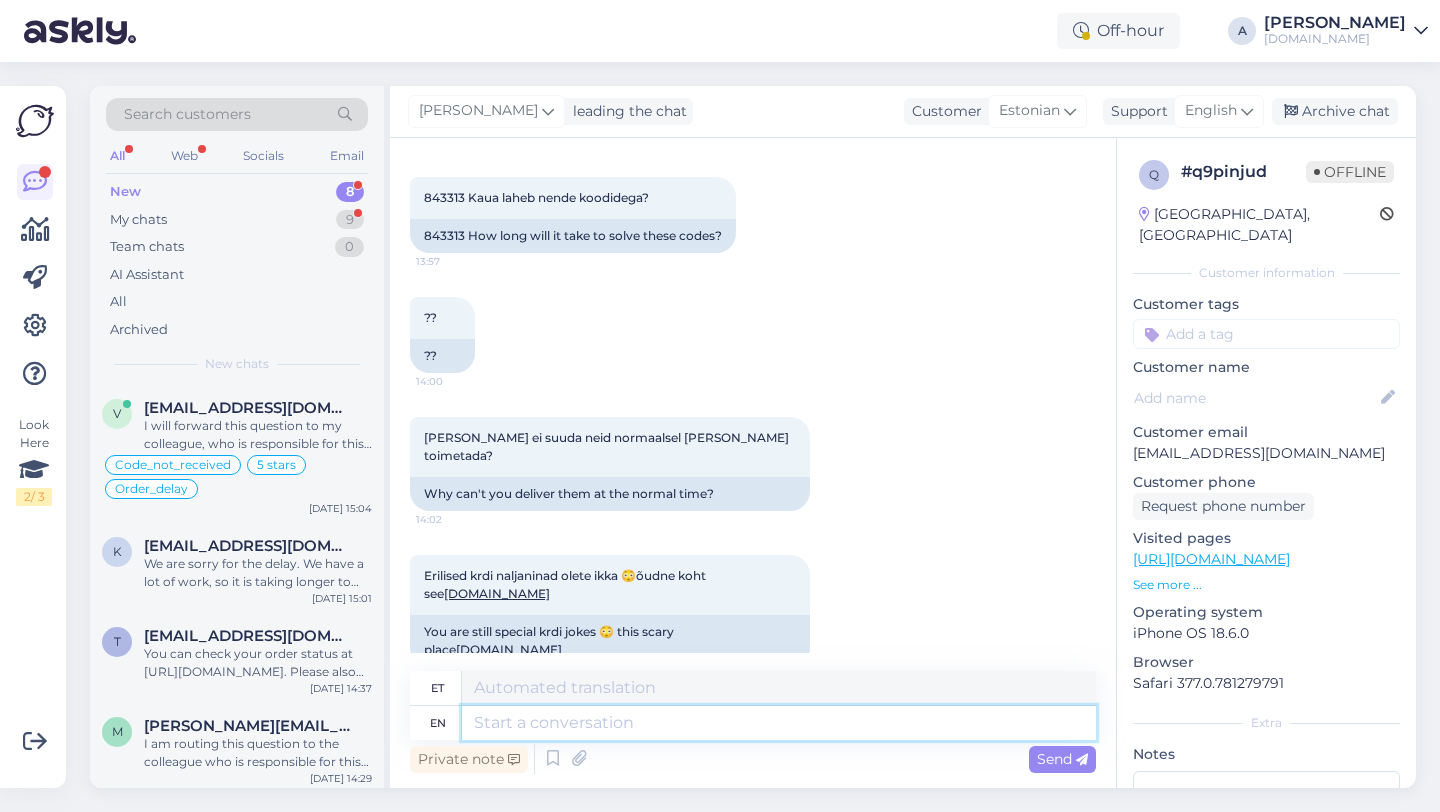 click at bounding box center (779, 723) 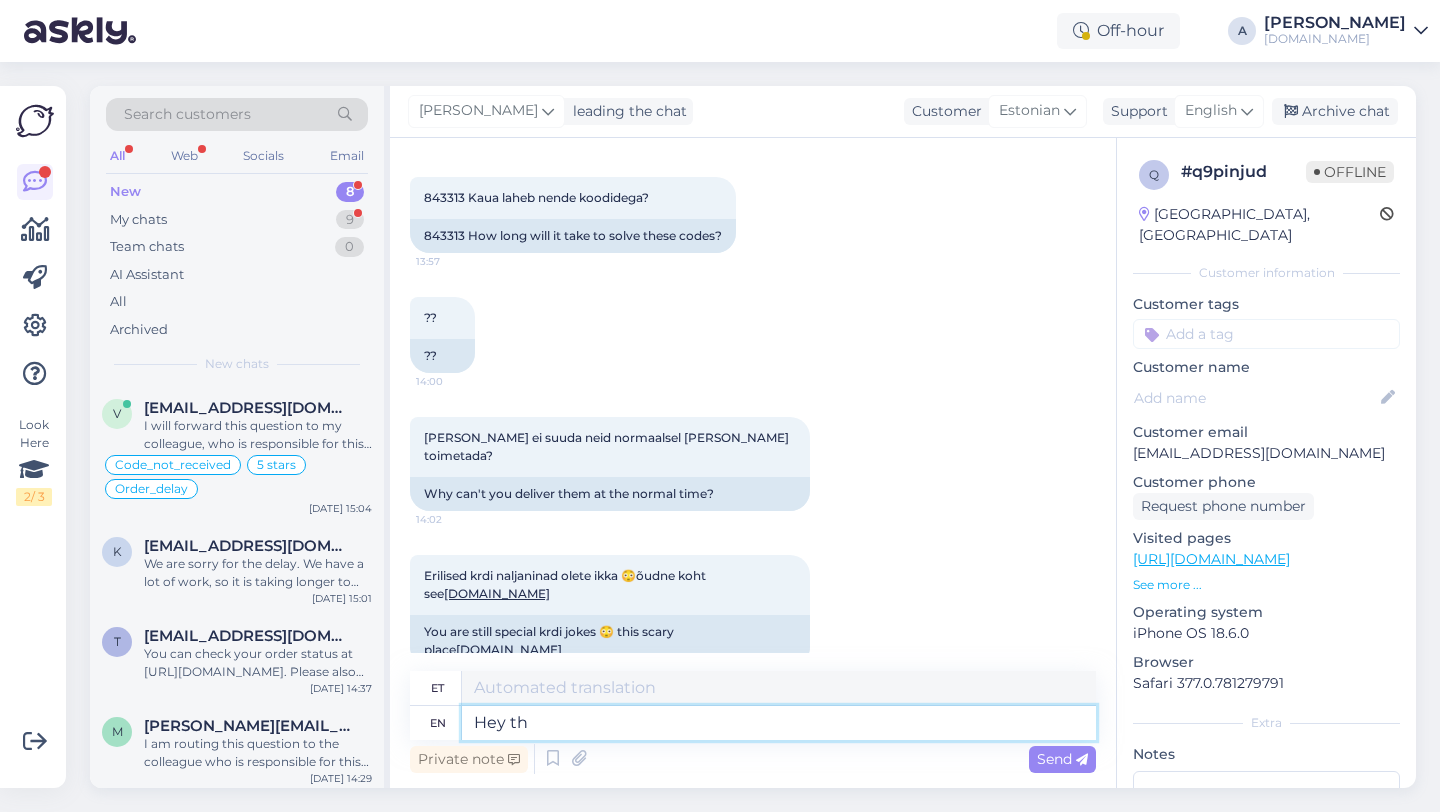 type on "Hey the" 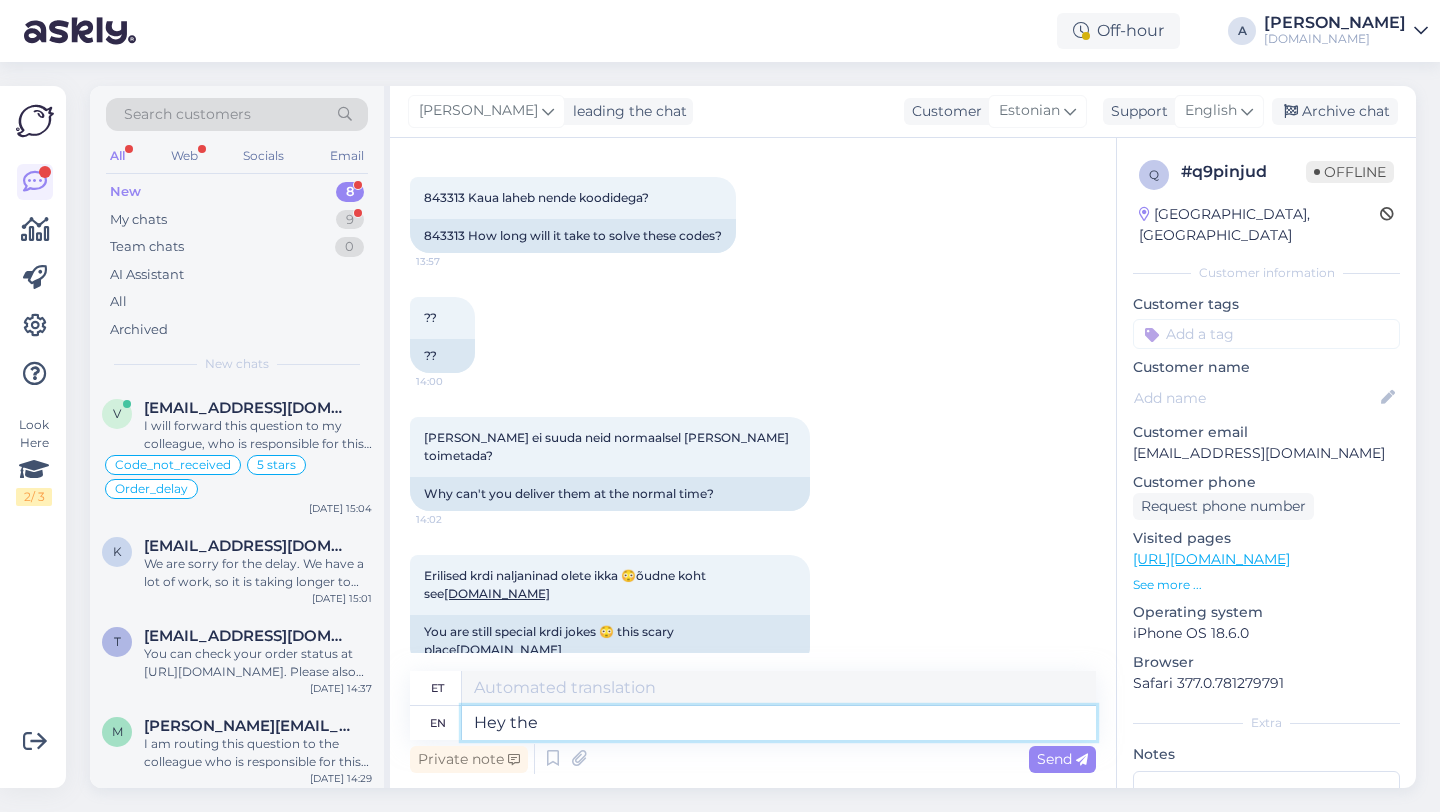 type on "Hei" 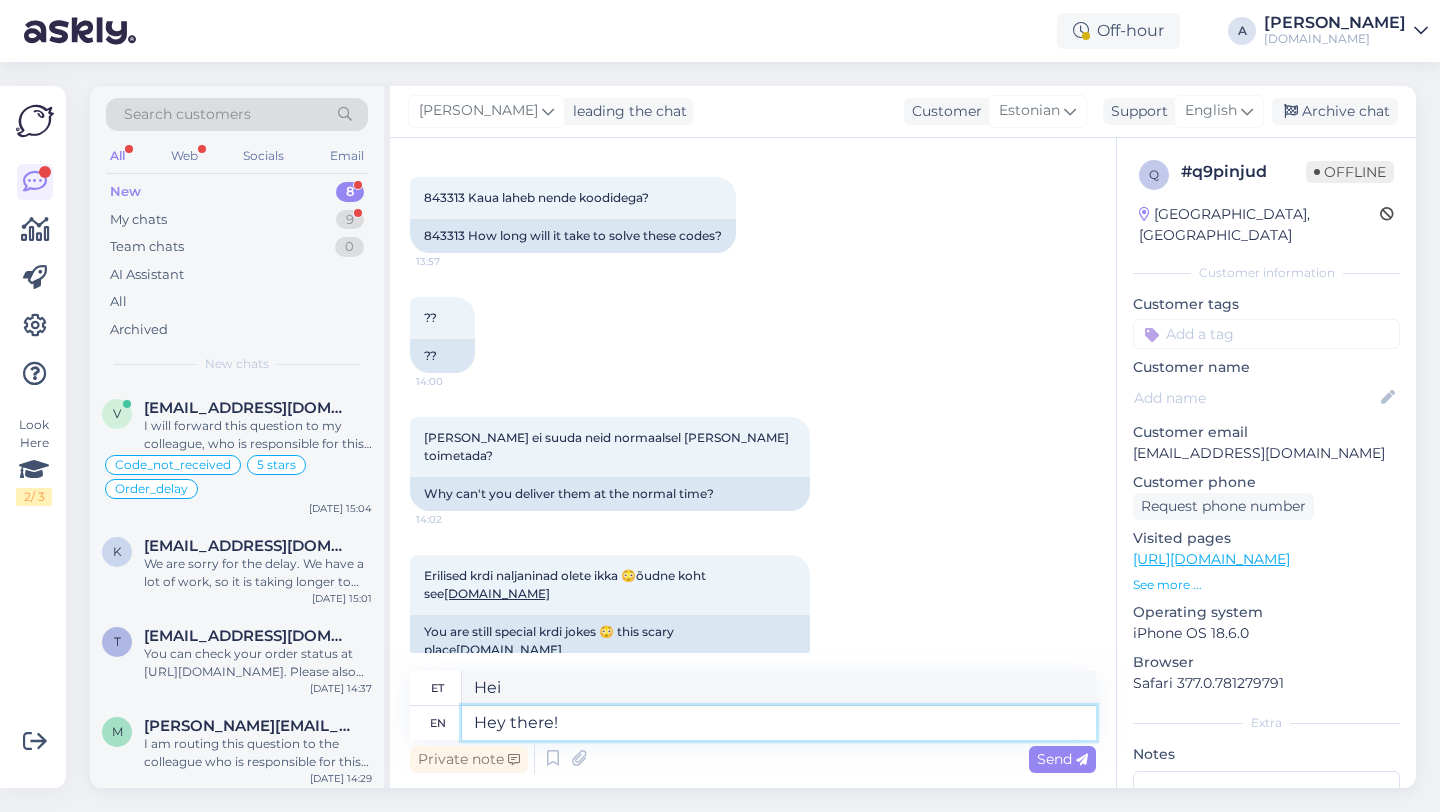 type on "Hey there!" 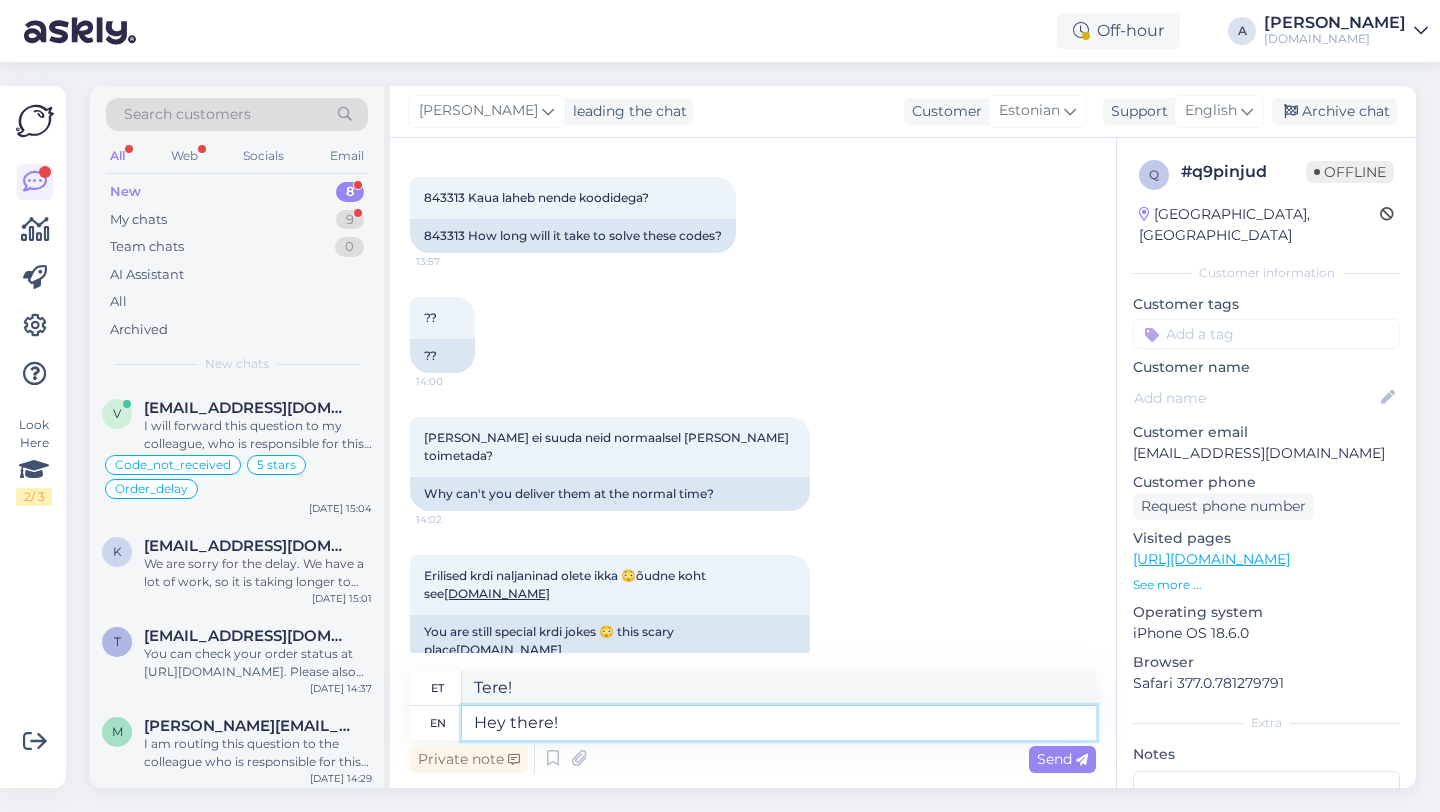 type 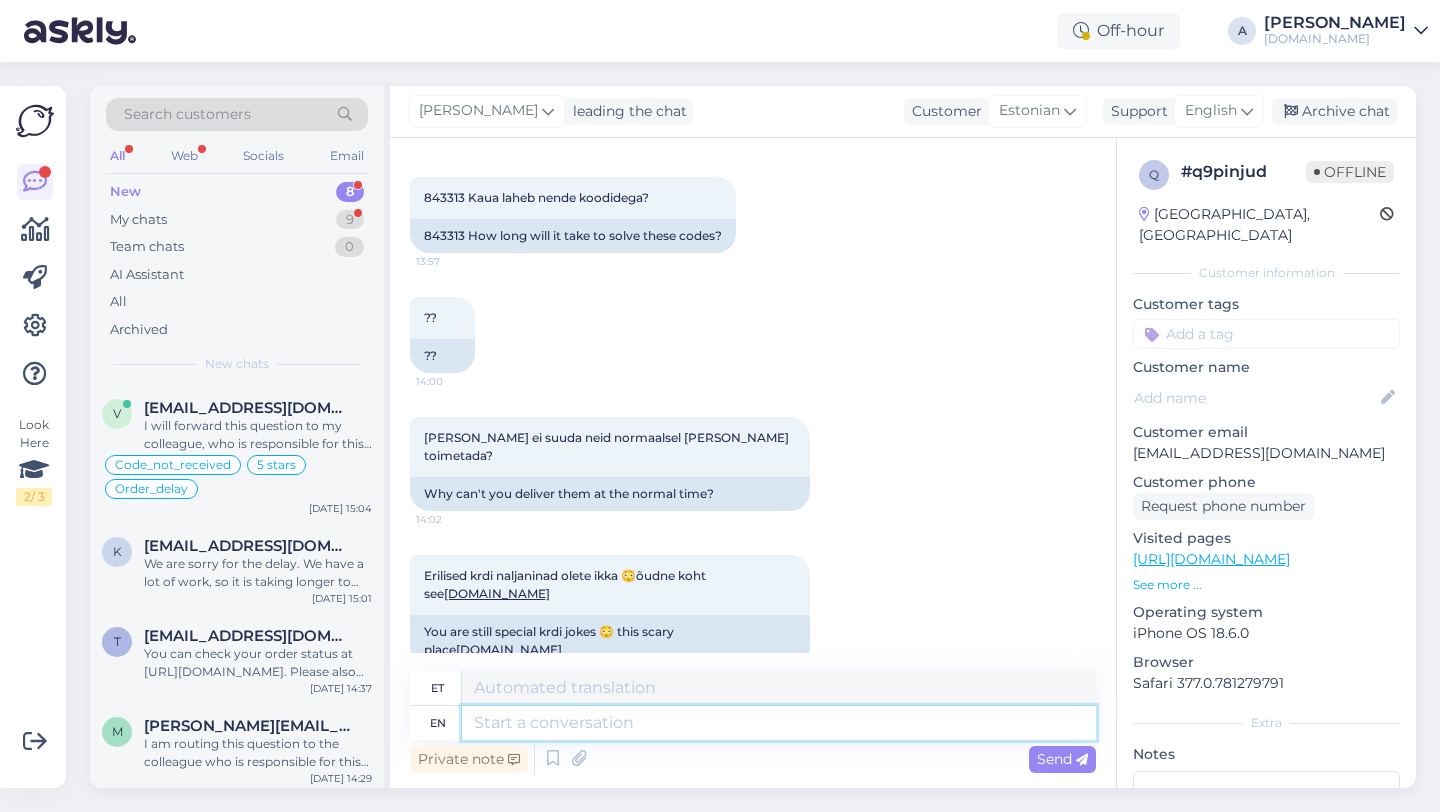 scroll, scrollTop: 2271, scrollLeft: 0, axis: vertical 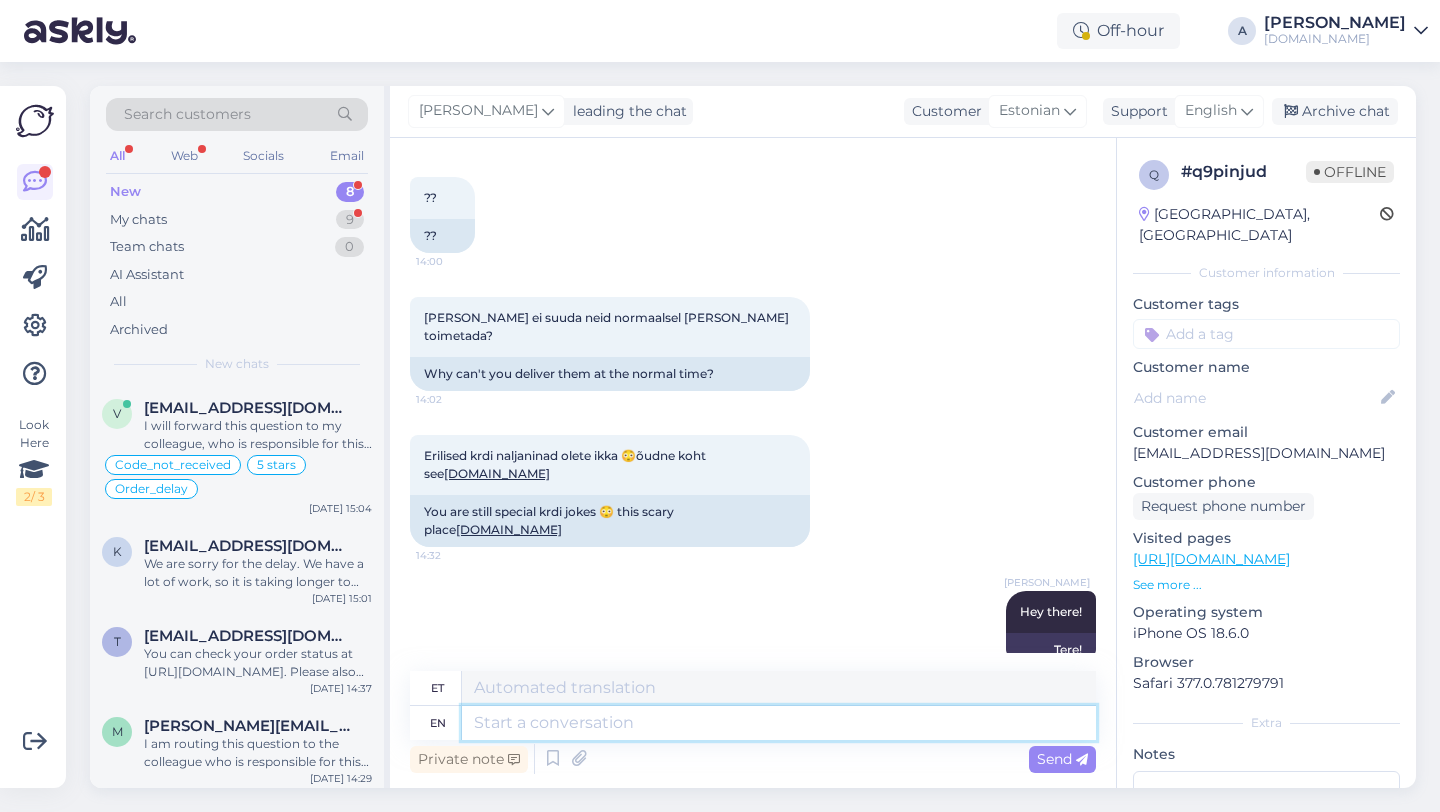 click at bounding box center [779, 723] 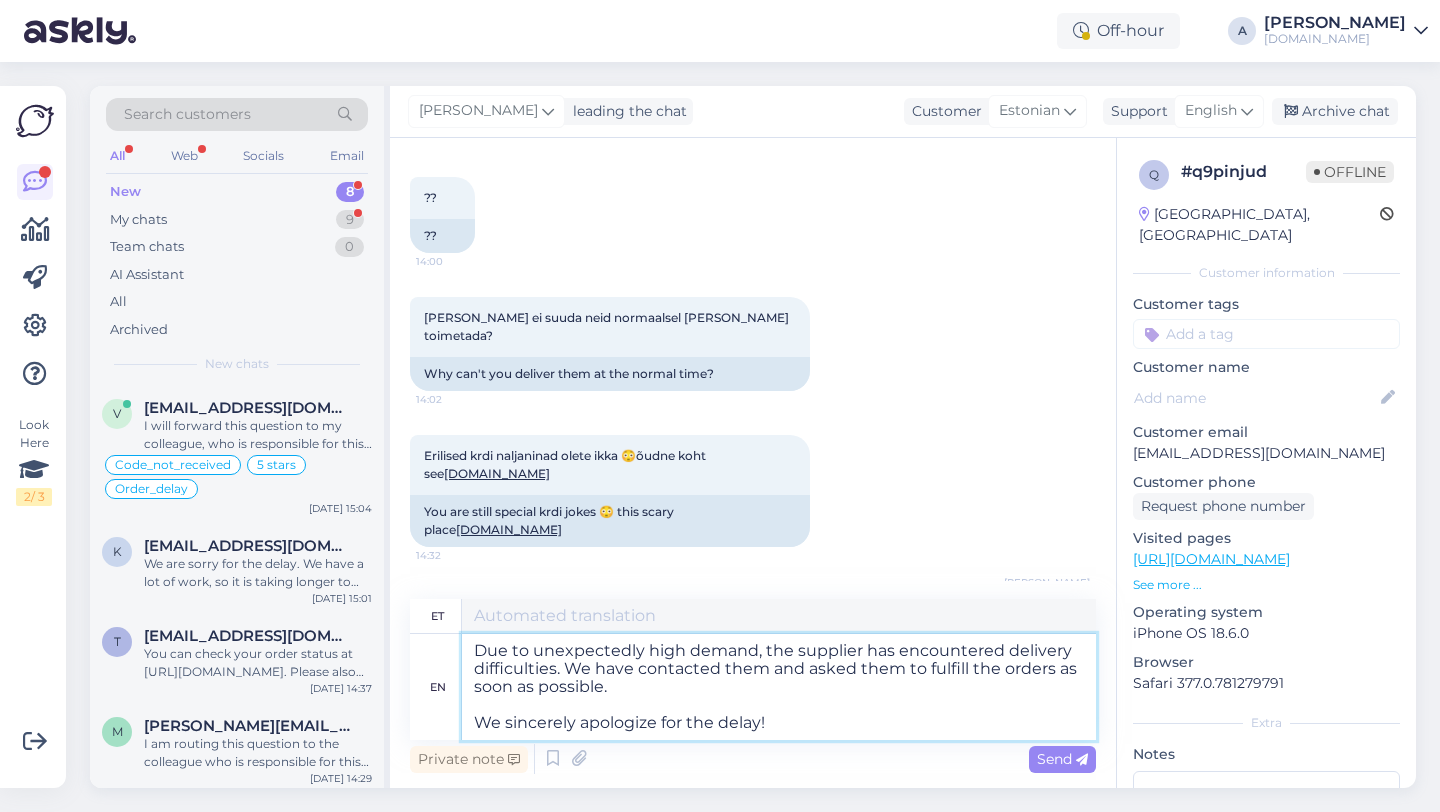 type on "Ootamatult suure nõudluse tõttu on tarnijal tekkinud tarneraskusi. Oleme nendega ühendust võtnud ja palunud neil tellimused võimalikult kiiresti täita.
Vabandame siiralt viivituse pärast!" 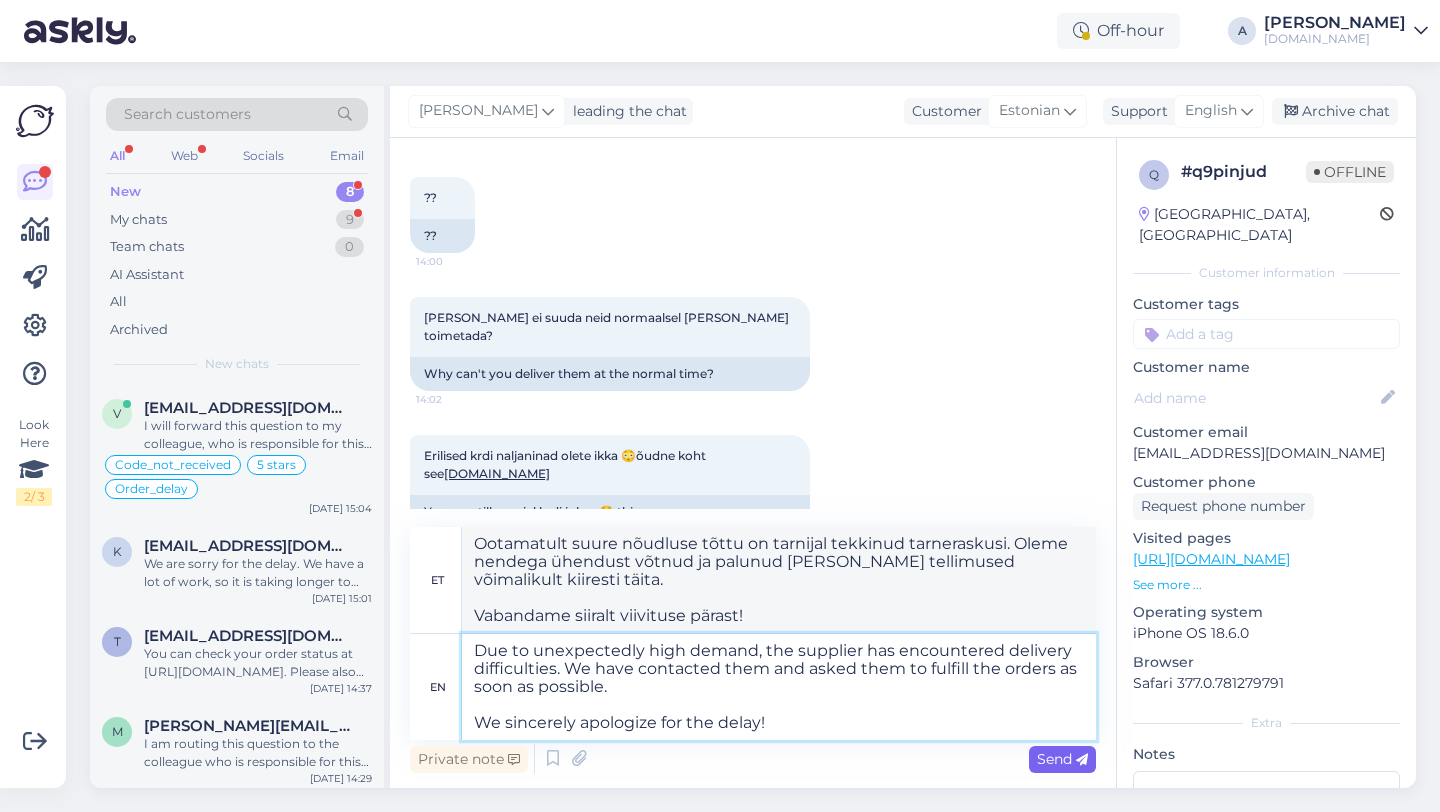 type on "Due to unexpectedly high demand, the supplier has encountered delivery difficulties. We have contacted them and asked them to fulfill the orders as soon as possible.
We sincerely apologize for the delay!" 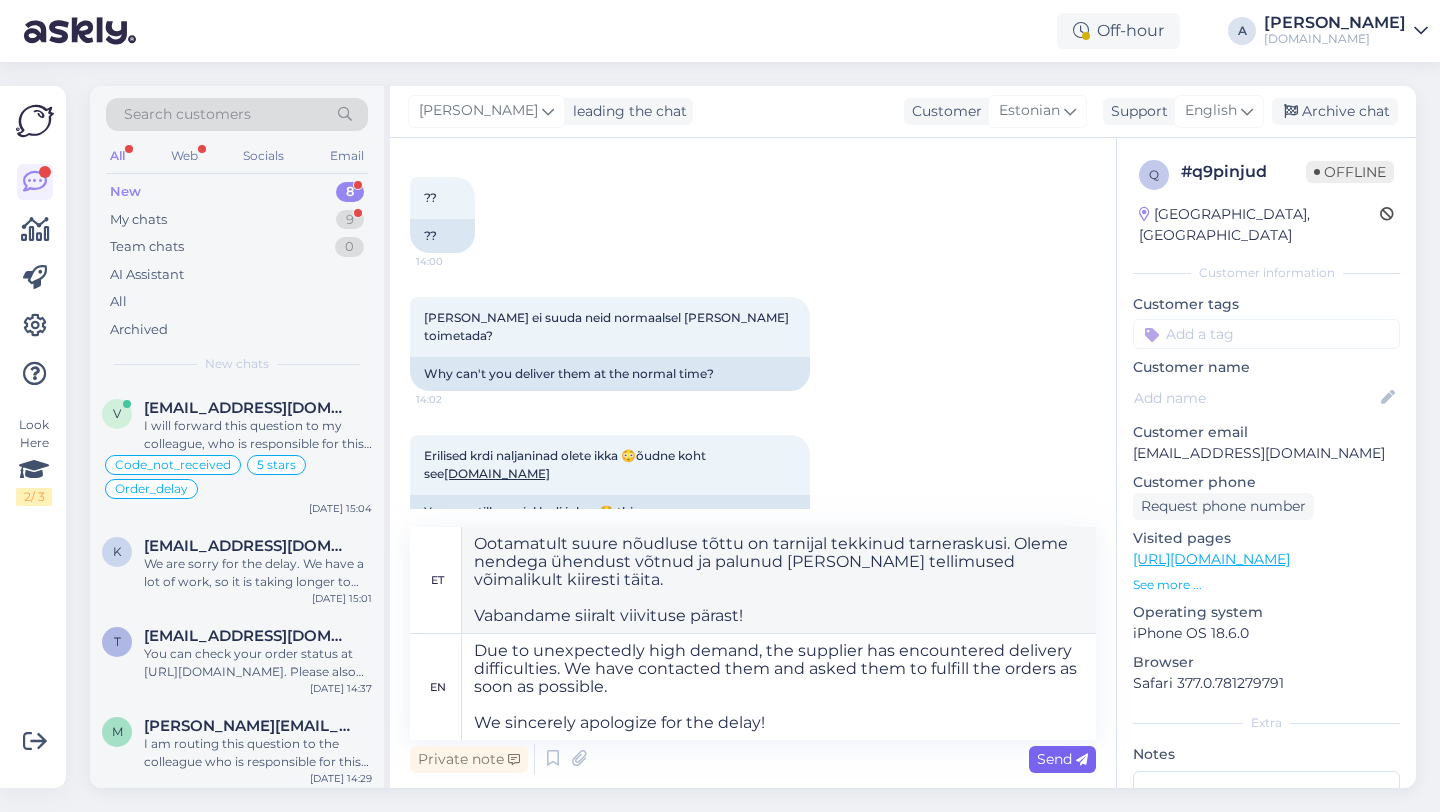 click on "Send" at bounding box center [1062, 759] 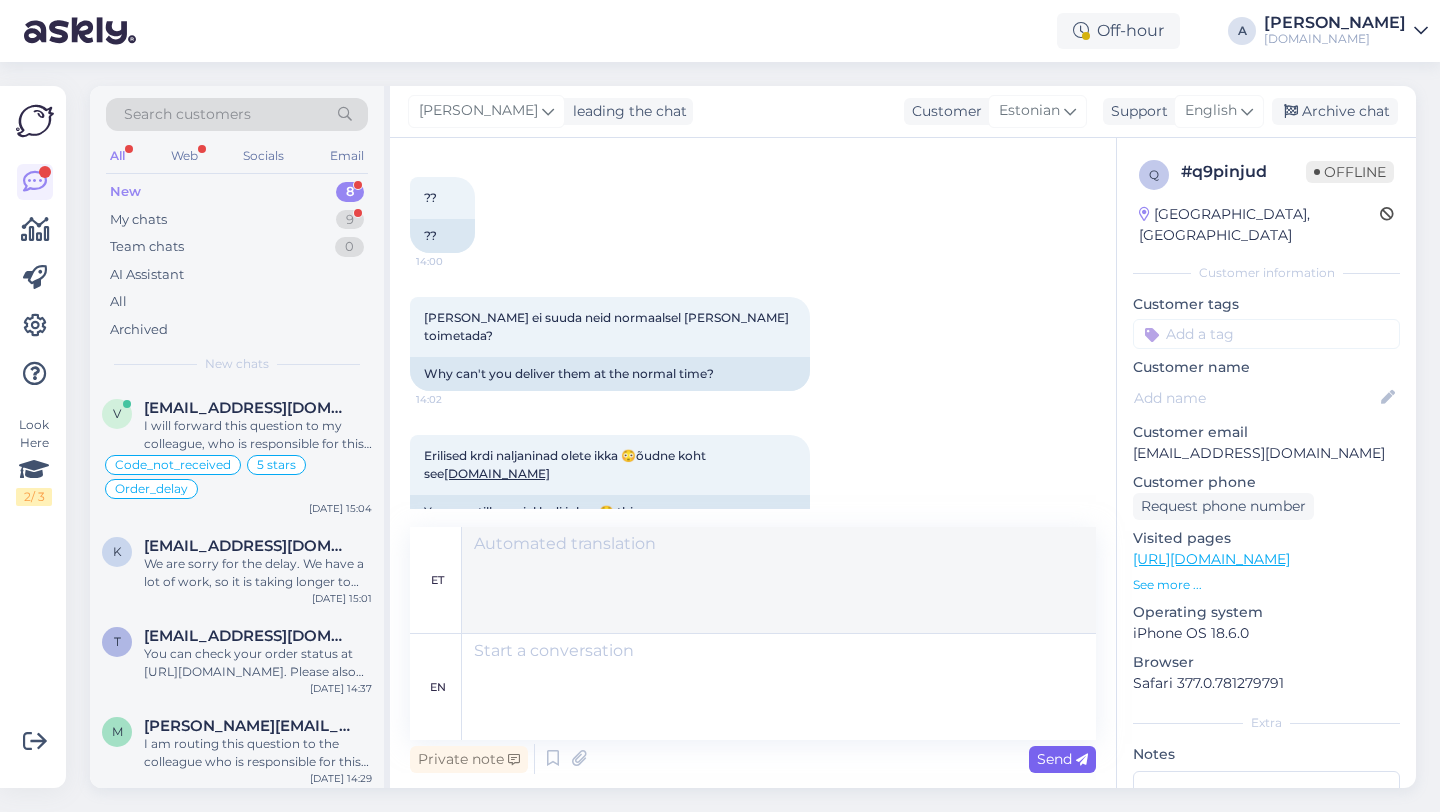 scroll, scrollTop: 2535, scrollLeft: 0, axis: vertical 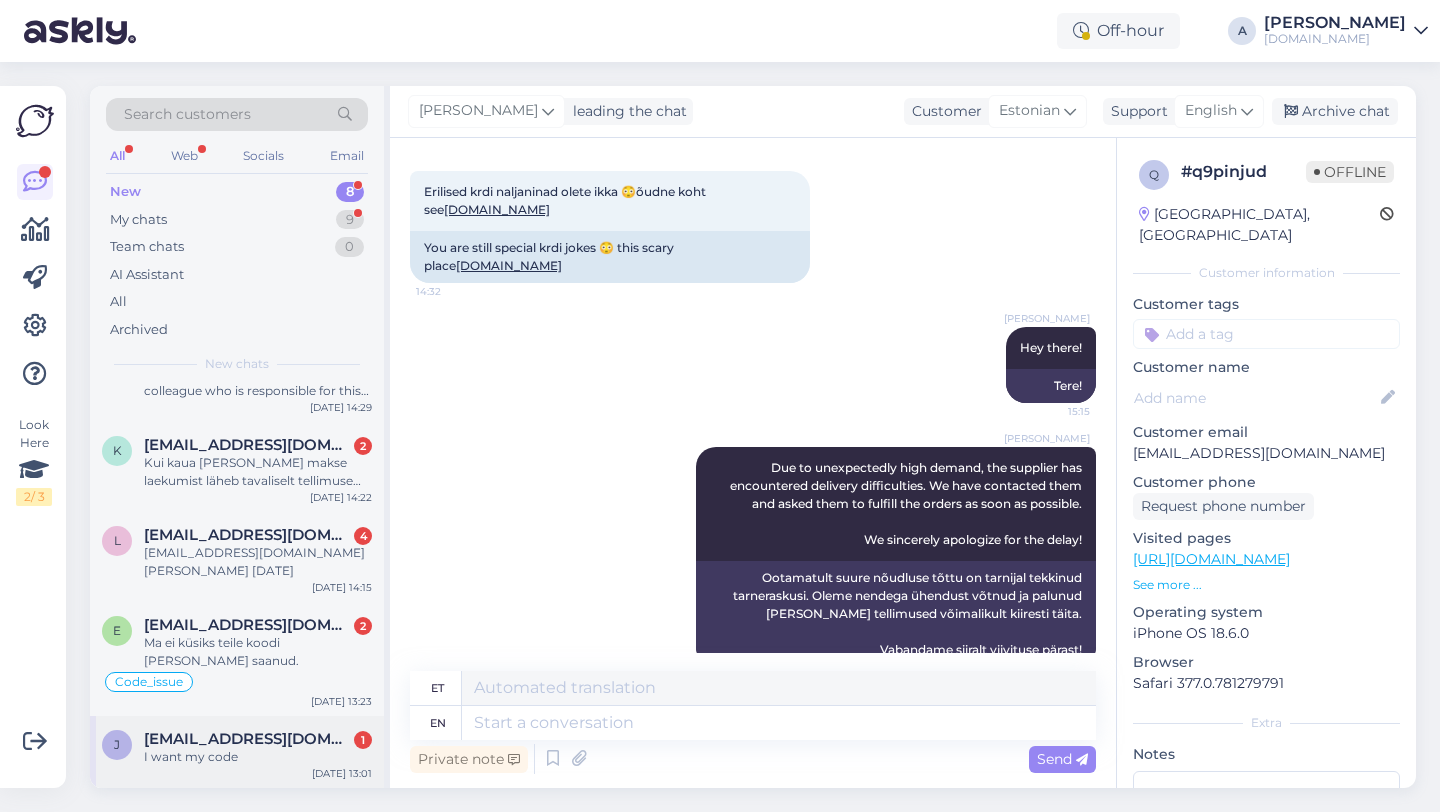 click on "I want my code" at bounding box center [258, 757] 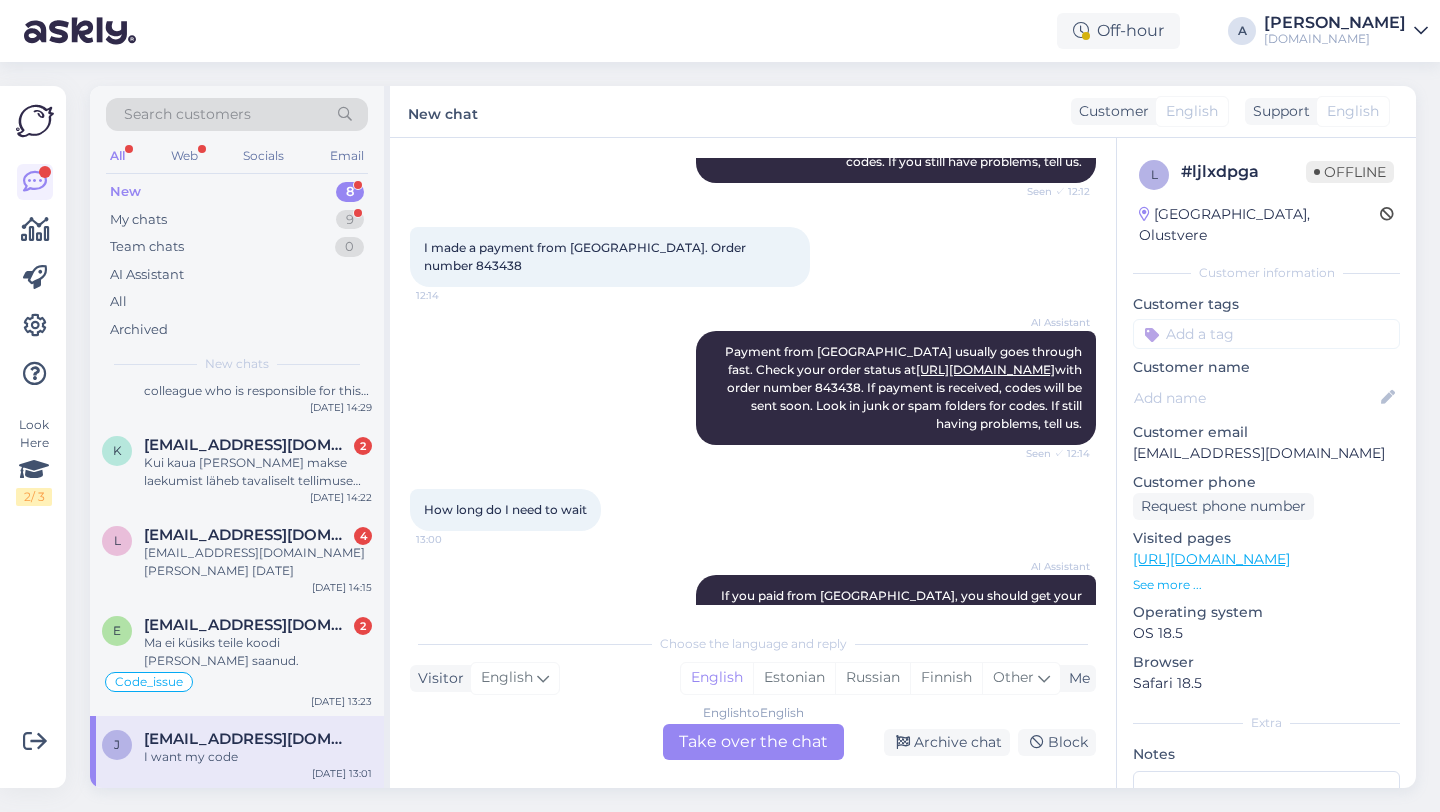scroll, scrollTop: 303, scrollLeft: 0, axis: vertical 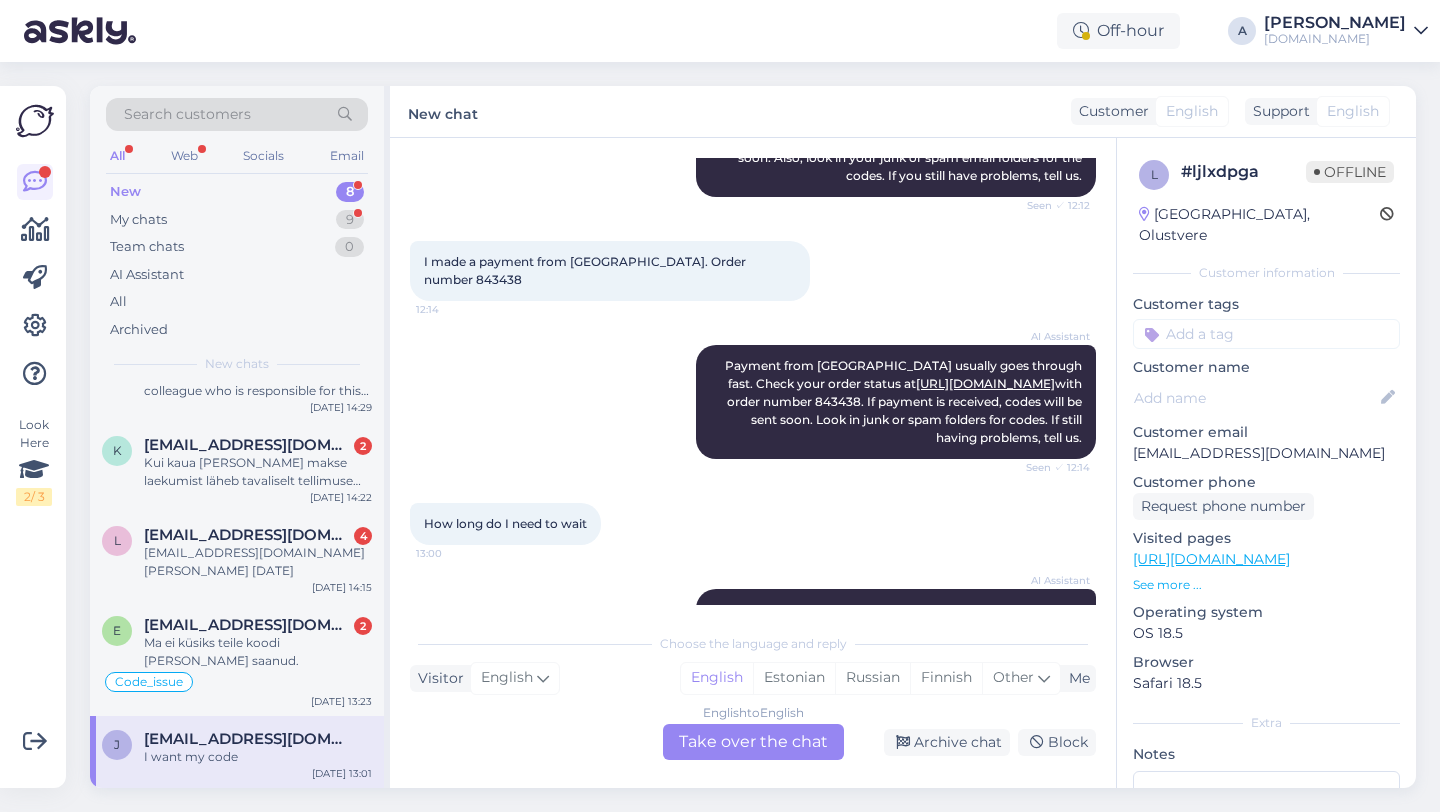 click on "English  to  English Take over the chat" at bounding box center [753, 742] 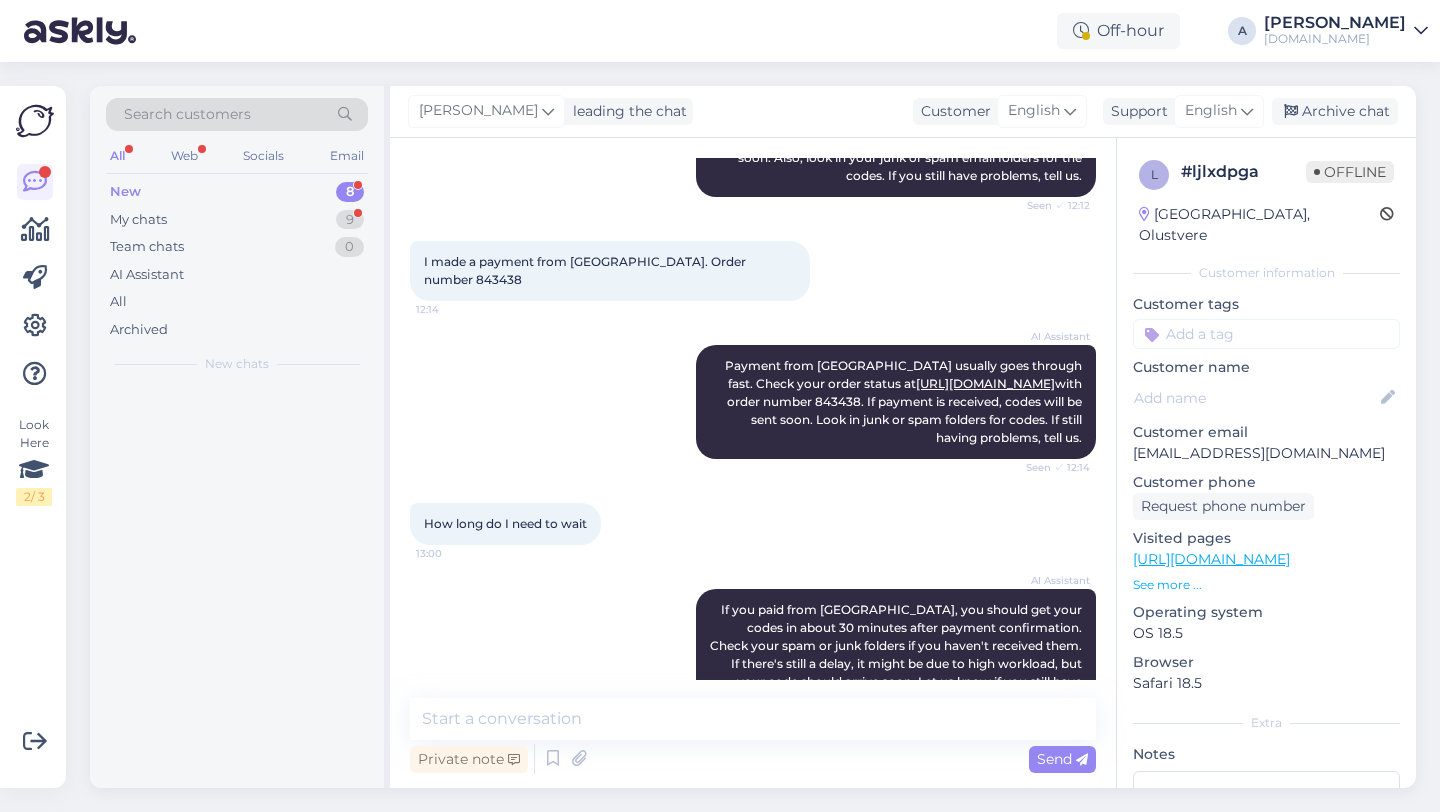 scroll, scrollTop: 0, scrollLeft: 0, axis: both 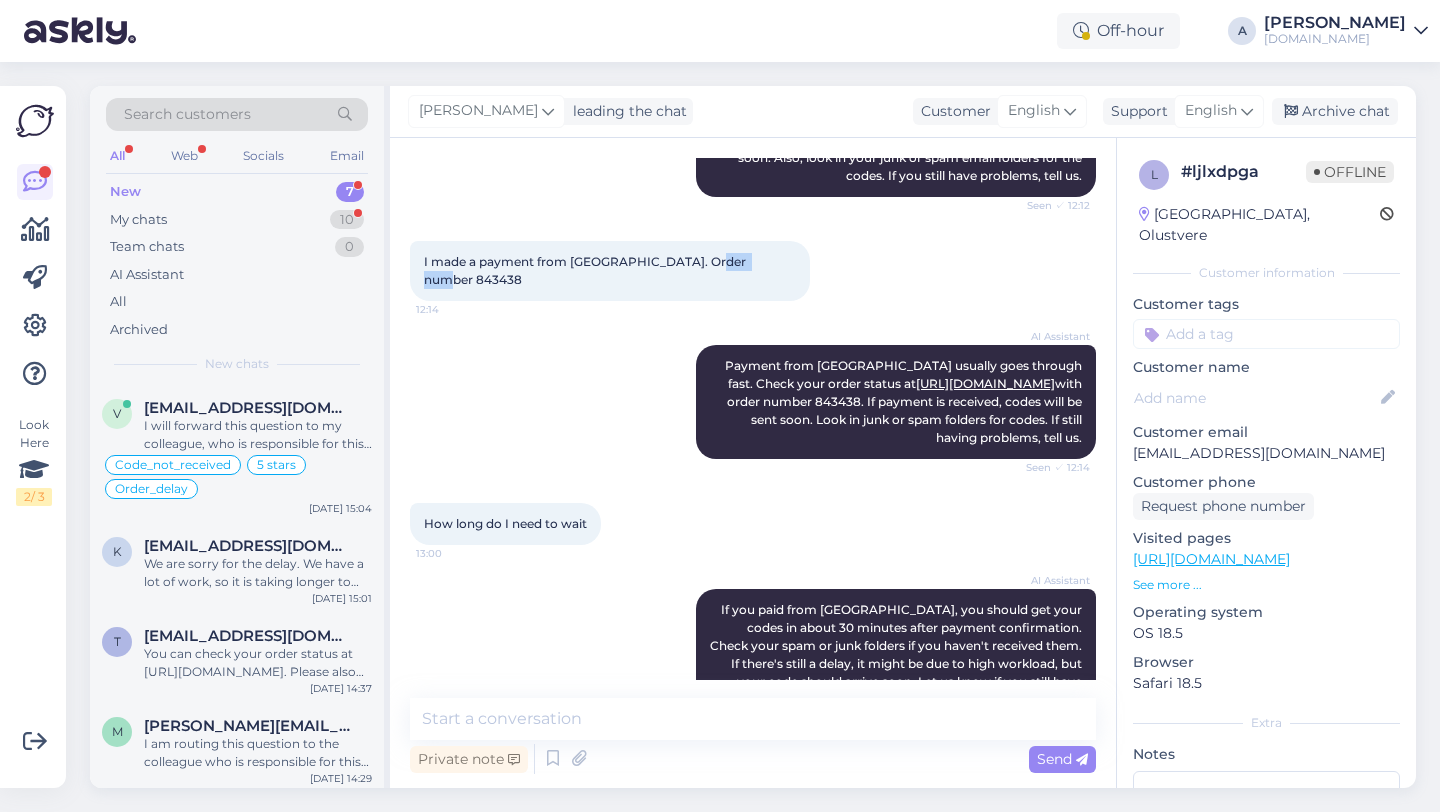 drag, startPoint x: 760, startPoint y: 276, endPoint x: 711, endPoint y: 281, distance: 49.25444 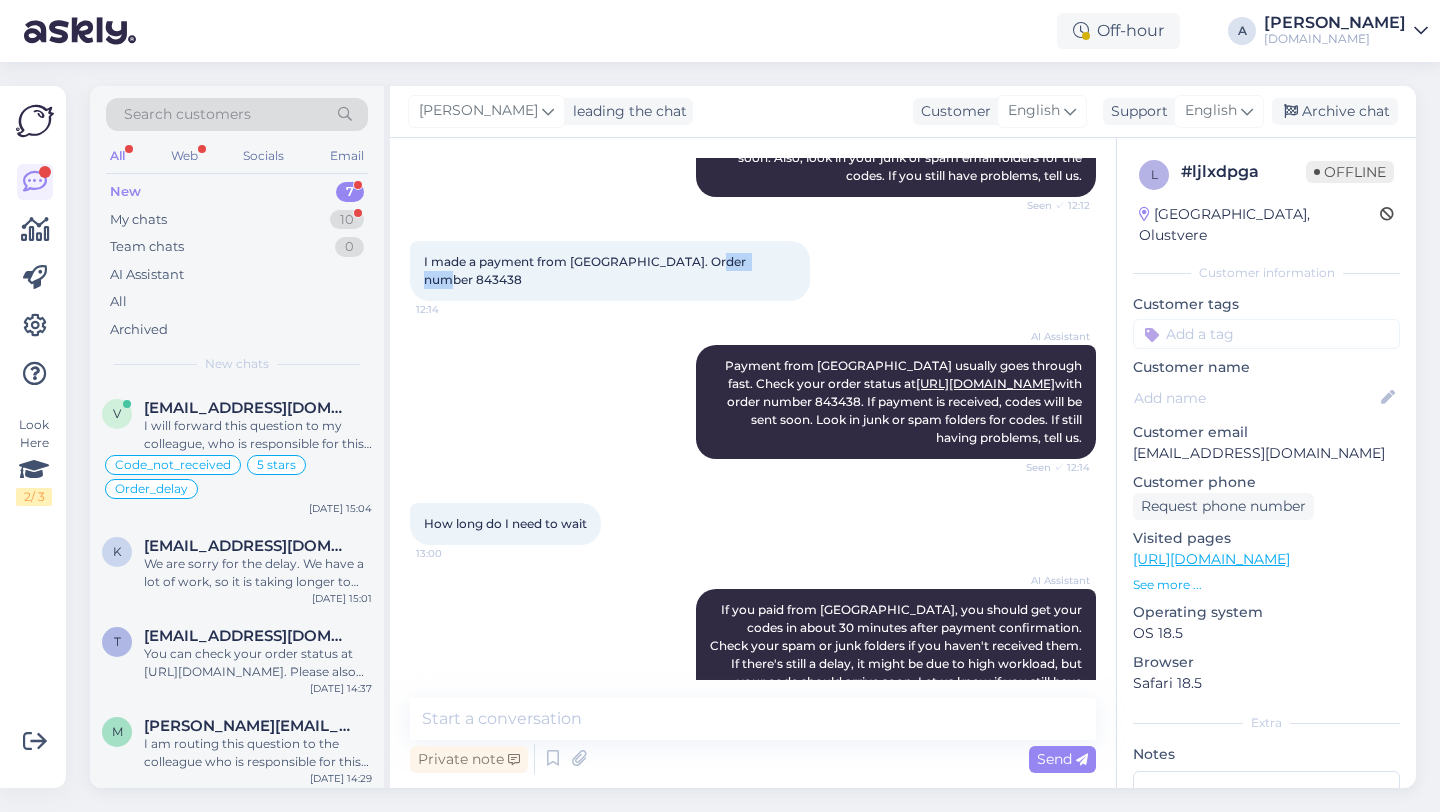 copy on "843438" 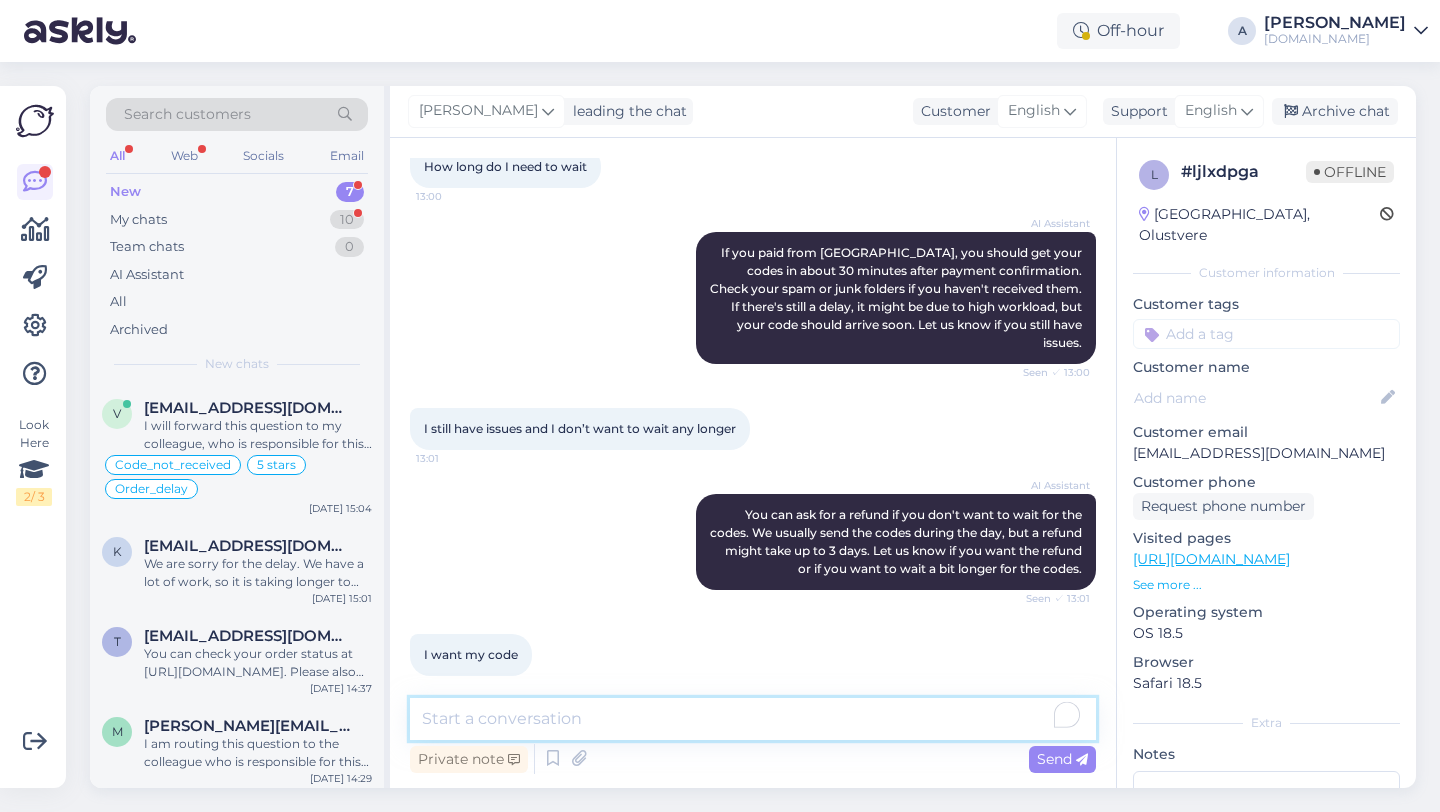 click at bounding box center [753, 719] 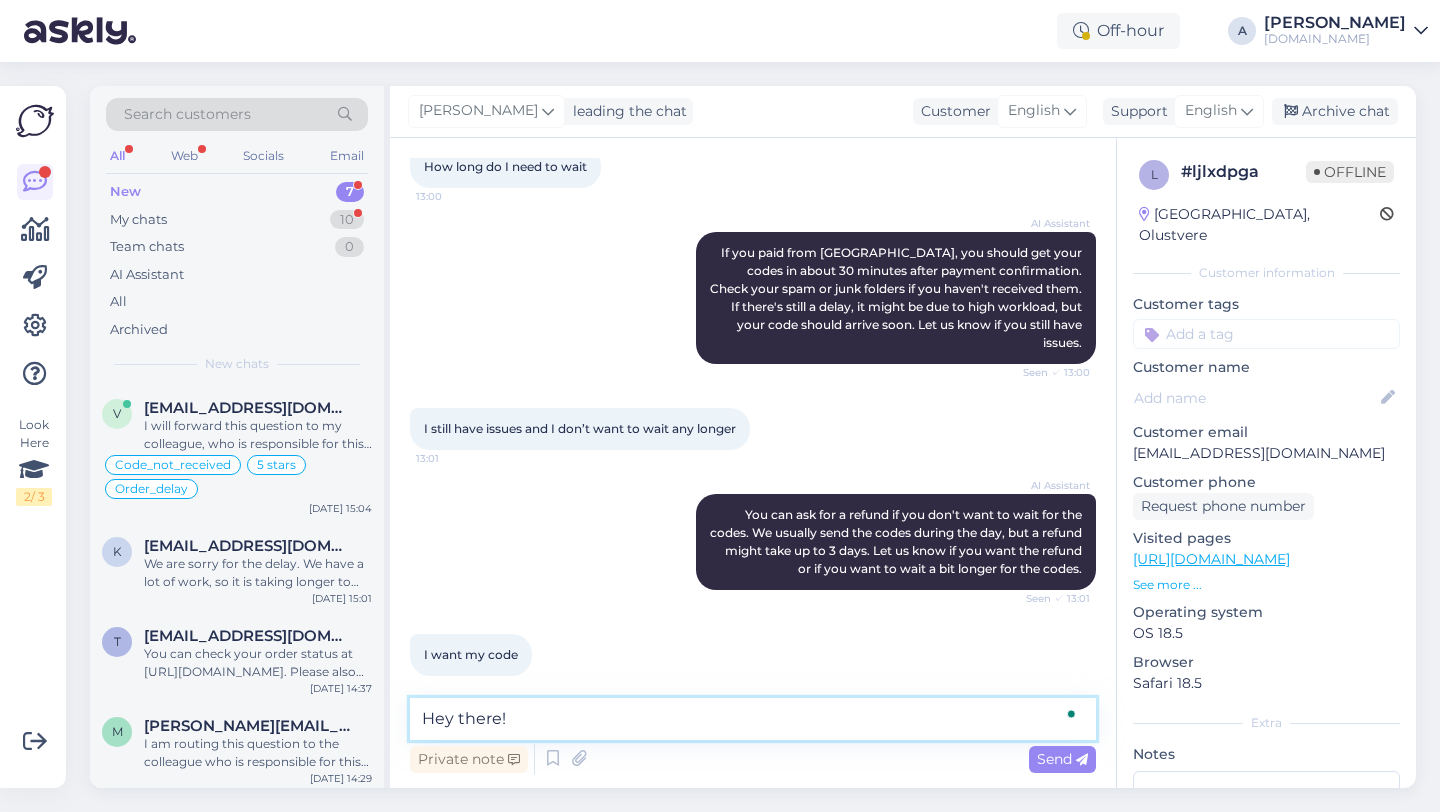 type on "Hey there!" 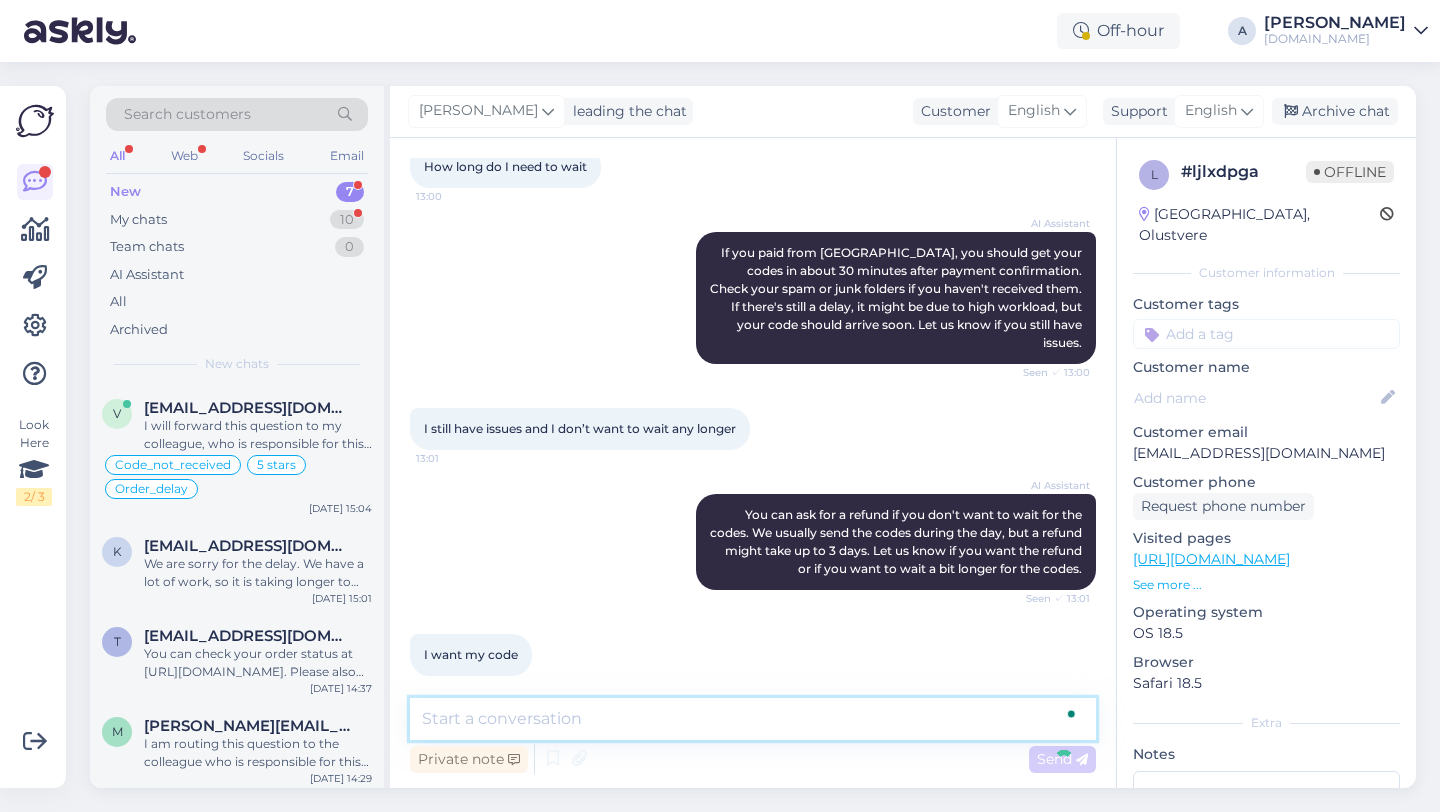 scroll, scrollTop: 746, scrollLeft: 0, axis: vertical 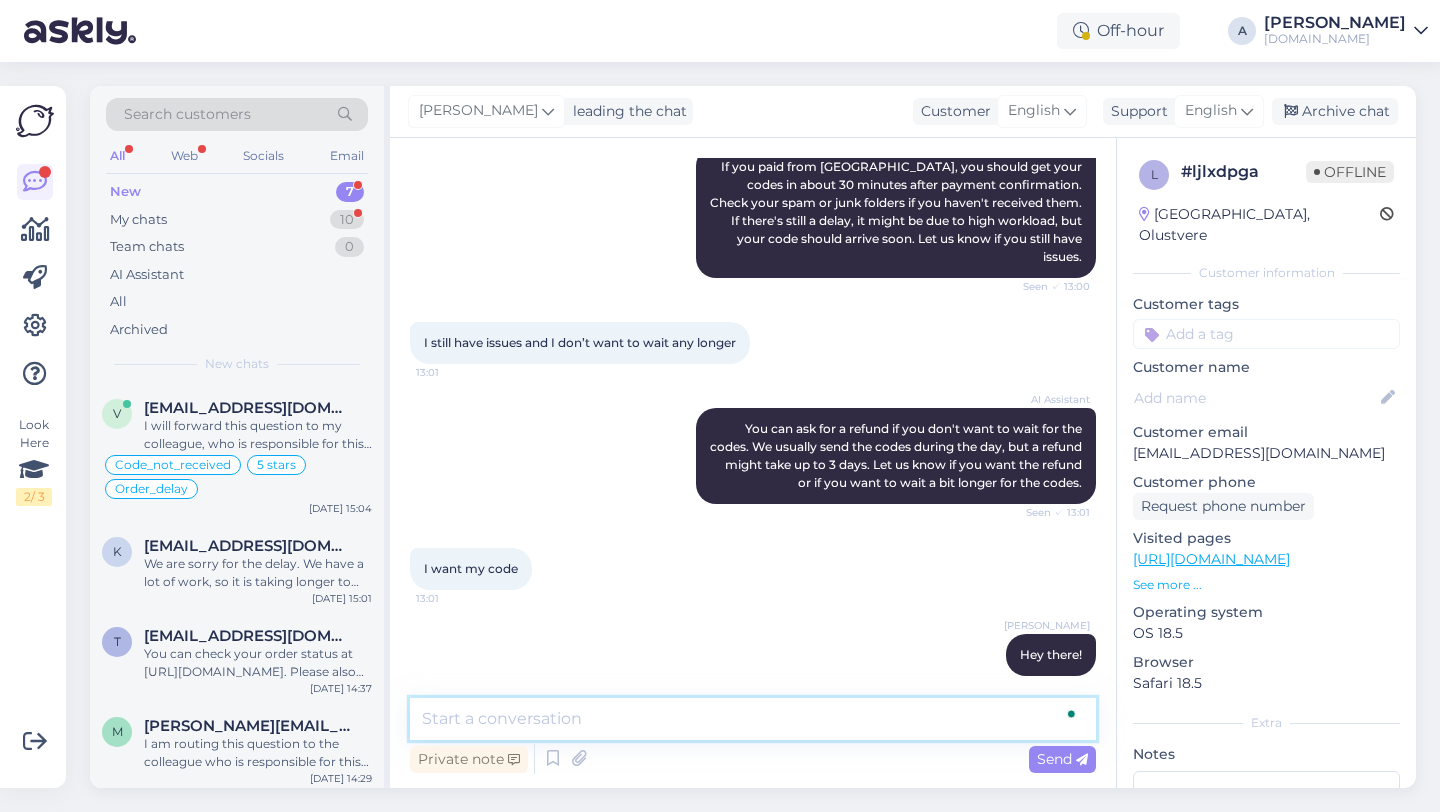 paste on "Due to unexpectedly high demand, the supplier has encountered delivery difficulties. We have contacted them and asked them to fulfill the orders as soon as possible.
We sincerely apologize for the delay!" 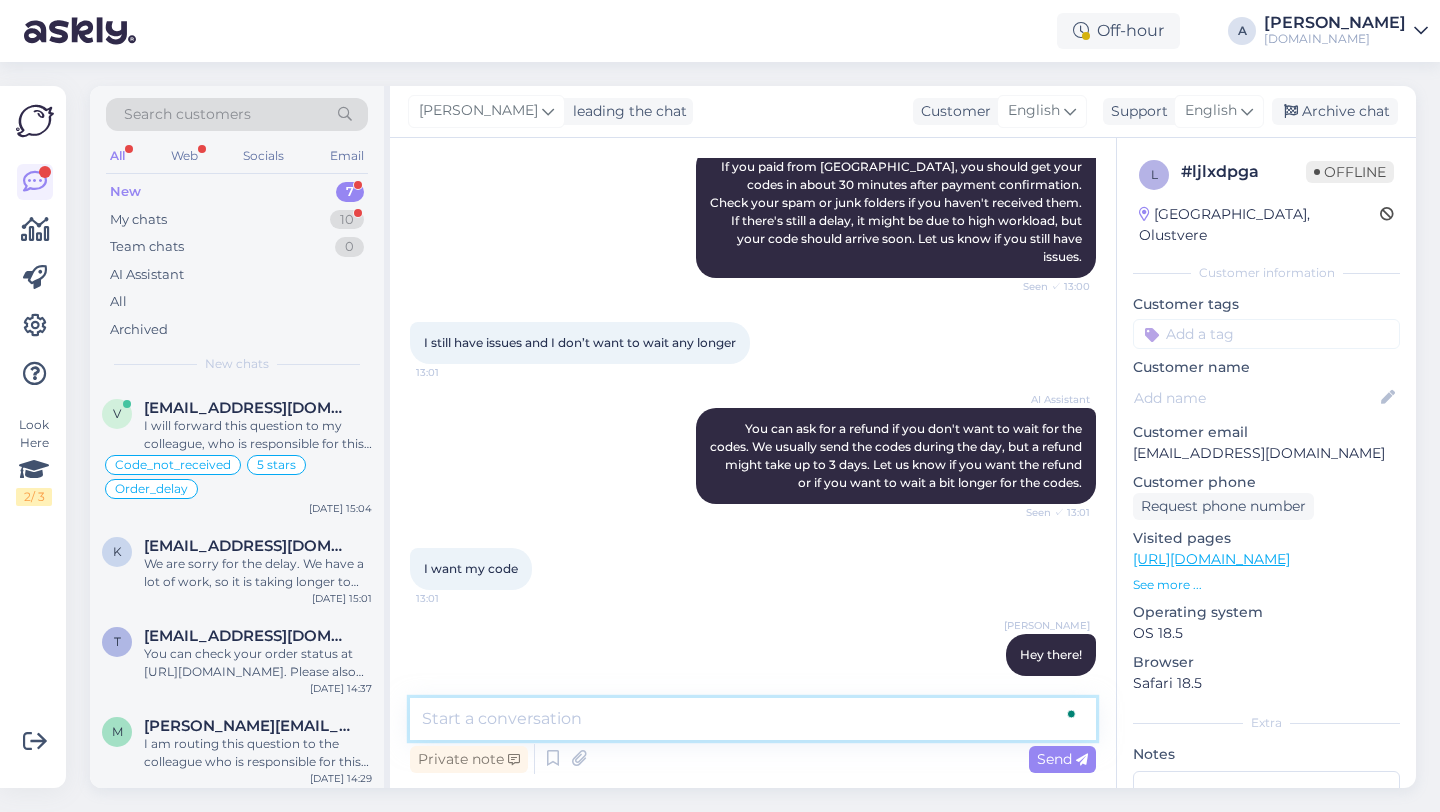 type on "Due to unexpectedly high demand, the supplier has encountered delivery difficulties. We have contacted them and asked them to fulfill the orders as soon as possible.
We sincerely apologize for the delay!" 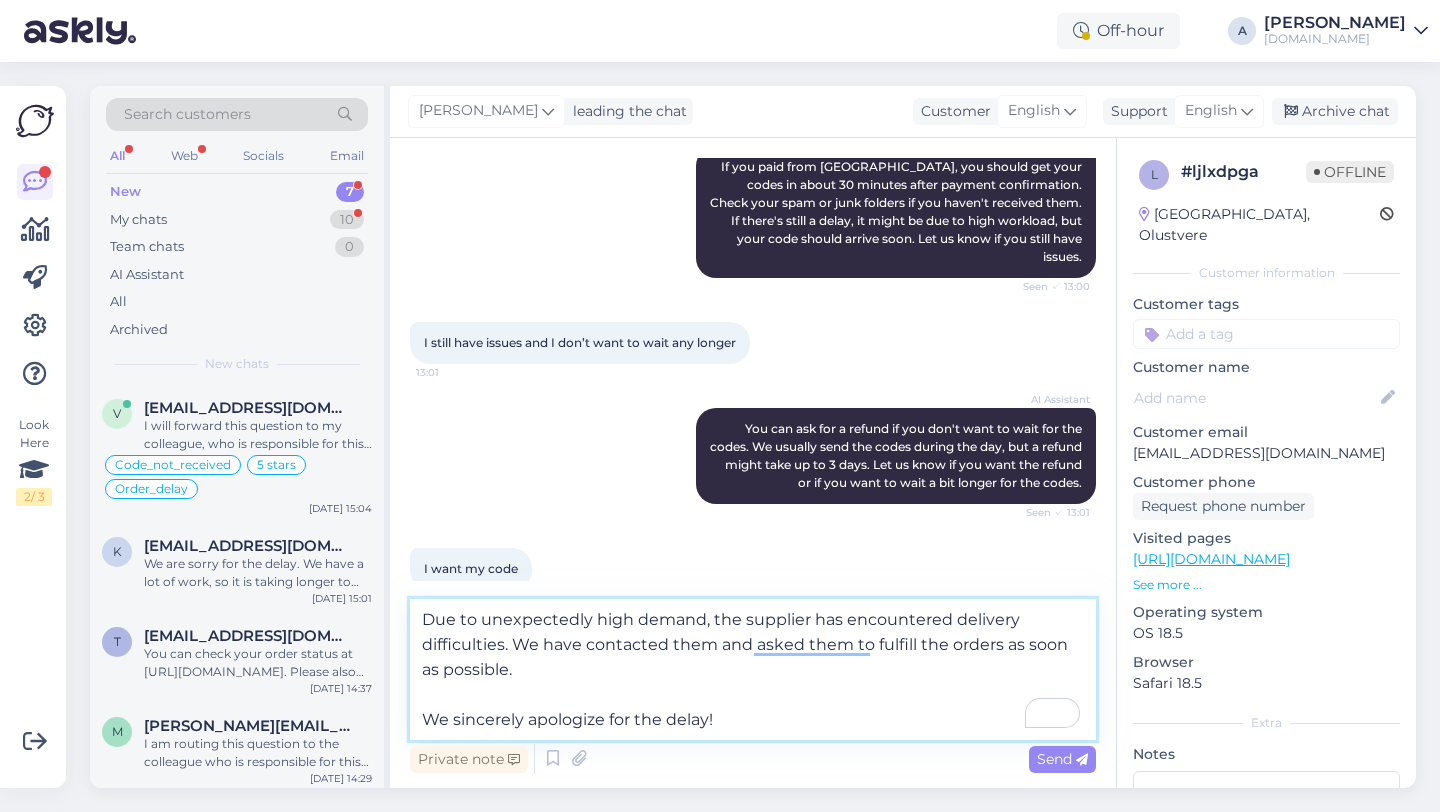 type 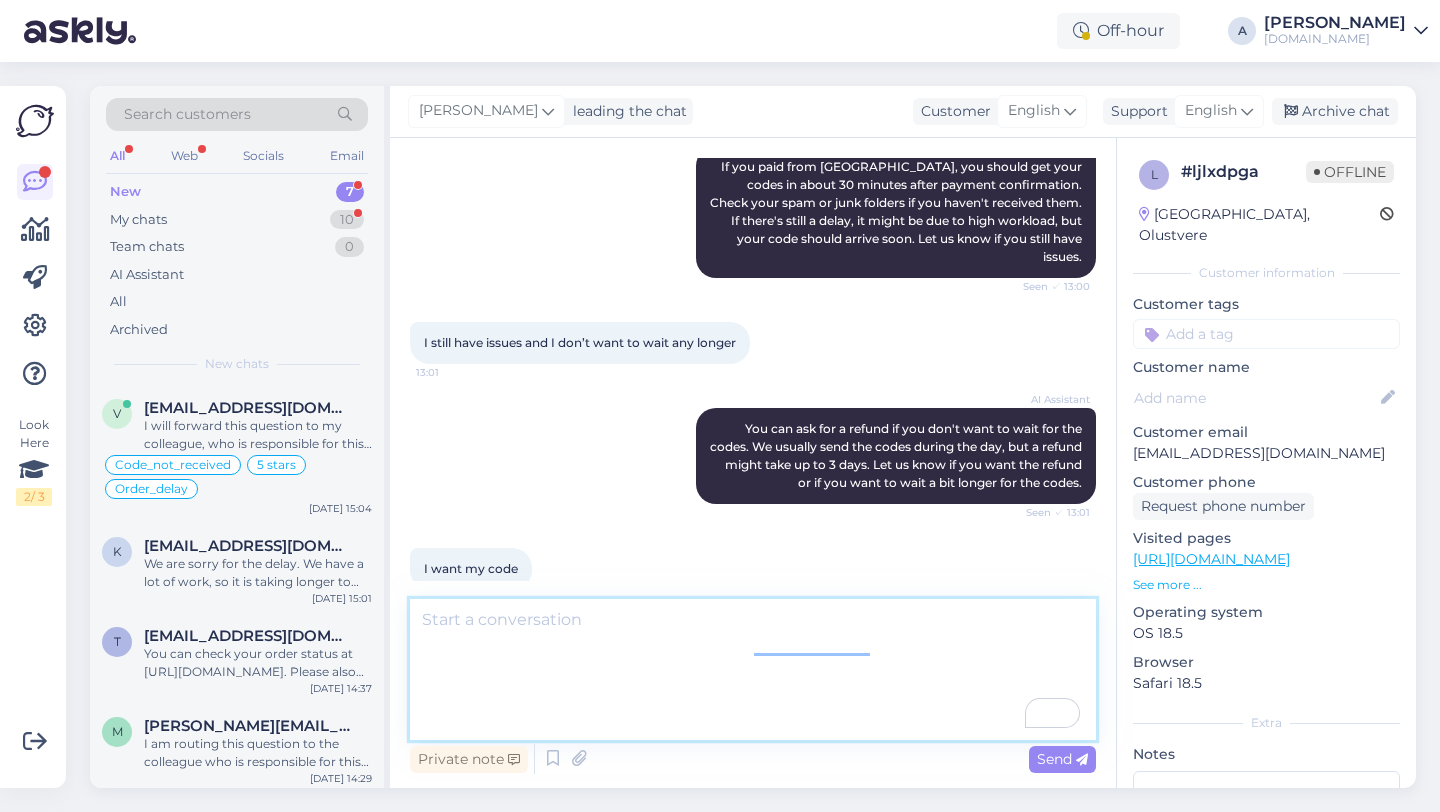 scroll, scrollTop: 904, scrollLeft: 0, axis: vertical 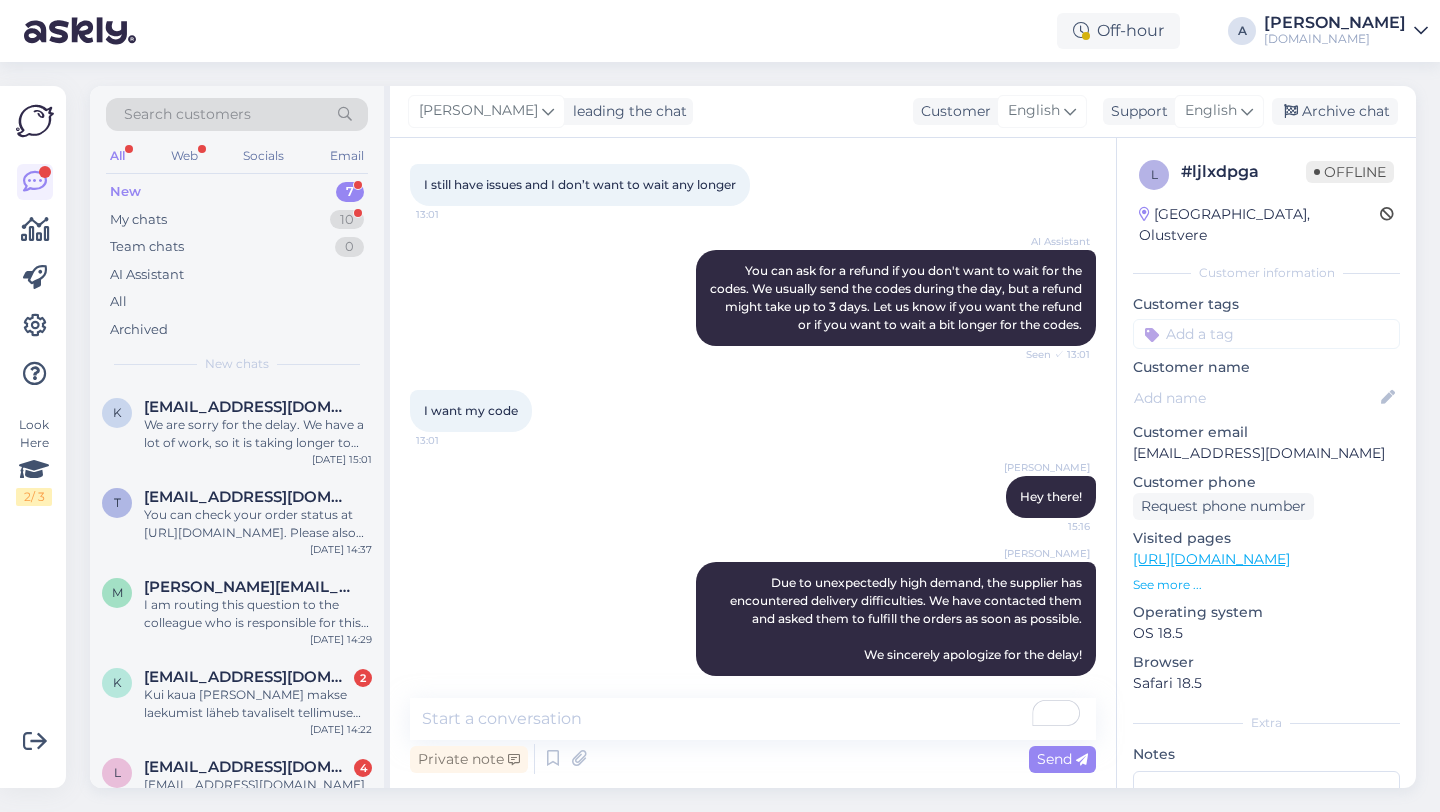 click on "New 7" at bounding box center (237, 192) 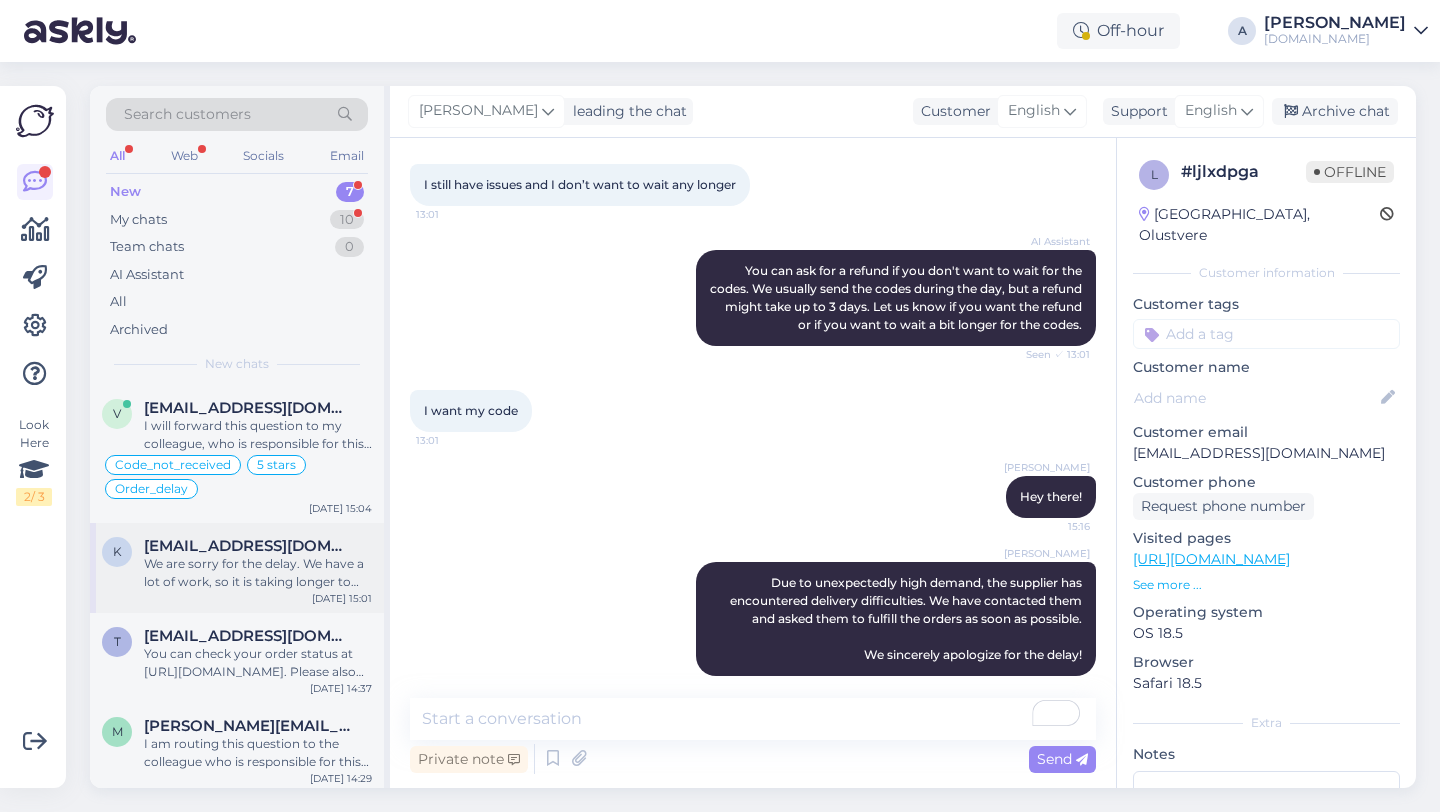scroll, scrollTop: 299, scrollLeft: 0, axis: vertical 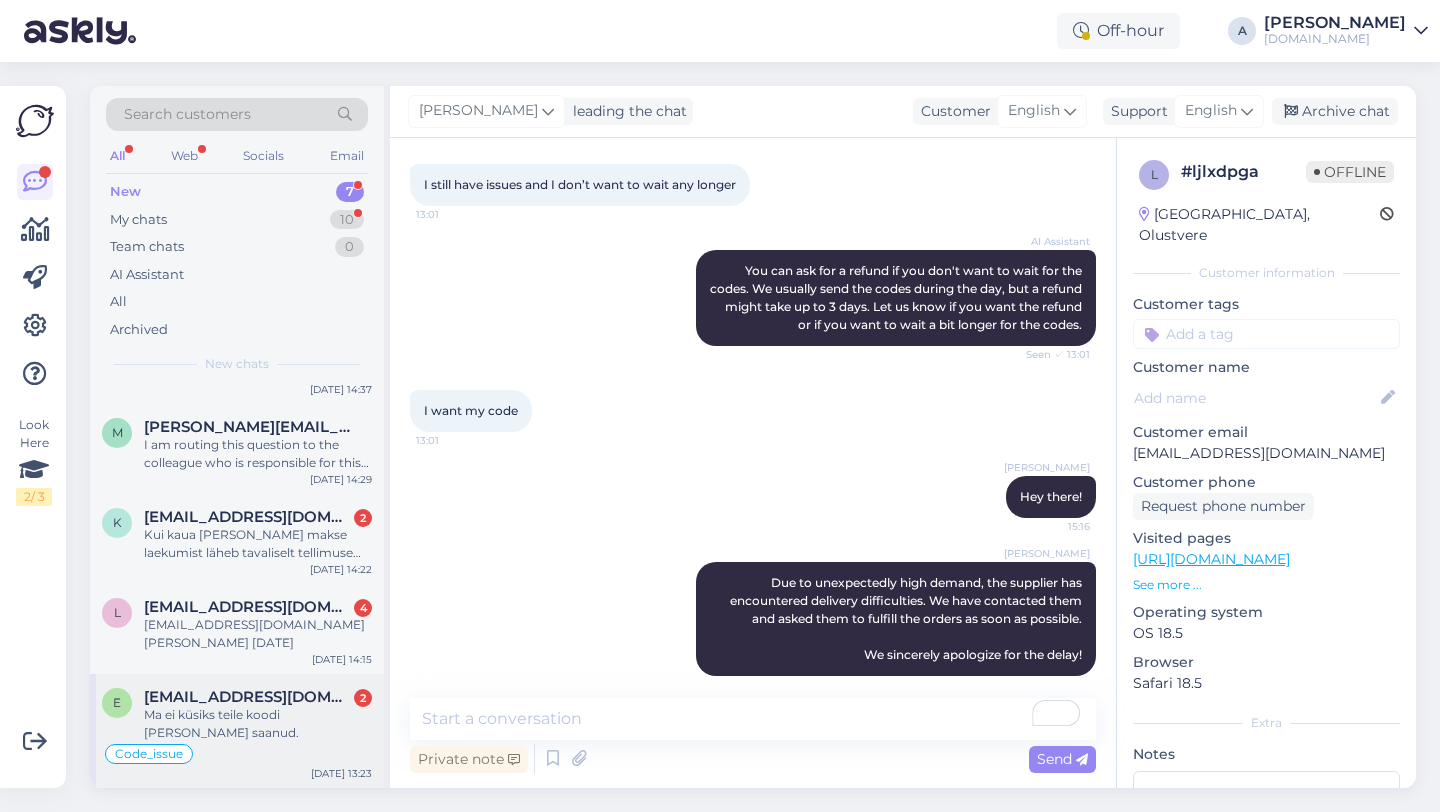 click on "Ma ei küsiks teile koodi kui oleksin selle saanud." at bounding box center (258, 724) 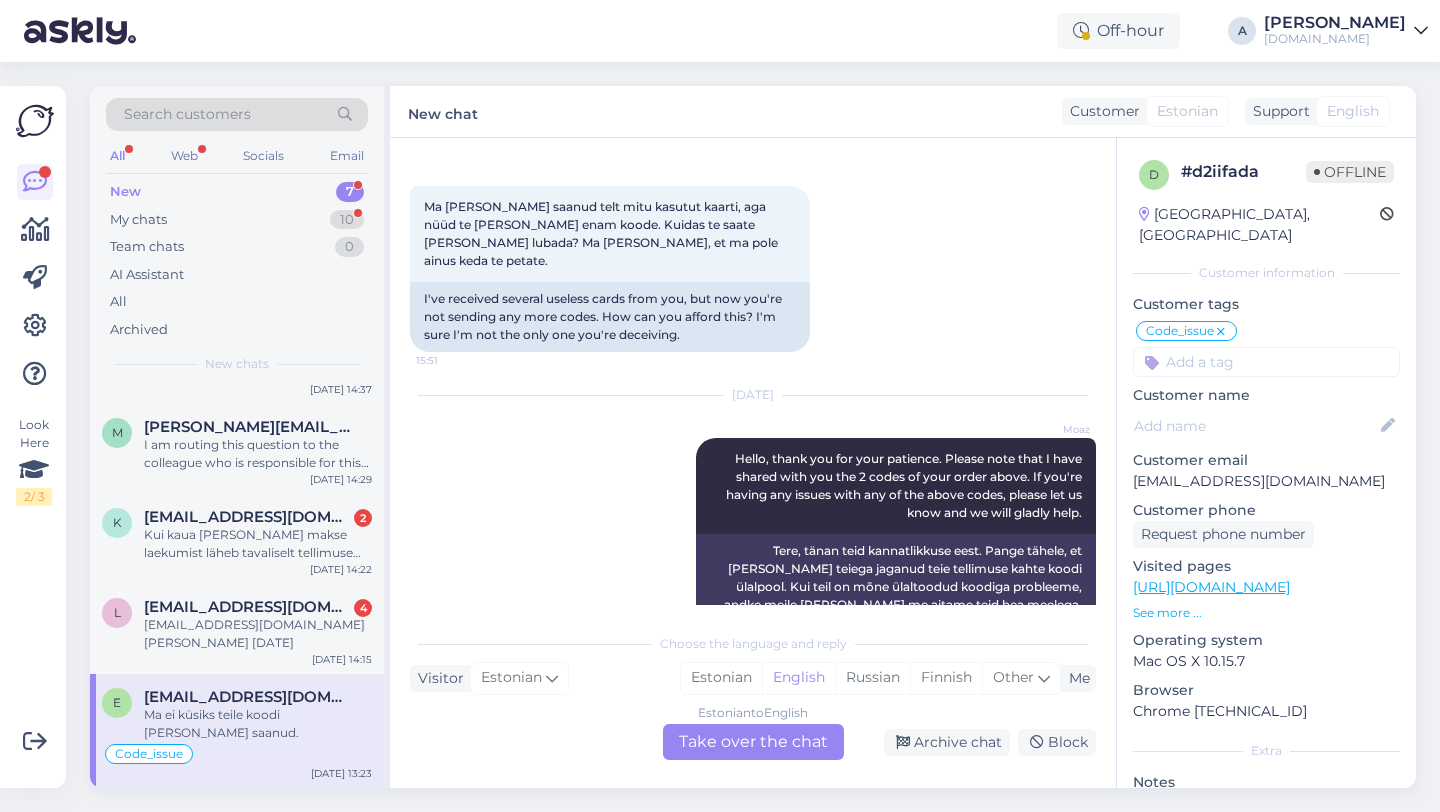 scroll, scrollTop: 14955, scrollLeft: 0, axis: vertical 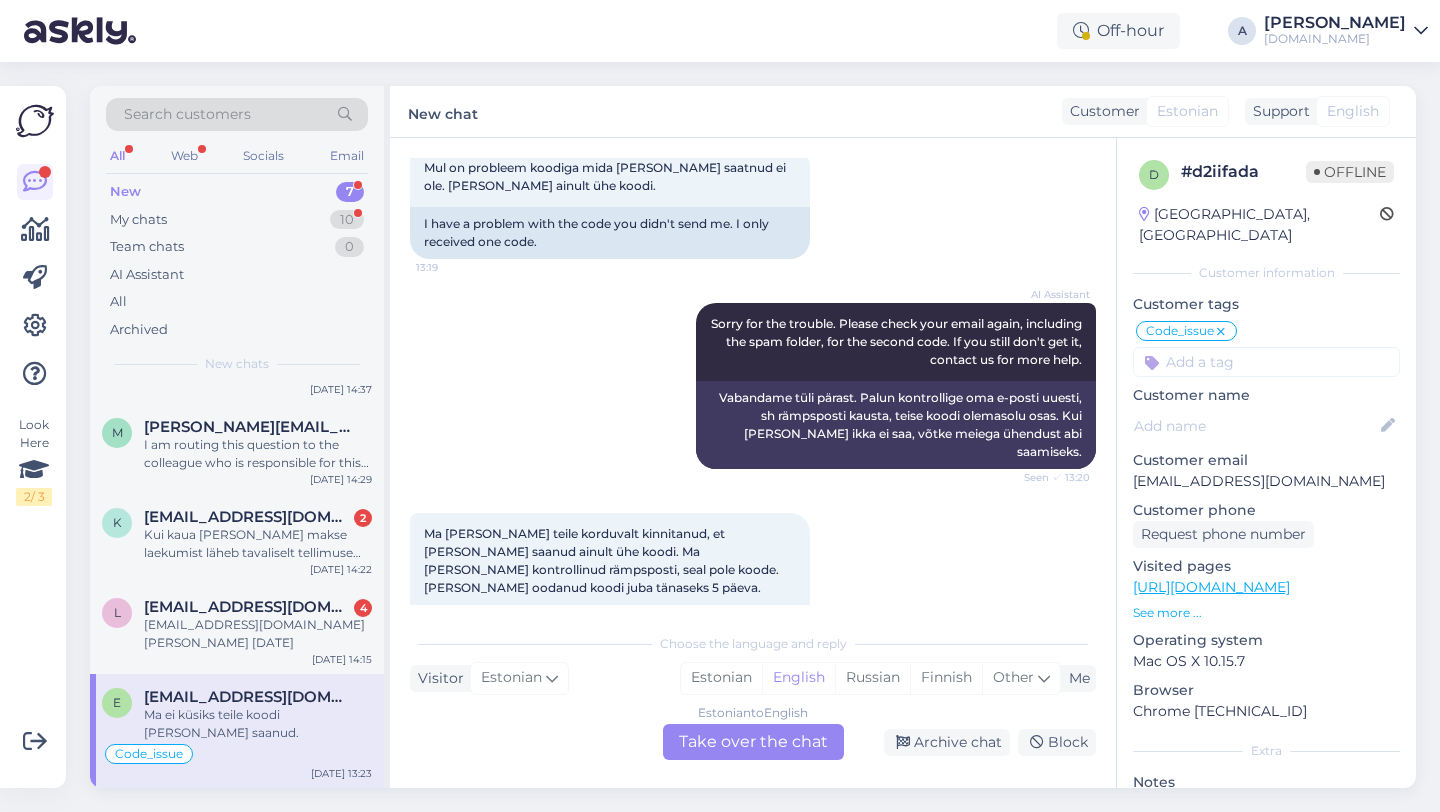 click on "Estonian  to  English Take over the chat" at bounding box center [753, 742] 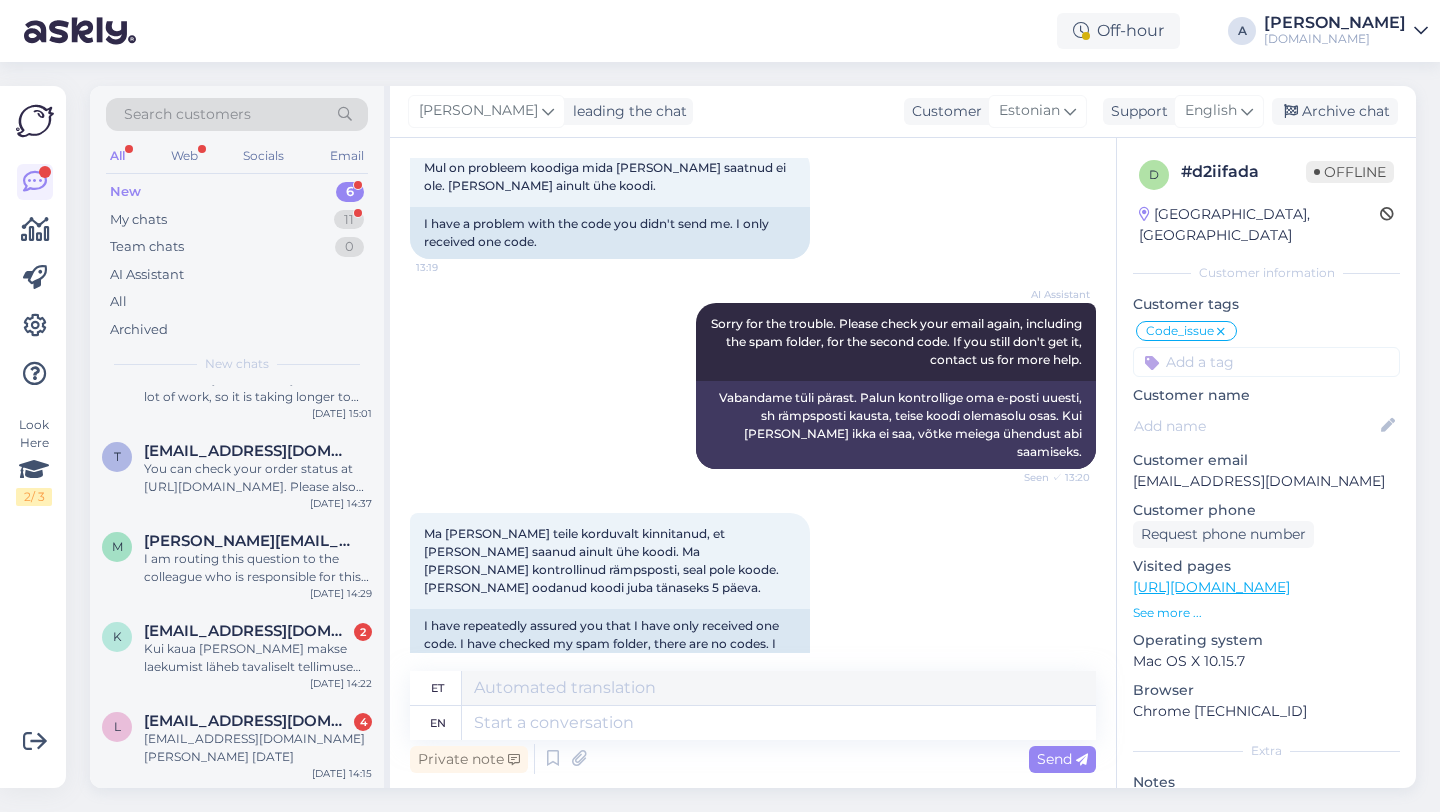 scroll, scrollTop: 14907, scrollLeft: 0, axis: vertical 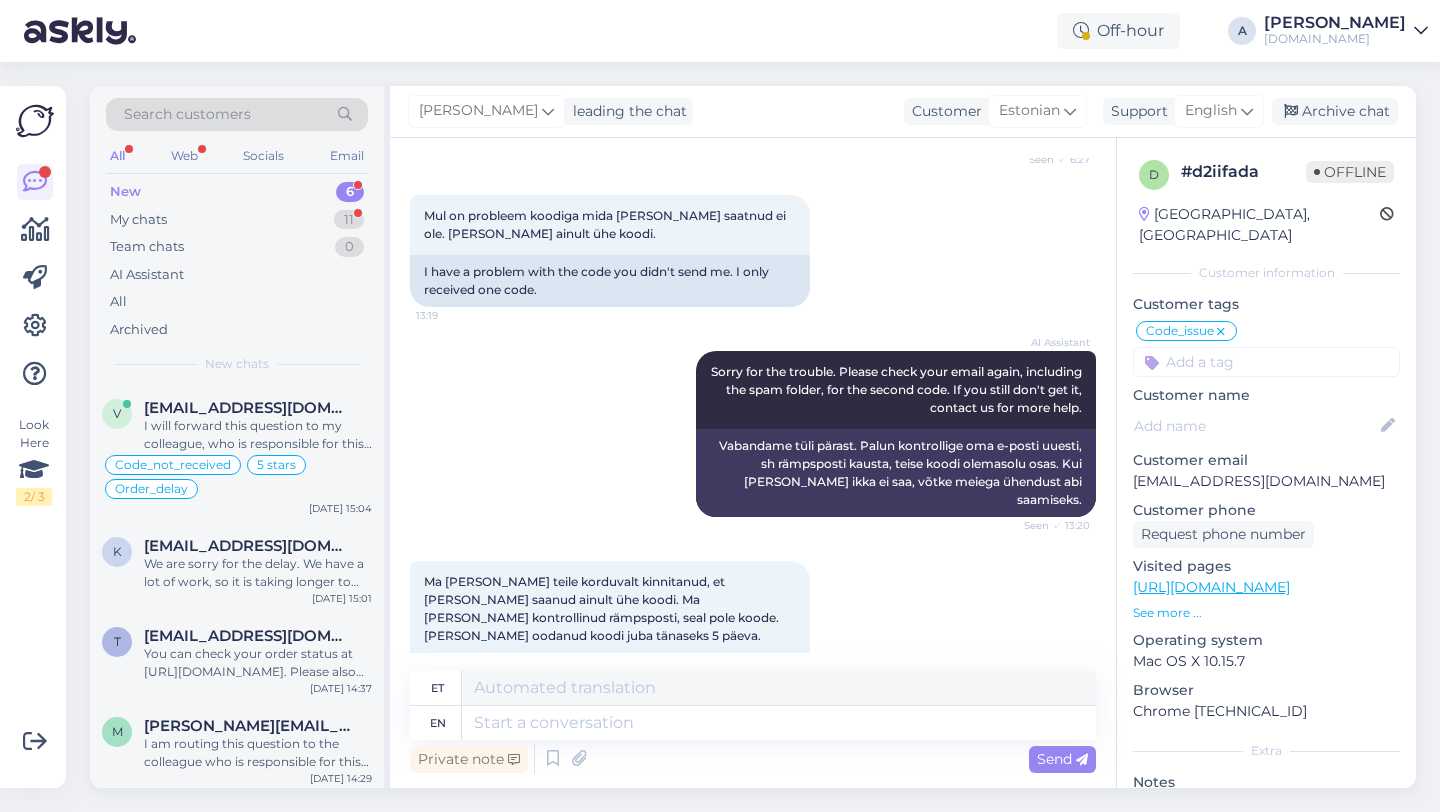 click on "Private note Send" at bounding box center [753, 759] 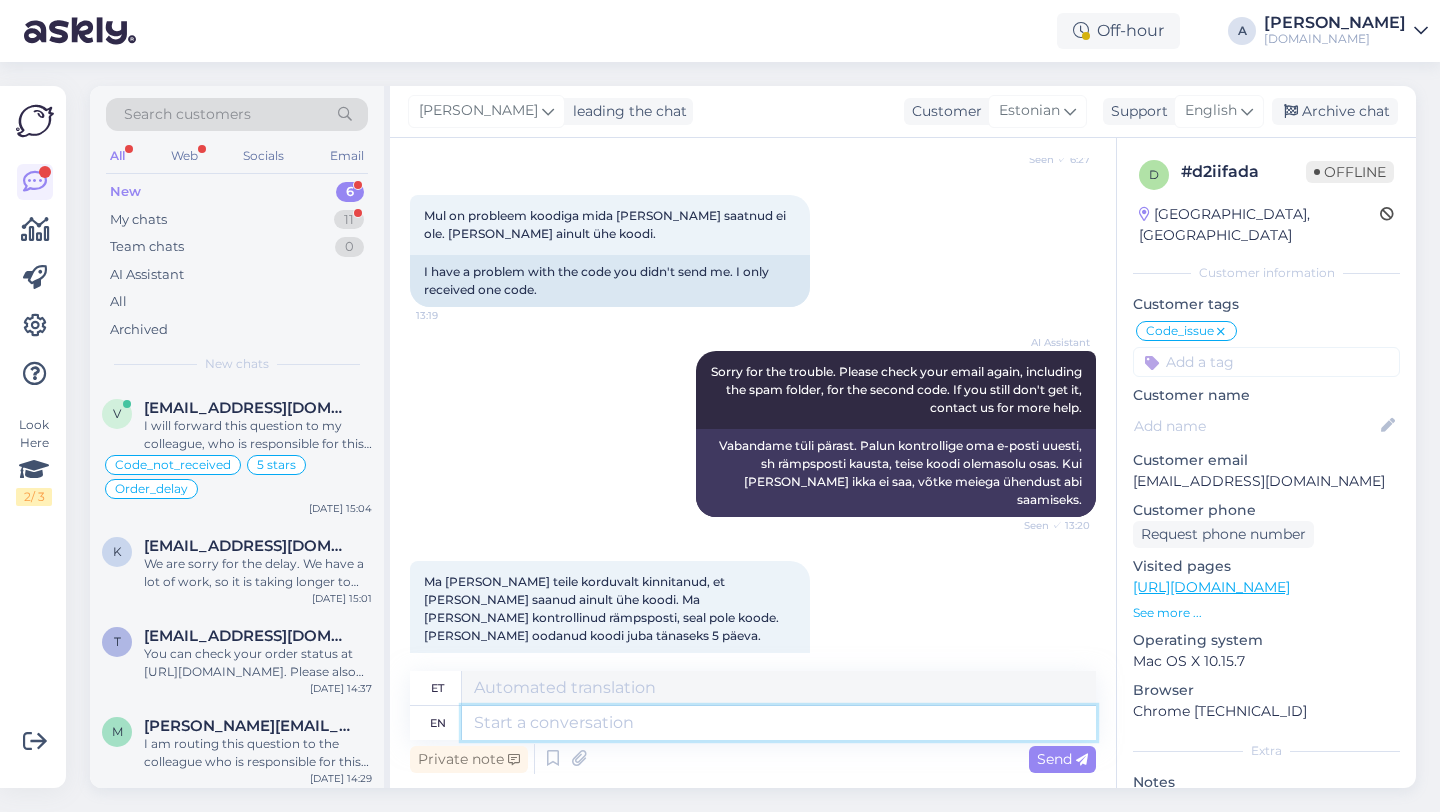 click at bounding box center [779, 723] 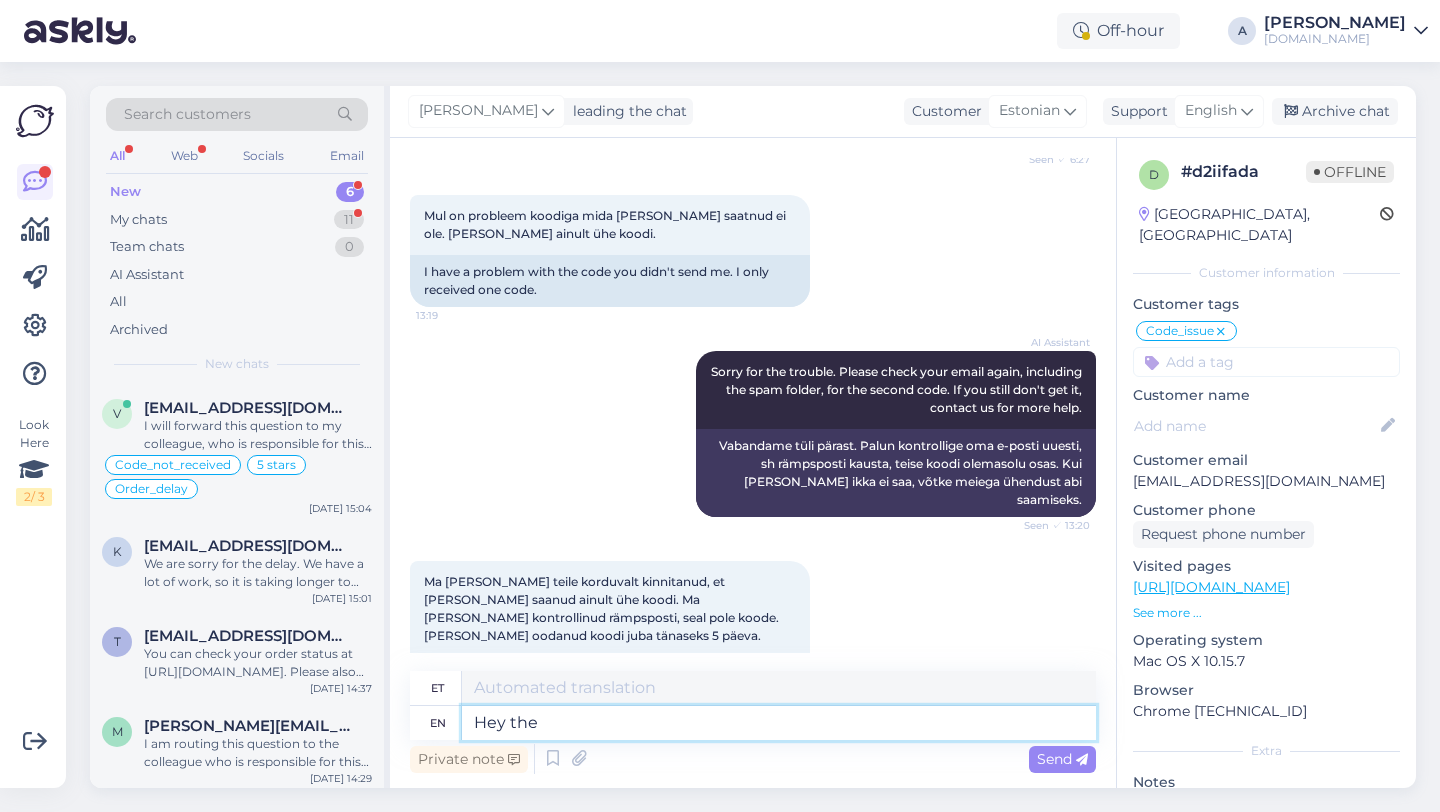 type on "Hey ther" 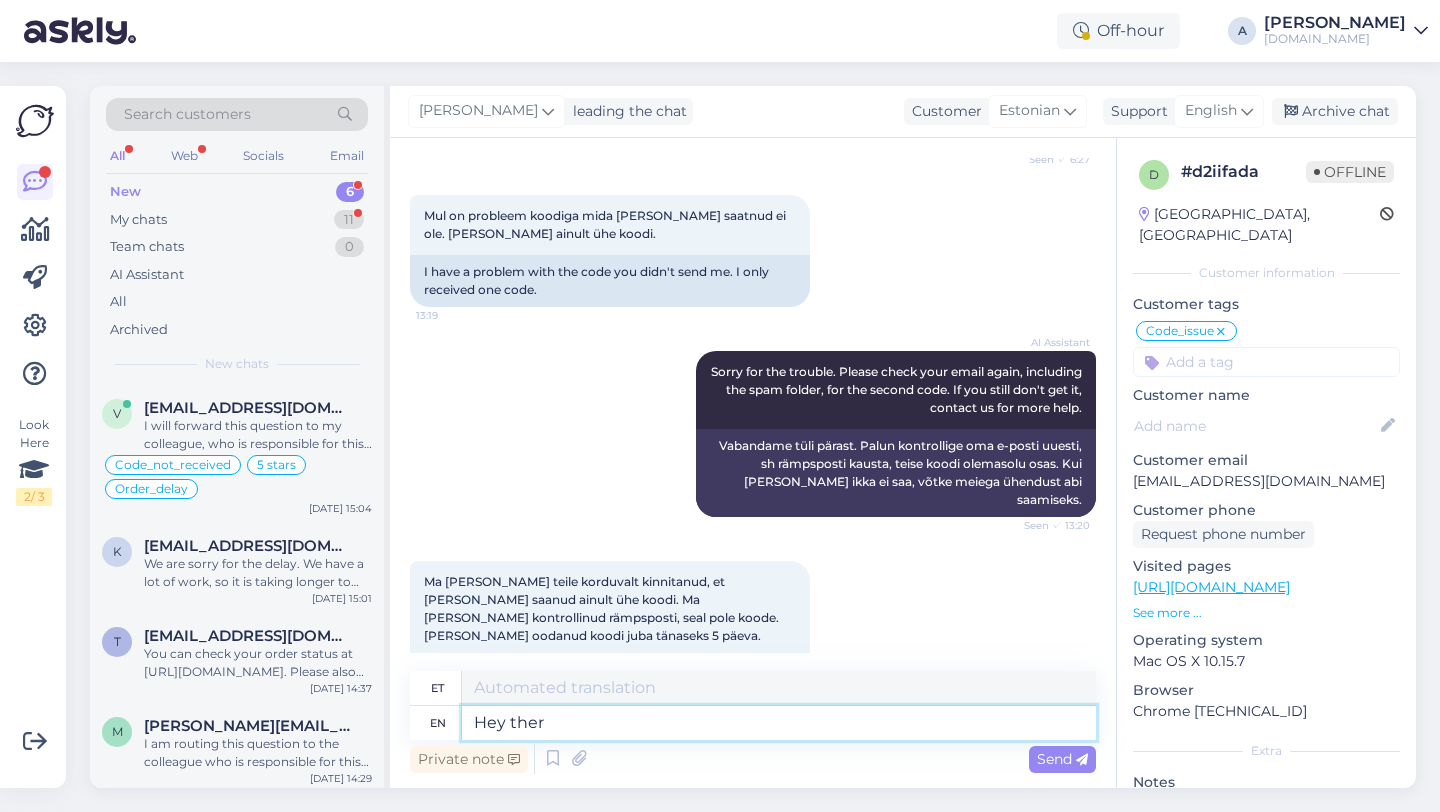 type on "Hei" 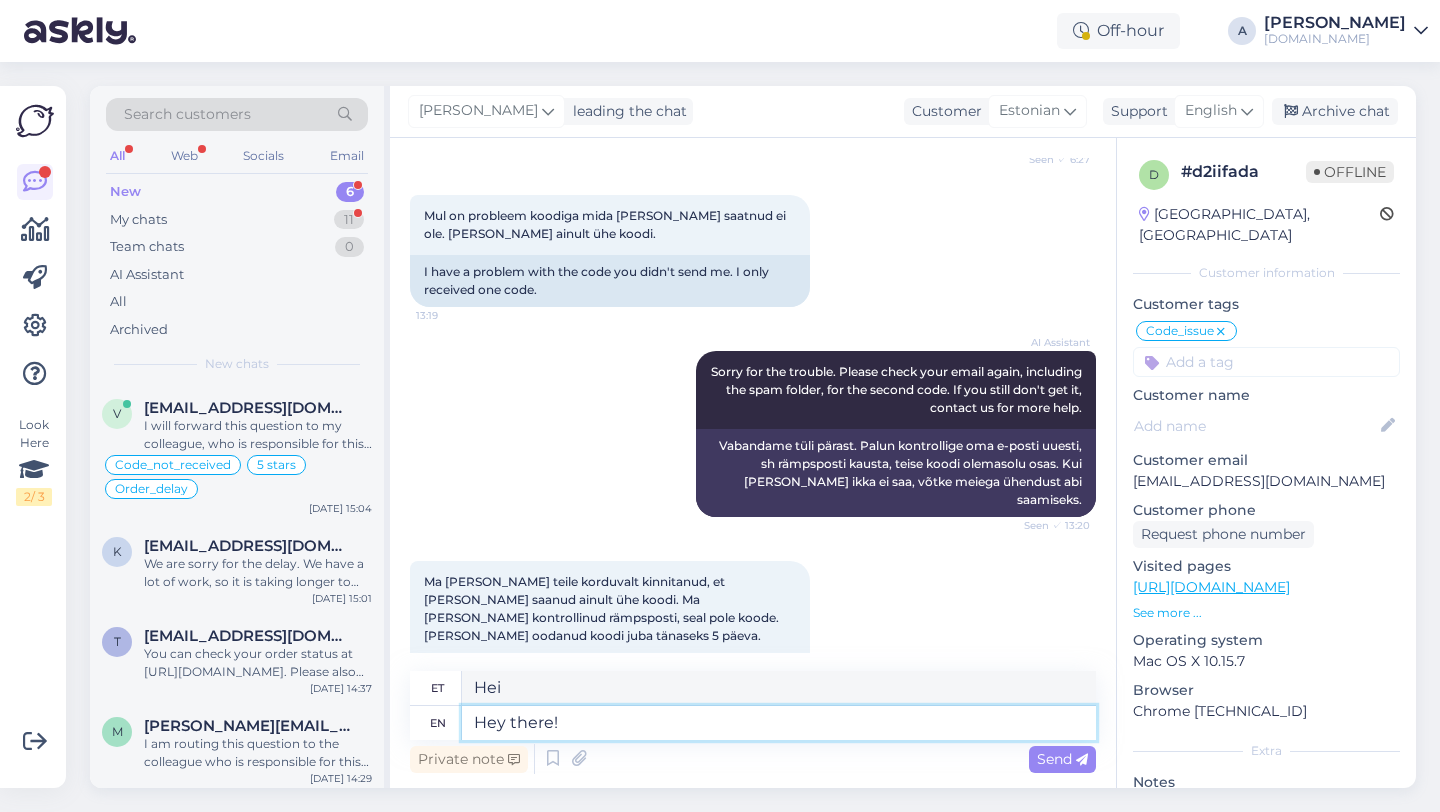 type on "Hey there!" 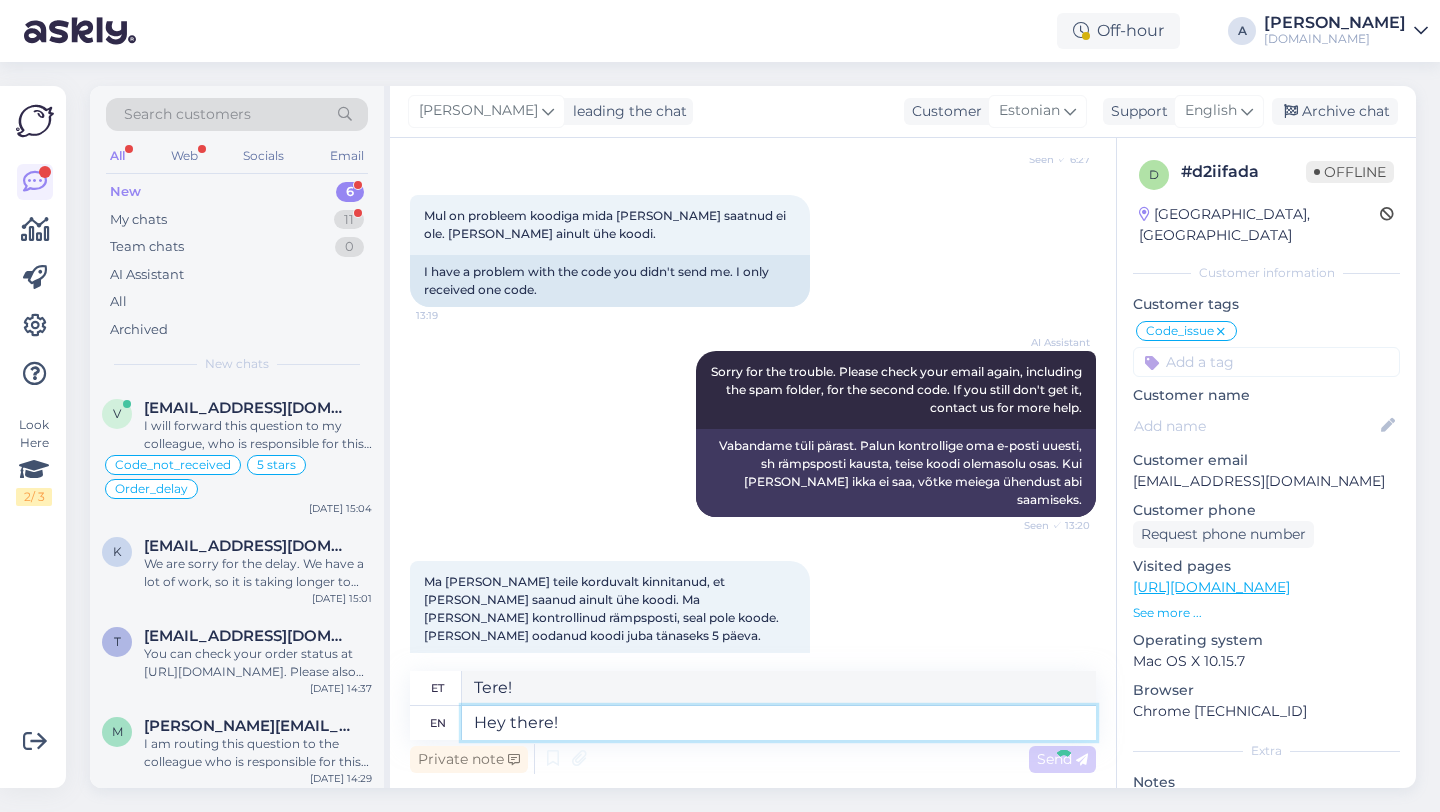 type 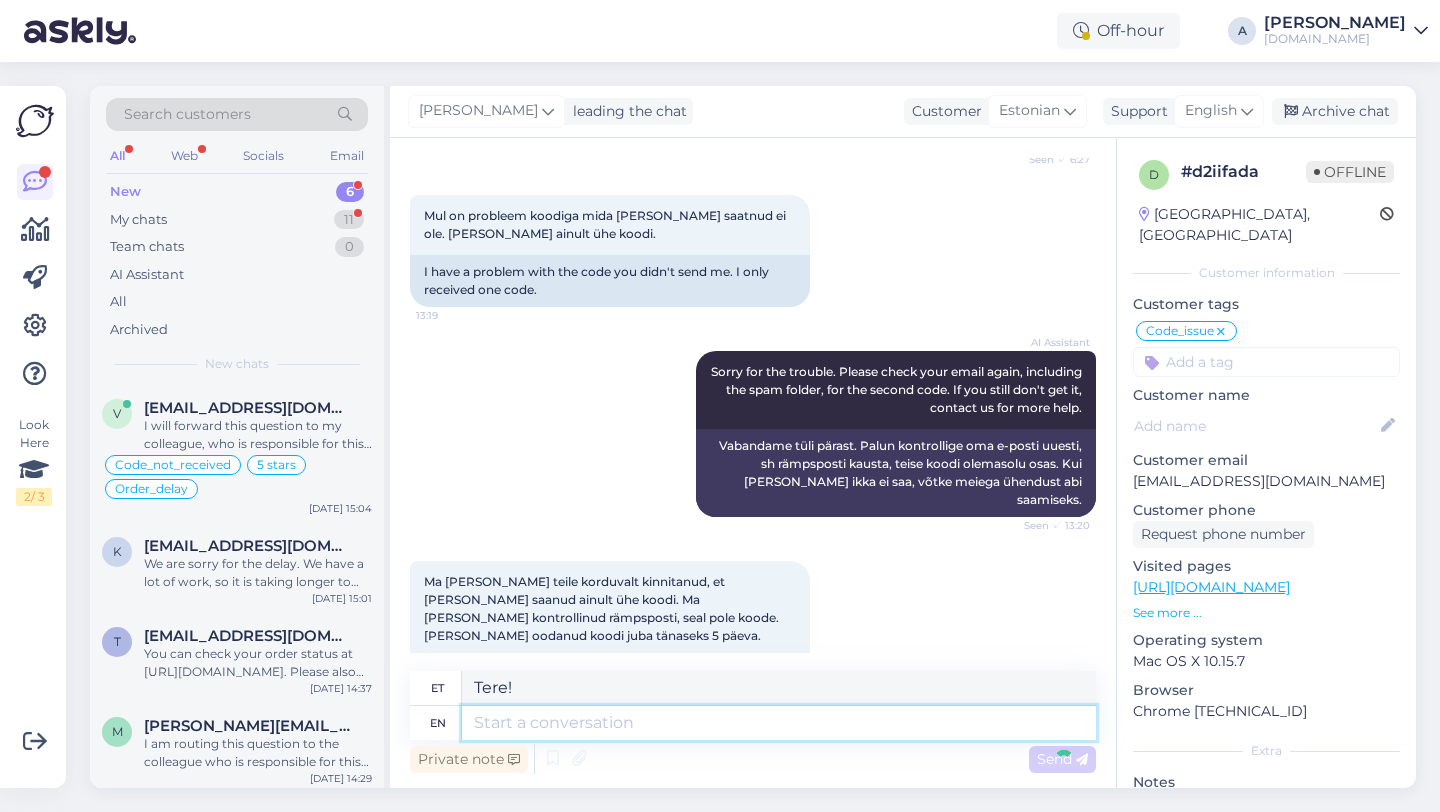 type 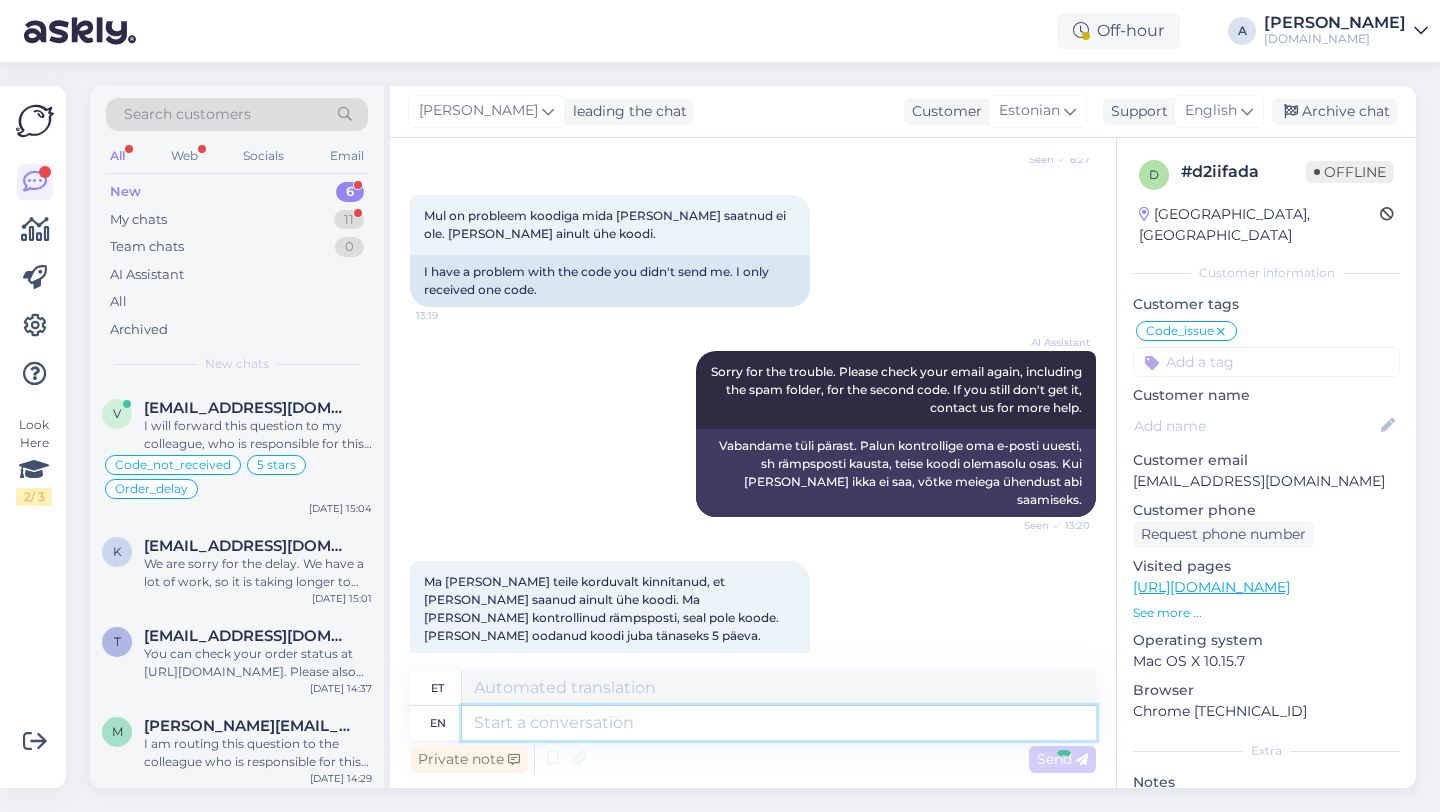 scroll, scrollTop: 15027, scrollLeft: 0, axis: vertical 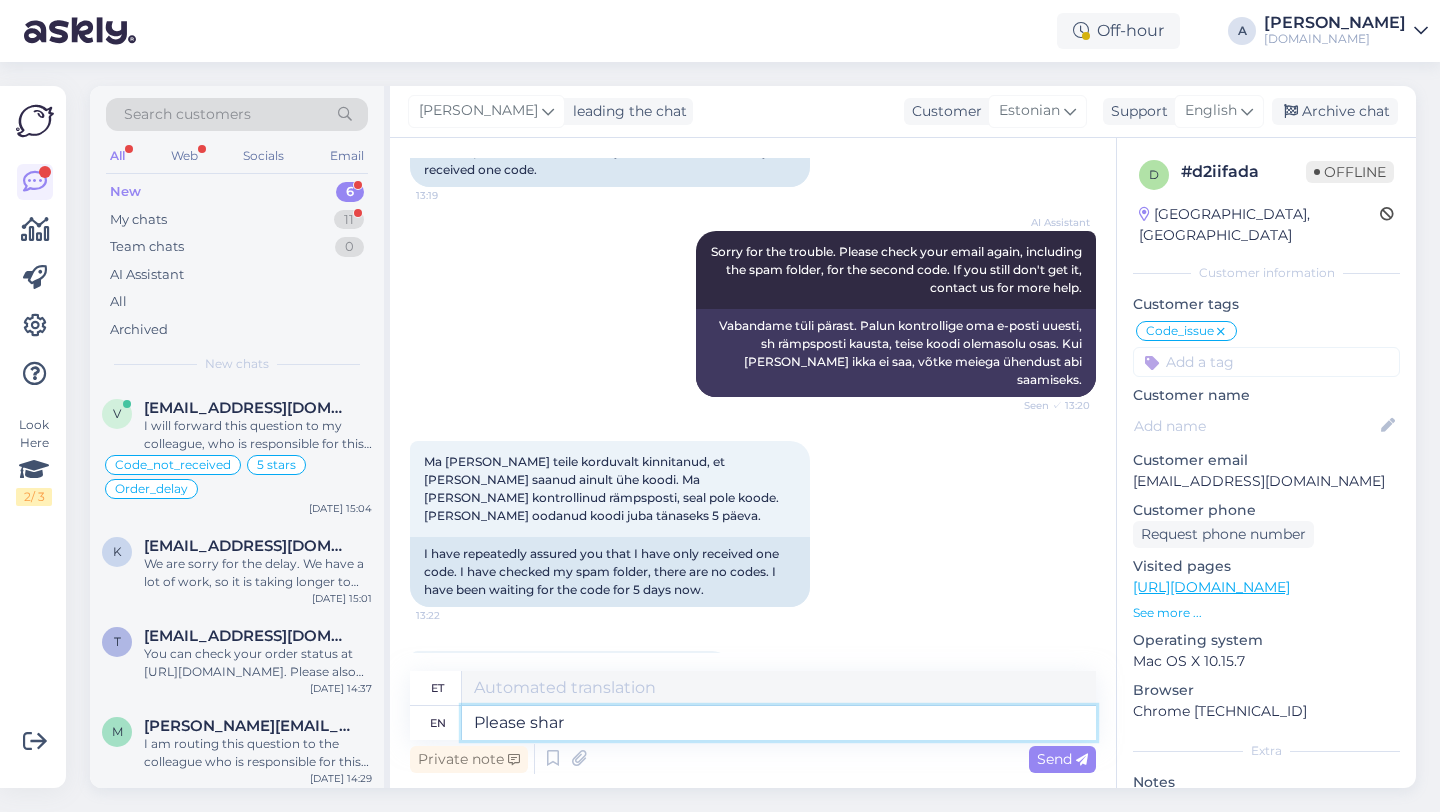 type on "Please share" 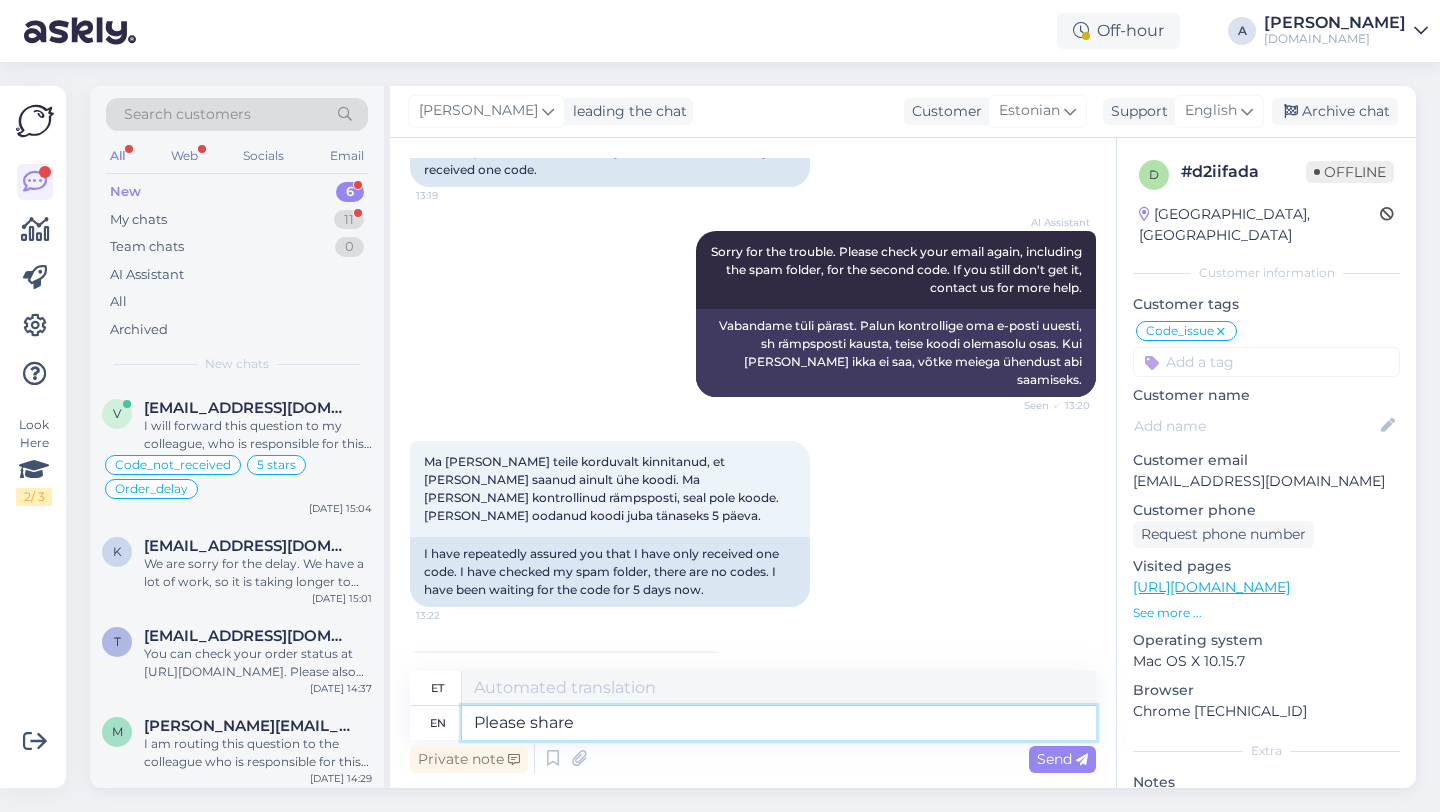 type on "Palun" 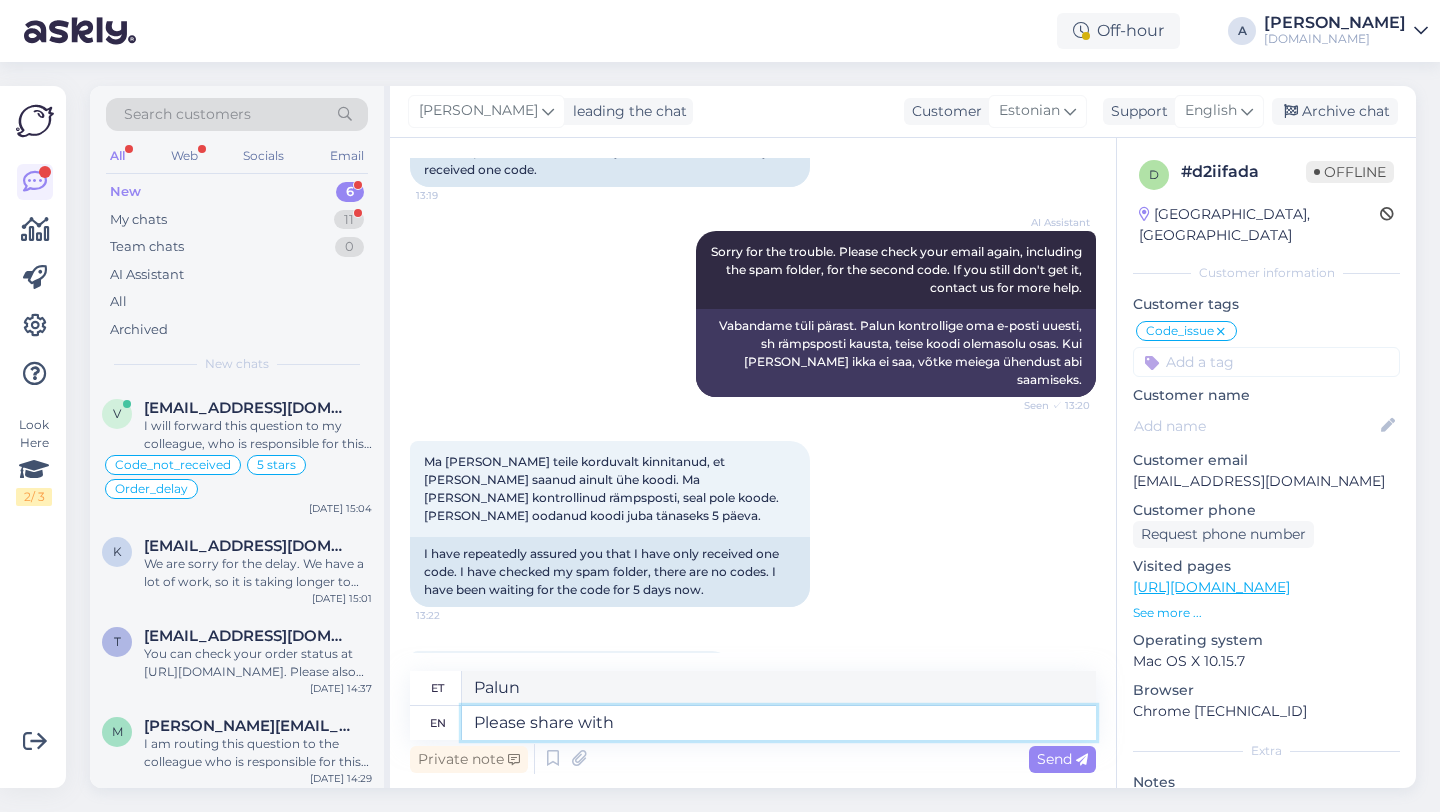 type on "Please share with" 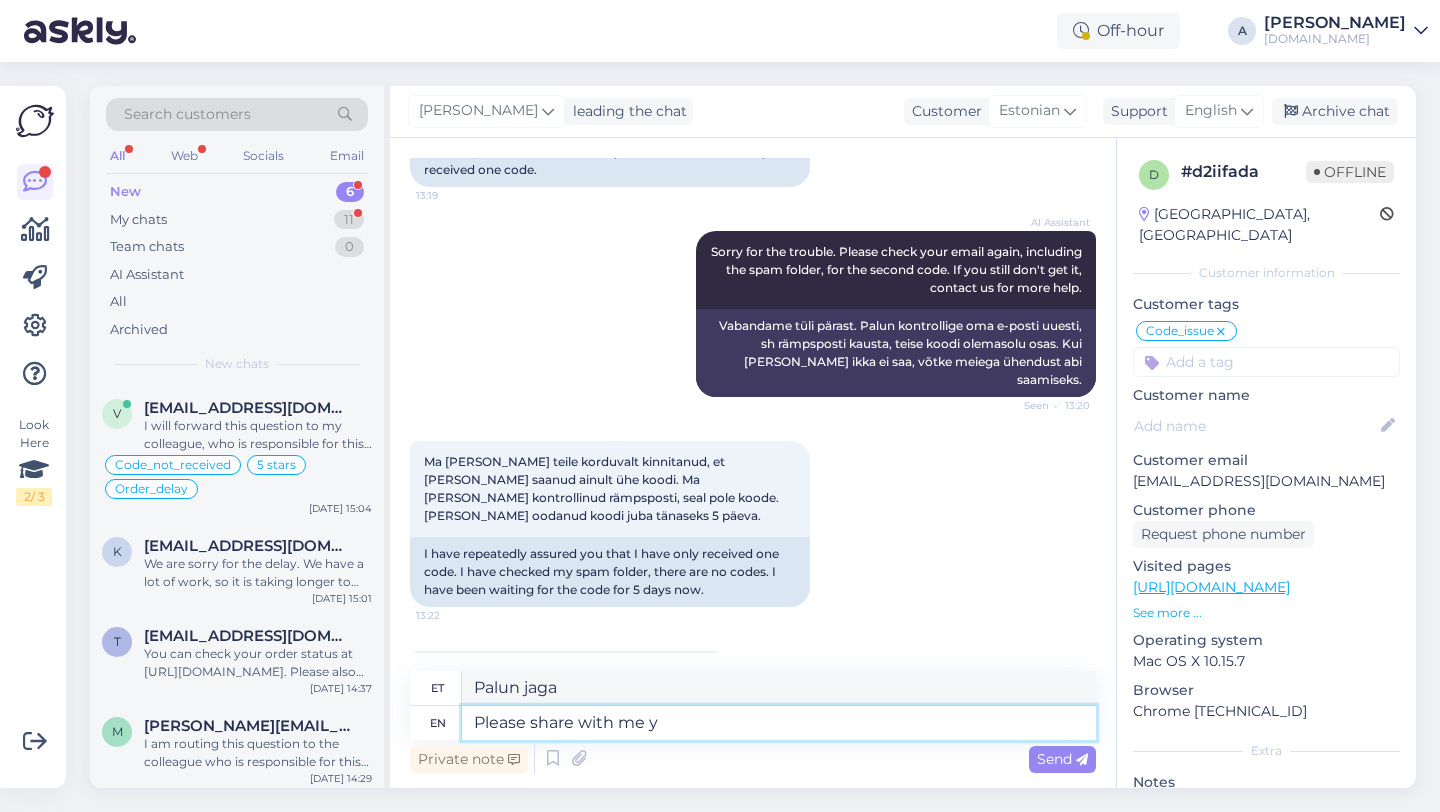 type on "Please share with me yo" 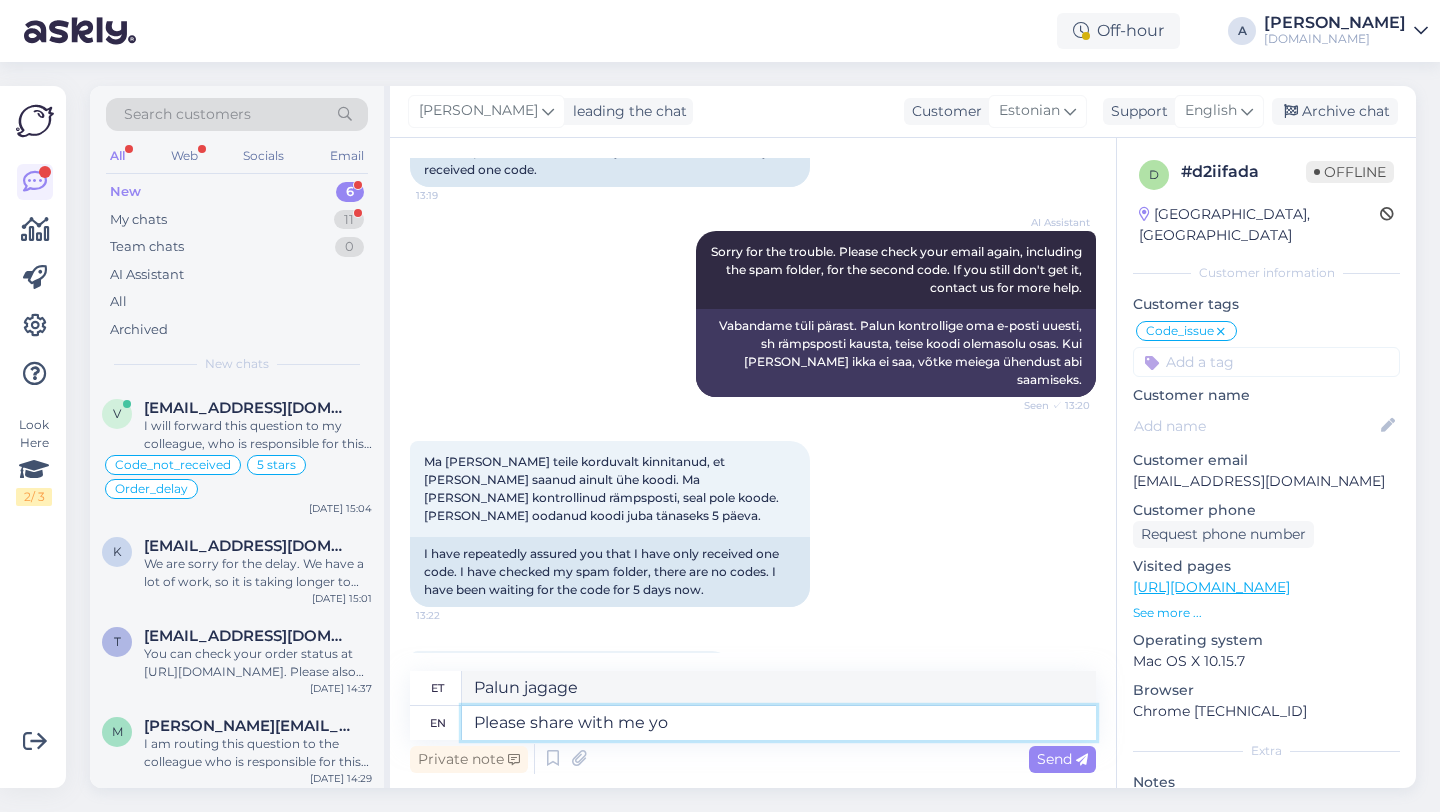 type on "Palun jaga minuga" 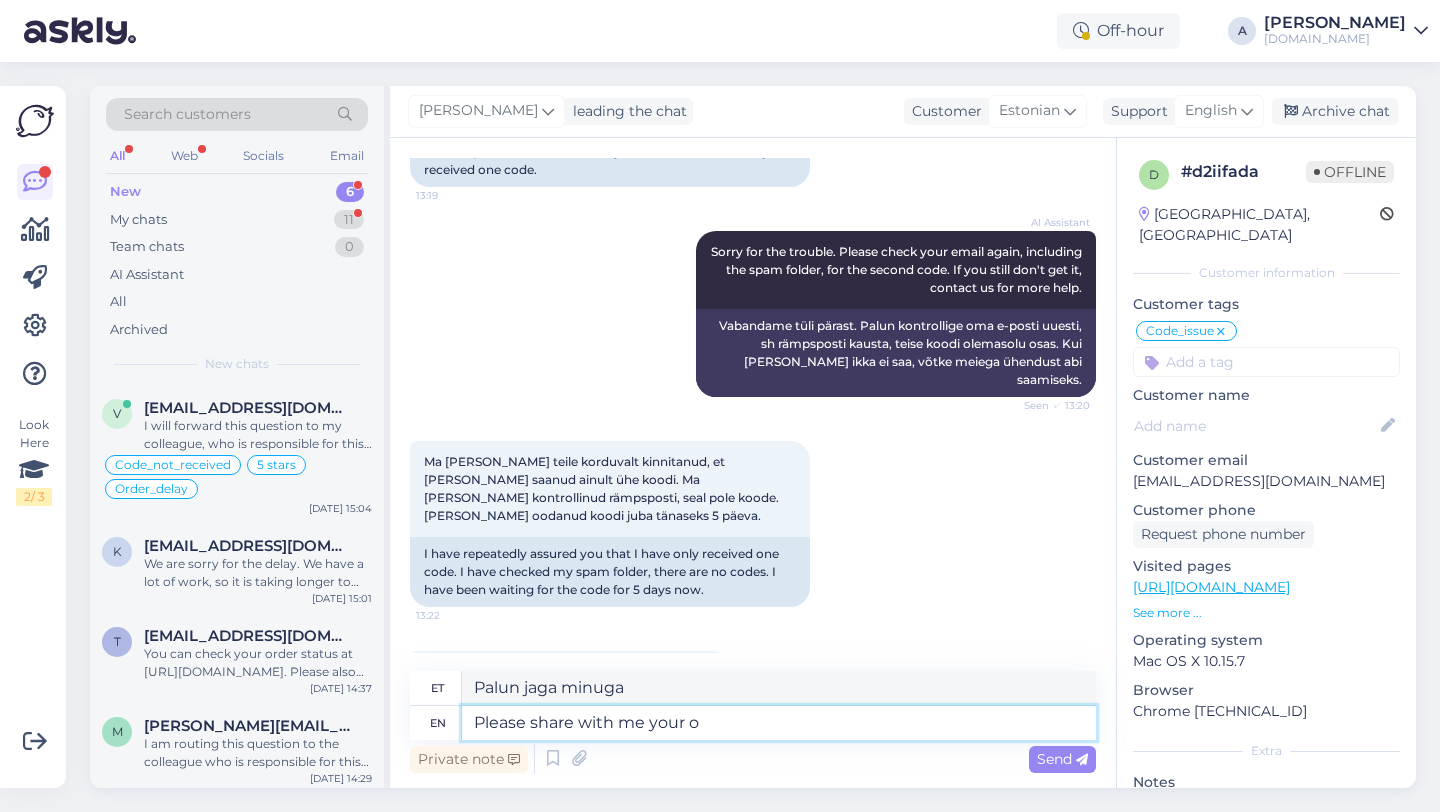 type on "Please share with me your or" 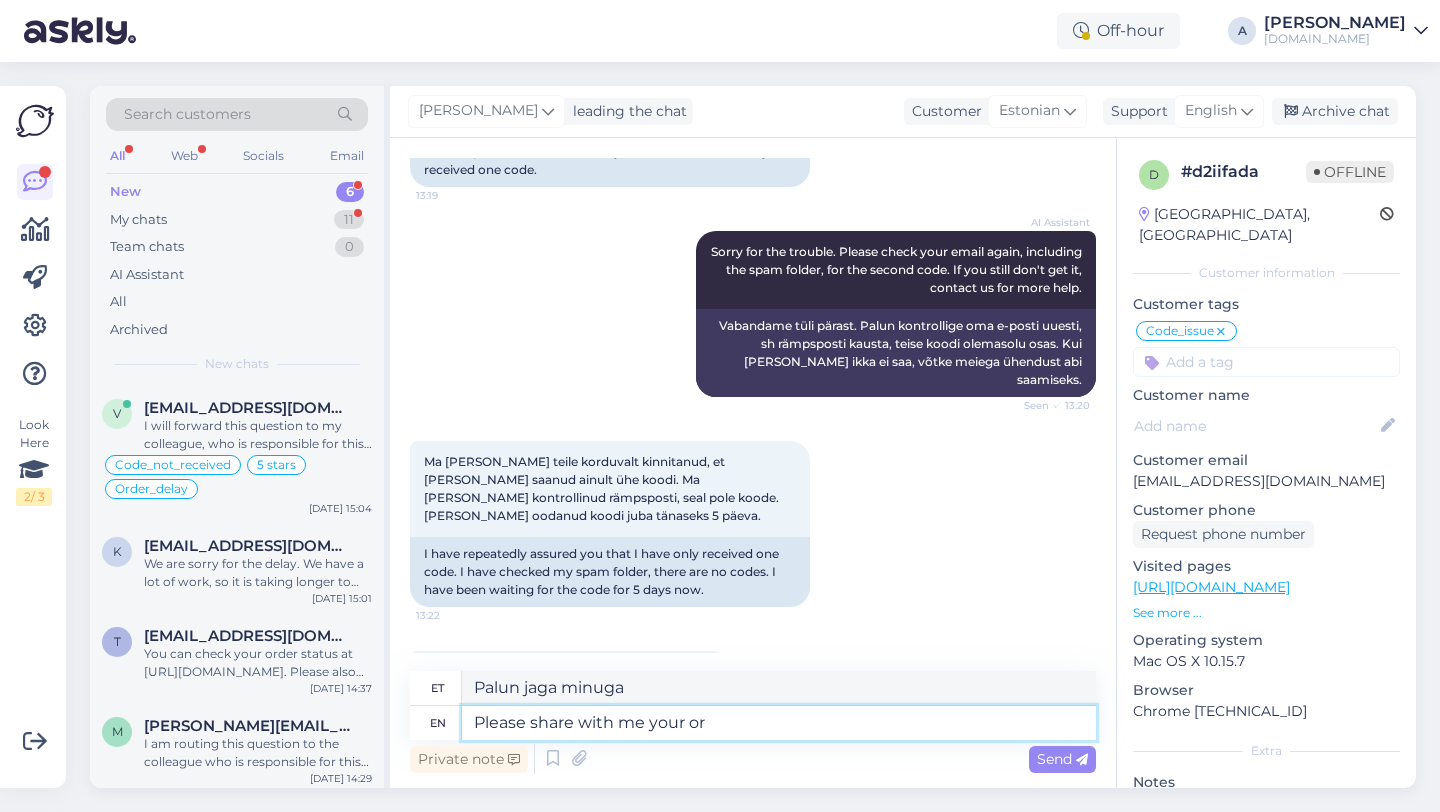 type on "Palun jaga minuga oma" 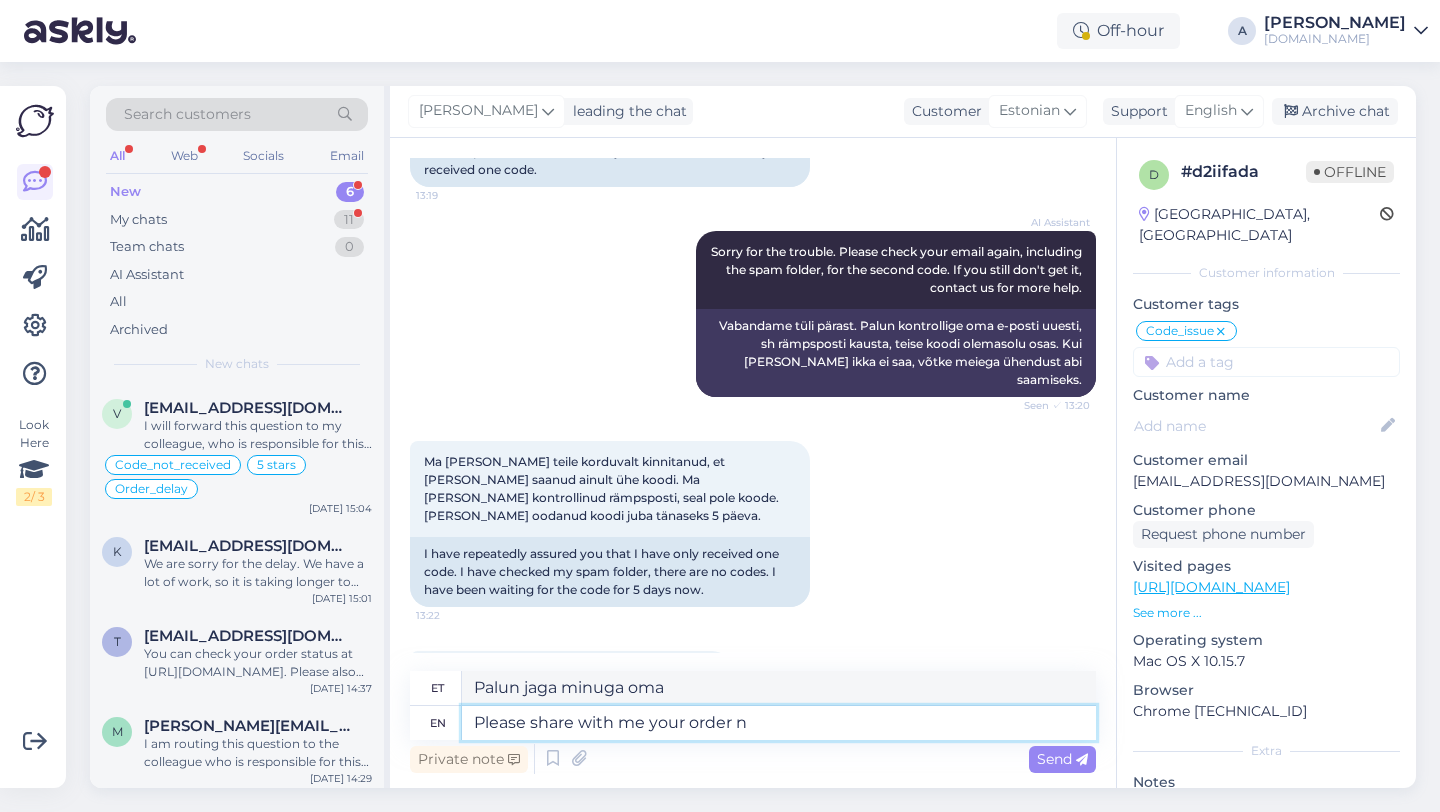 type on "Please share with me your order nu" 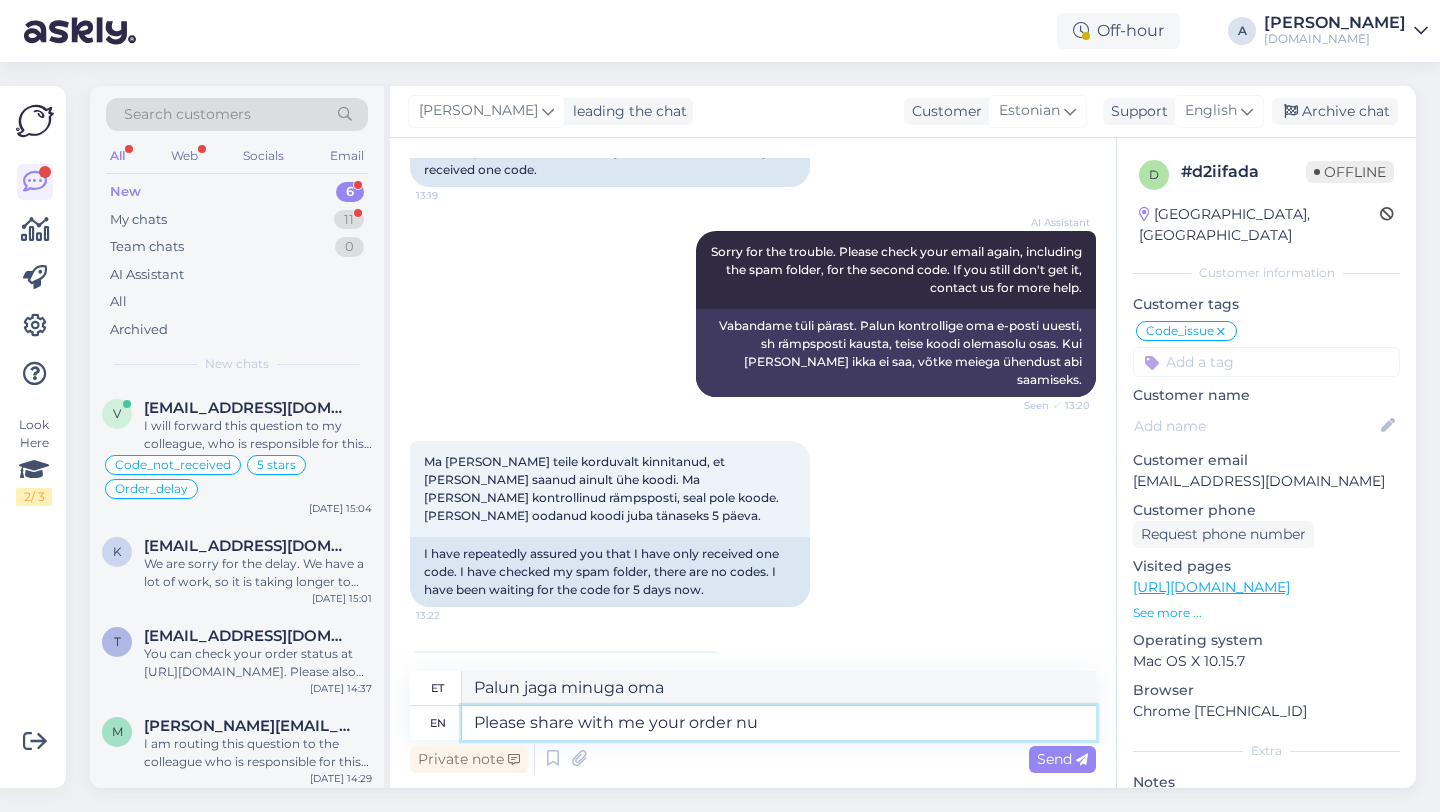 type on "Palun jaga minuga oma tellimust" 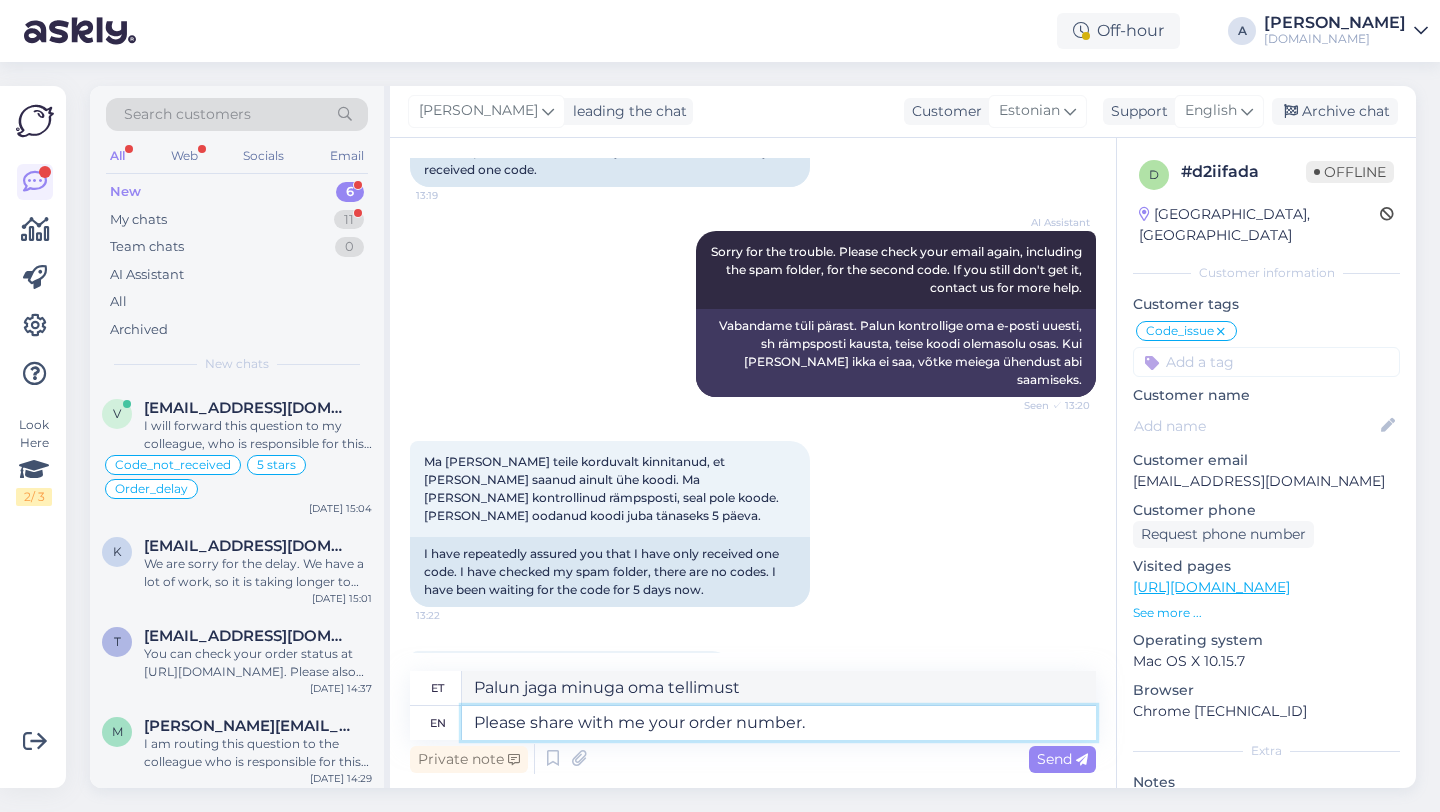 type on "Please share with me your order number." 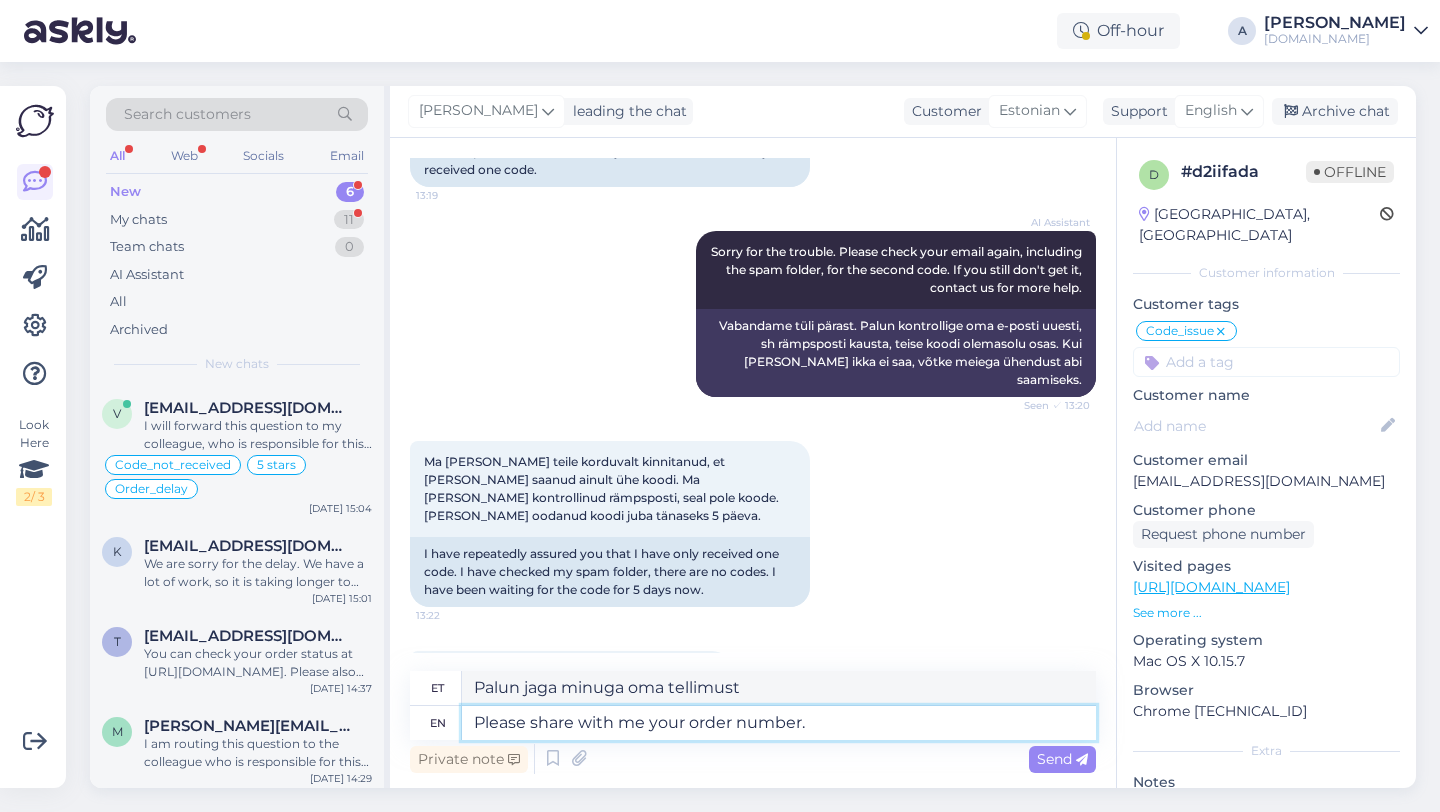 type on "Palun jaga minuga oma tellimuse numbrit." 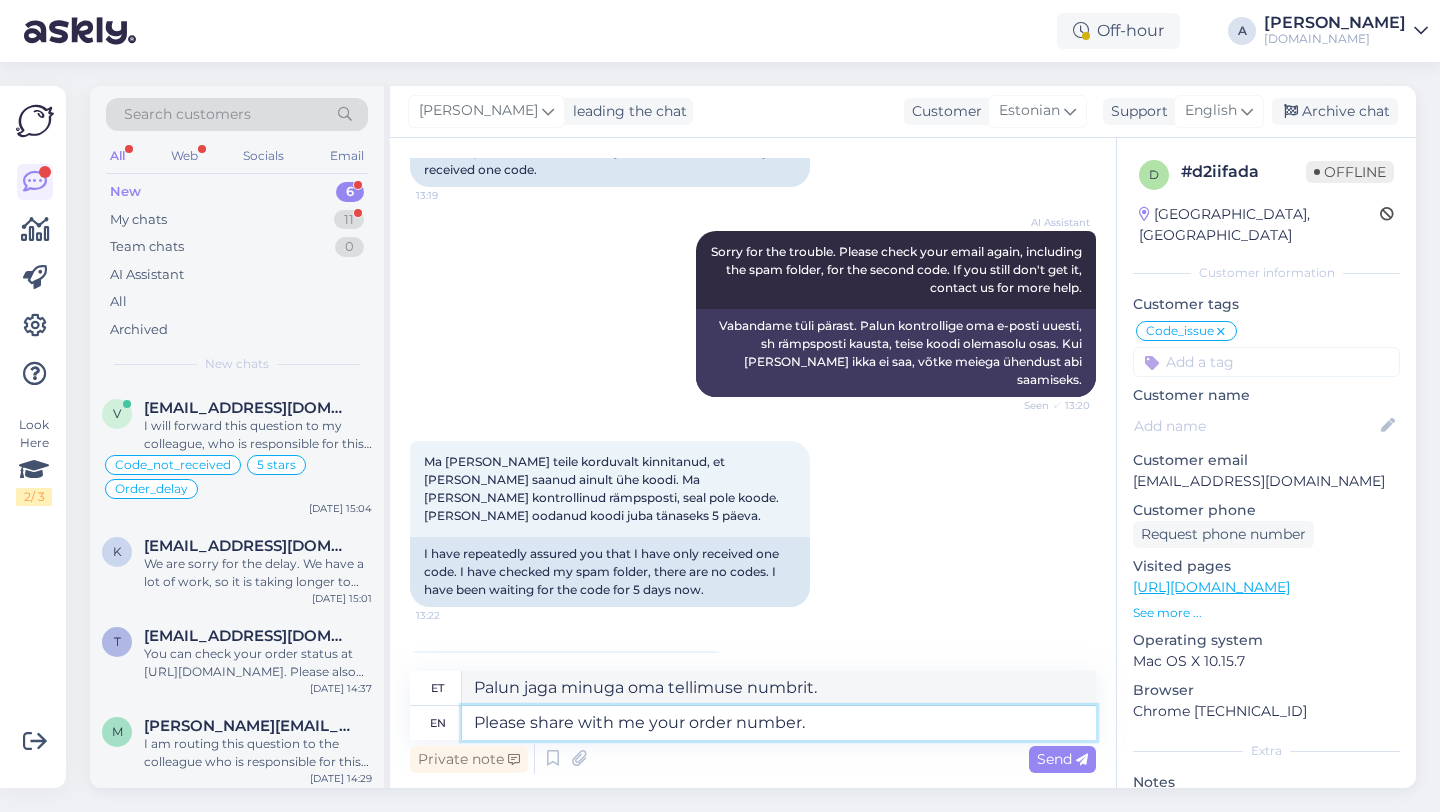 type 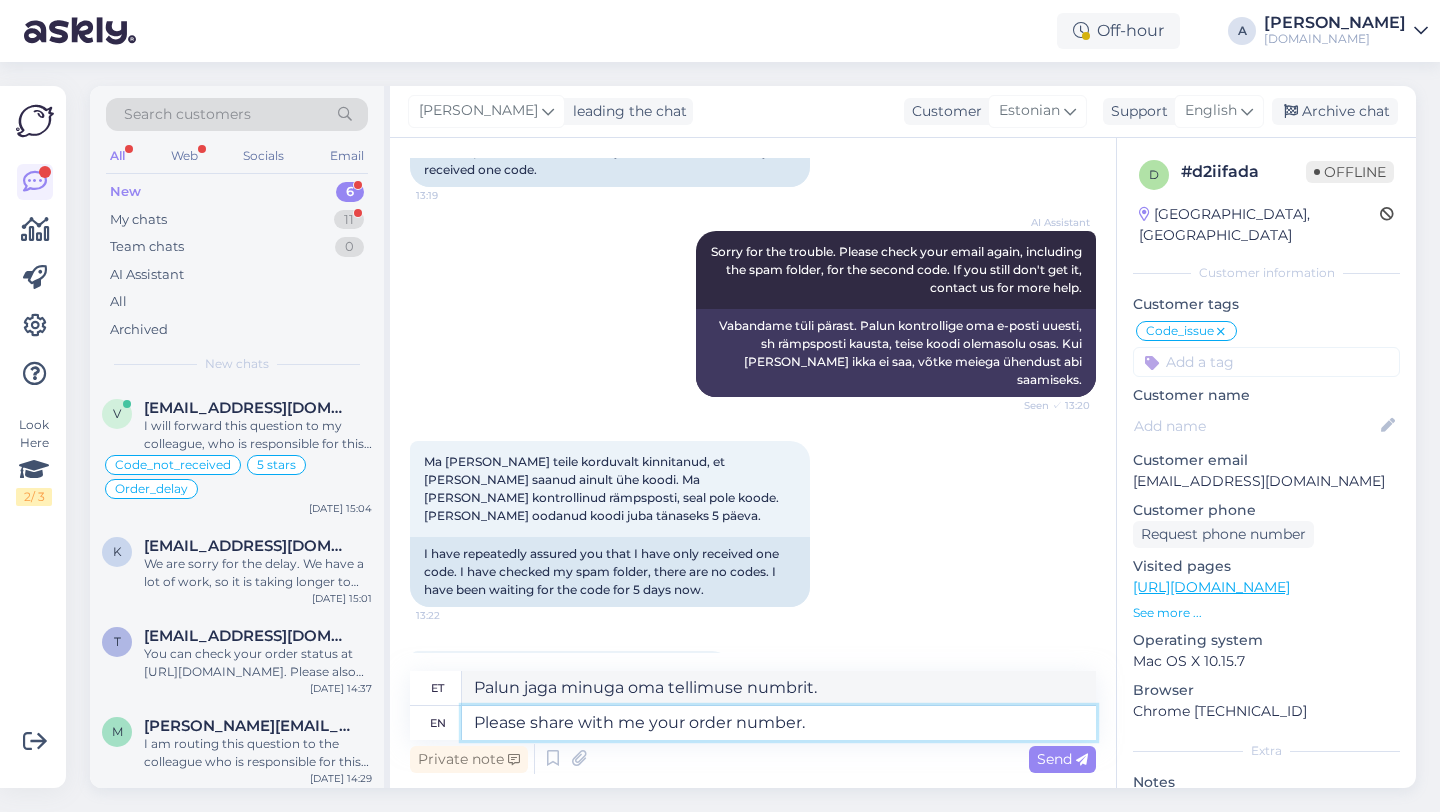 type 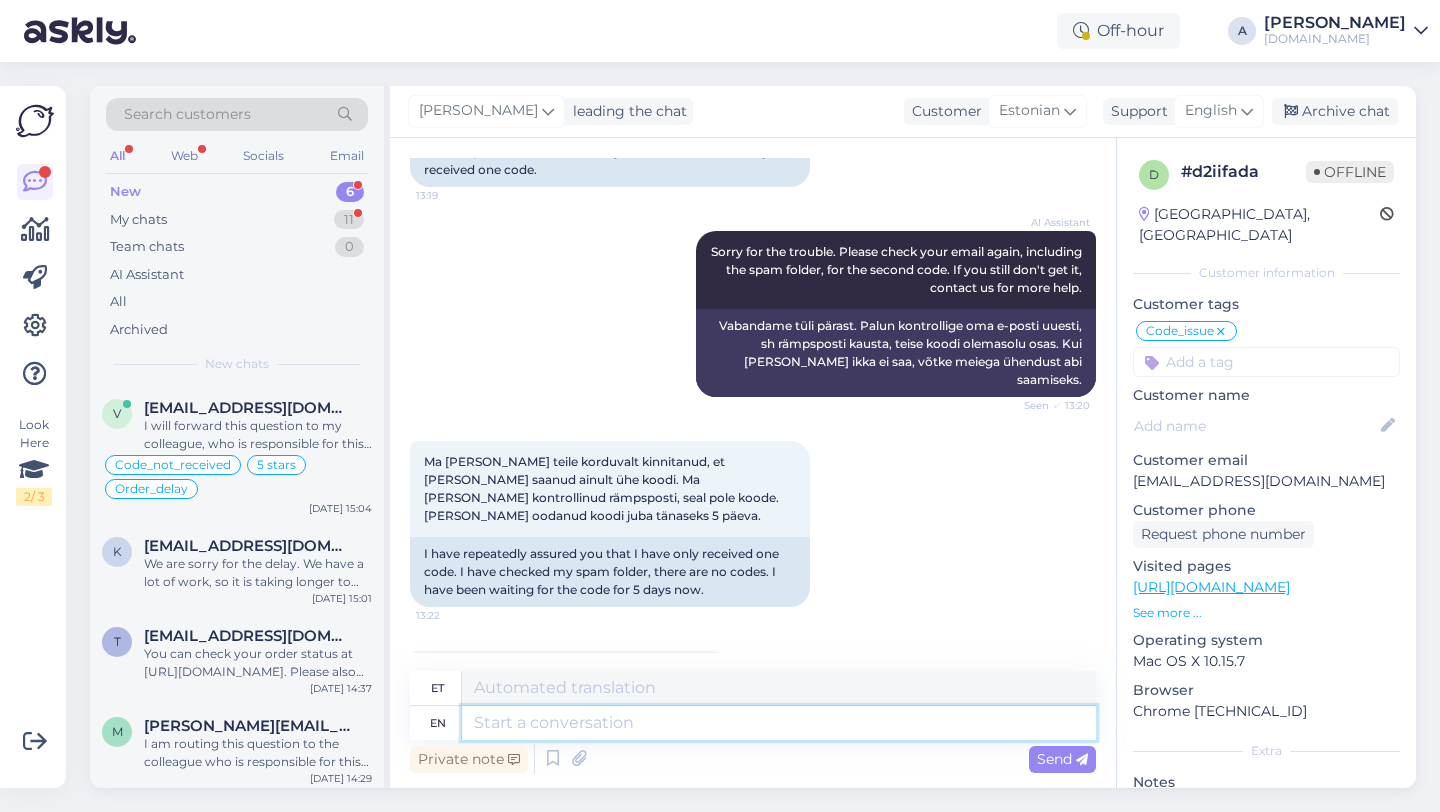 scroll, scrollTop: 15147, scrollLeft: 0, axis: vertical 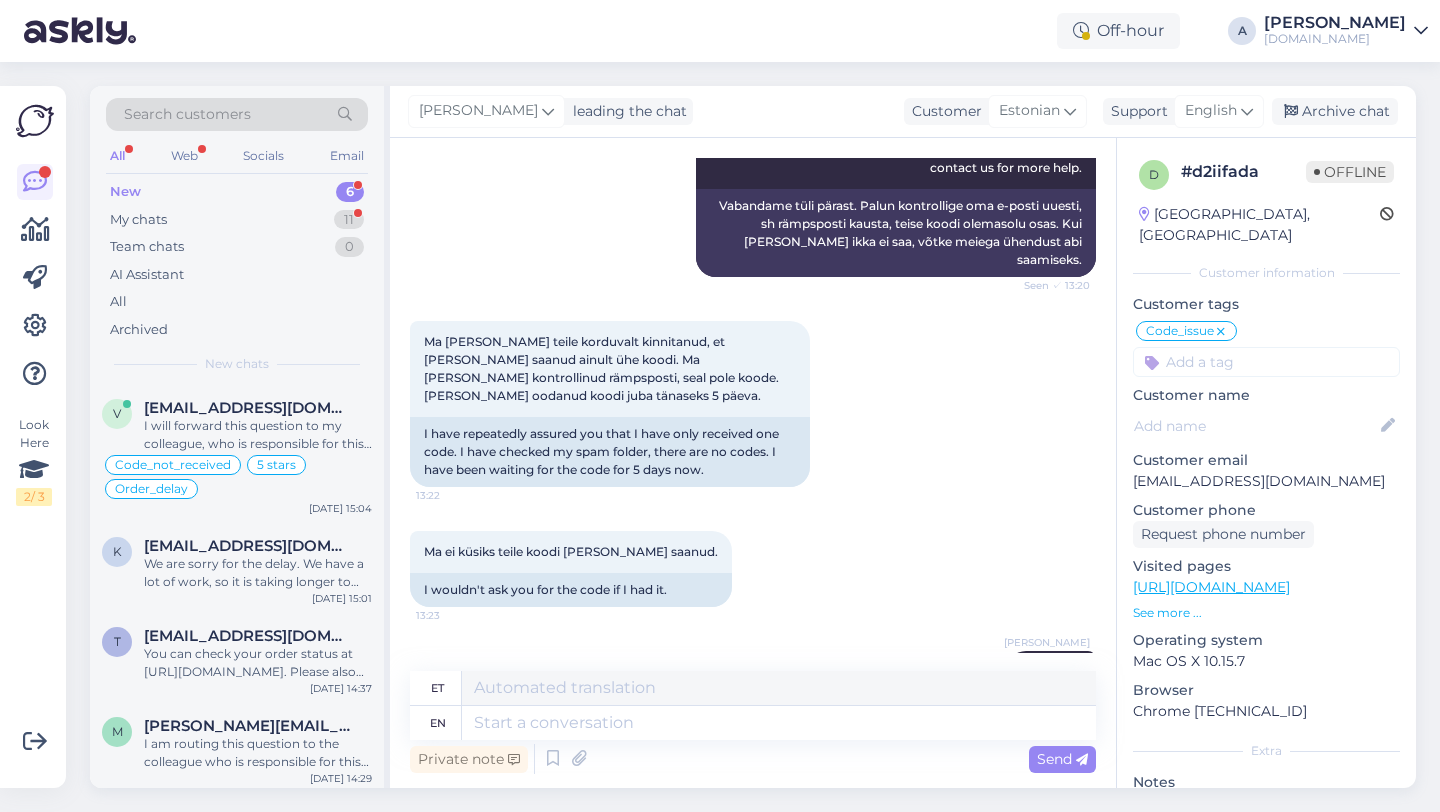 click at bounding box center [1266, 362] 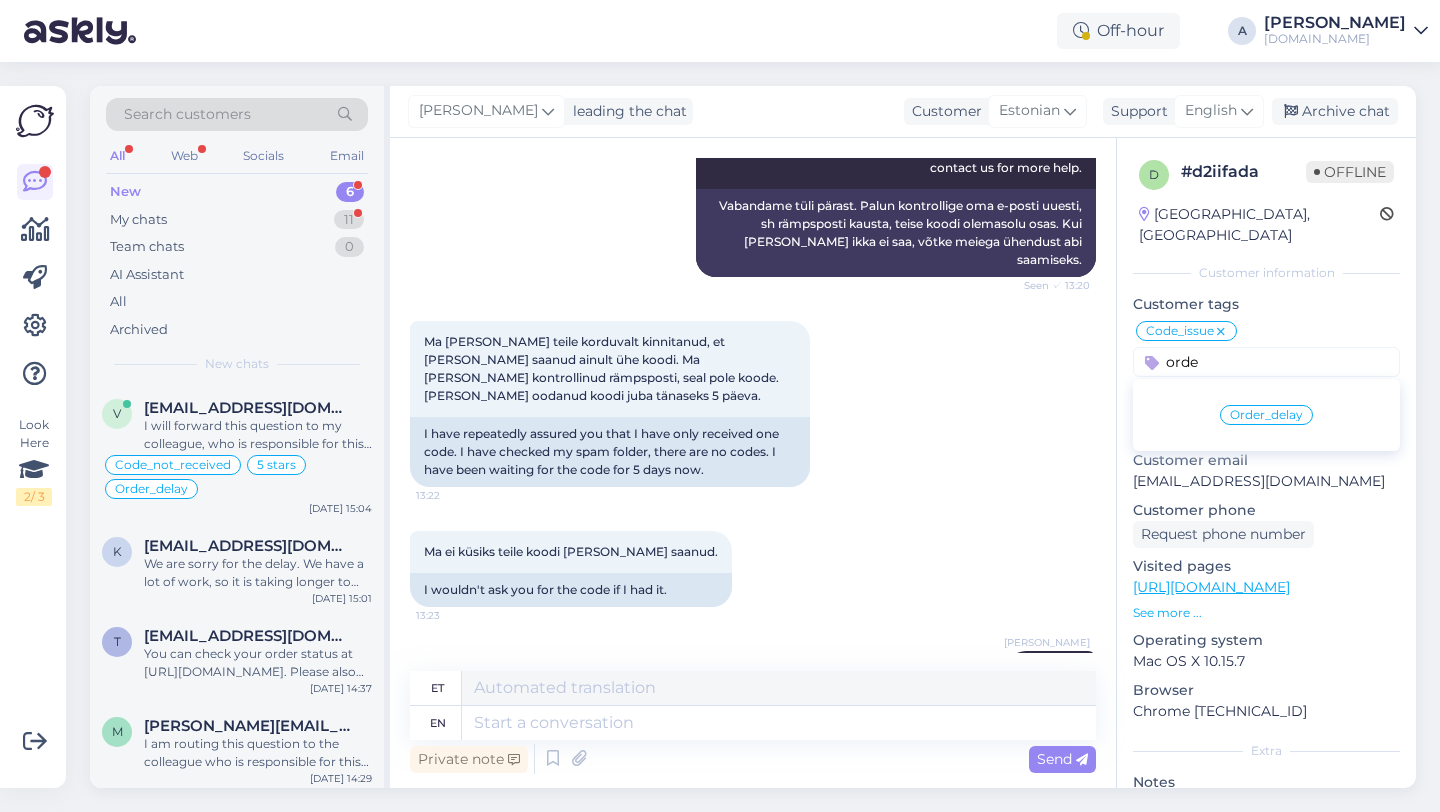 type on "orde" 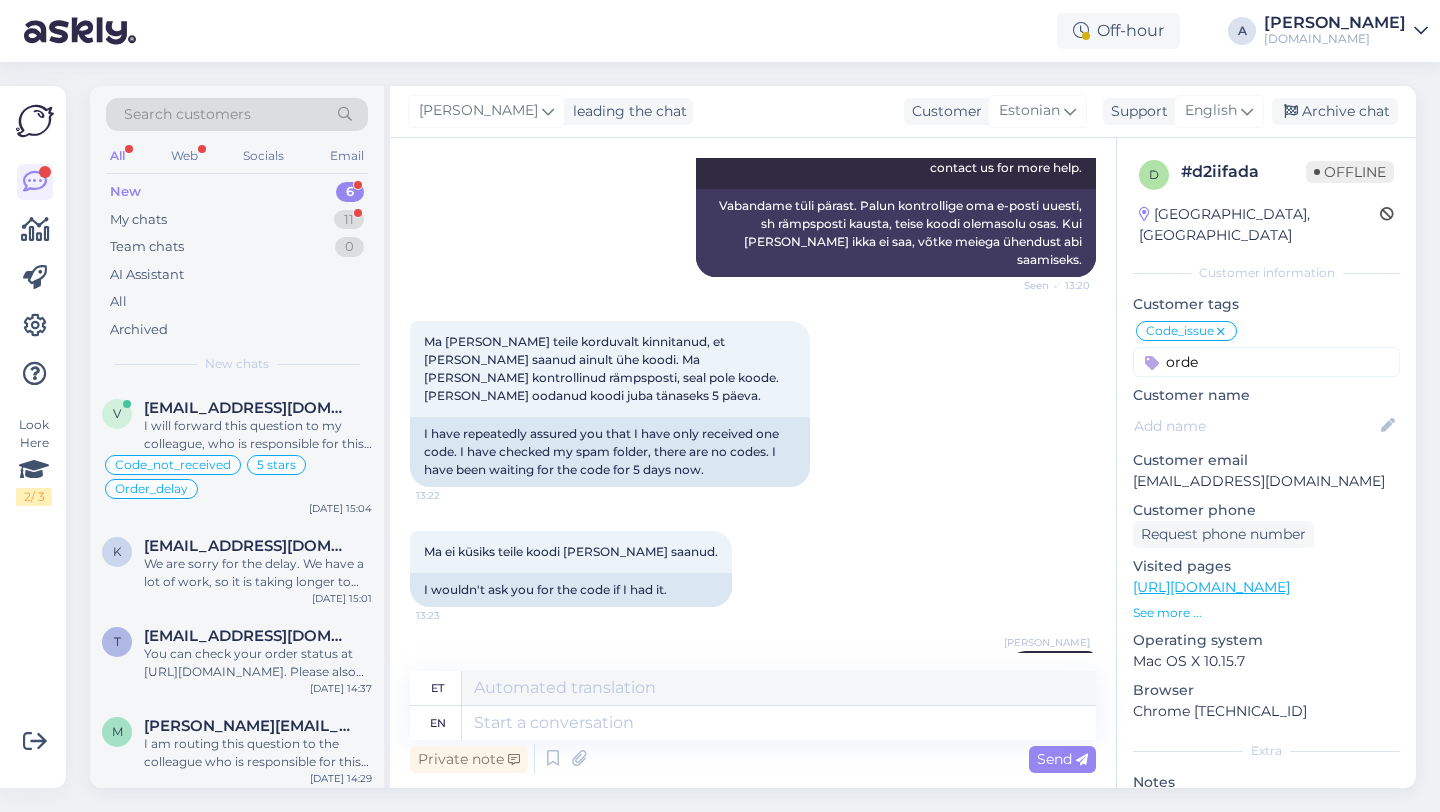 type 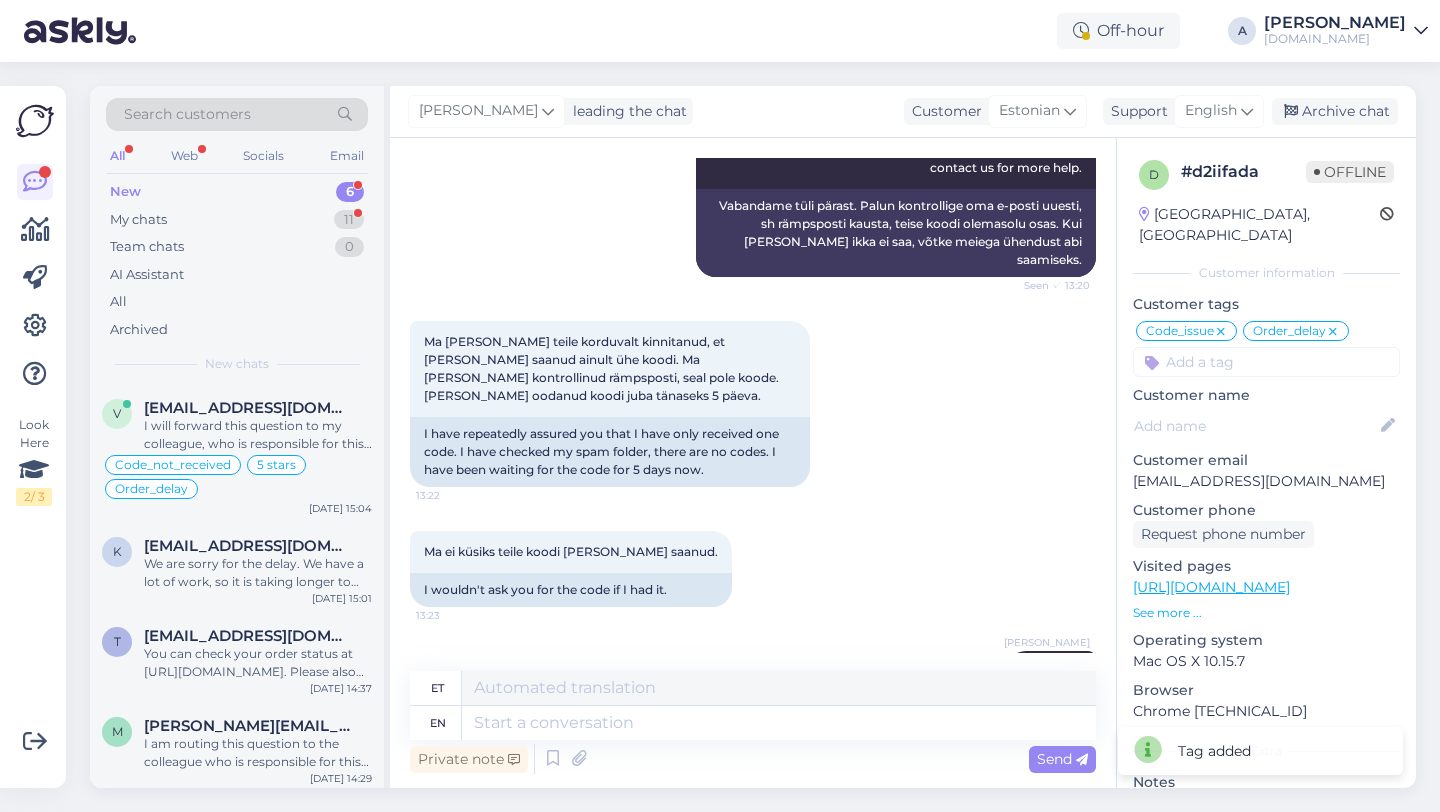 click on "New 6" at bounding box center (237, 192) 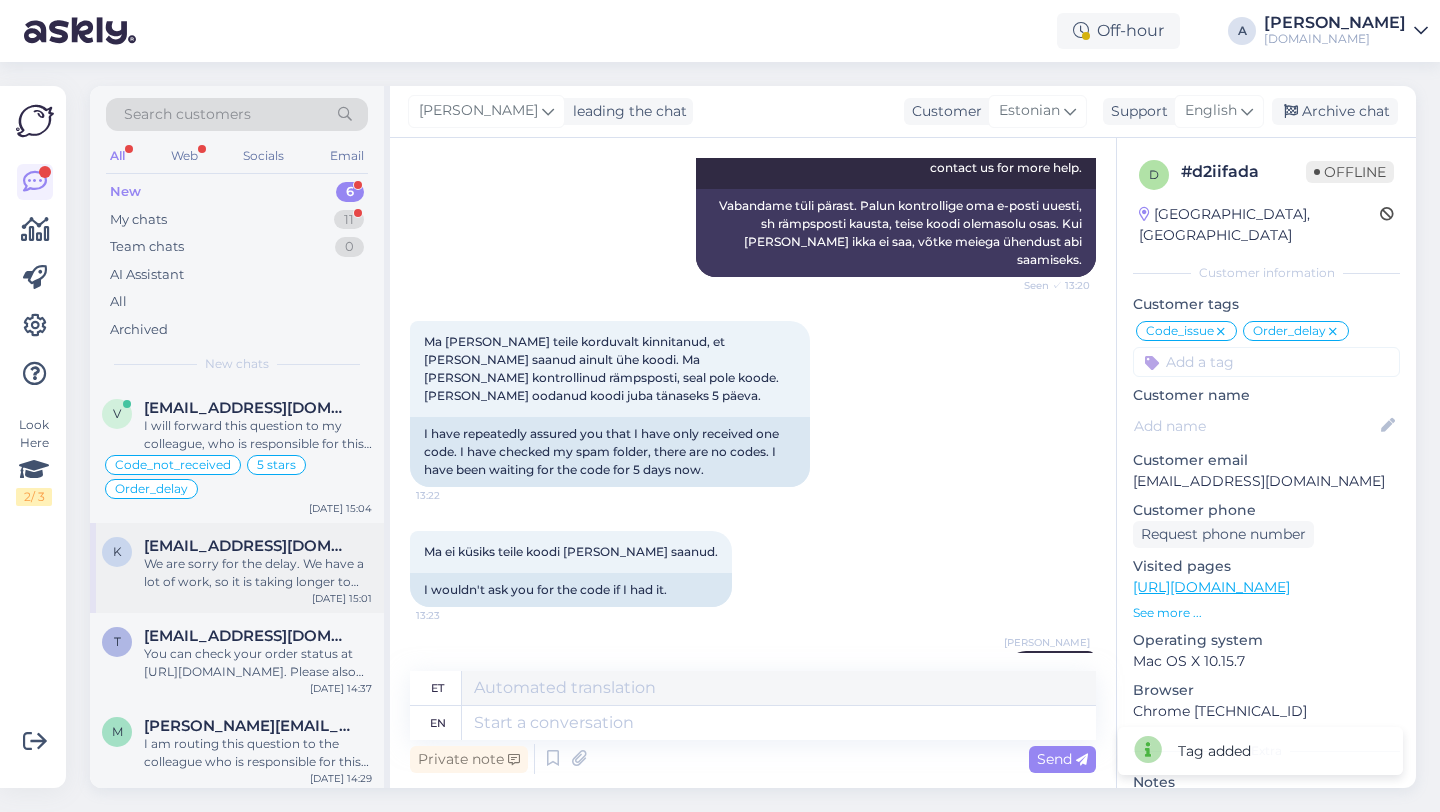 scroll, scrollTop: 185, scrollLeft: 0, axis: vertical 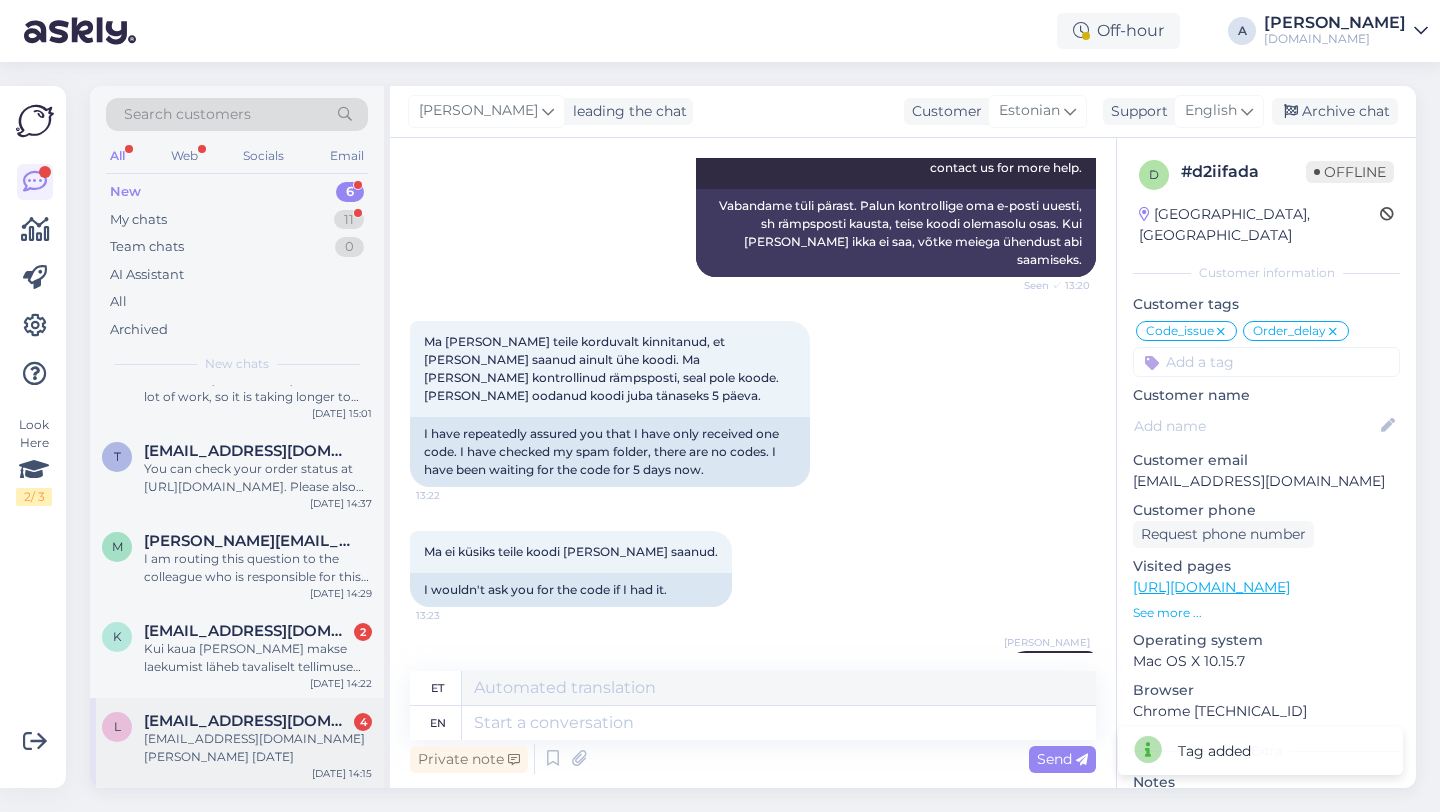 click on "leisgregor@gmail.com Gregor Leis 06.08.2004" at bounding box center (258, 748) 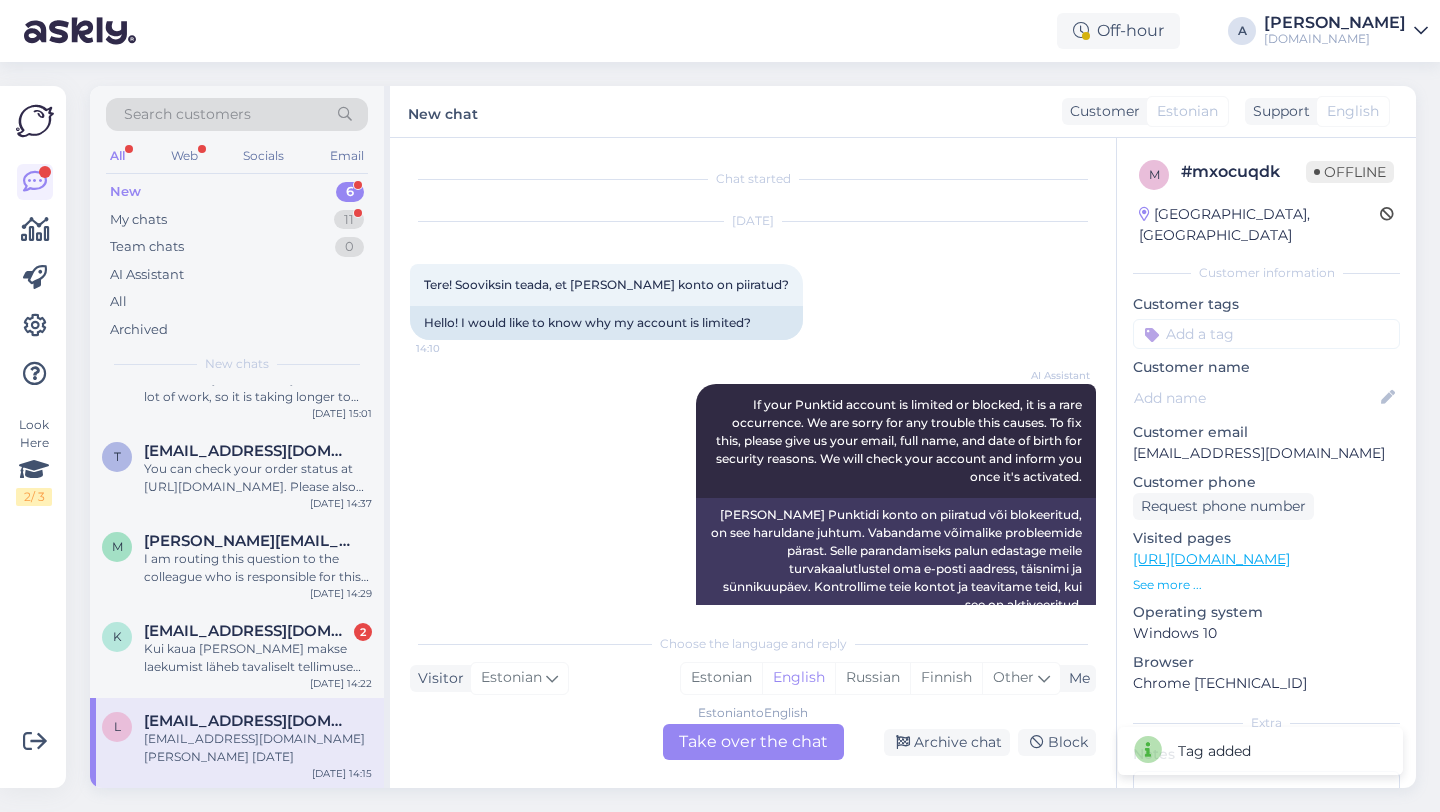 scroll, scrollTop: 591, scrollLeft: 0, axis: vertical 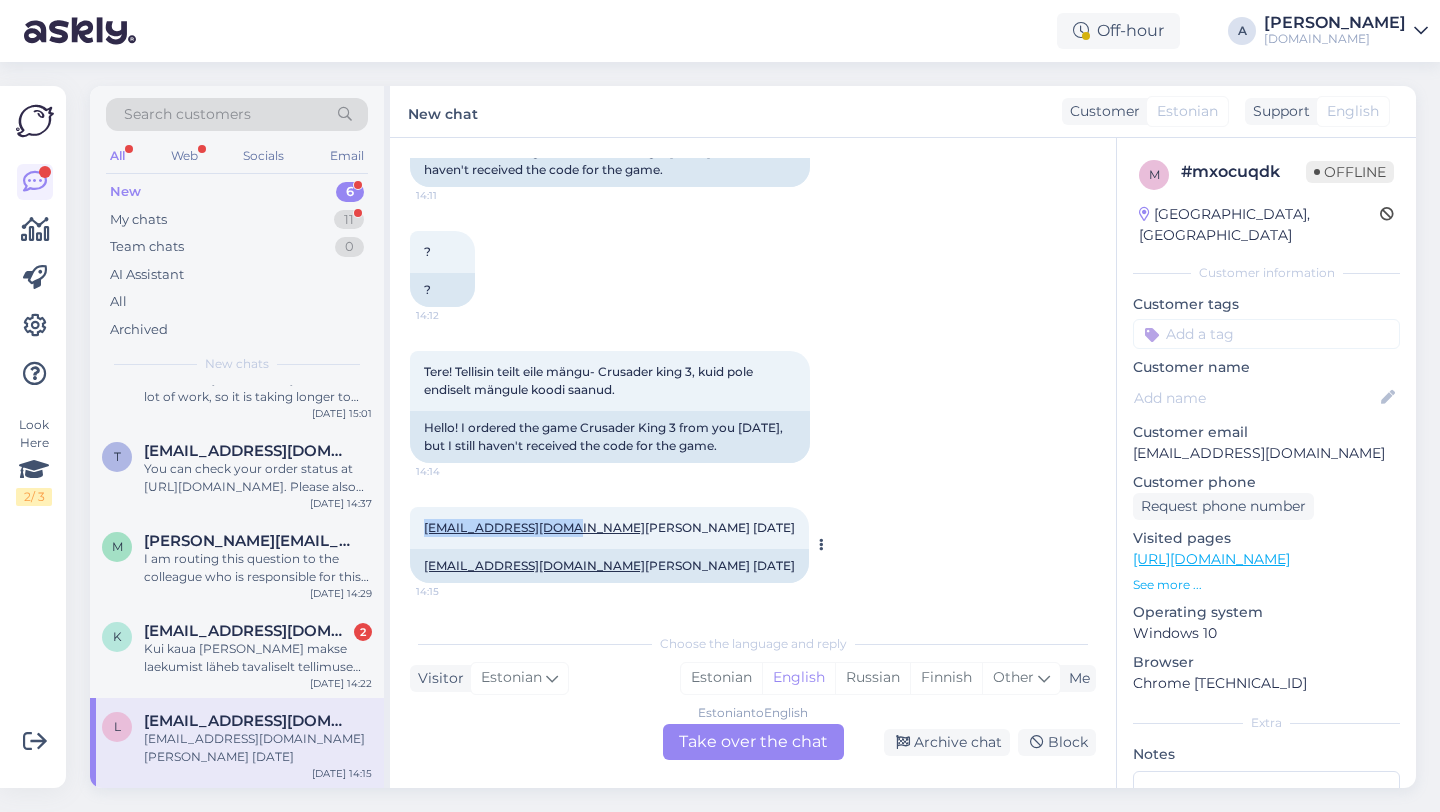 copy on "leisgregor@gmail.com" 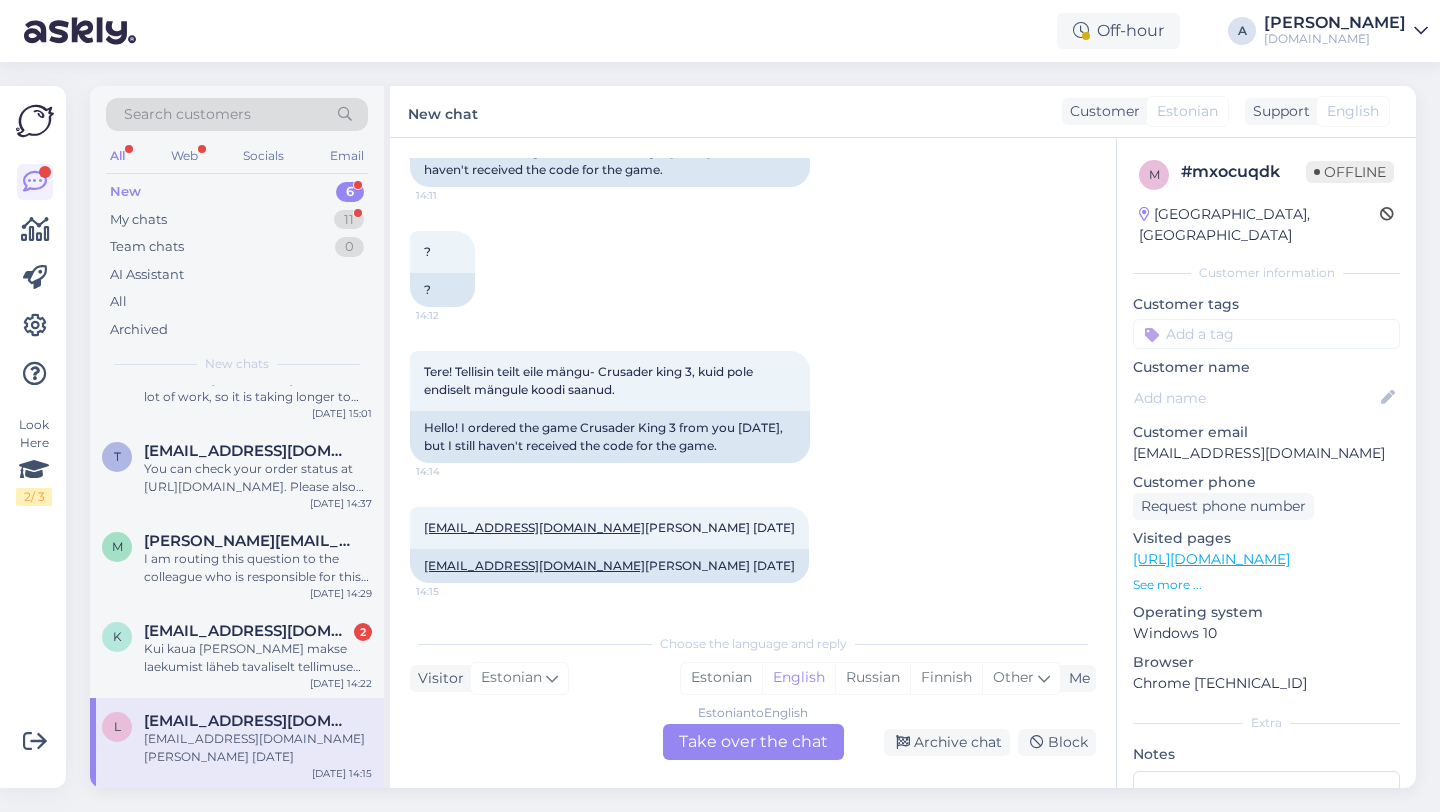 click on "Estonian  to  English Take over the chat" at bounding box center [753, 742] 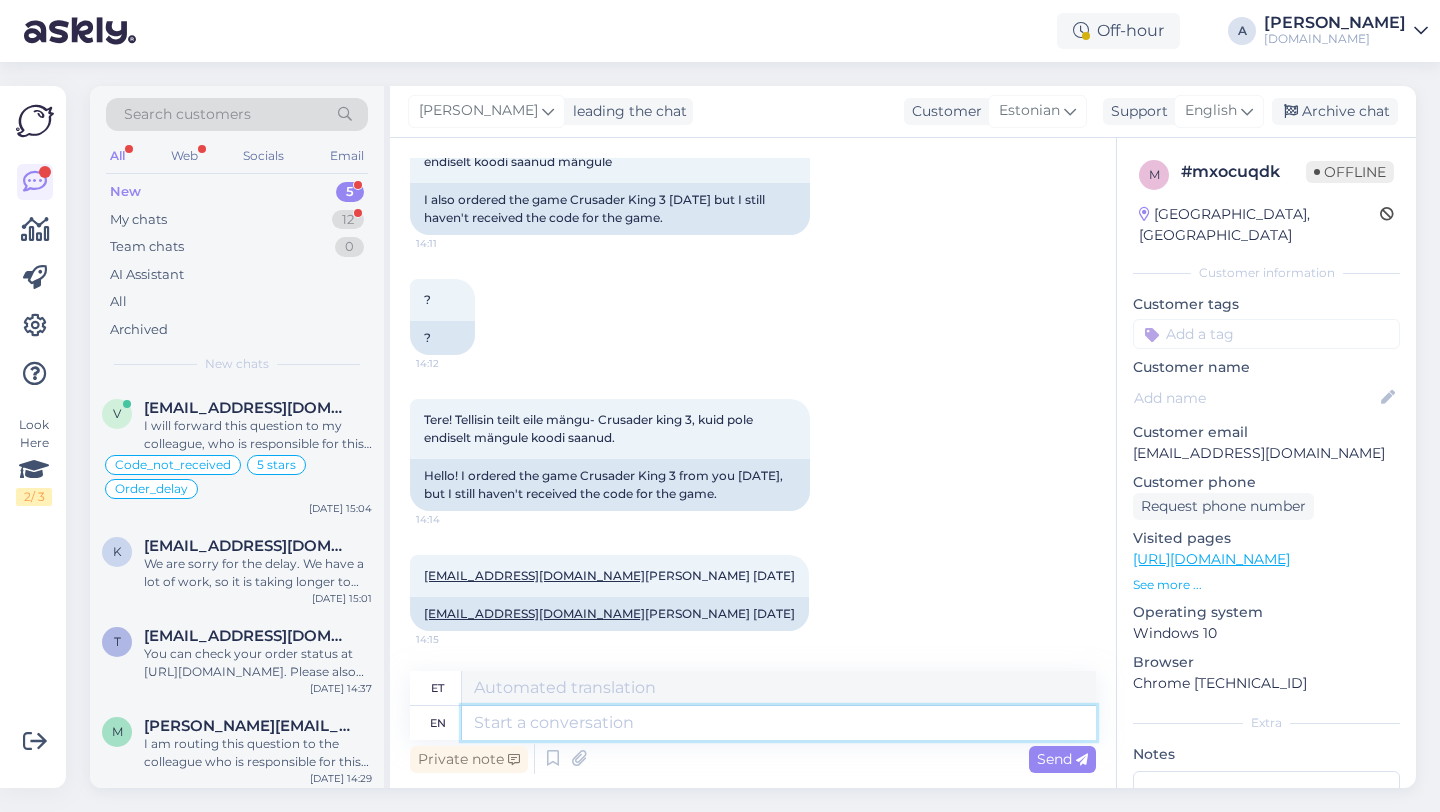 click at bounding box center [779, 723] 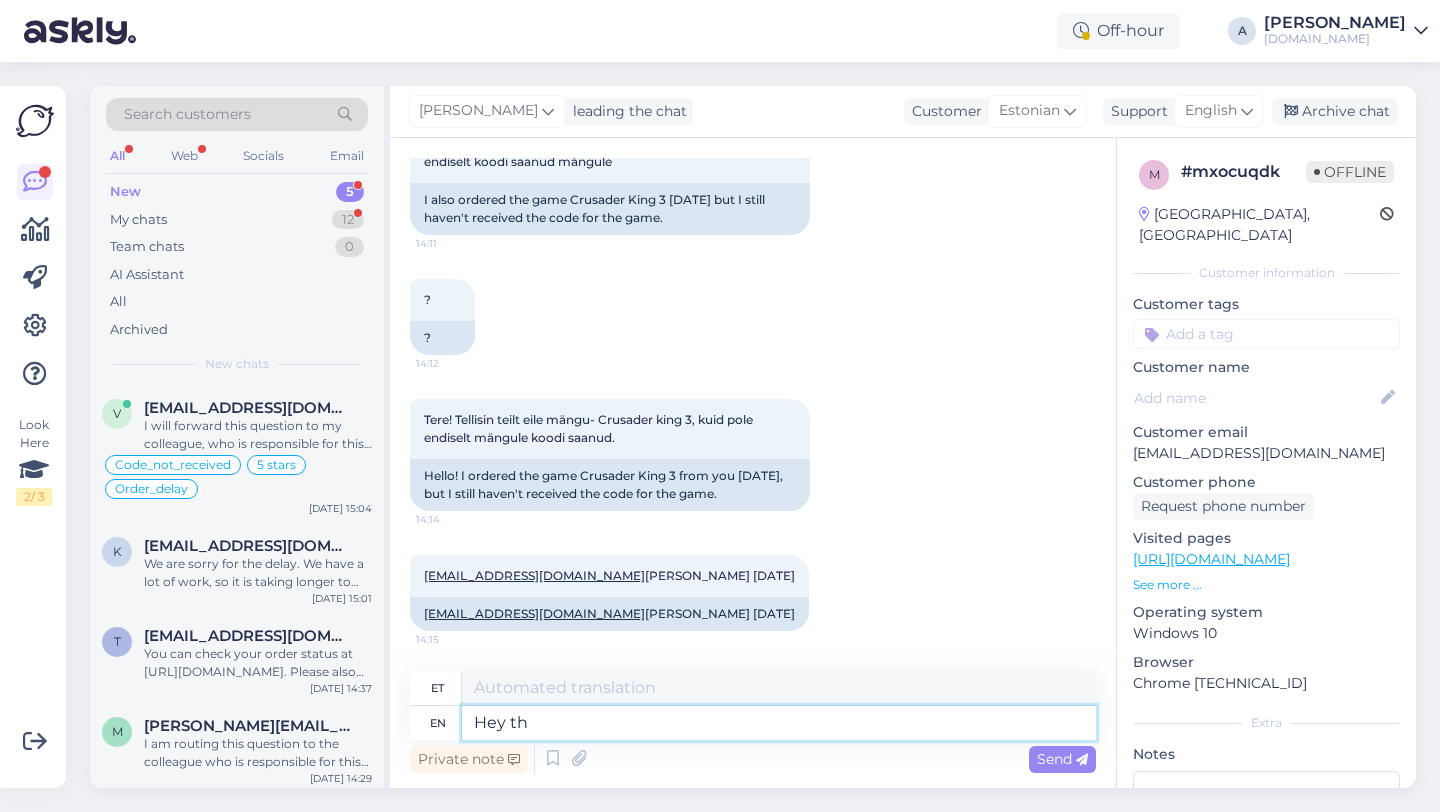 type on "Hey the" 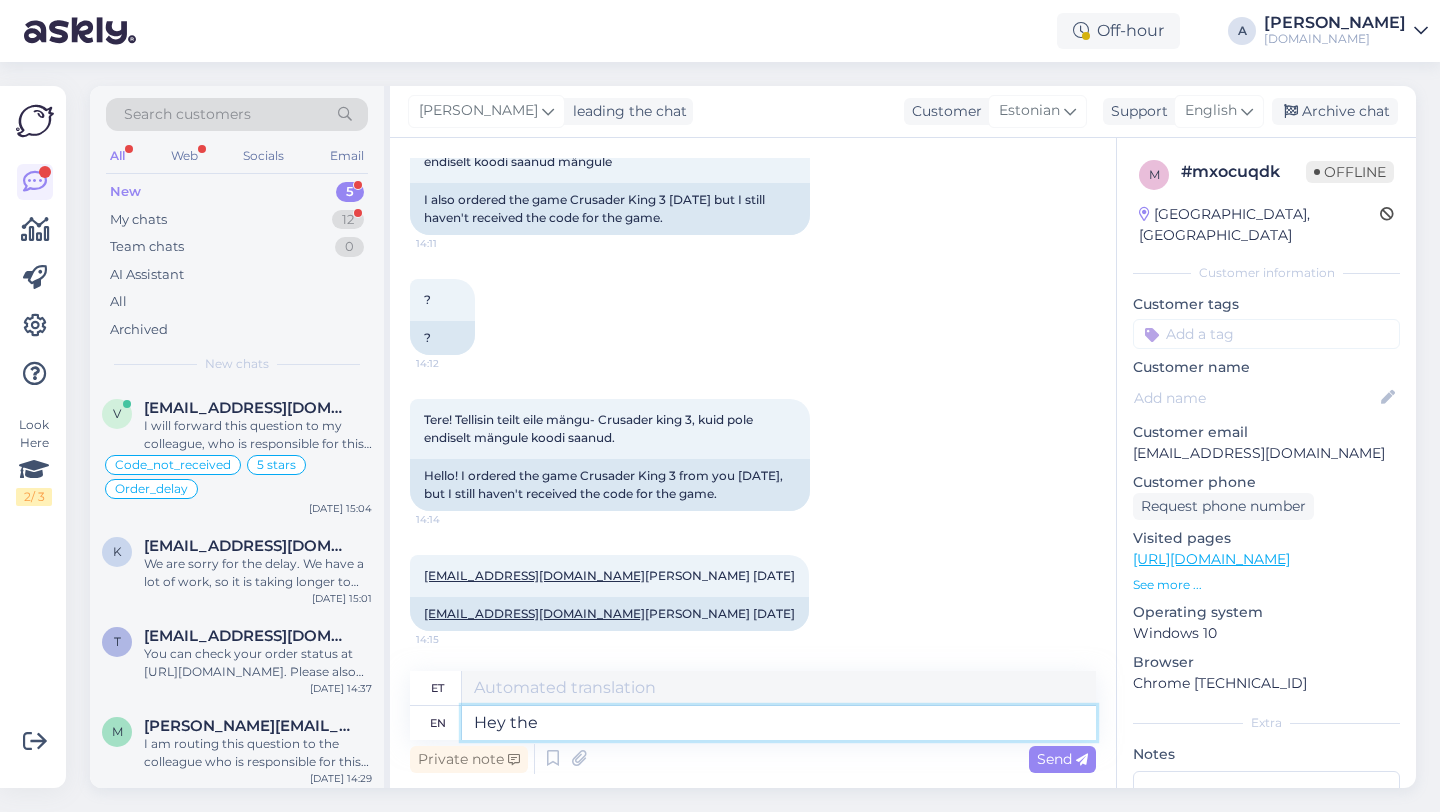 type on "Hei" 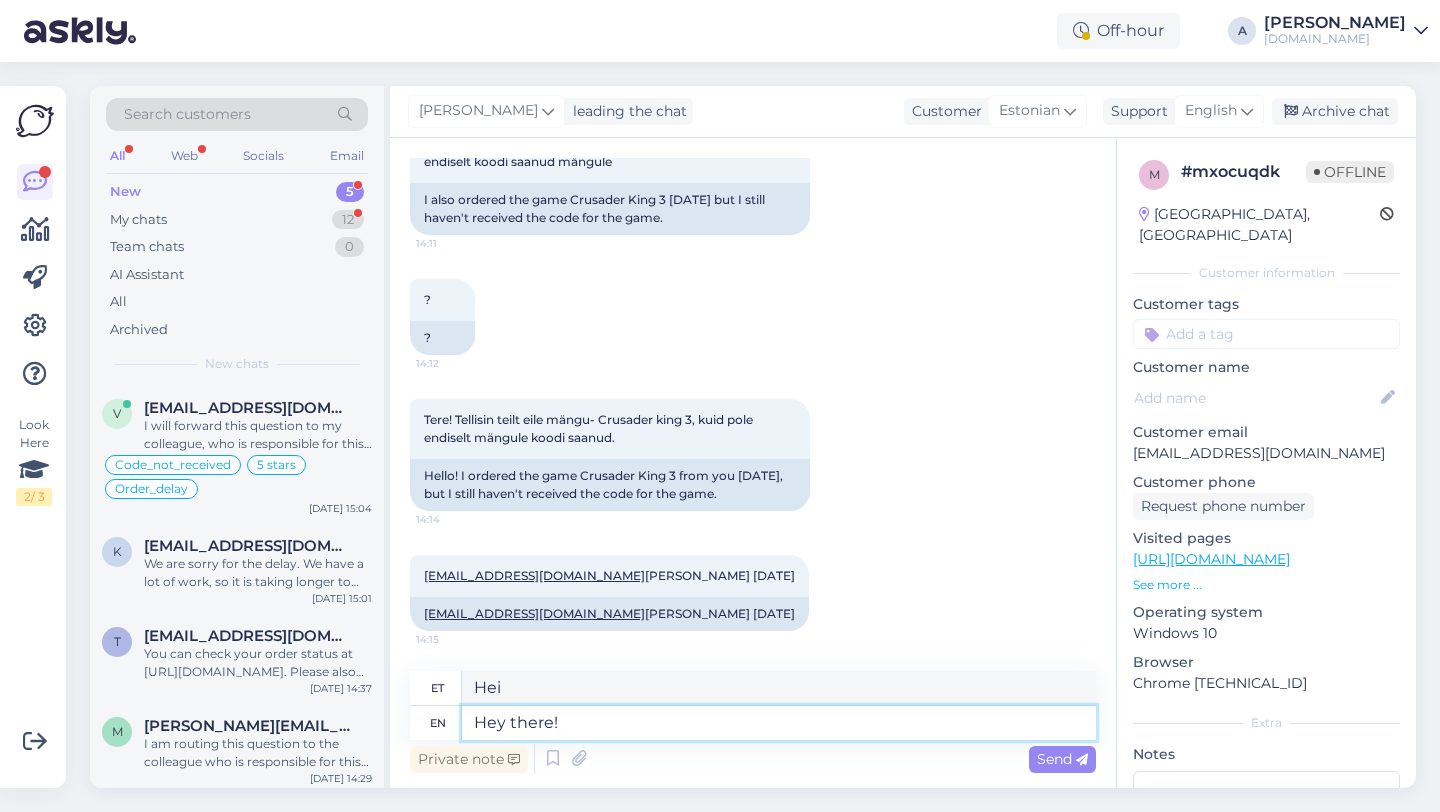 type on "Hey there!" 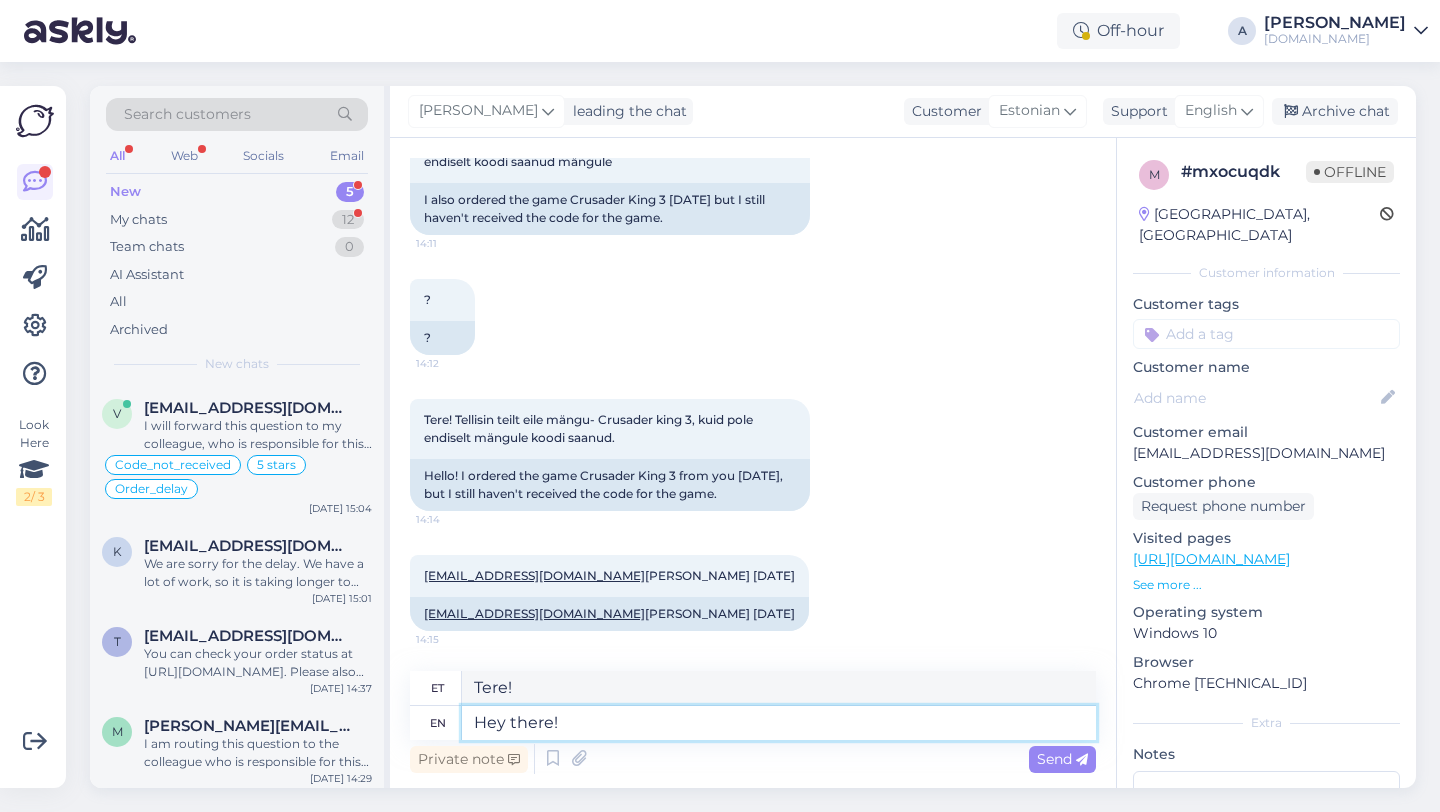 type 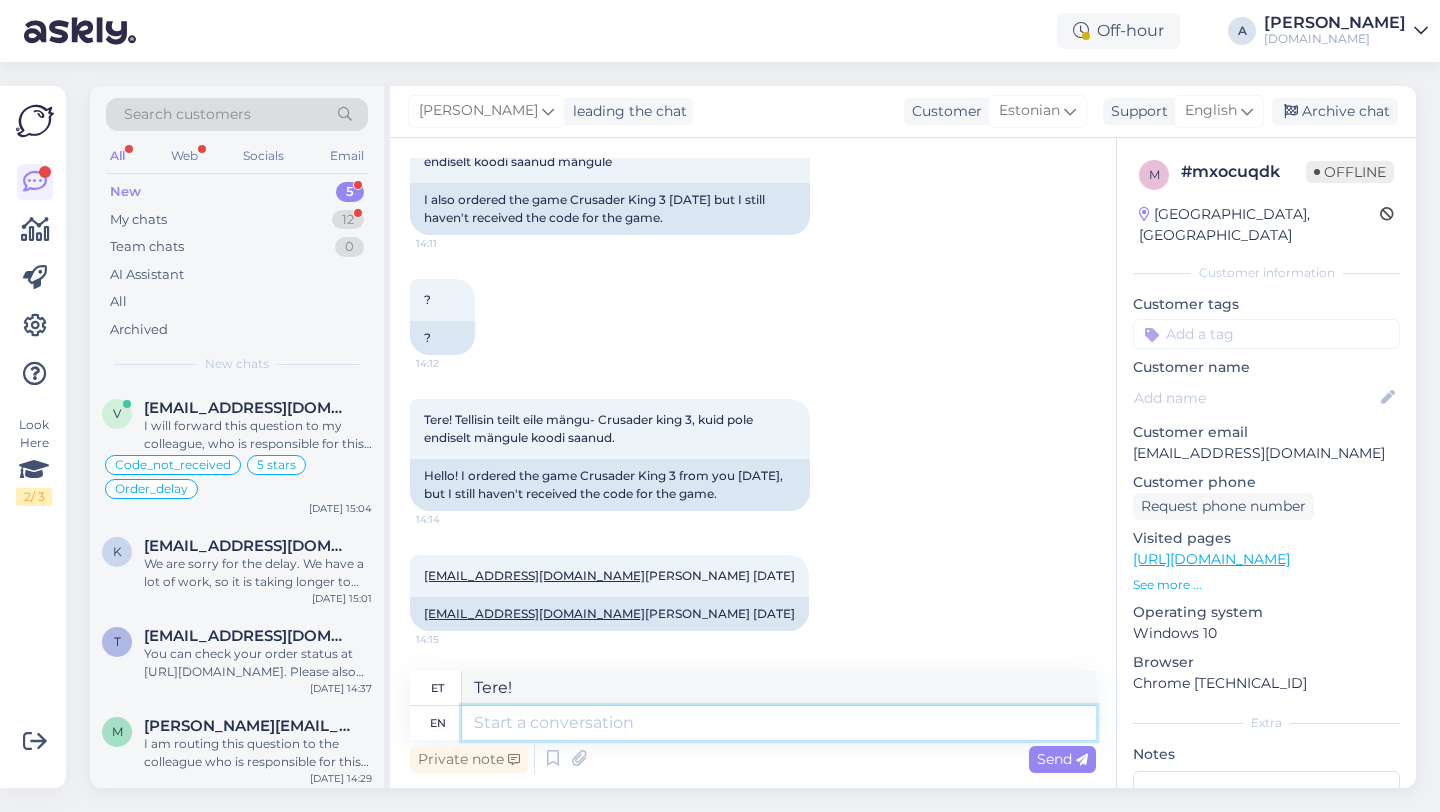 type 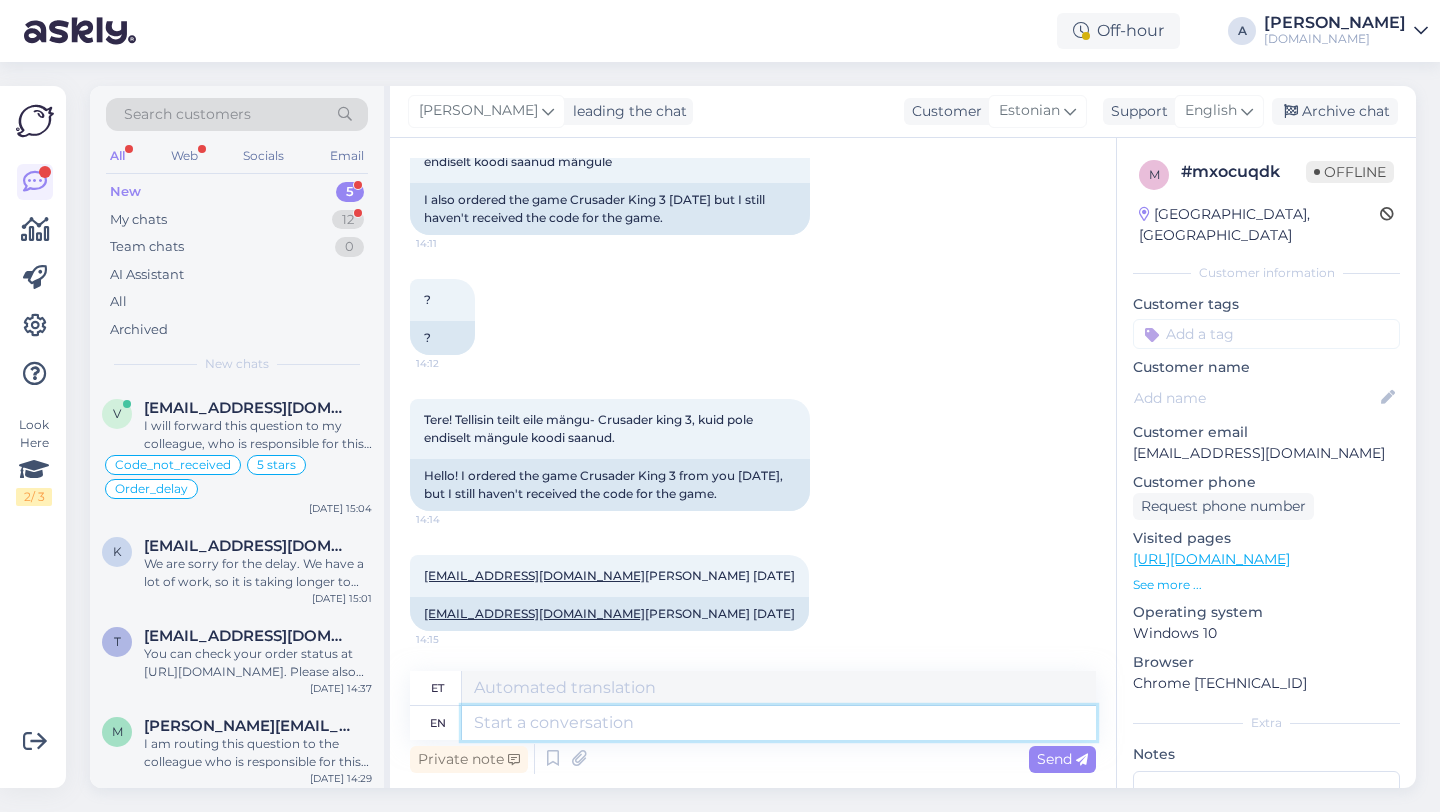 scroll, scrollTop: 663, scrollLeft: 0, axis: vertical 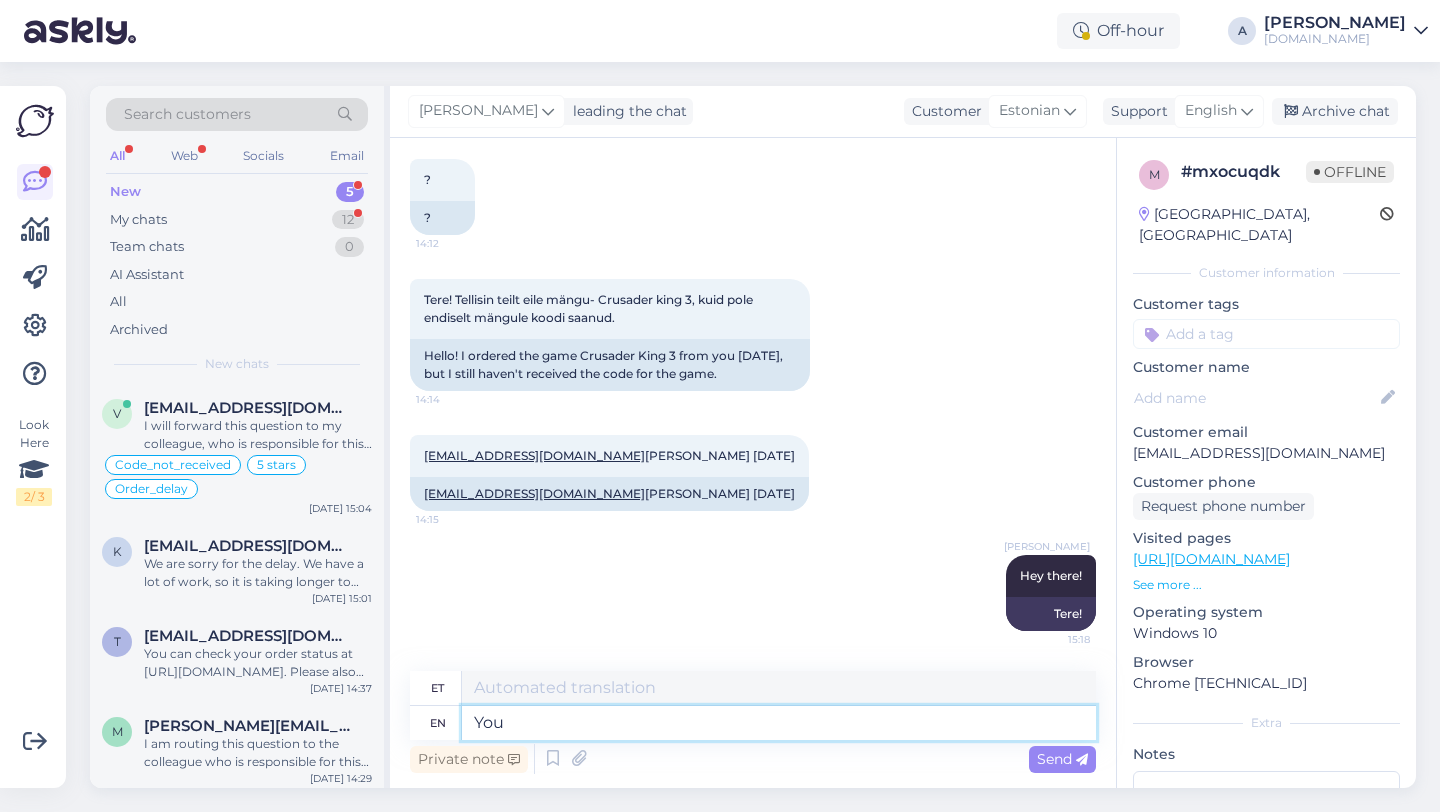 type on "You" 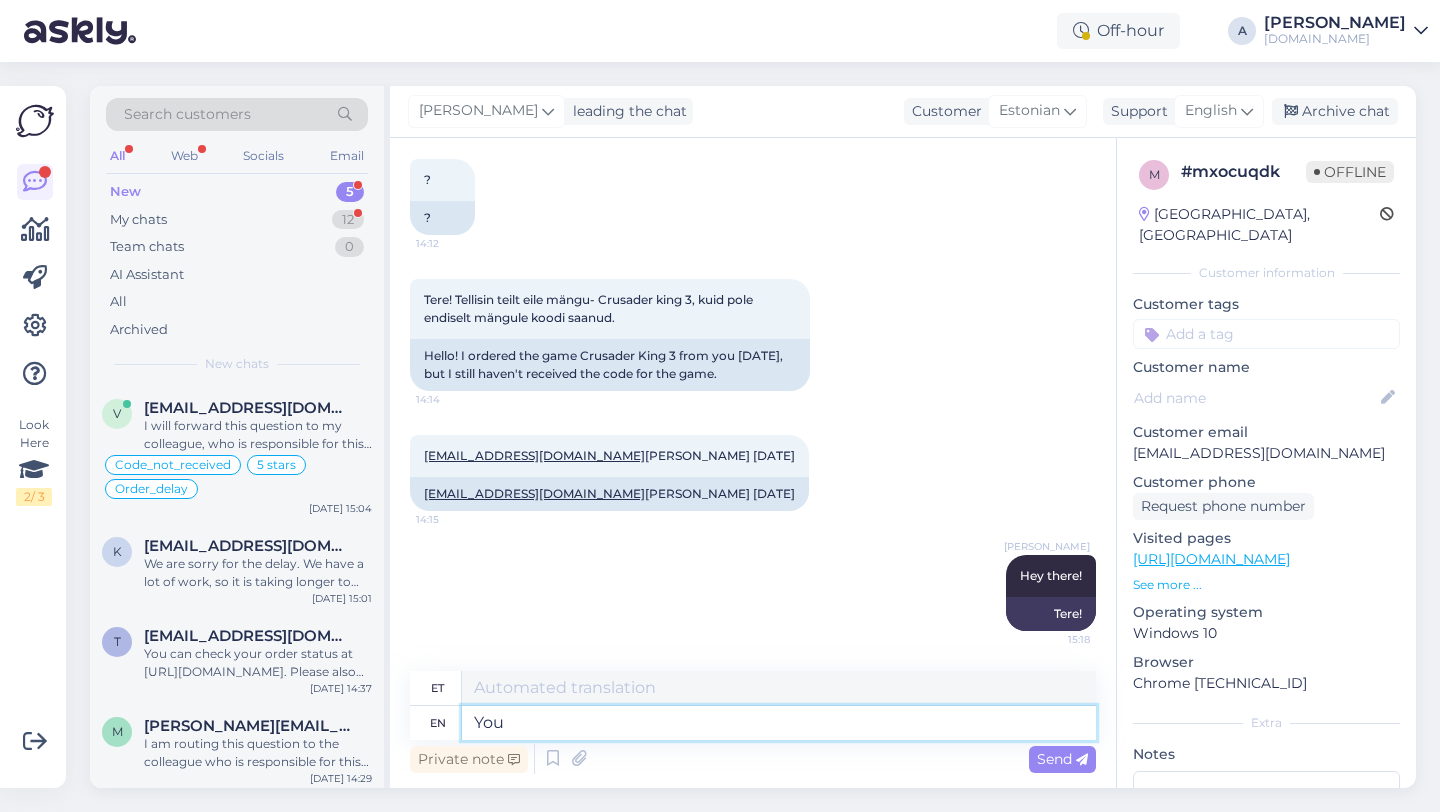 type on "Sina" 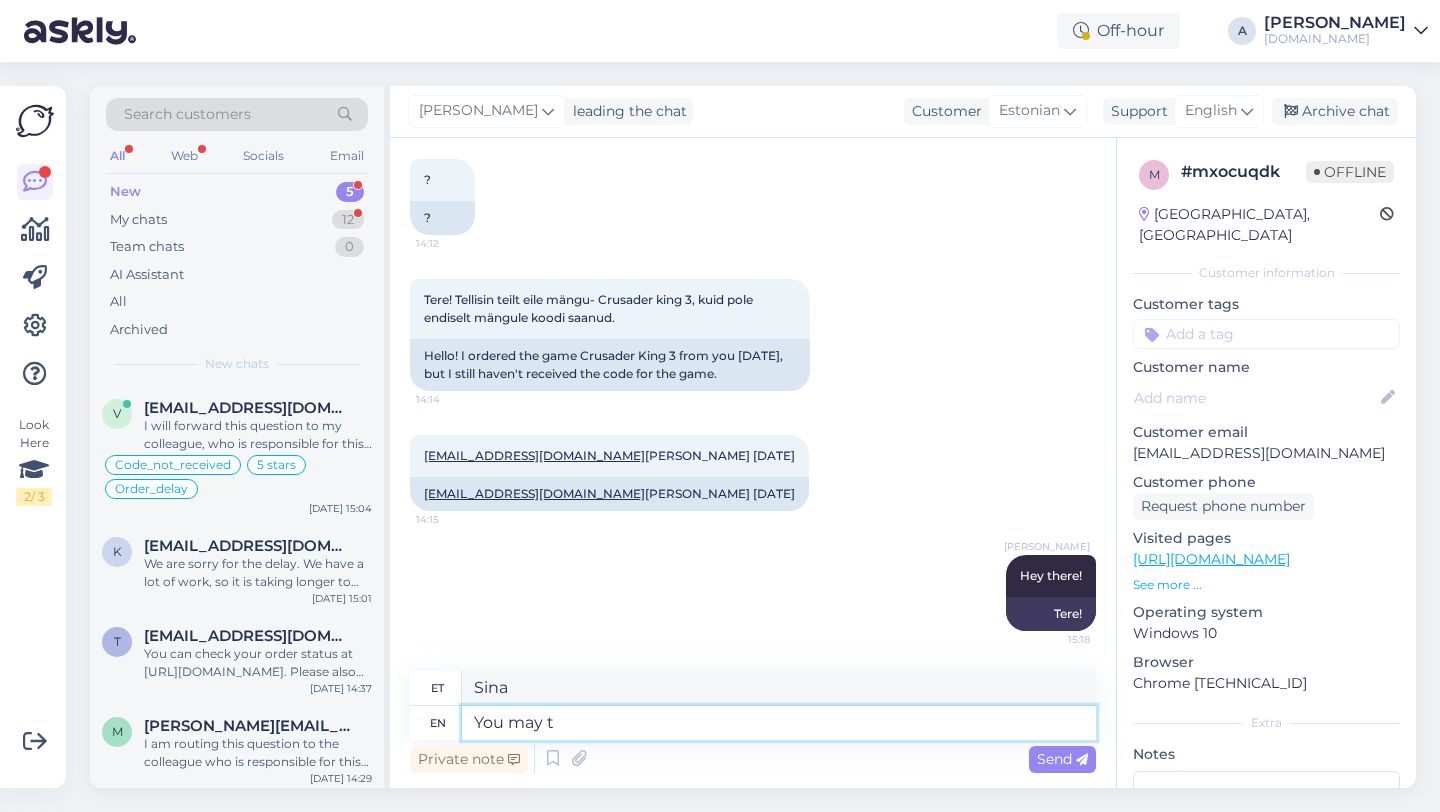 type on "You may tr" 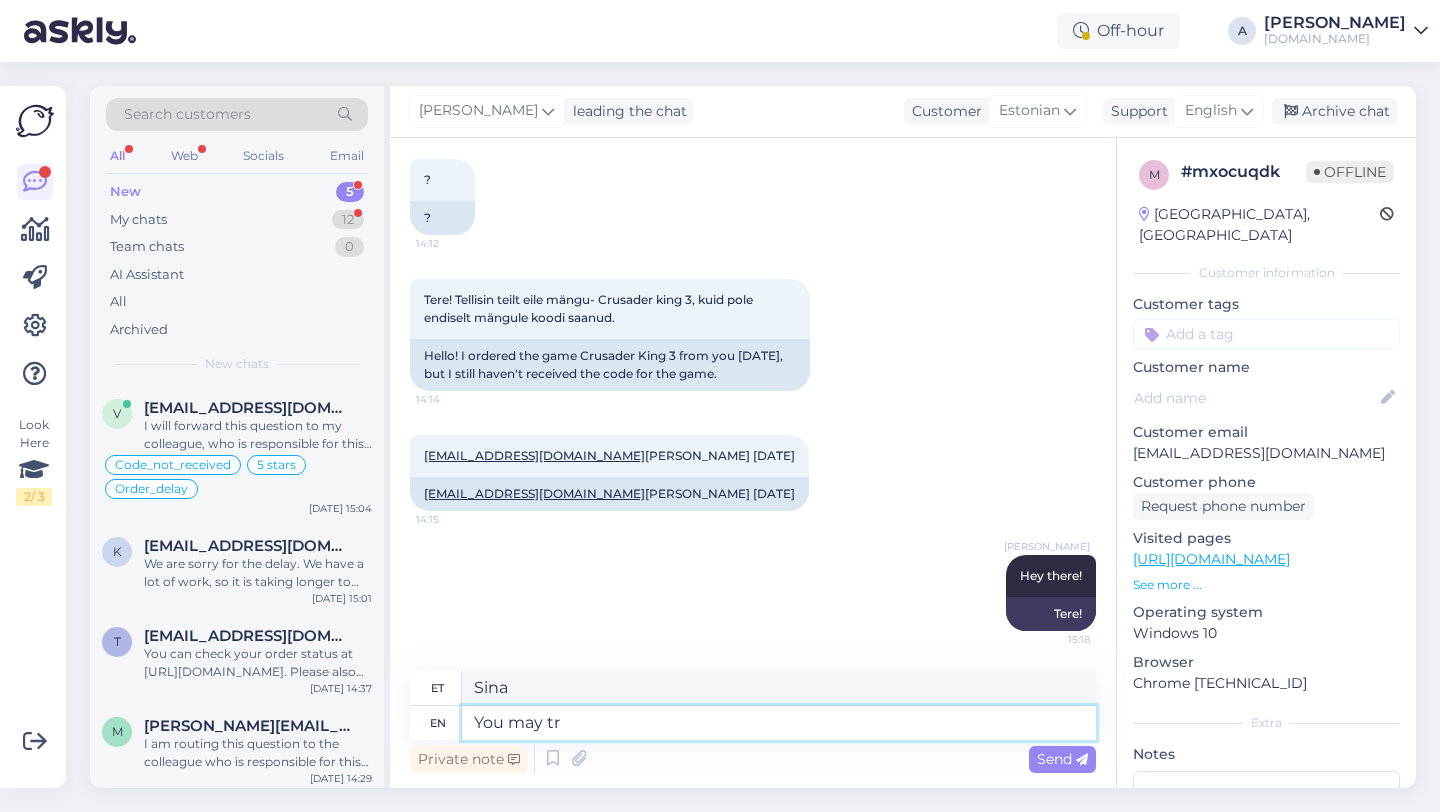 type on "Sa võid" 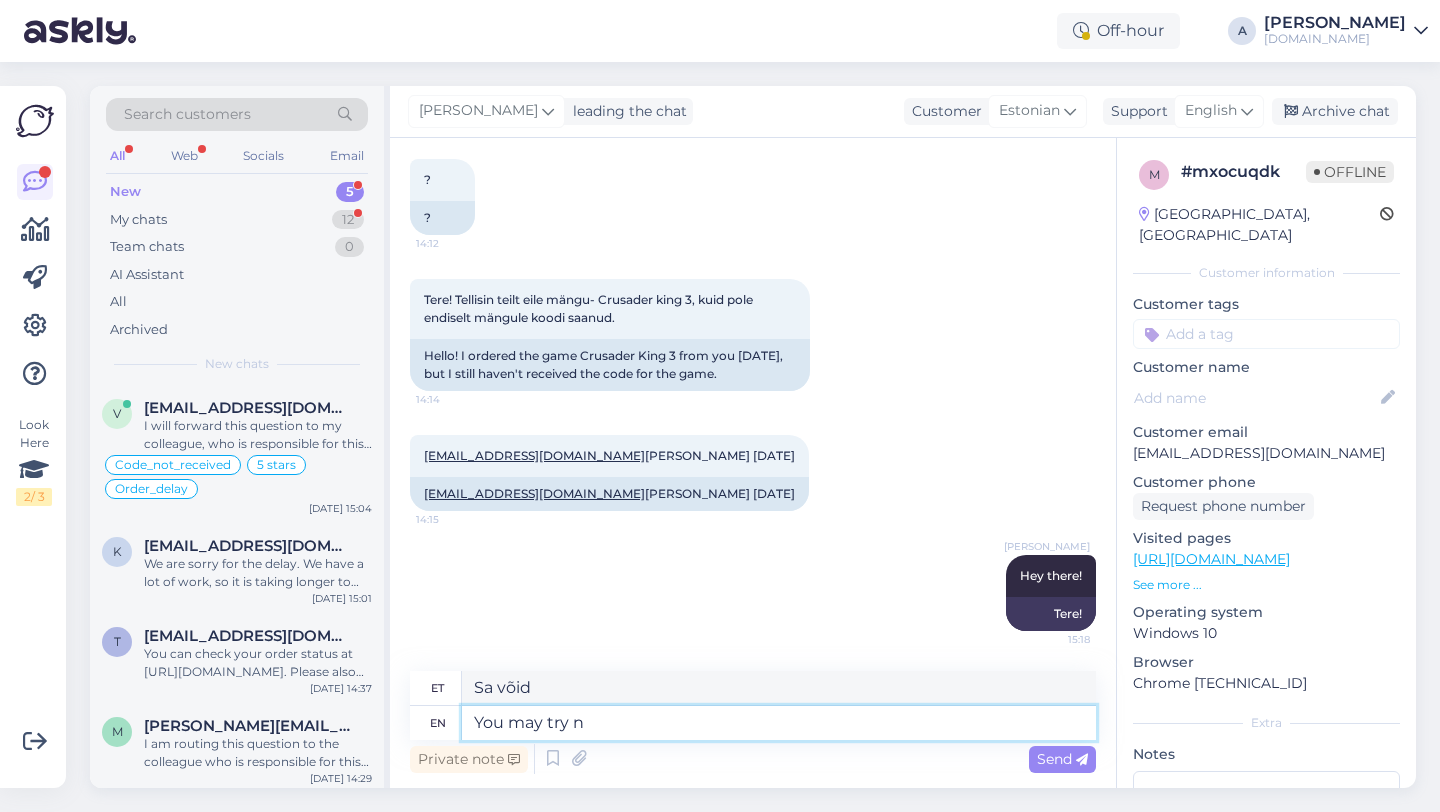 type on "You may try no" 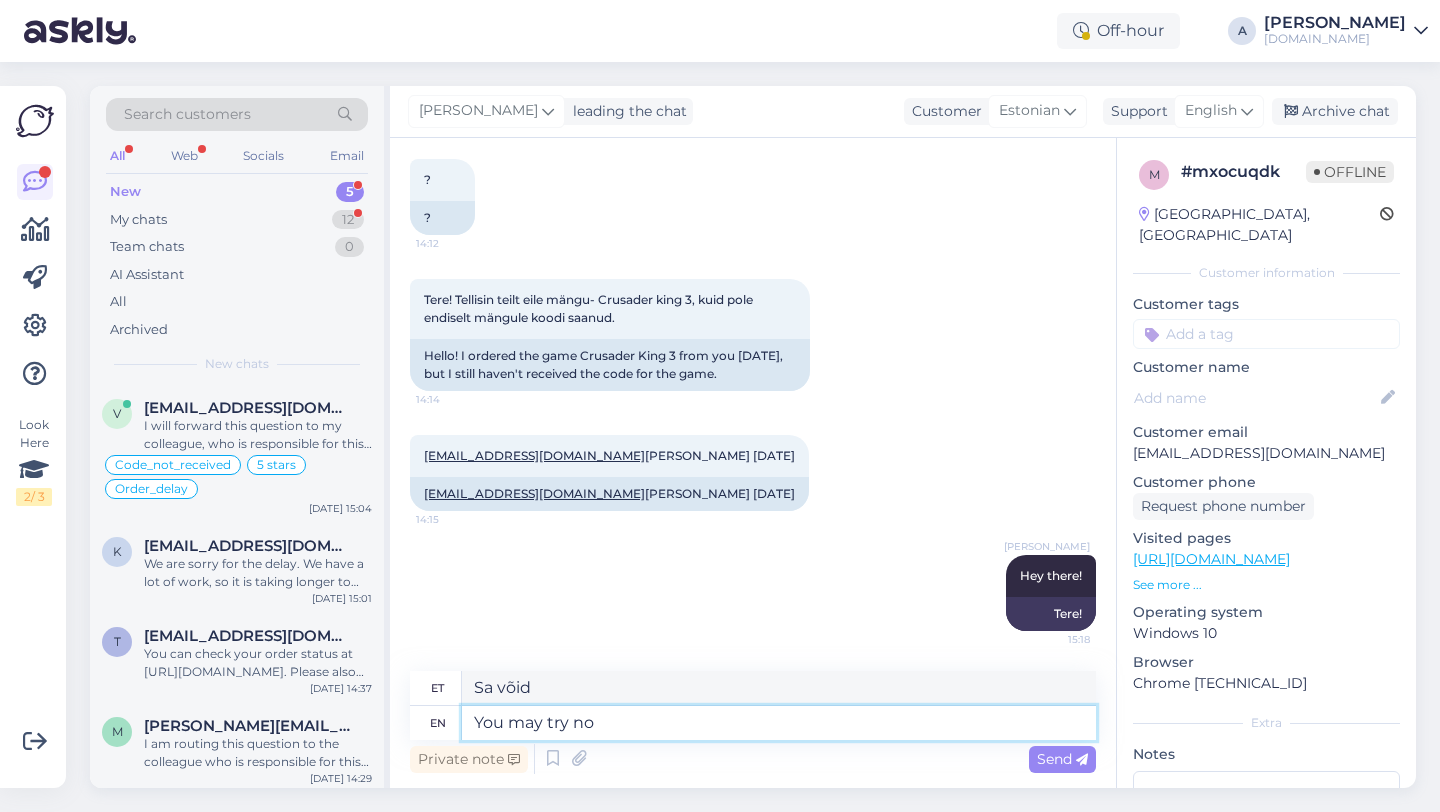 type on "Võite proovida" 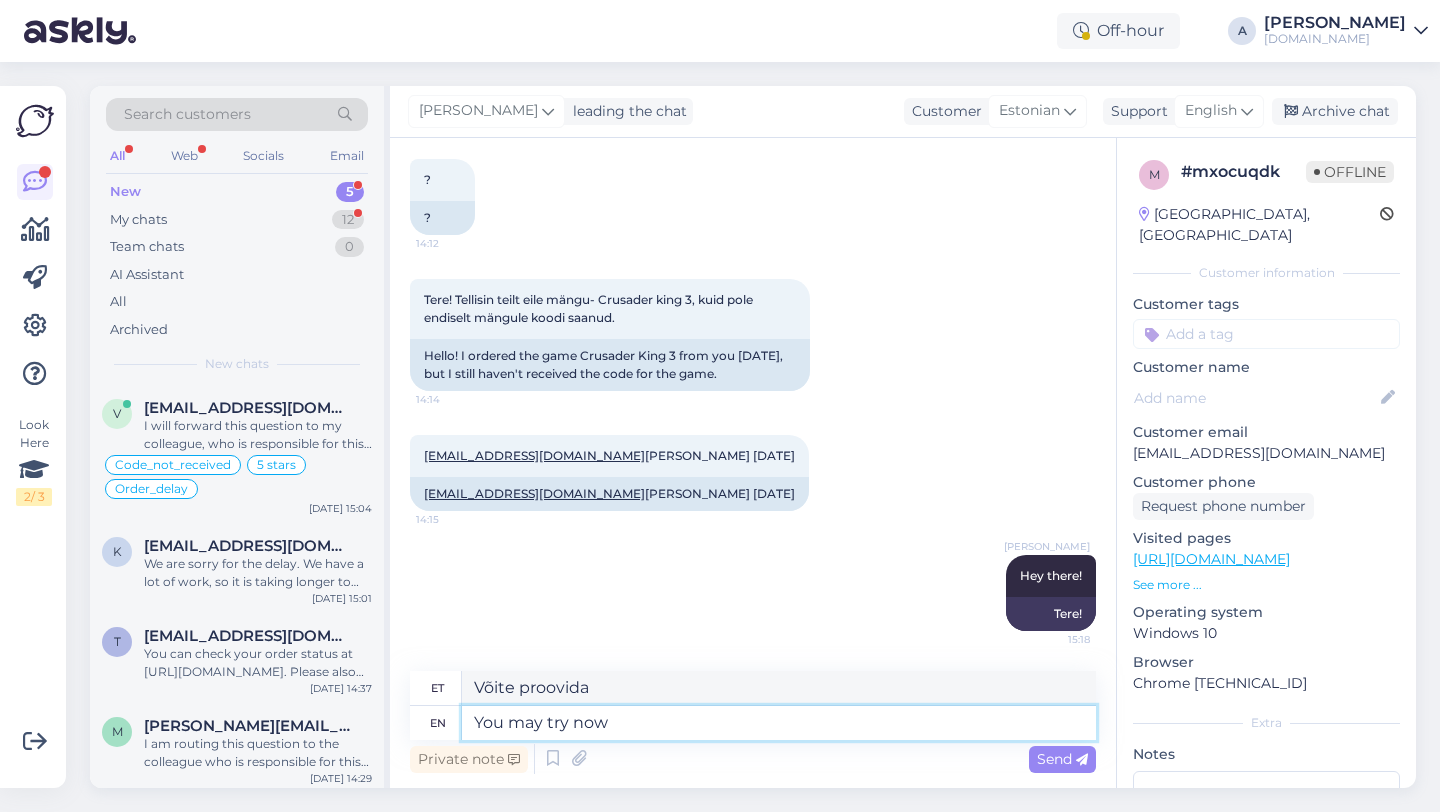 type on "You may try now." 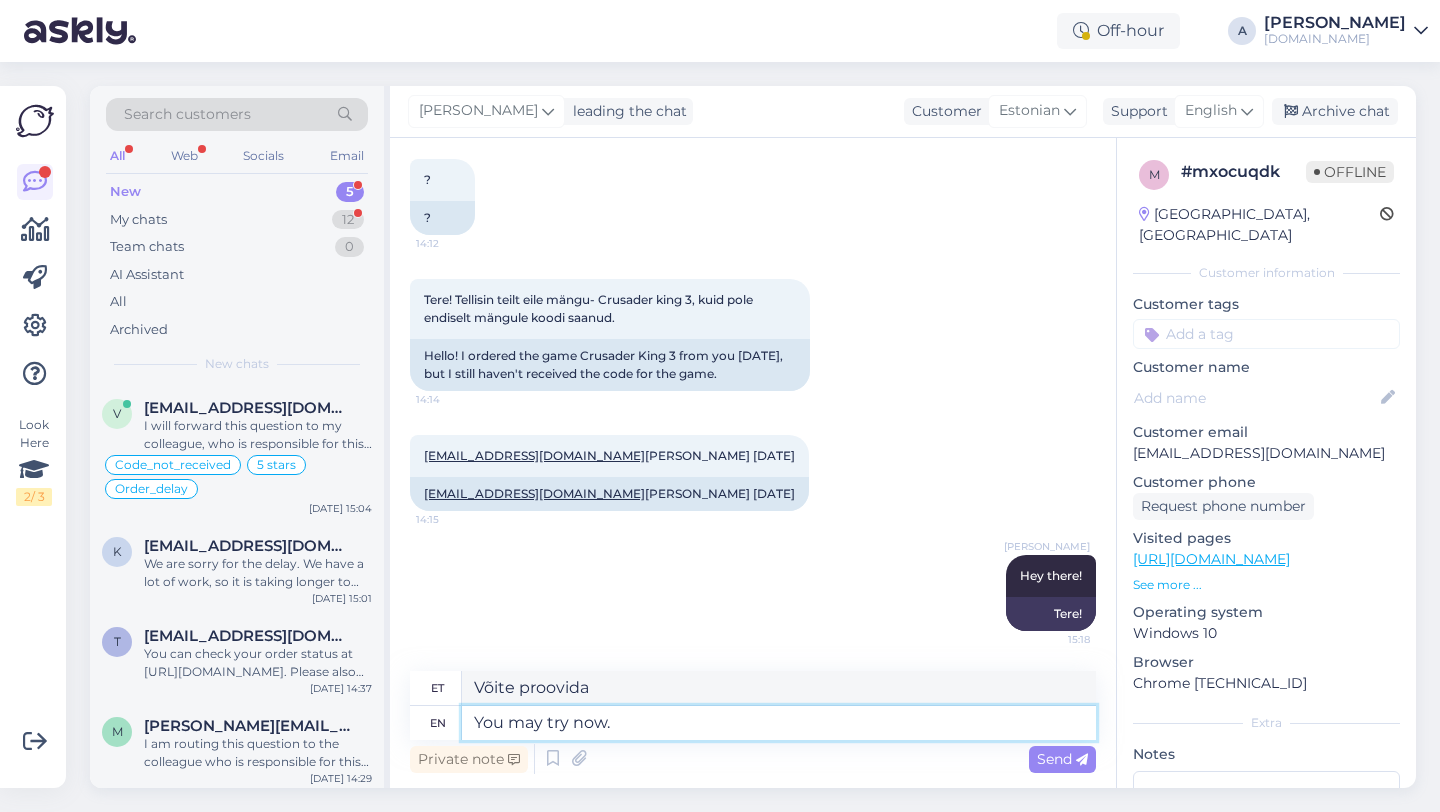 type on "Võite proovida mitte" 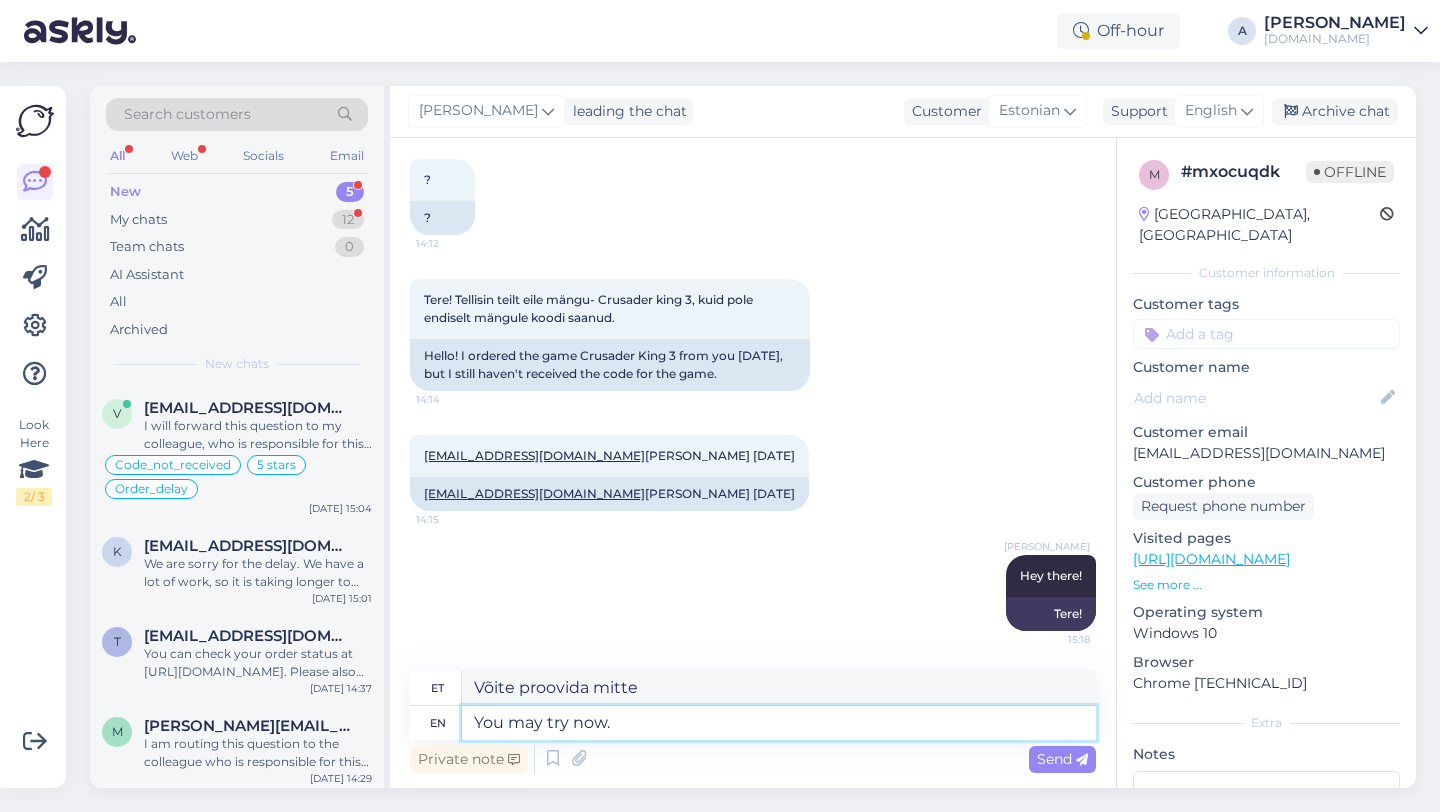 type on "You may try now." 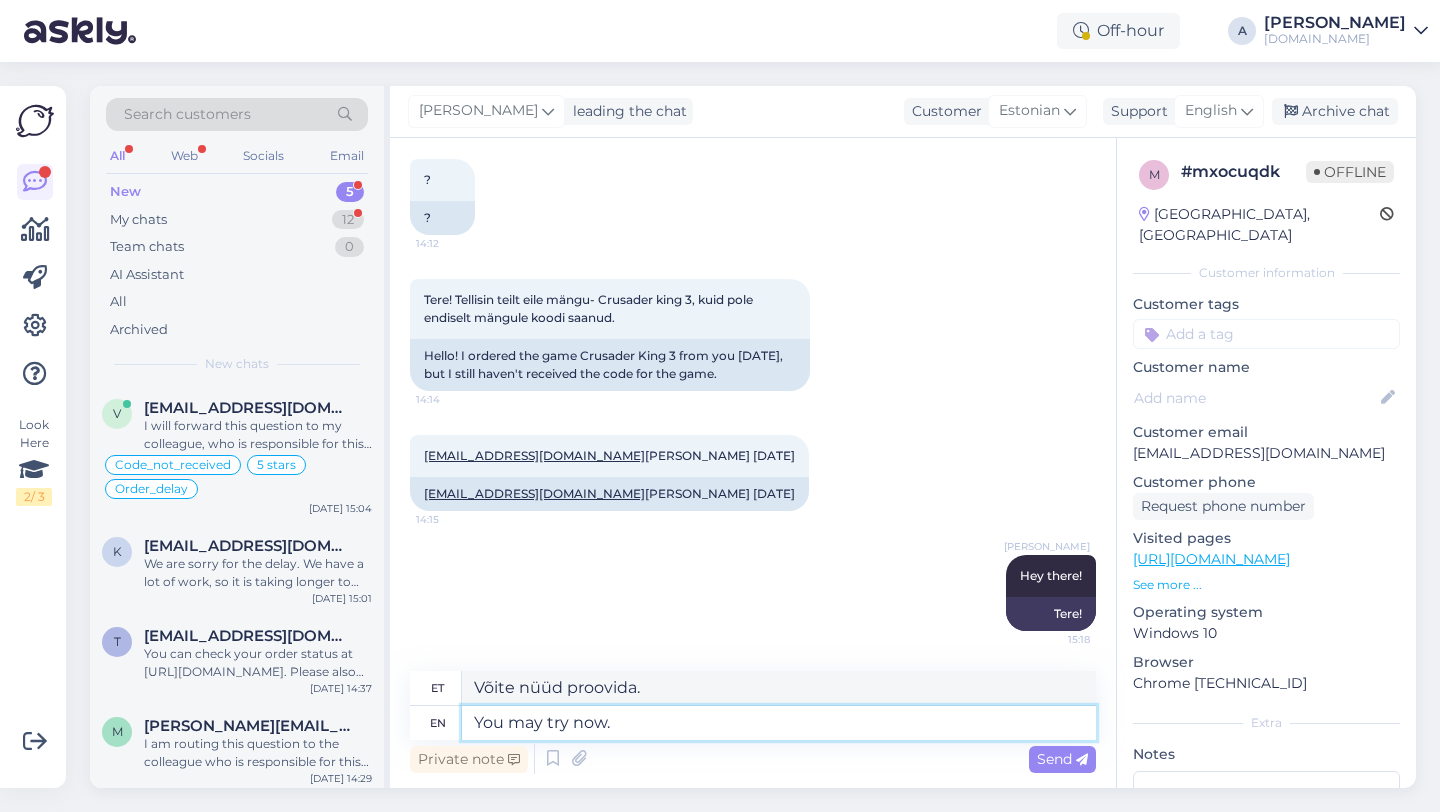 type 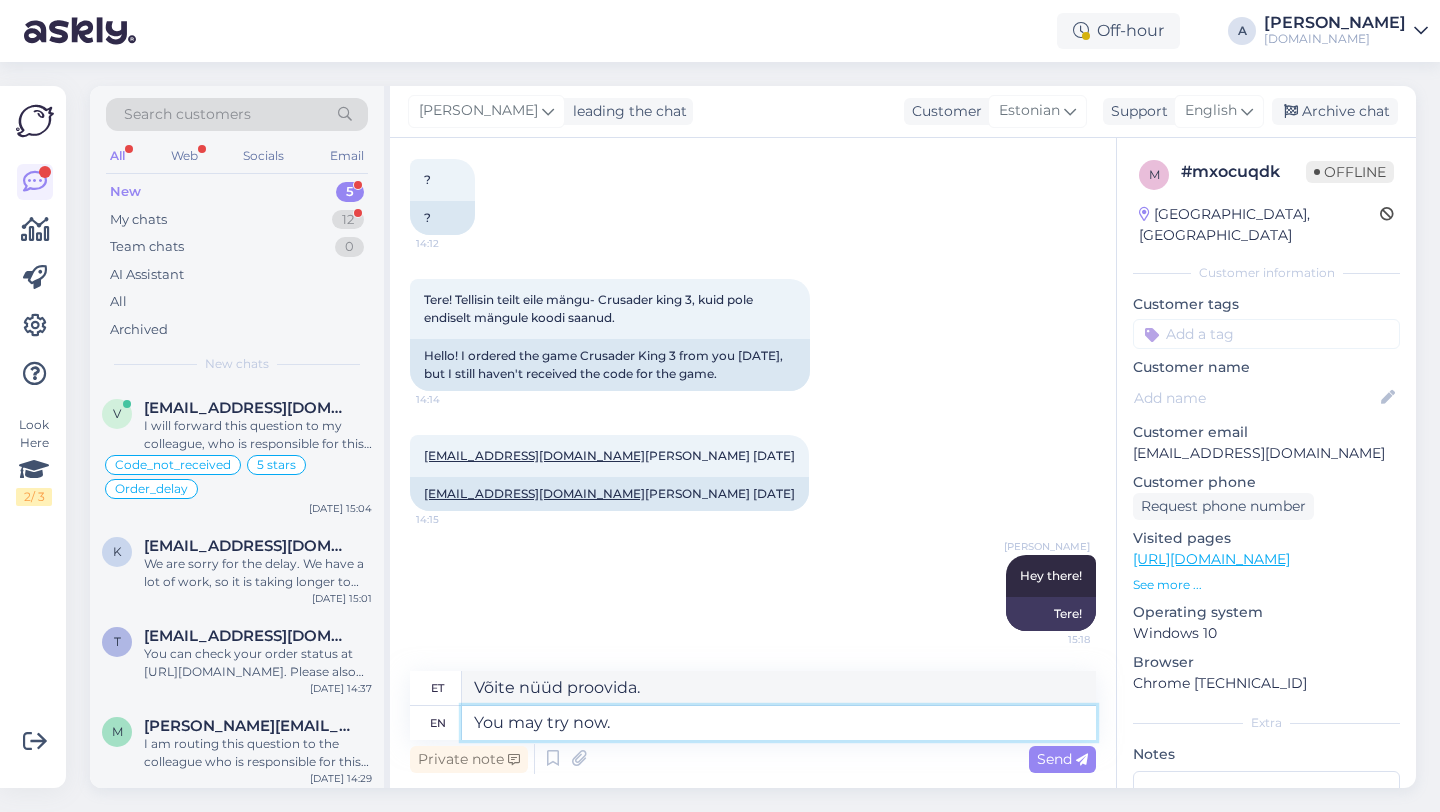 type 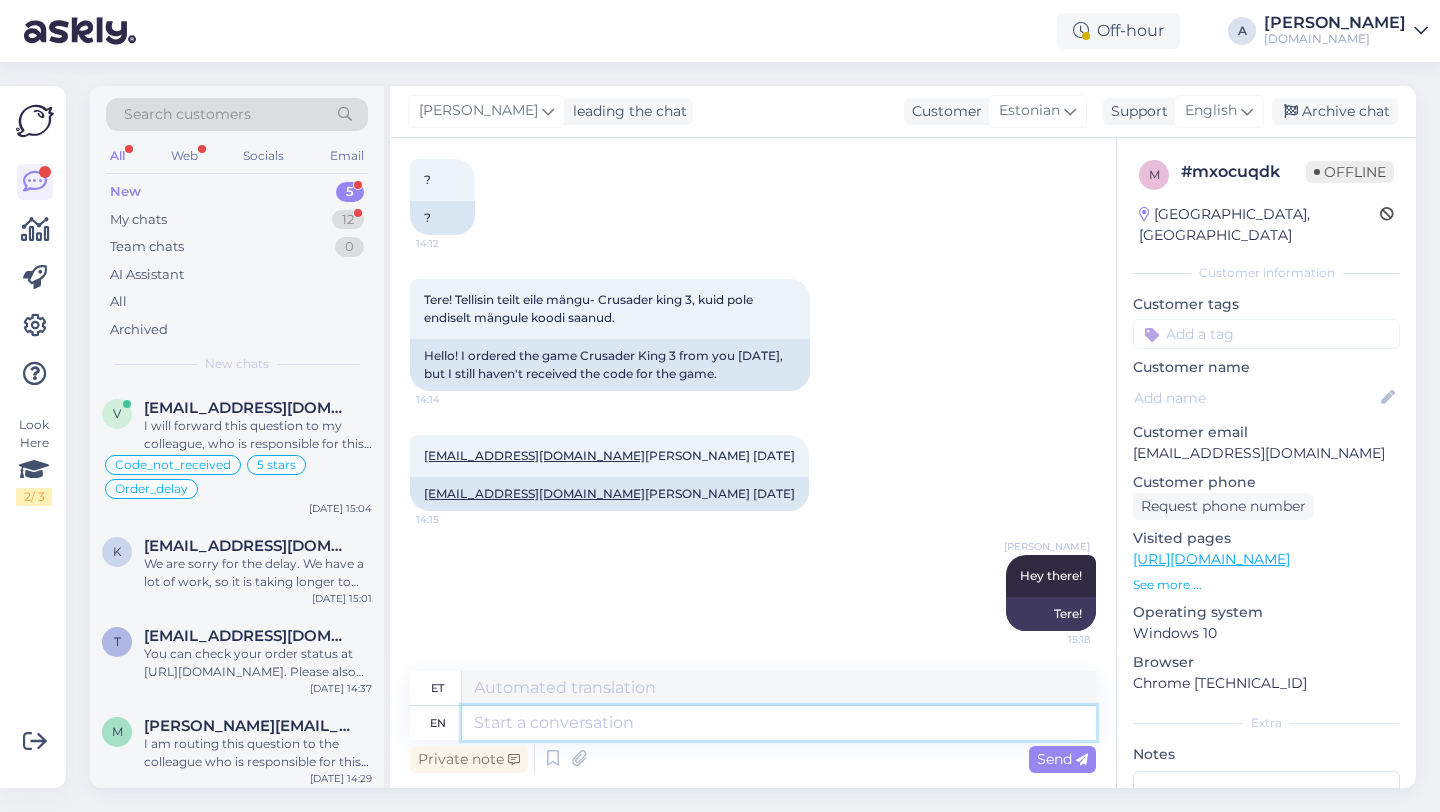 scroll, scrollTop: 783, scrollLeft: 0, axis: vertical 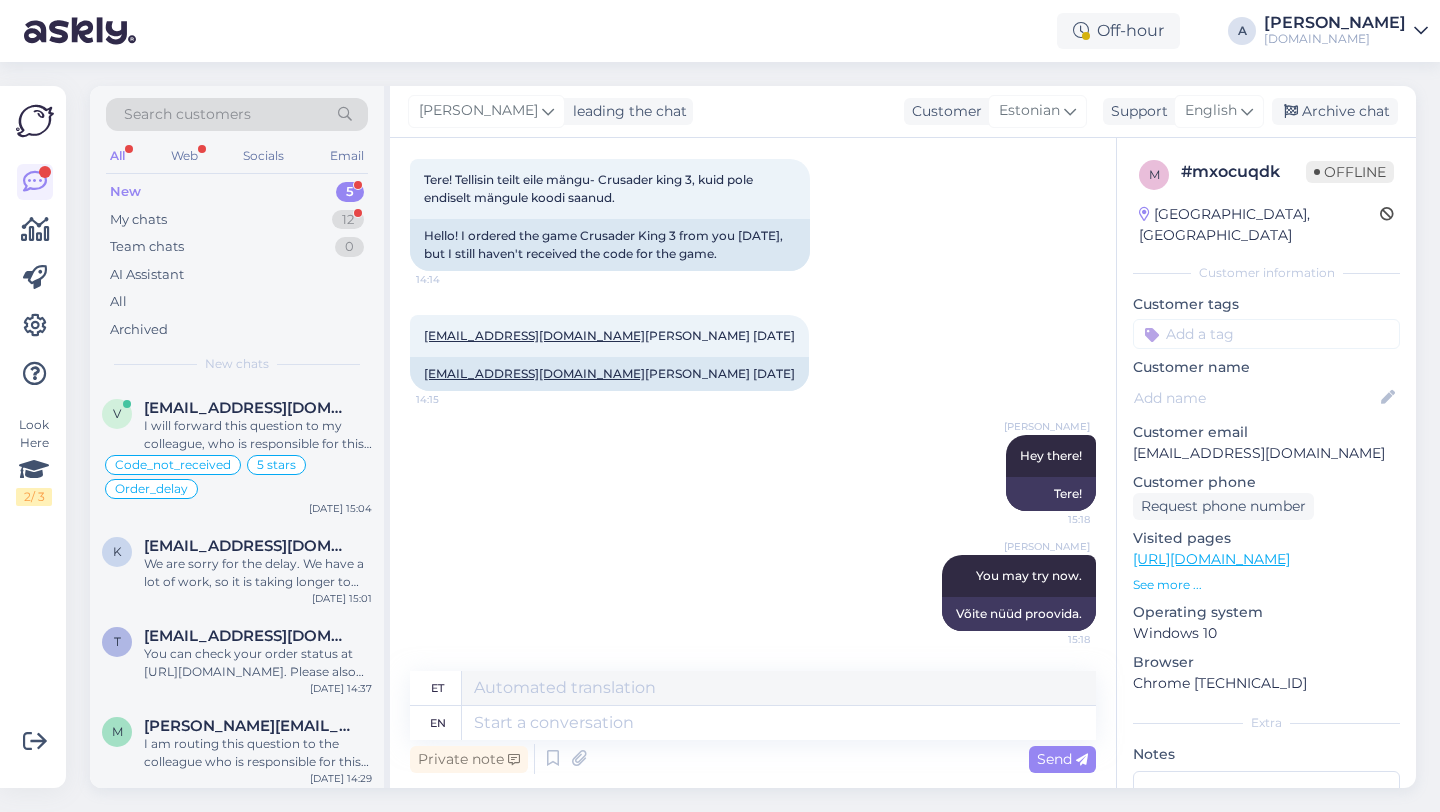 click at bounding box center [1266, 334] 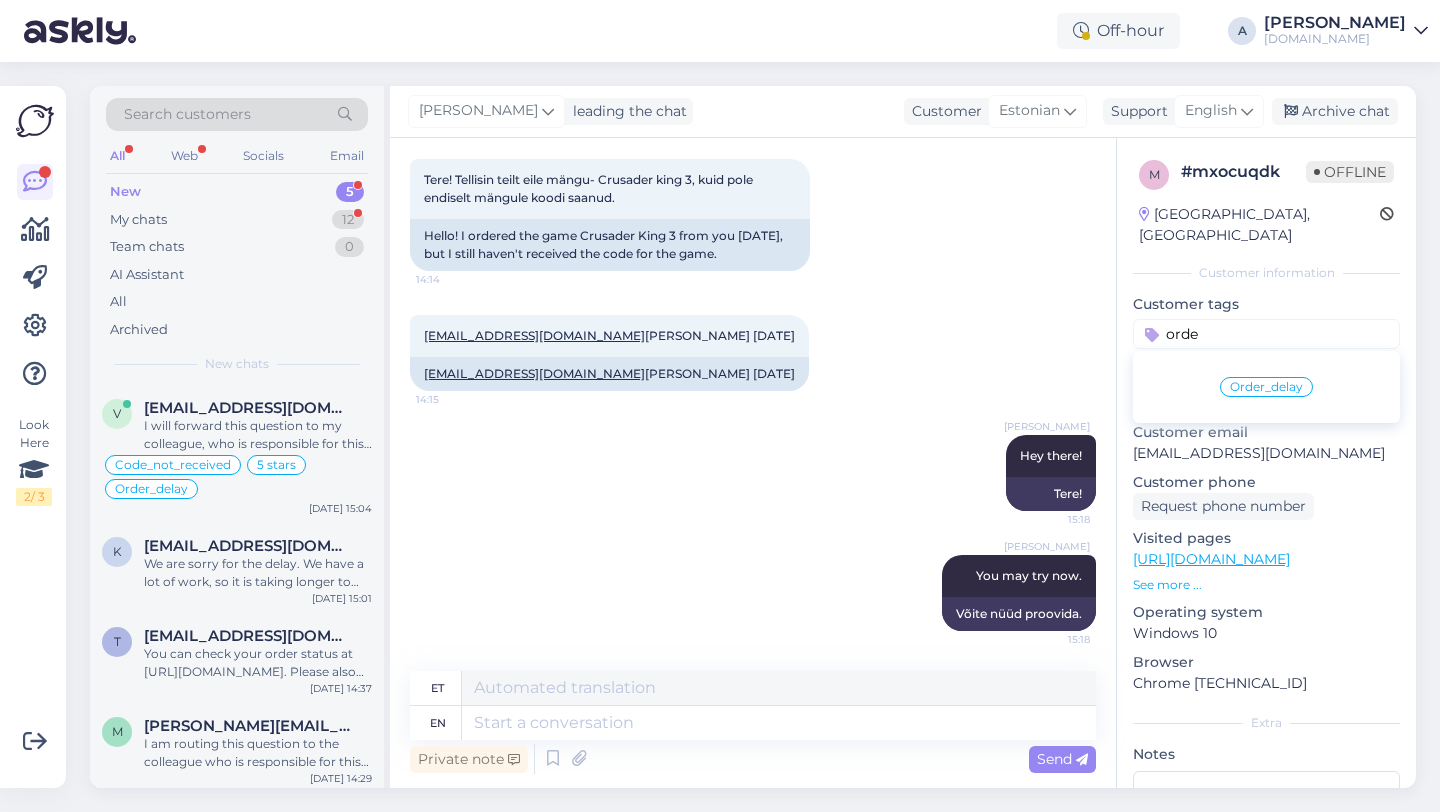 type on "orde" 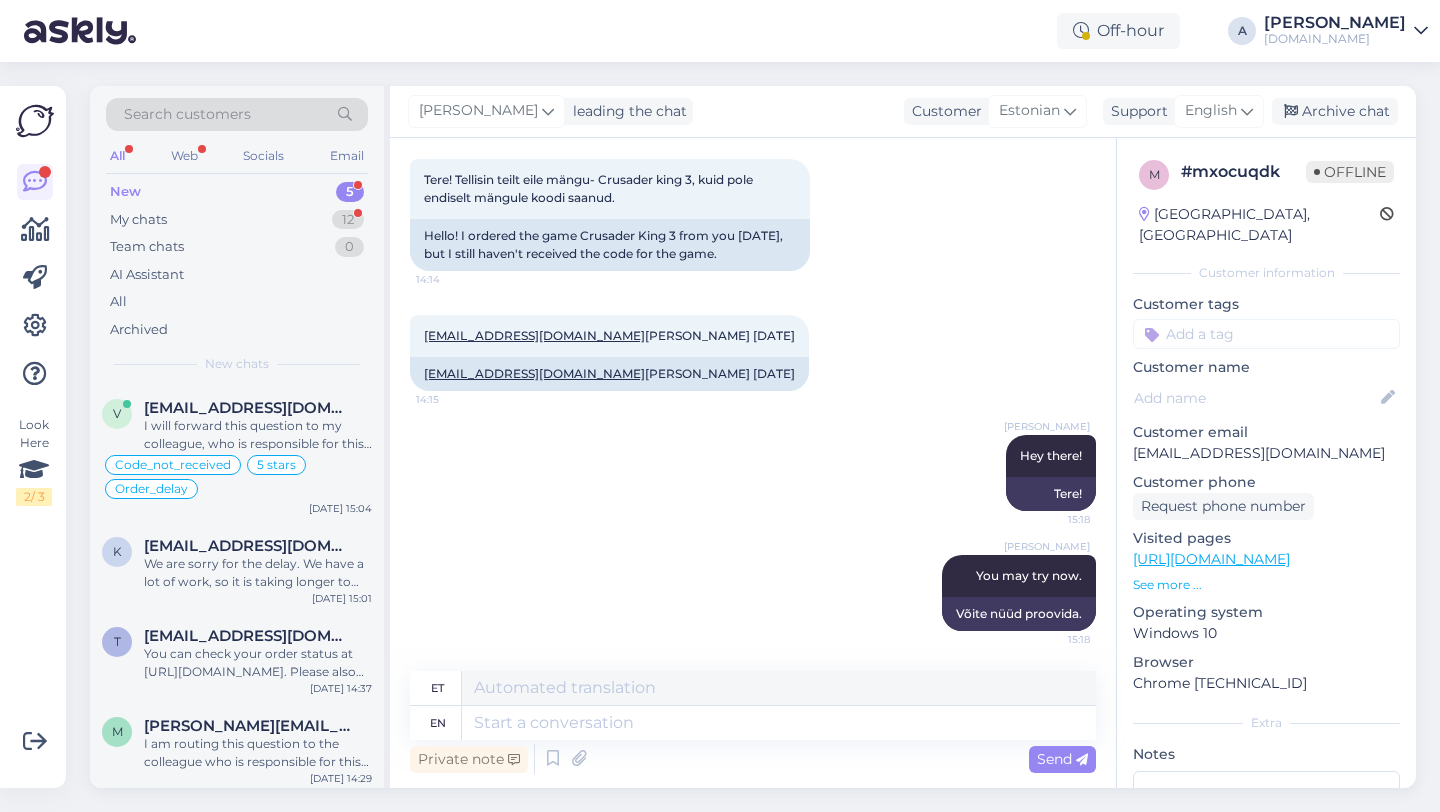 click at bounding box center [1266, 334] 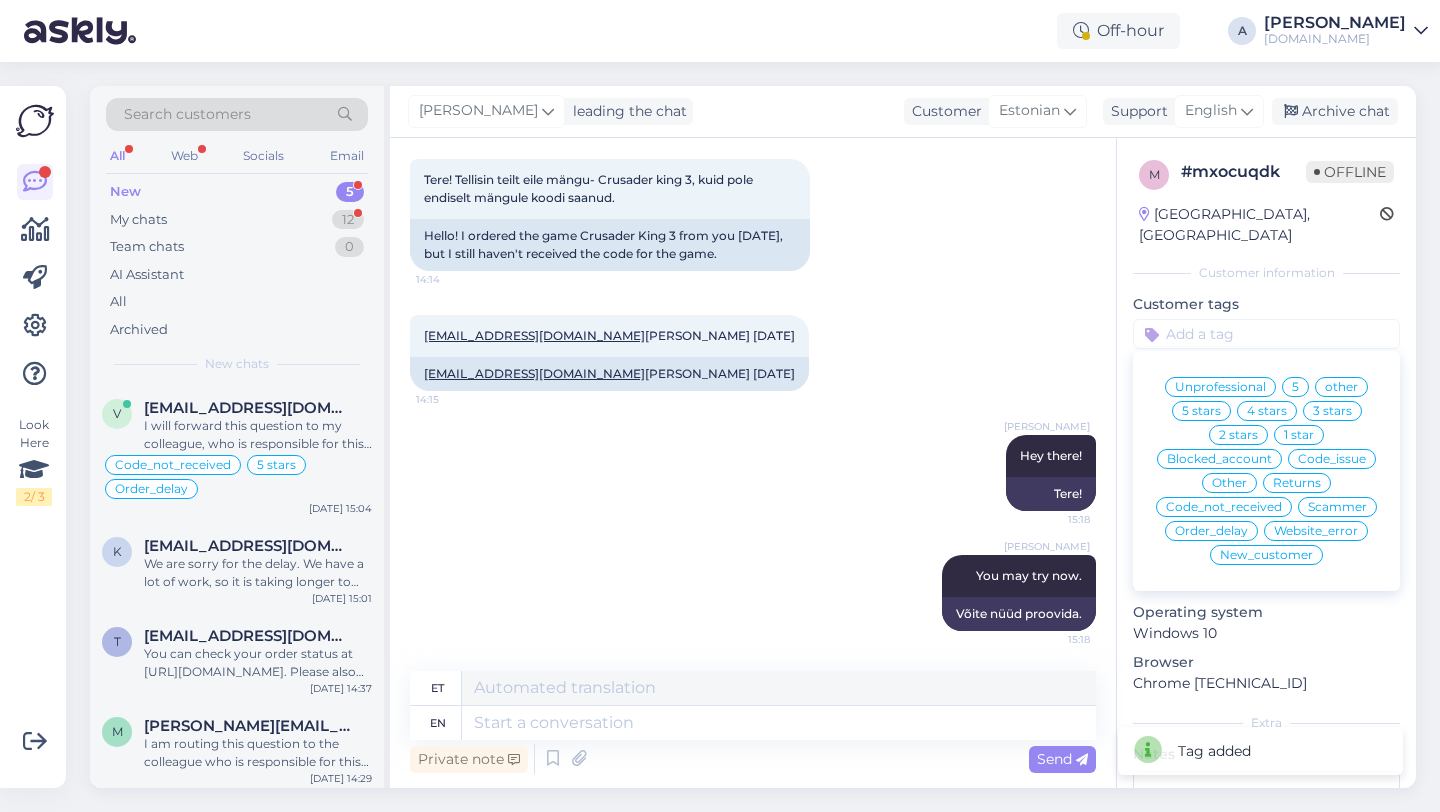 click on "Order_delay" at bounding box center [1211, 531] 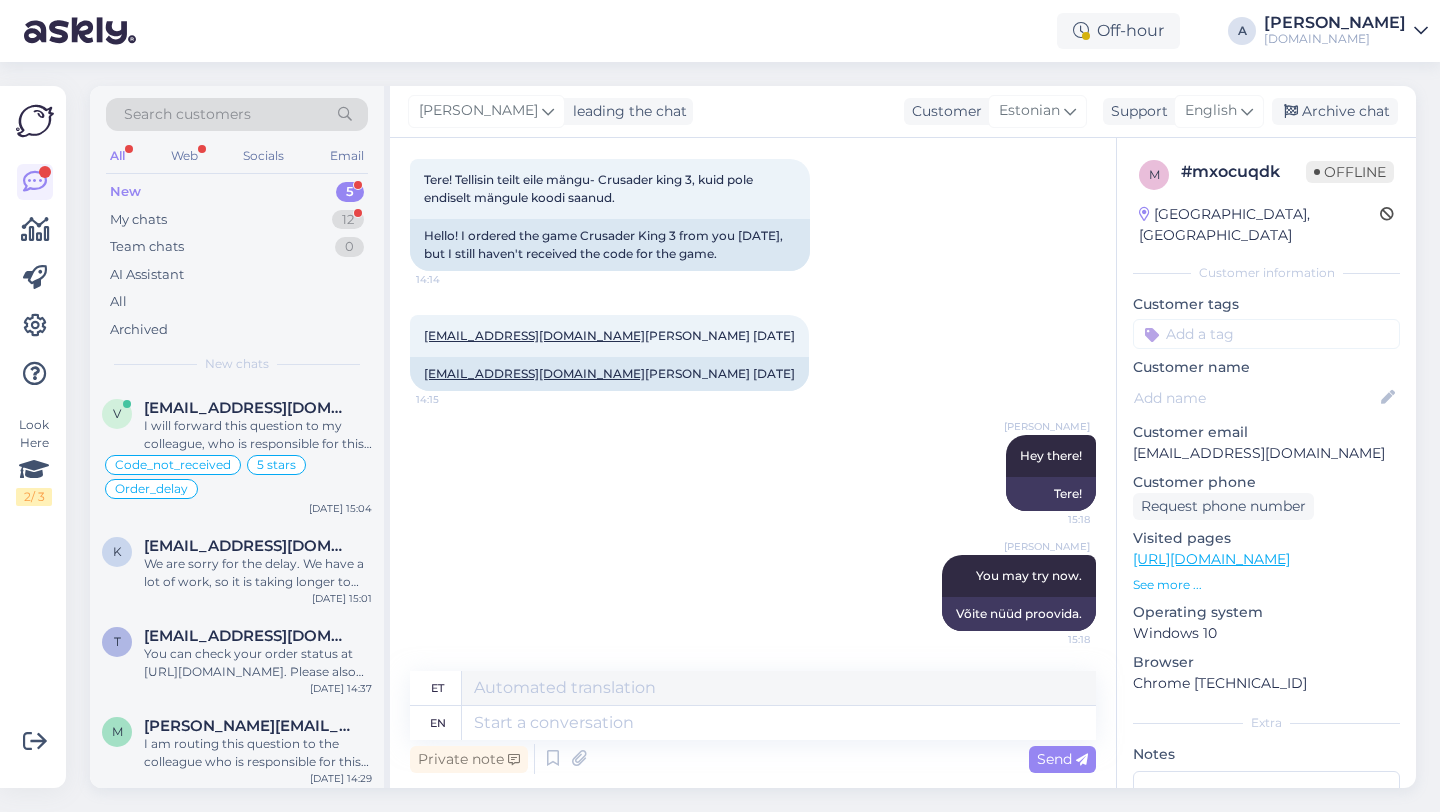 click at bounding box center [1266, 334] 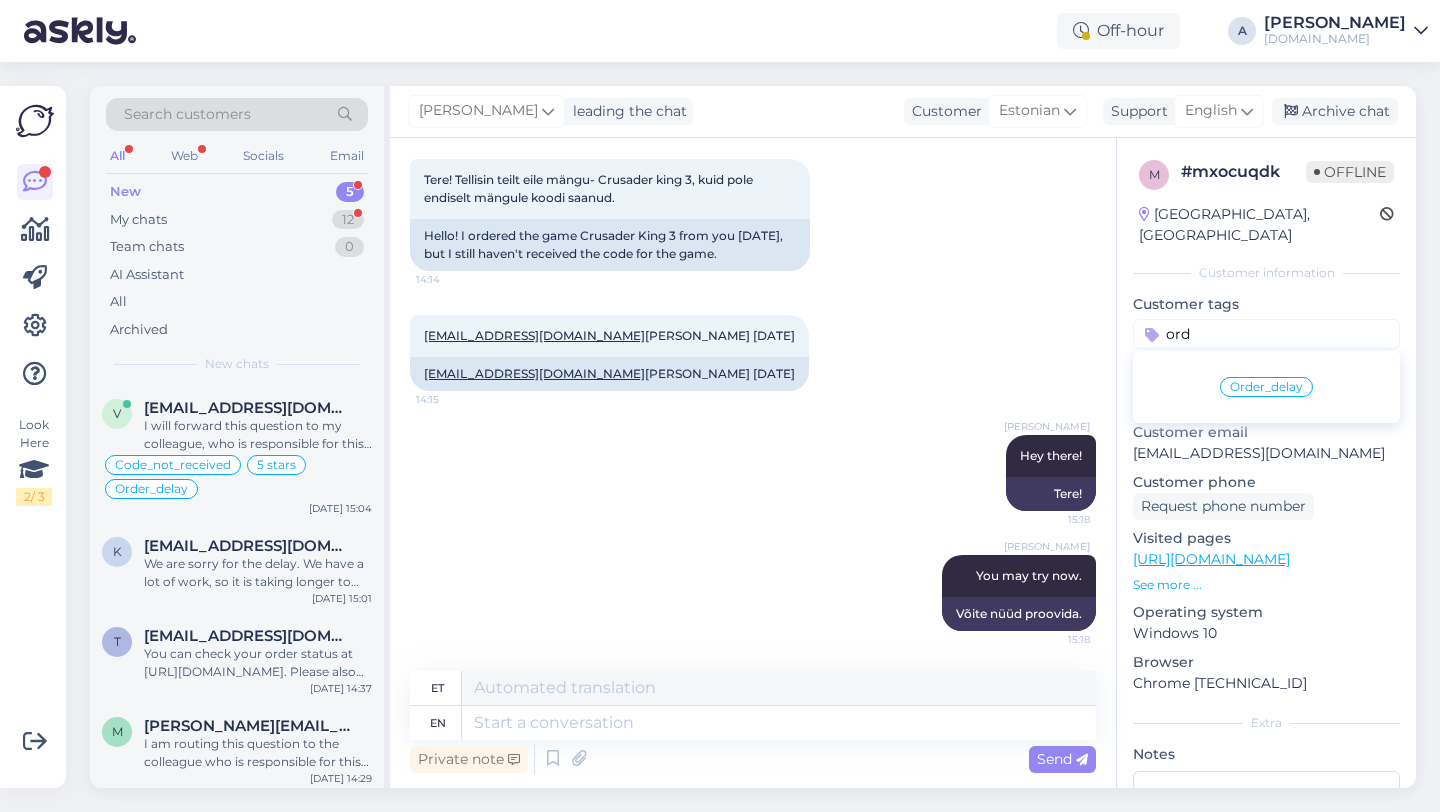 click on "Order_delay" at bounding box center (1266, 387) 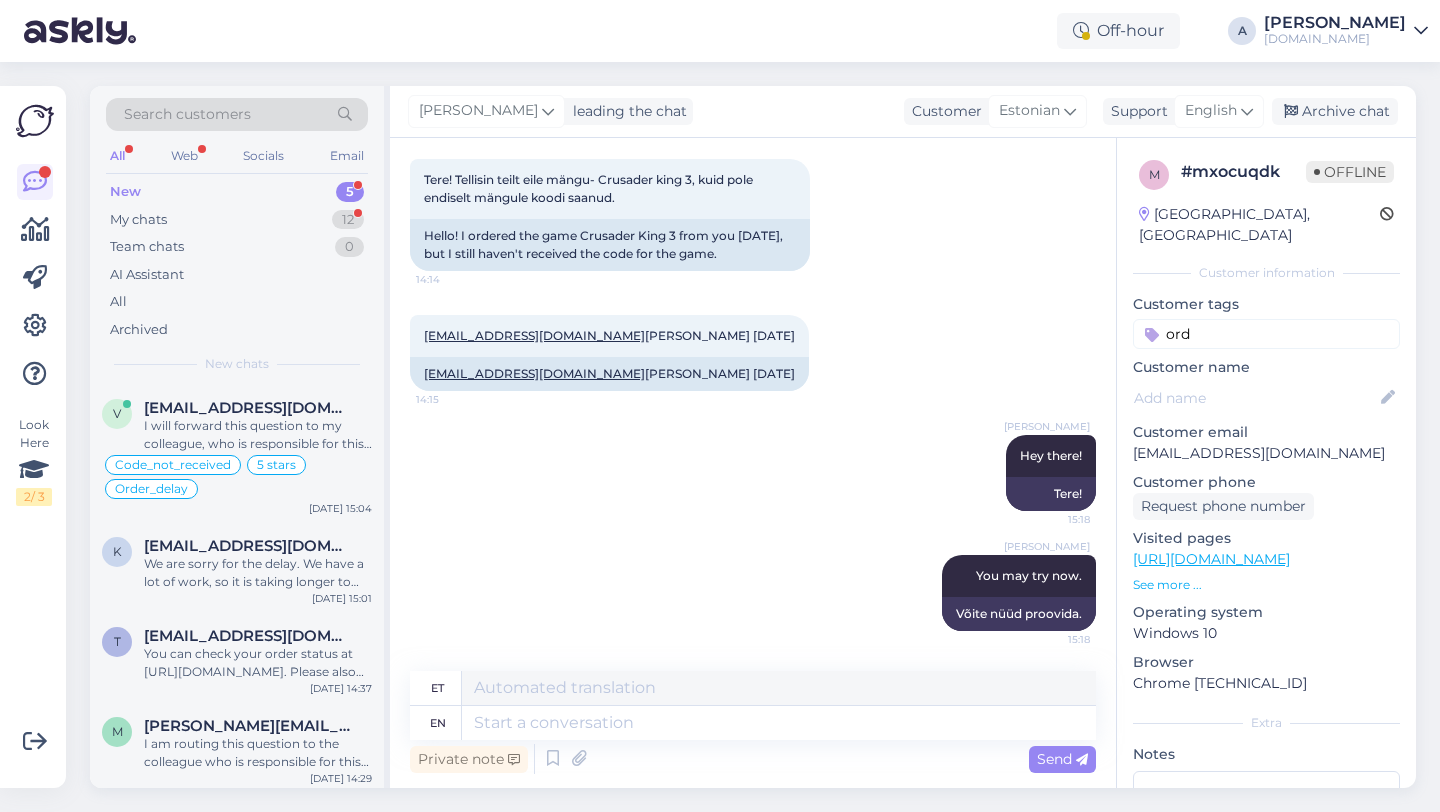 click on "ord" at bounding box center (1266, 334) 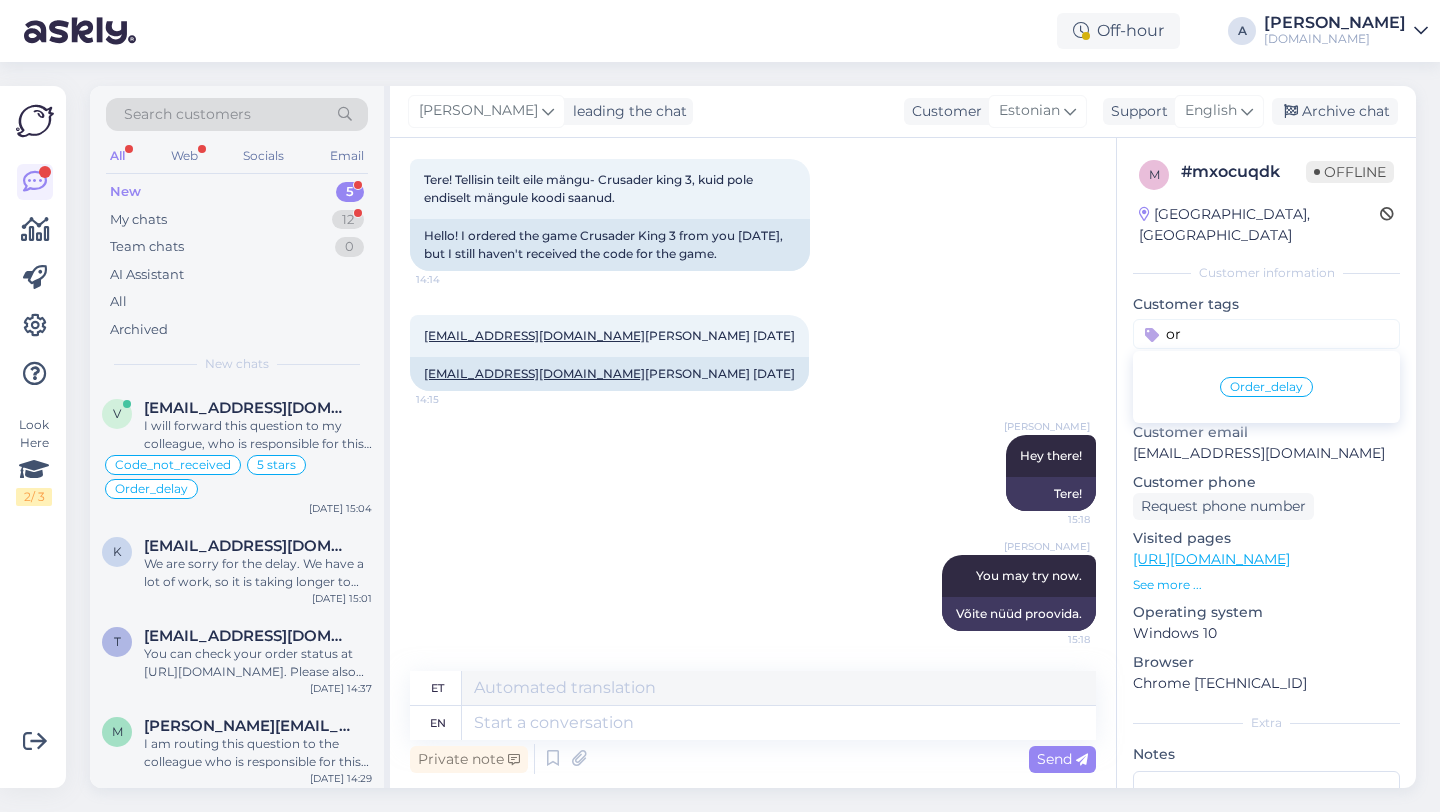 type on "o" 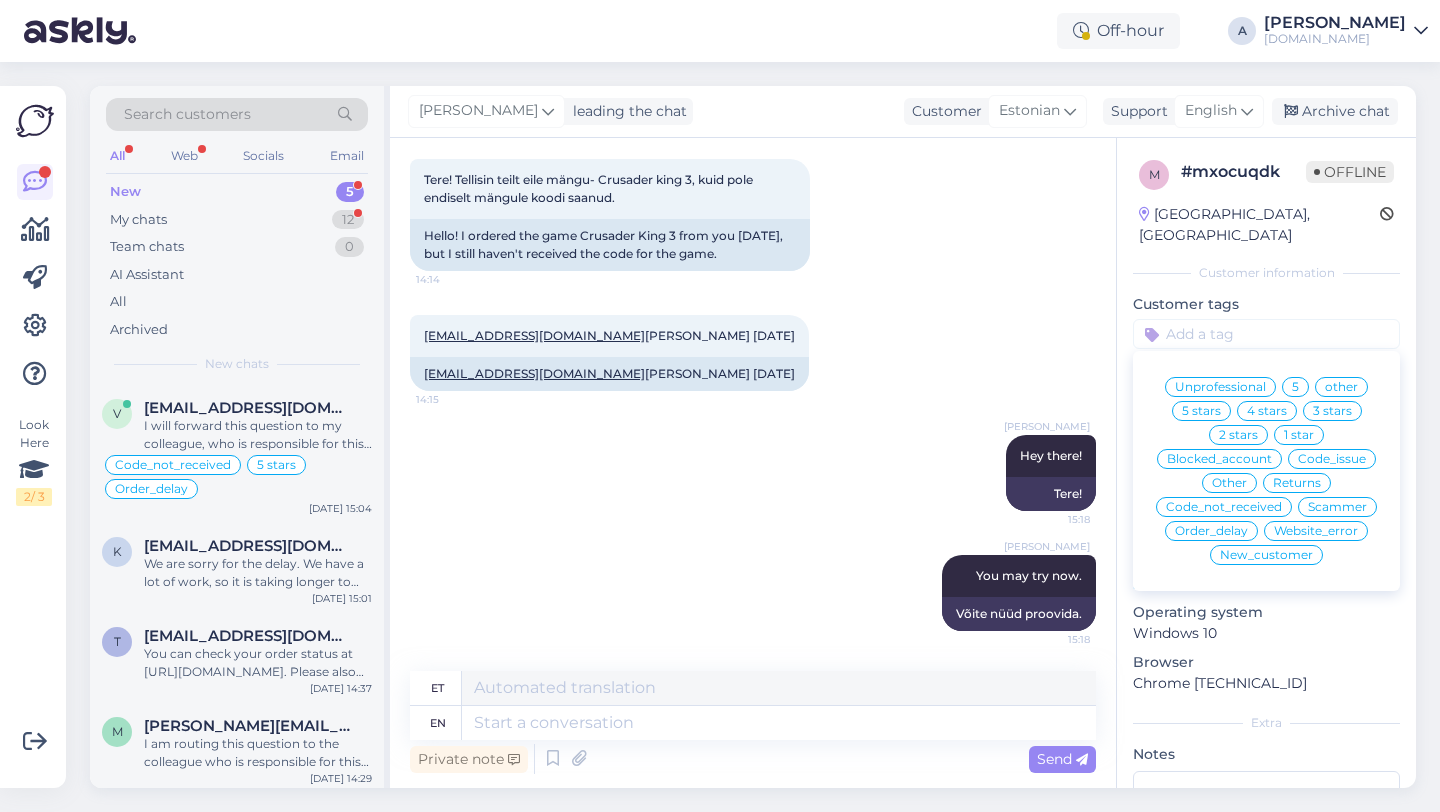 type 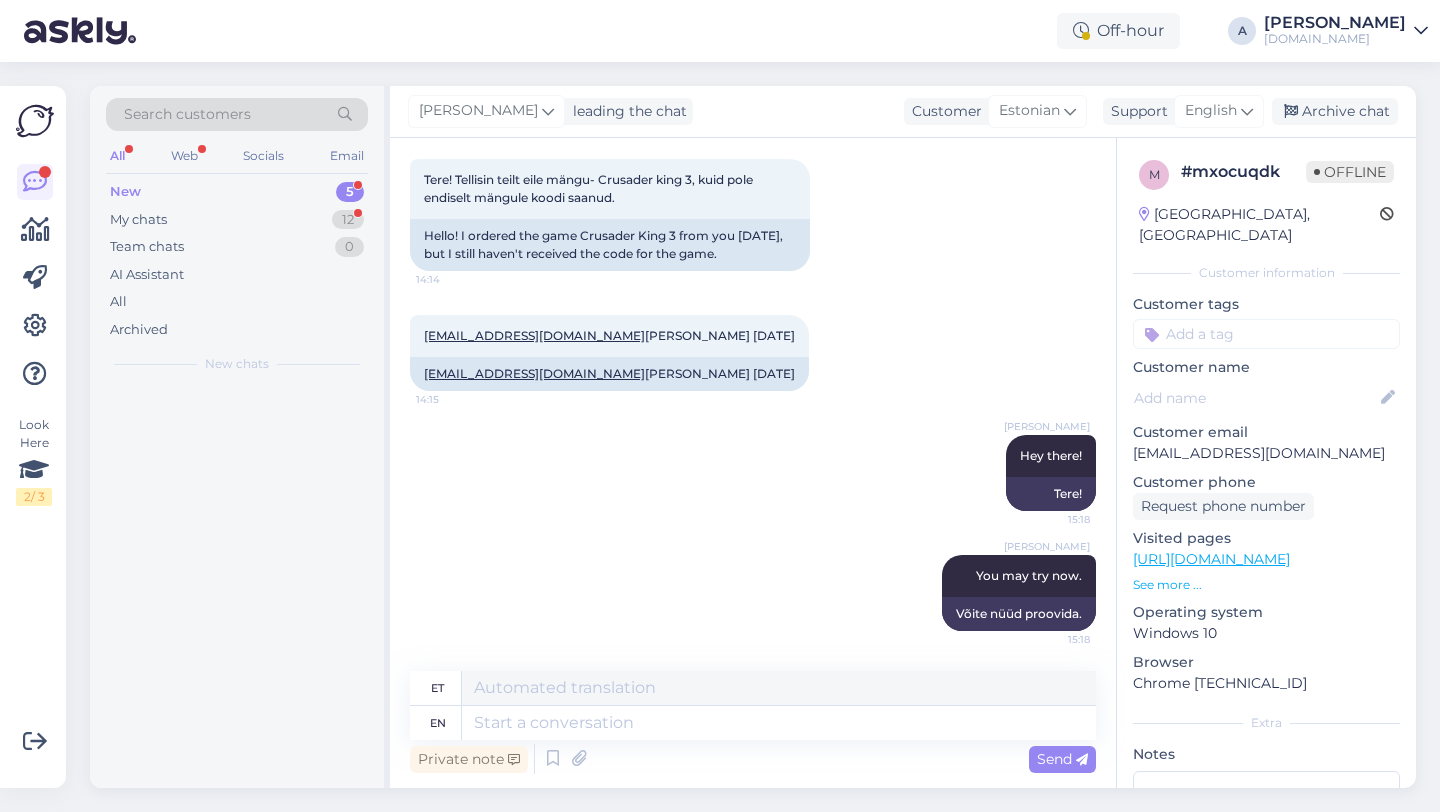 click on "New 5" at bounding box center (237, 192) 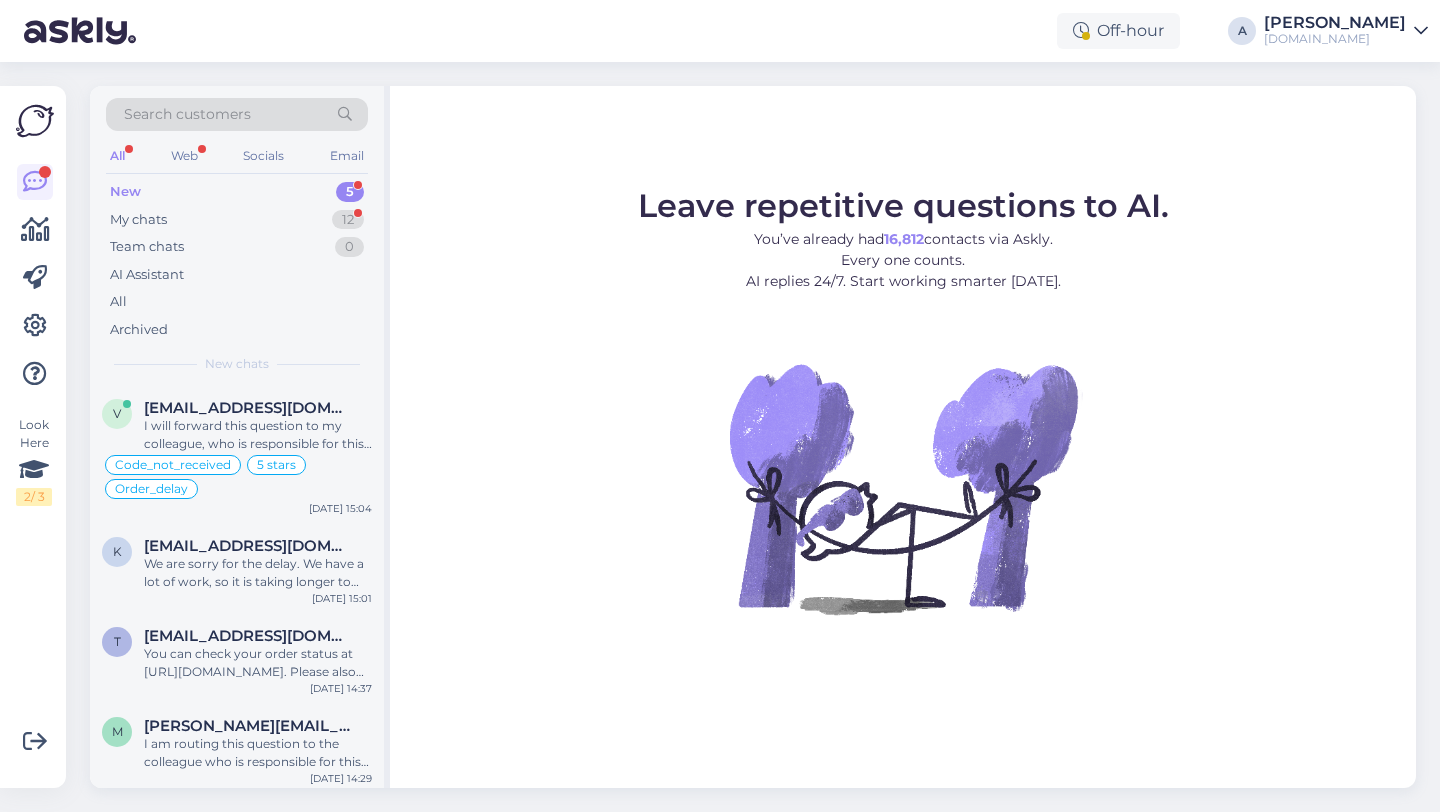 scroll, scrollTop: 0, scrollLeft: 0, axis: both 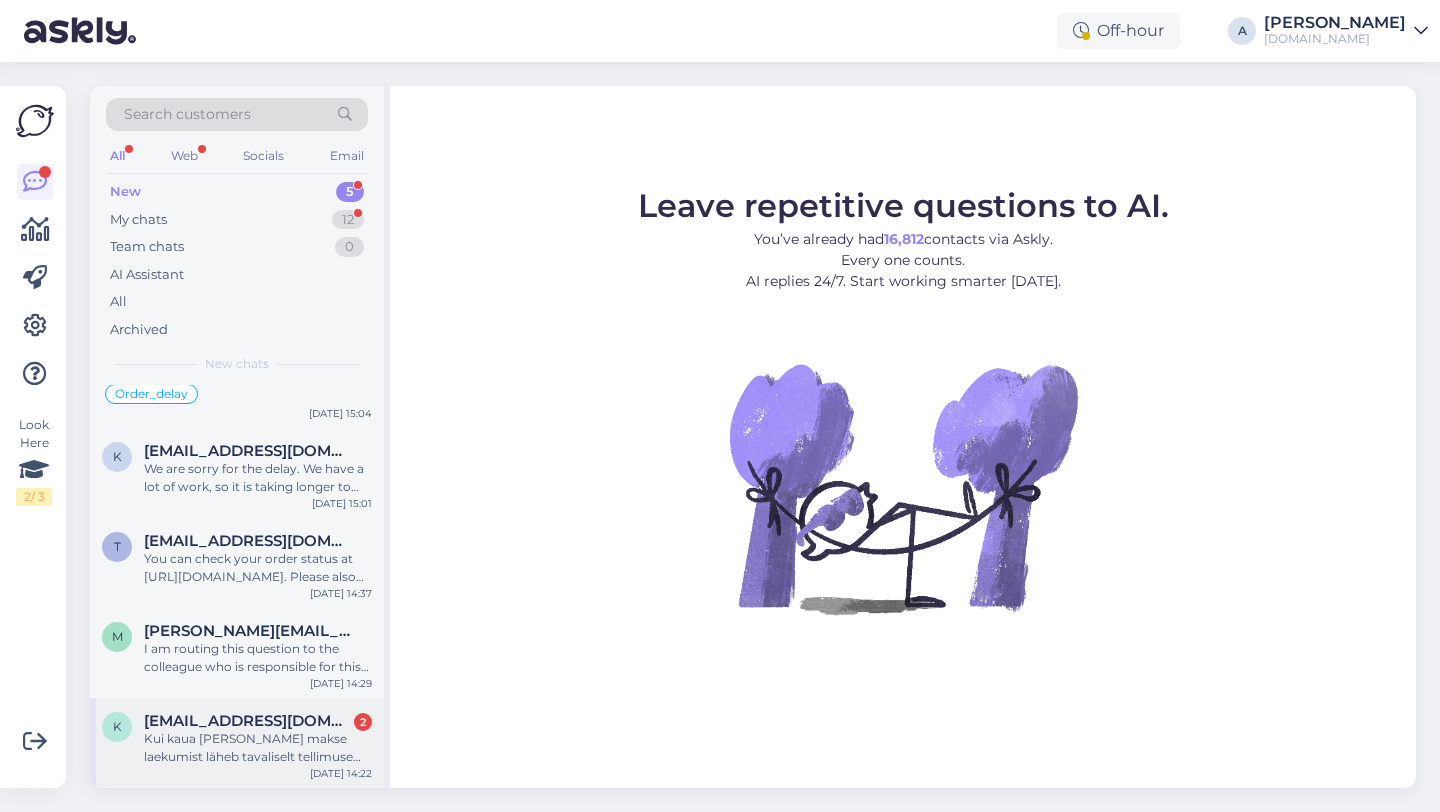 click on "Kui kaua peale makse laekumist läheb tavaliselt tellimuse lõpetamiseni?" at bounding box center (258, 748) 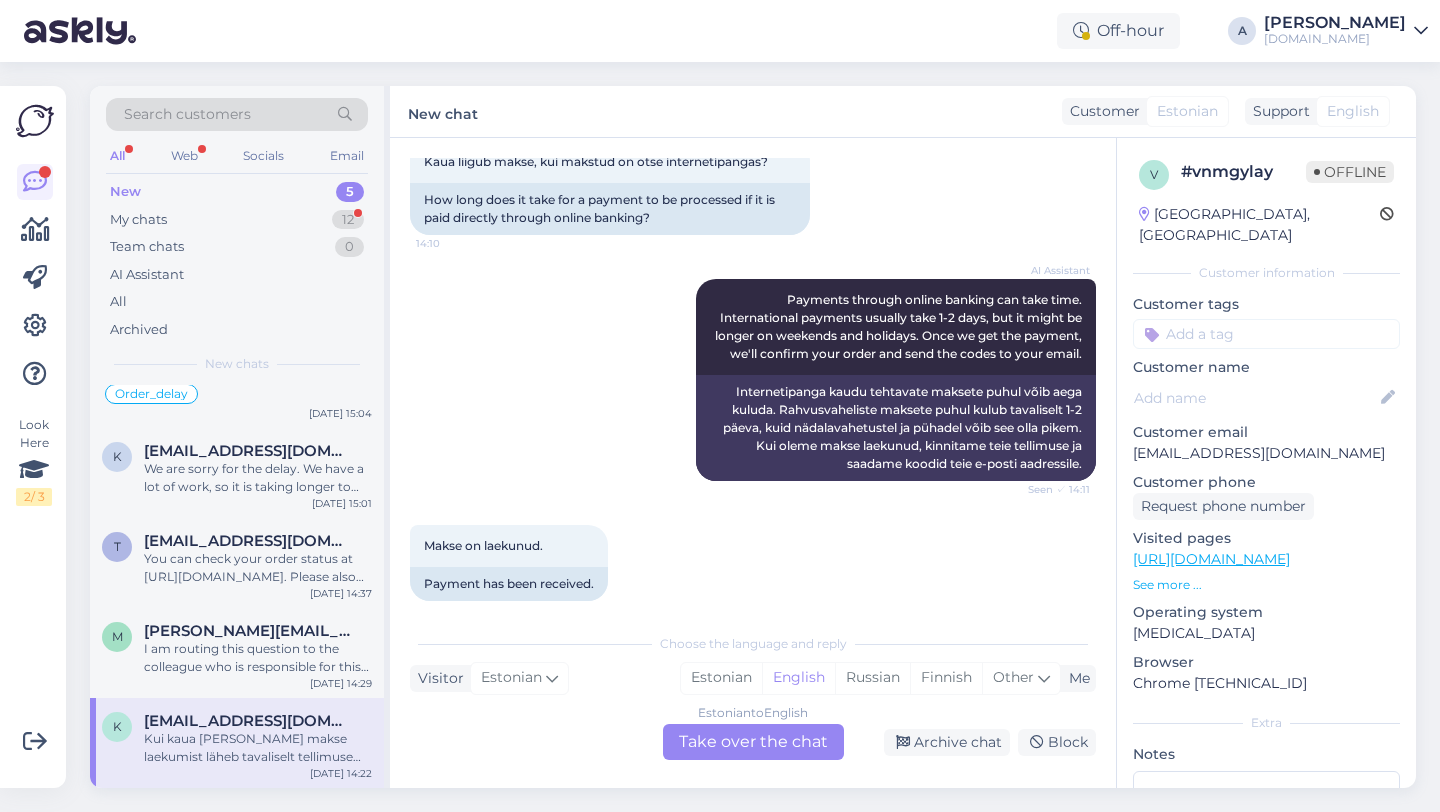 scroll, scrollTop: 315, scrollLeft: 0, axis: vertical 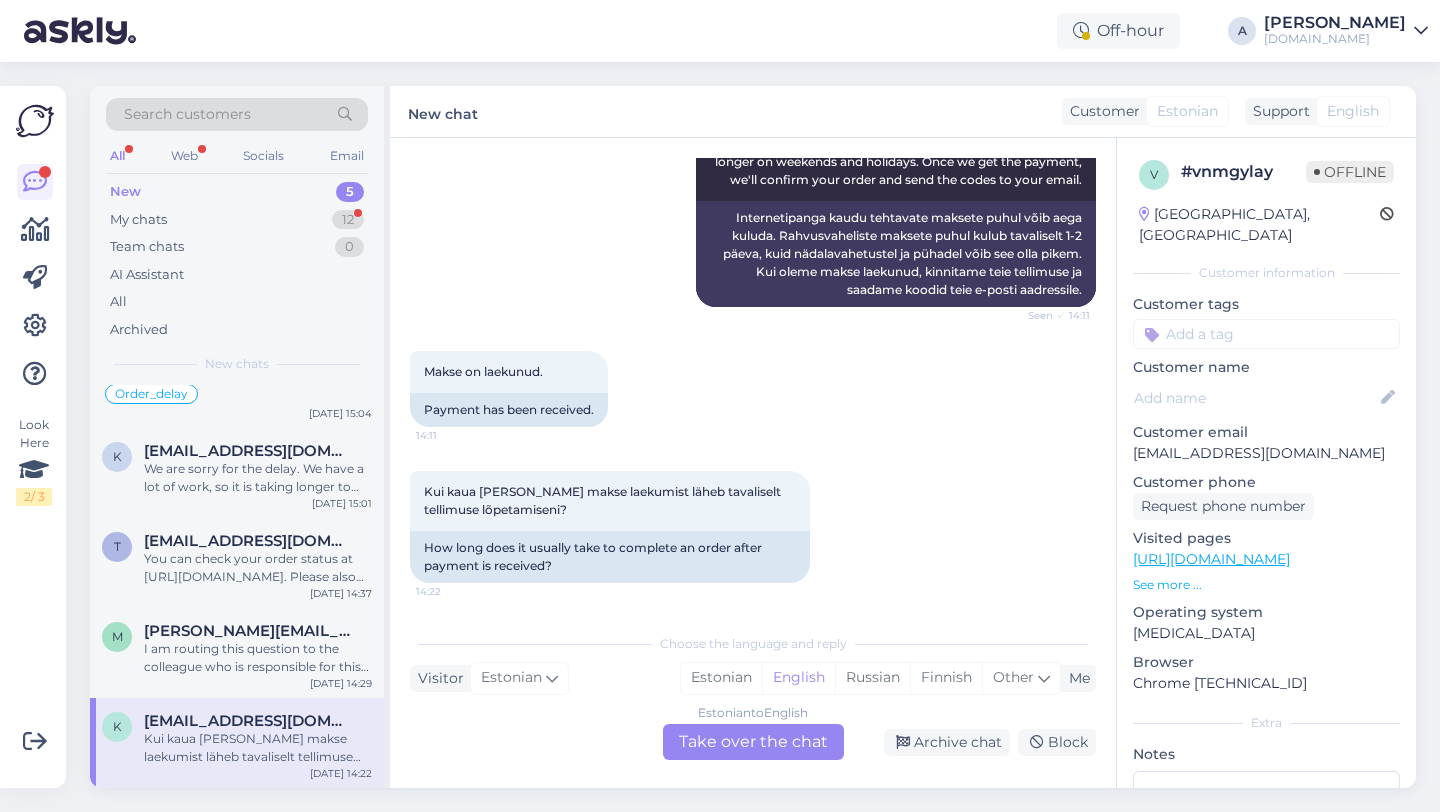click on "Estonian  to  English Take over the chat" at bounding box center [753, 742] 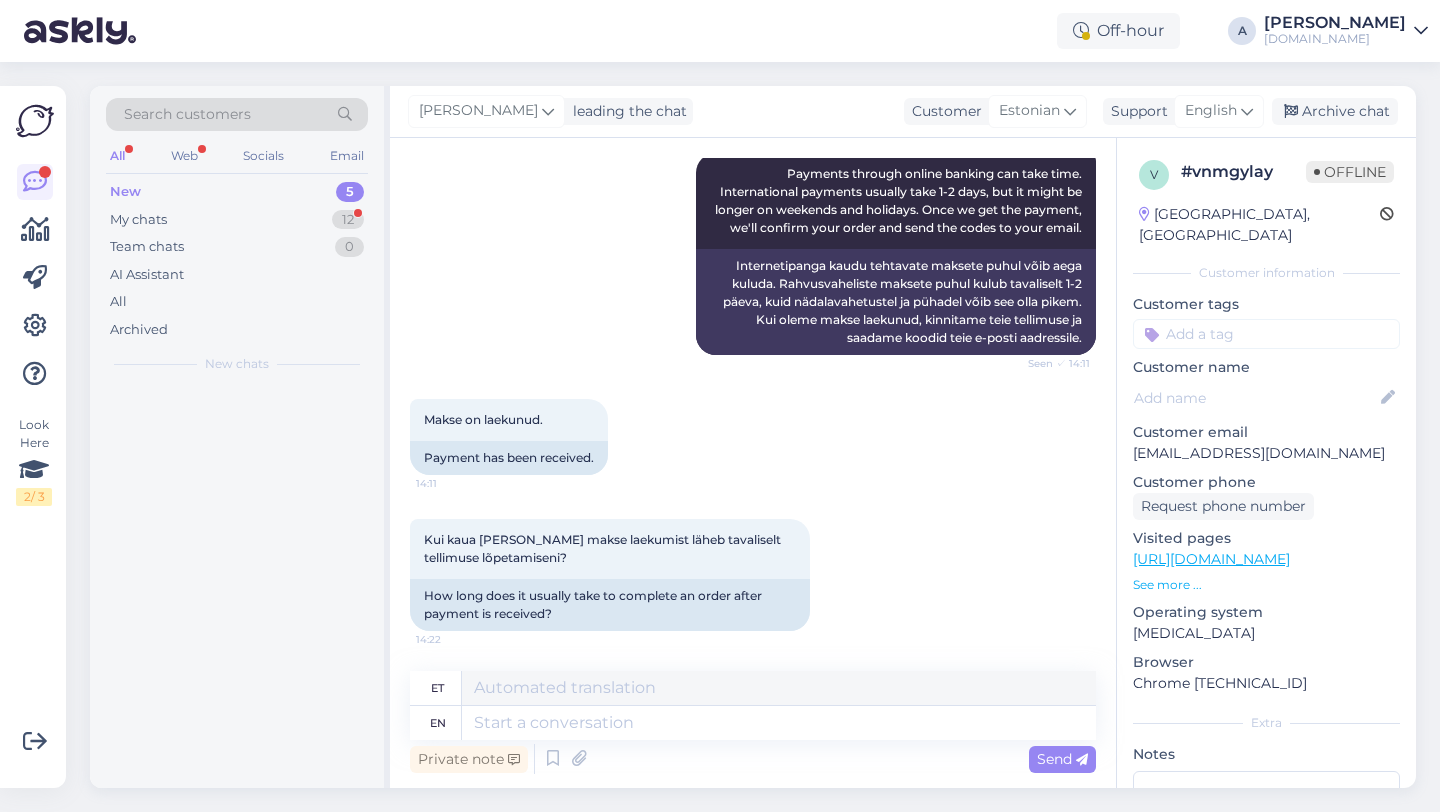scroll, scrollTop: 267, scrollLeft: 0, axis: vertical 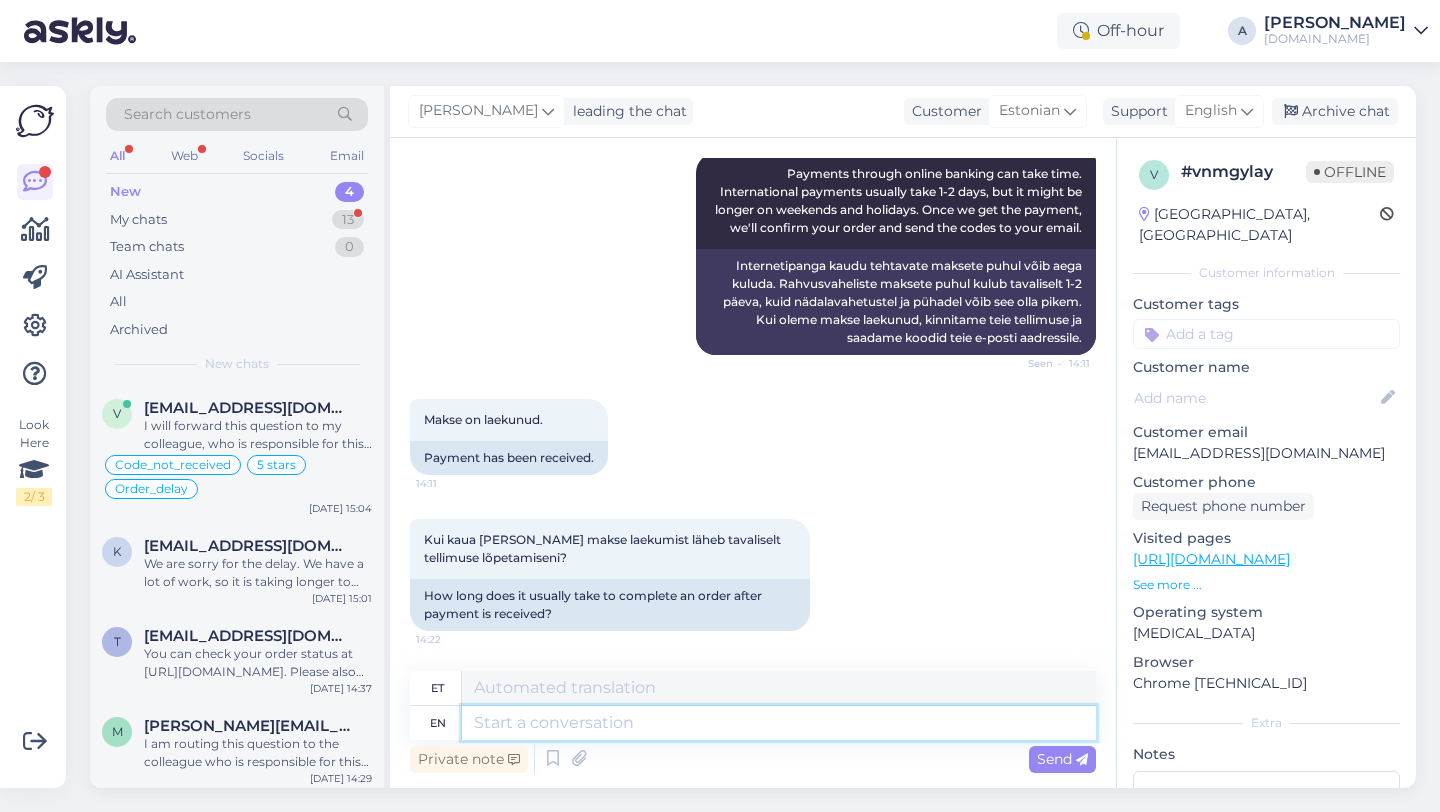click at bounding box center [779, 723] 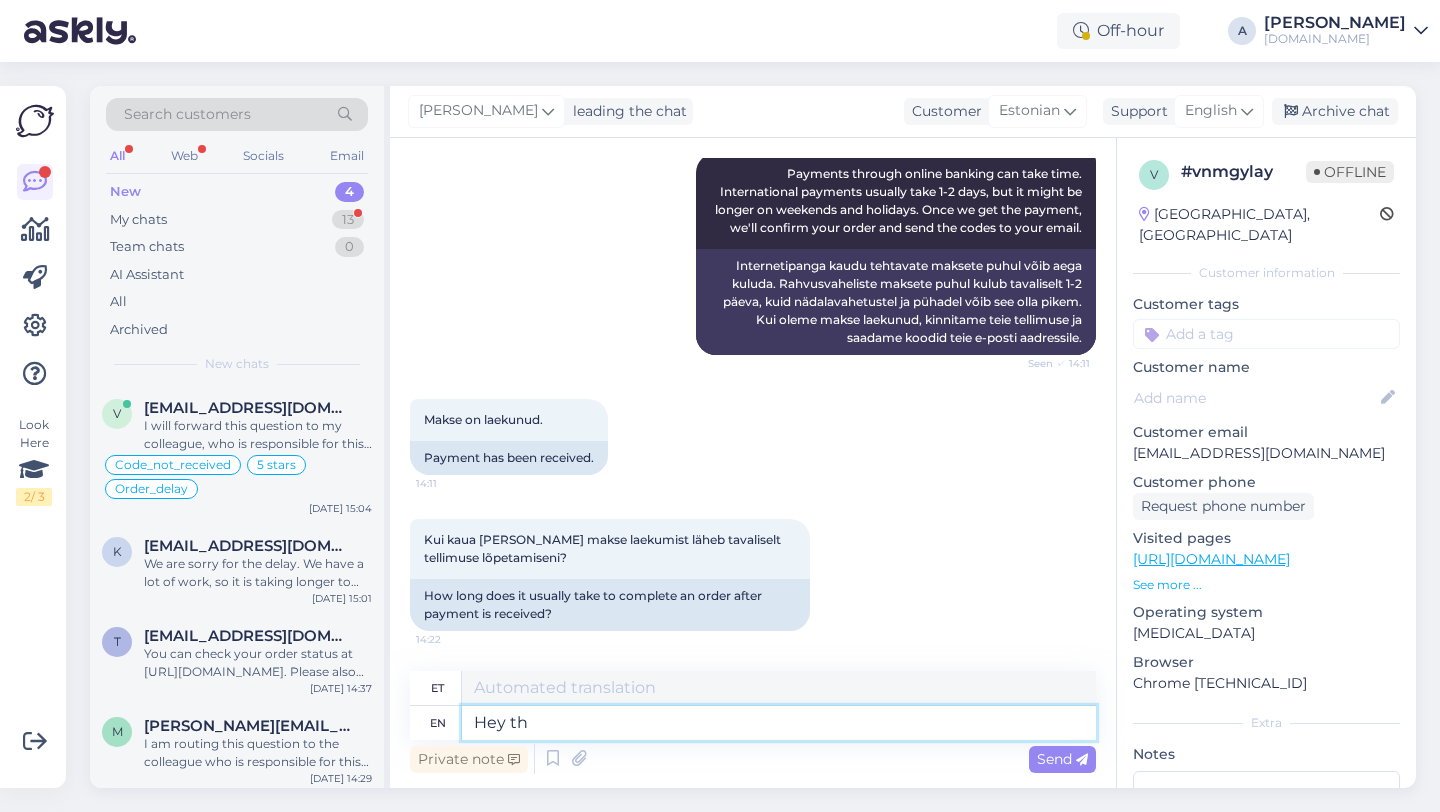 type on "Hey the" 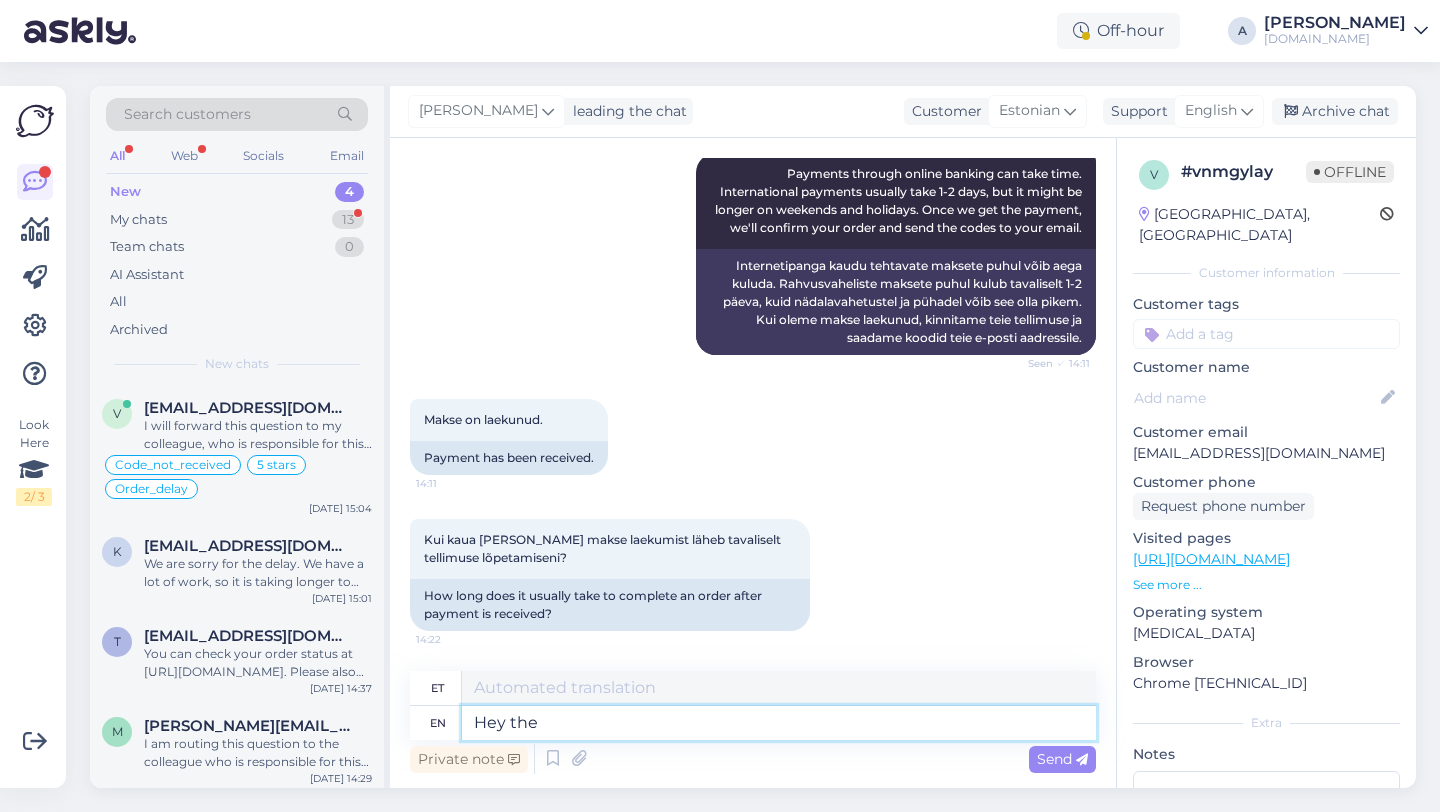 type on "Hei" 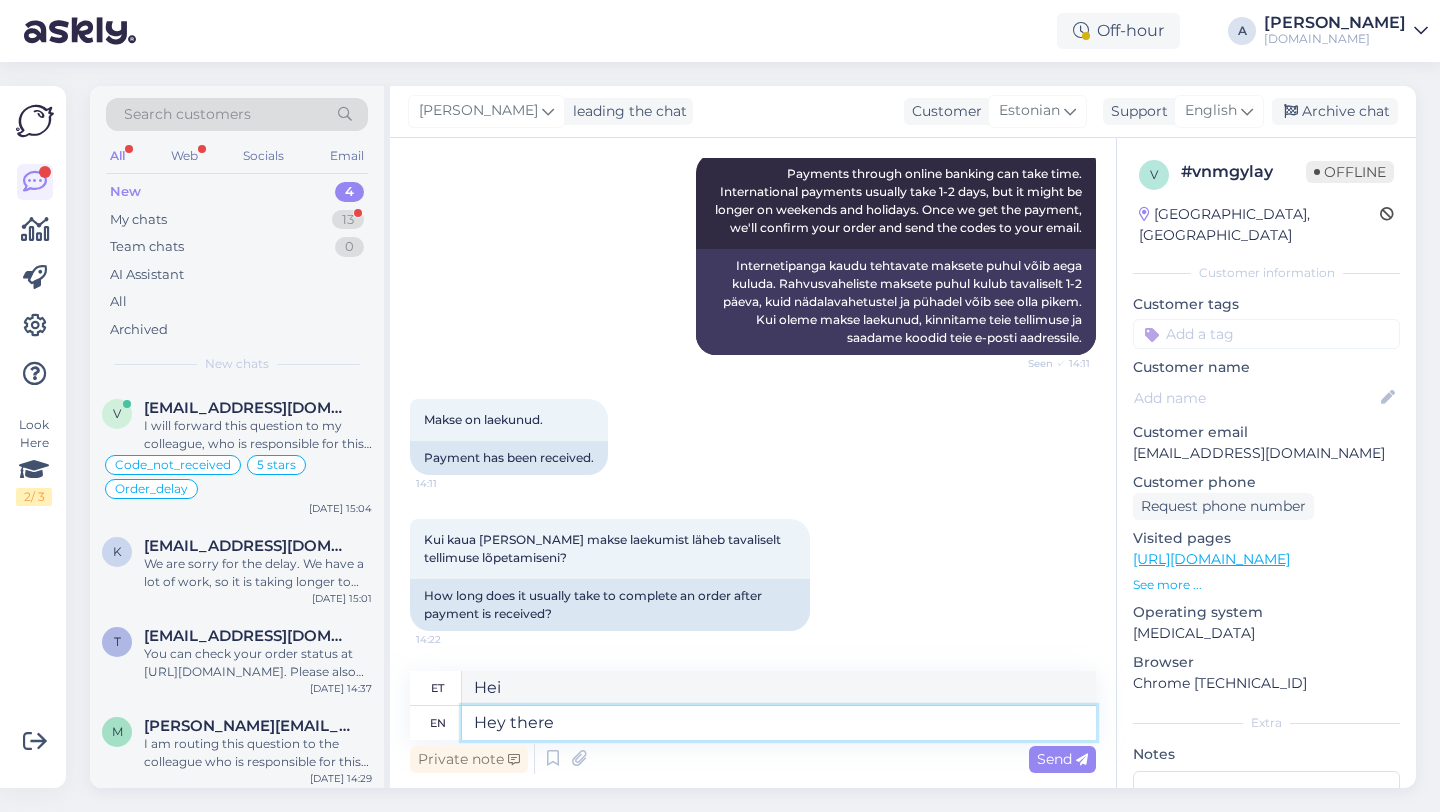 type on "Hey there" 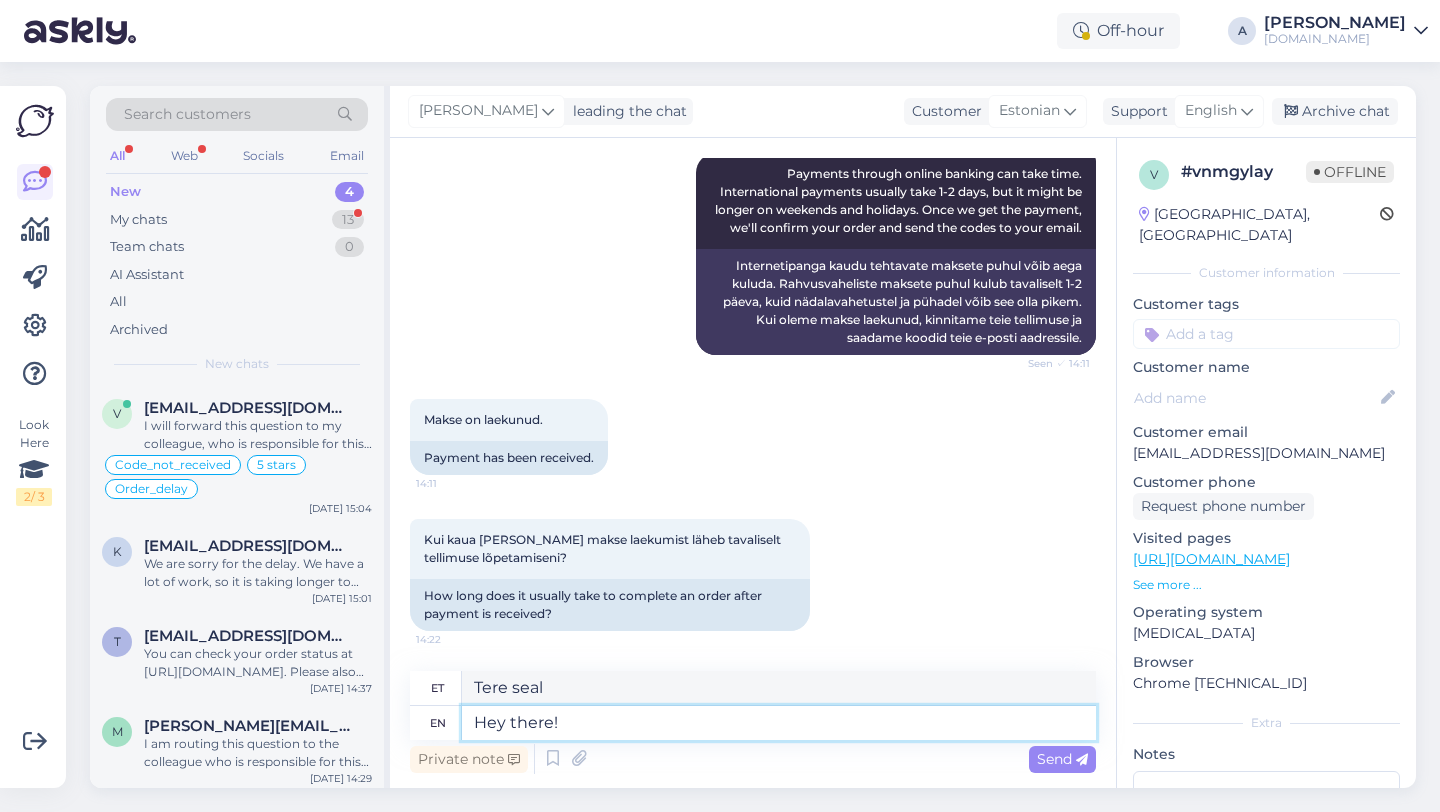 type on "Hey there!" 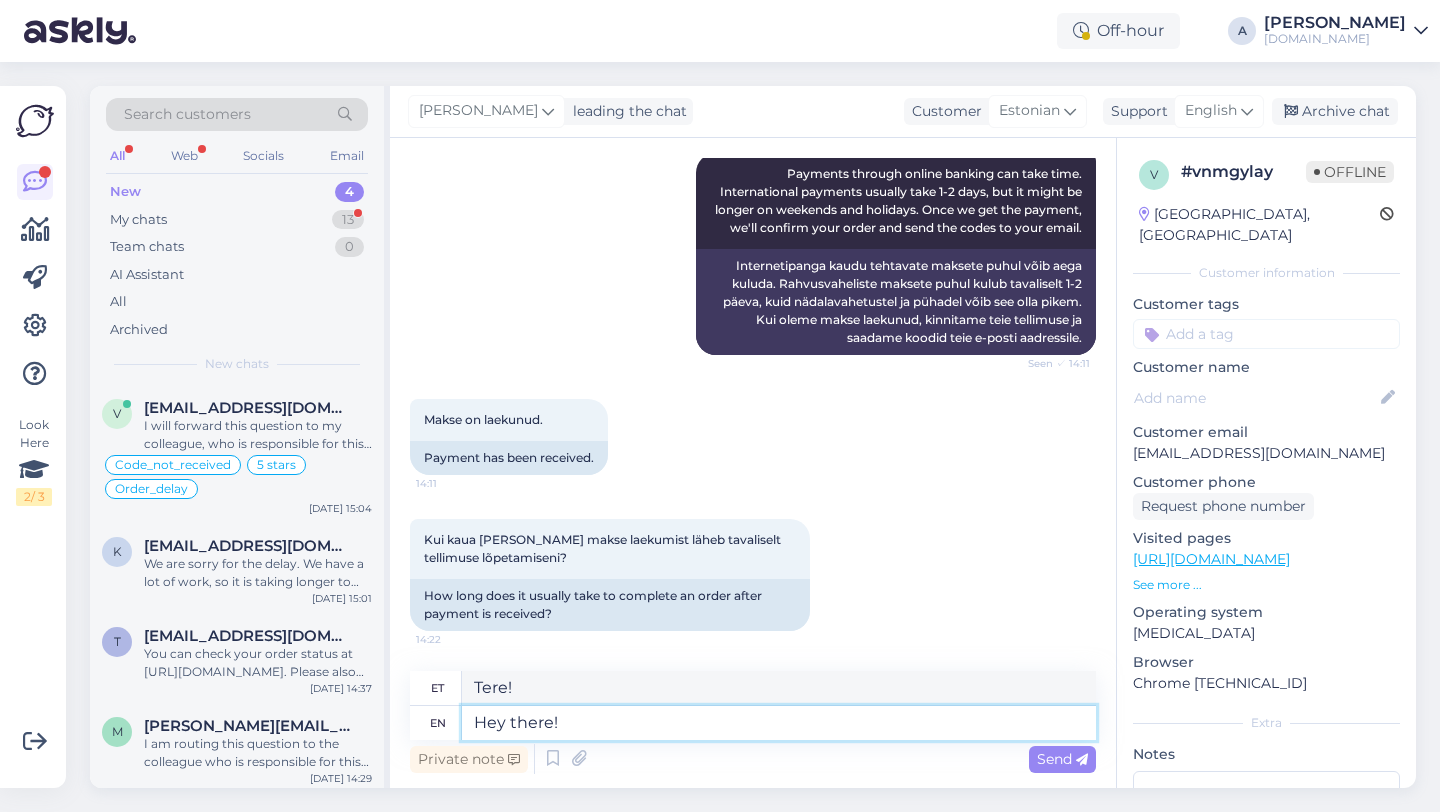 type 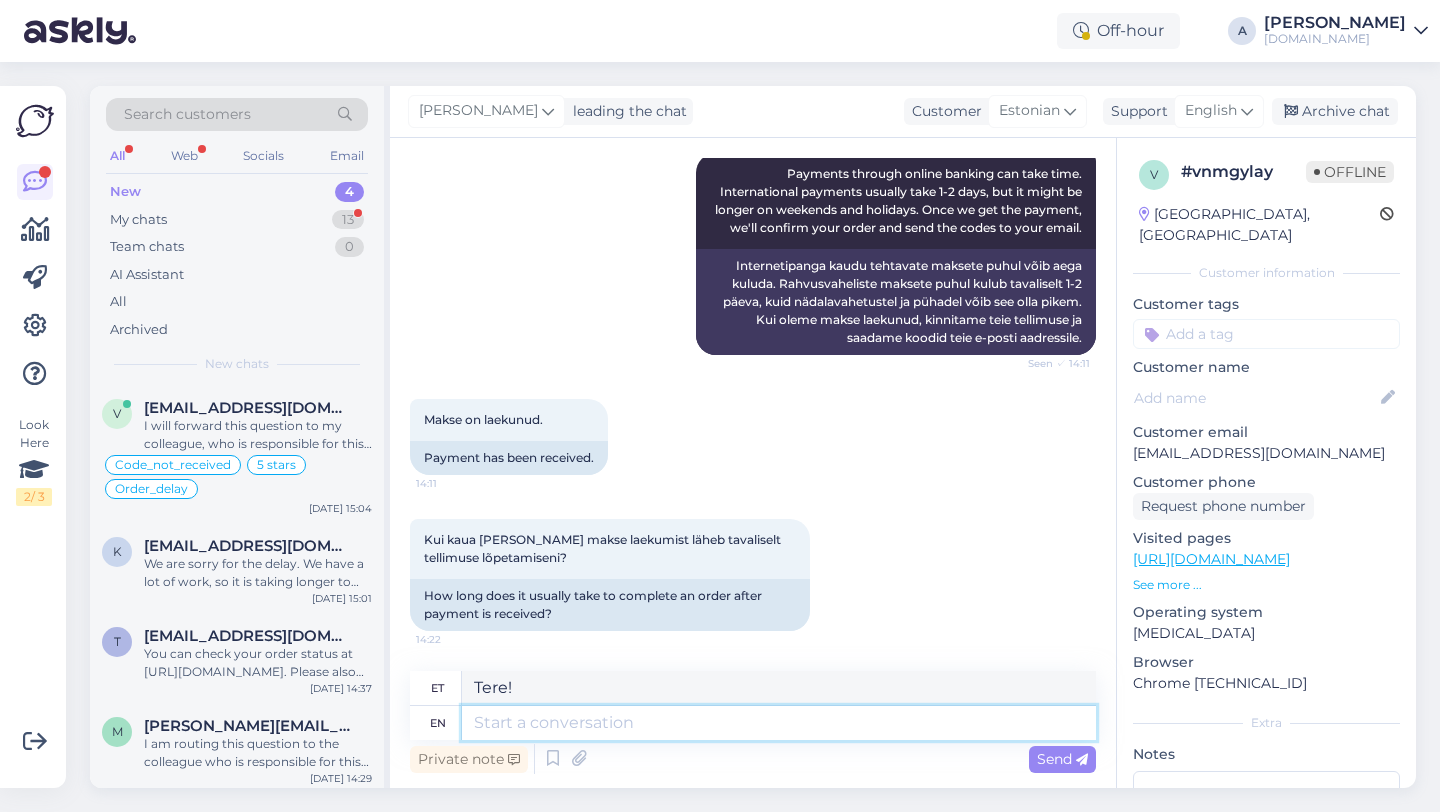 type 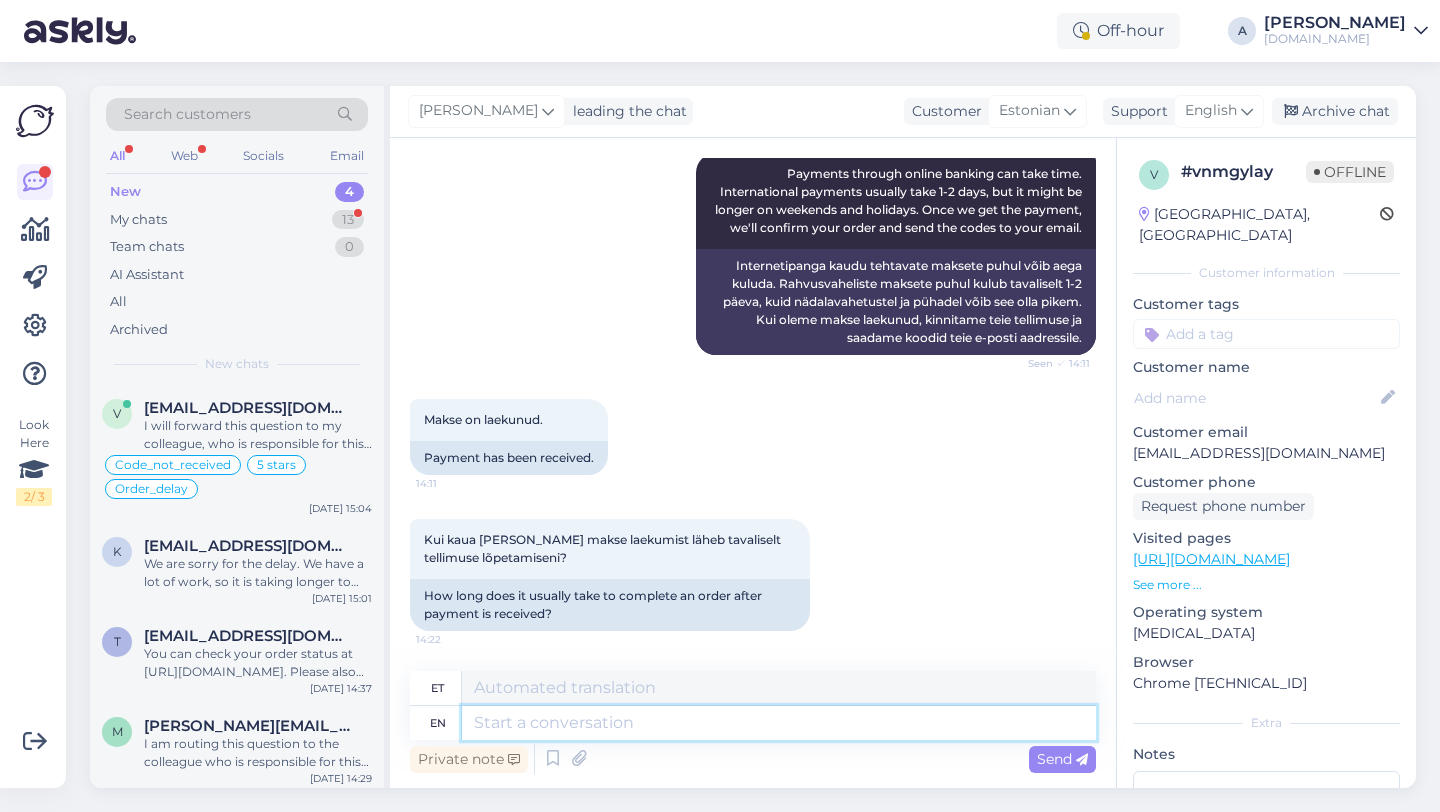 scroll, scrollTop: 387, scrollLeft: 0, axis: vertical 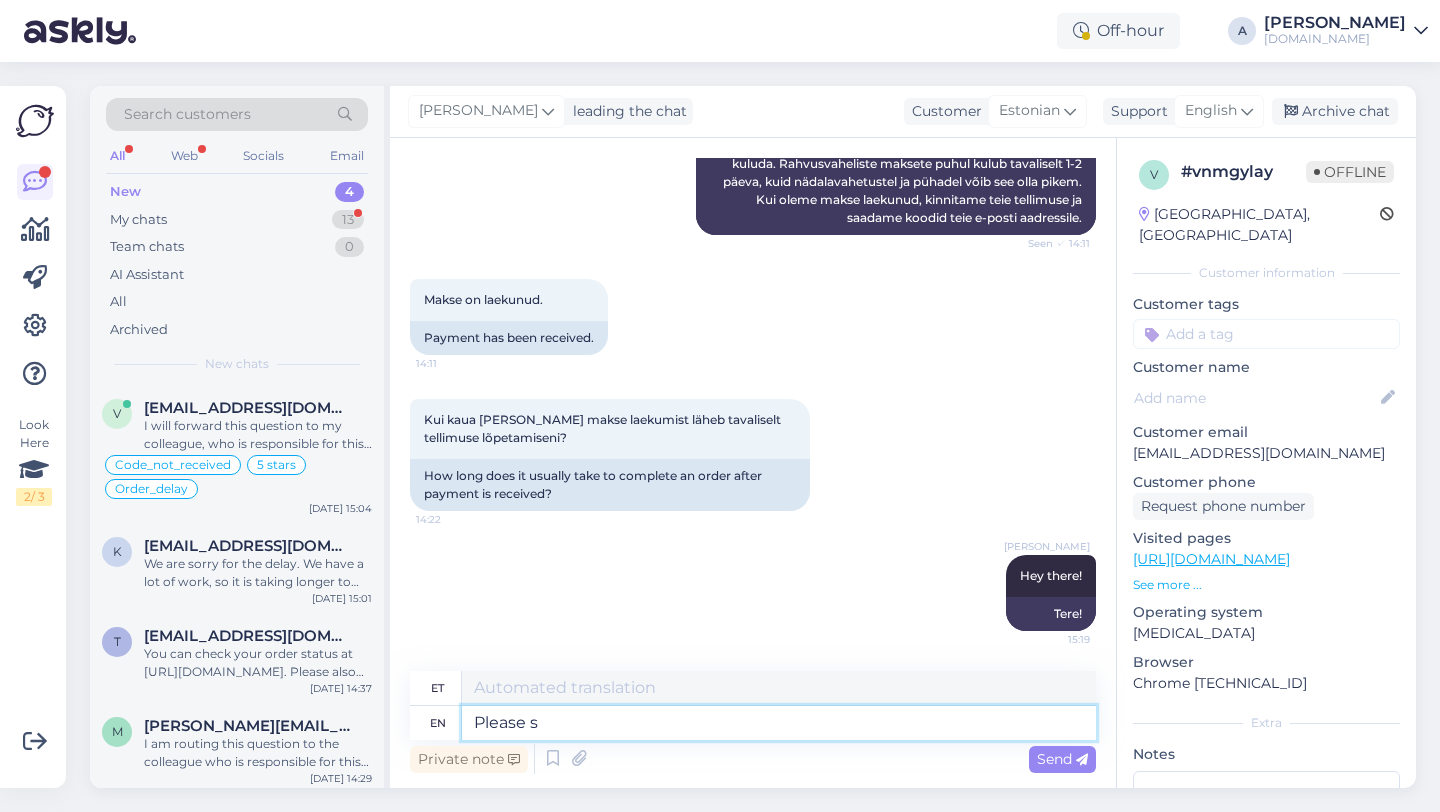 type on "Please sh" 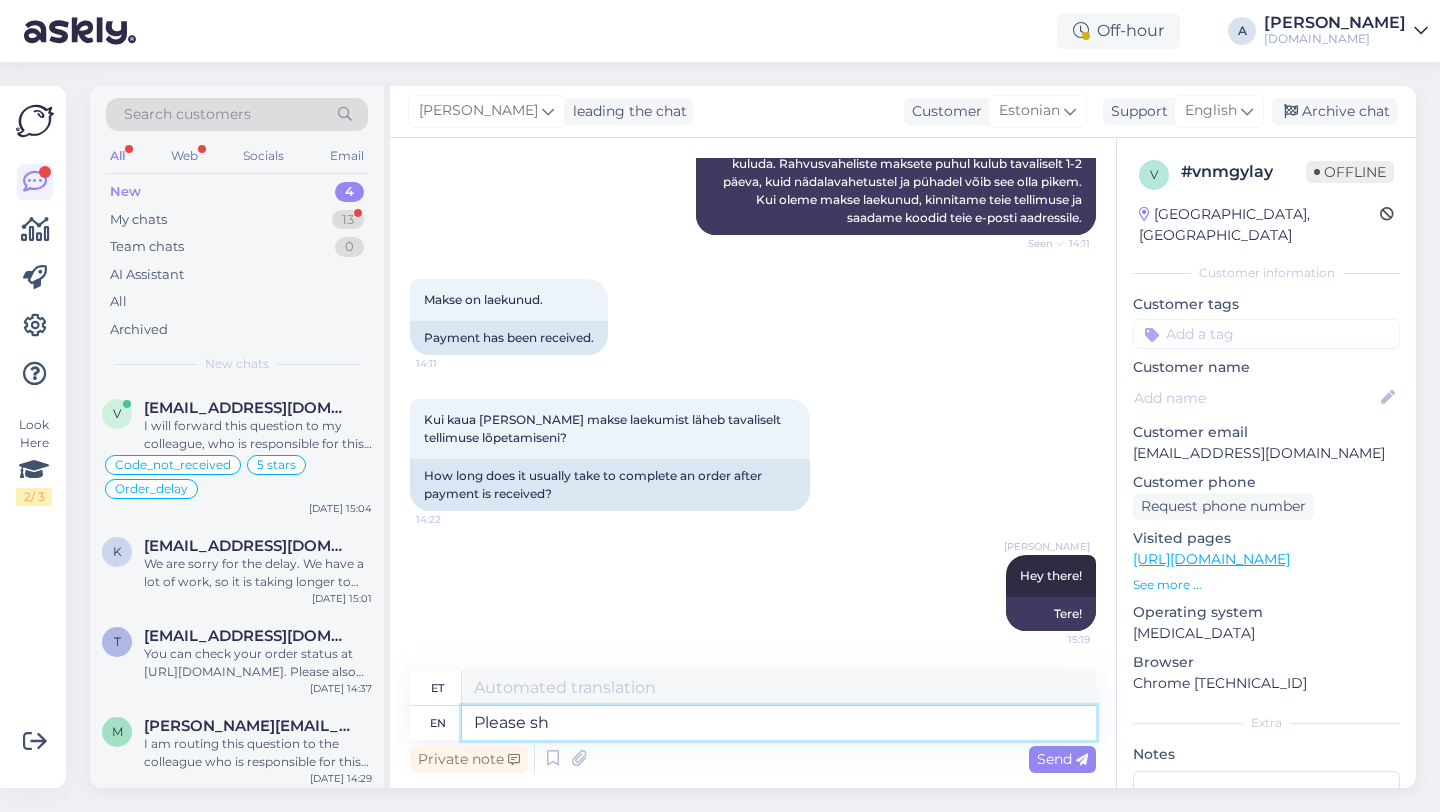 type on "Palun" 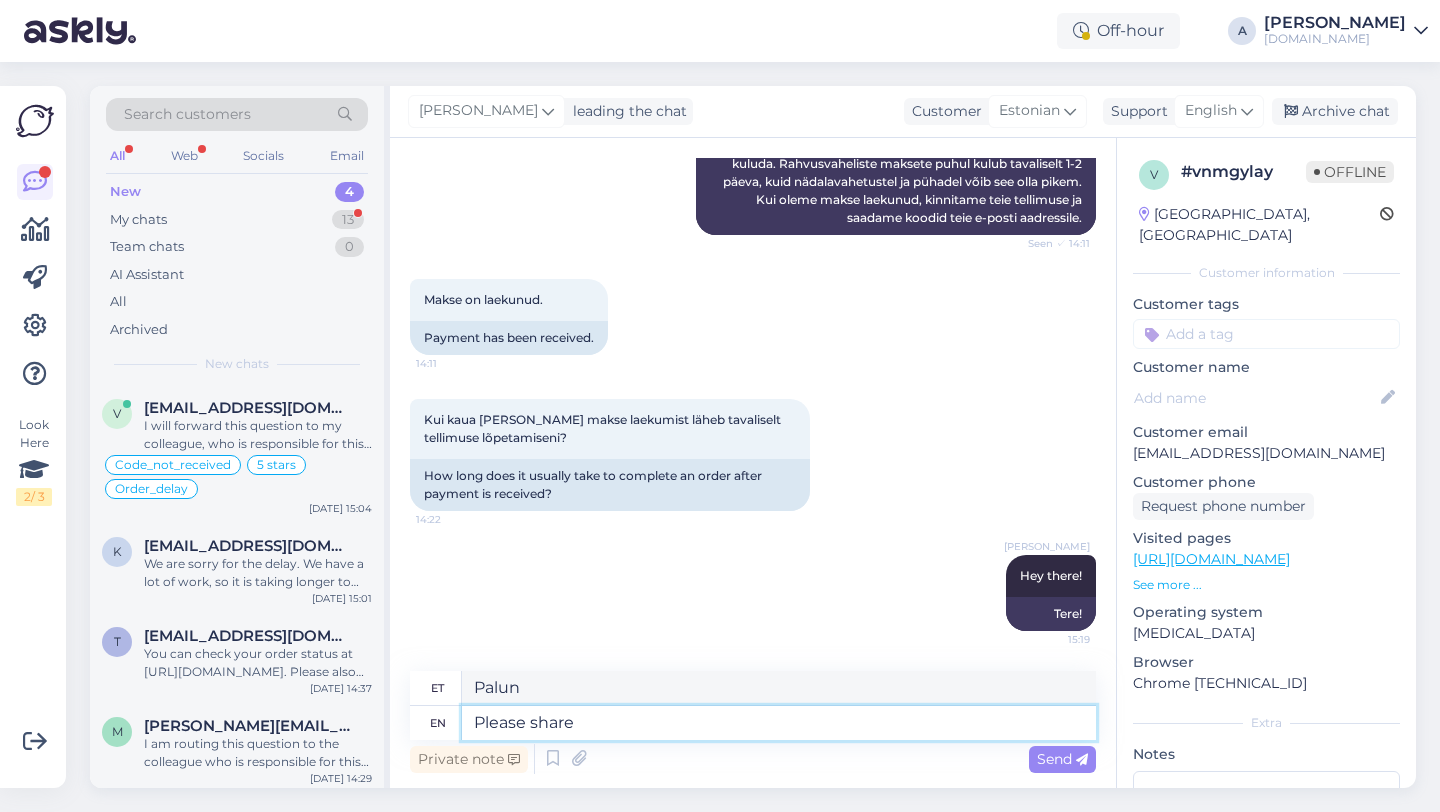 type on "Please share w" 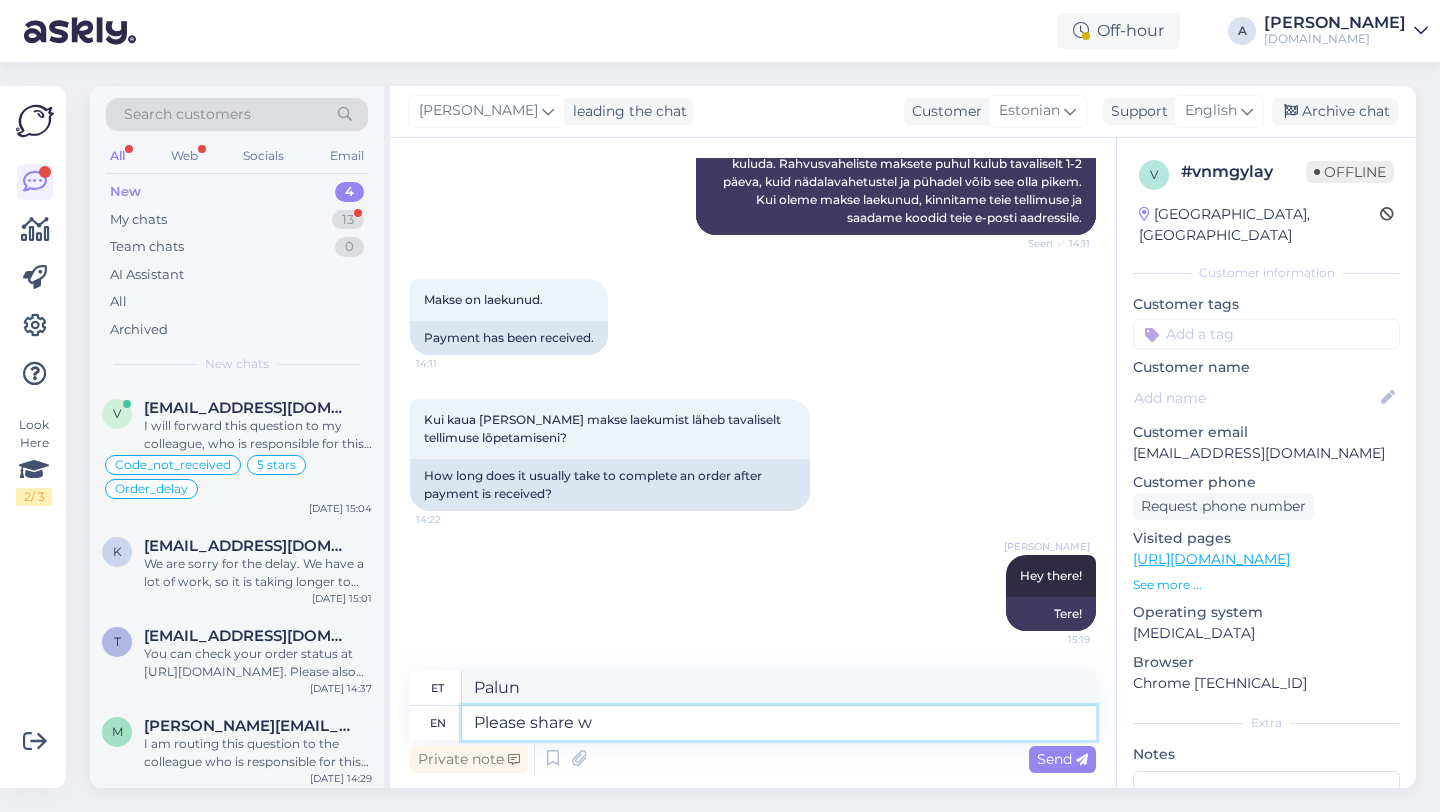 type on "Palun jaga" 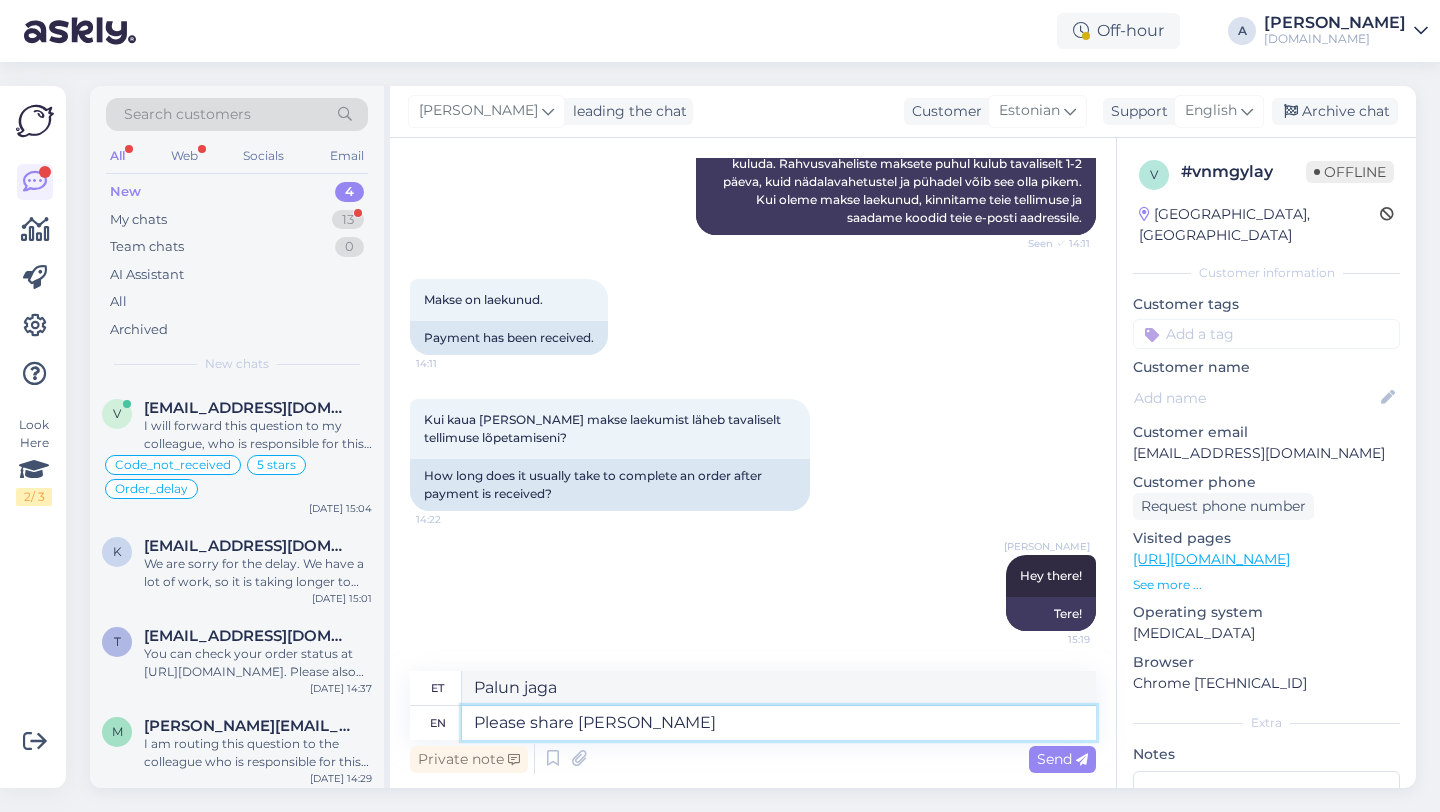 type on "Please share wirth" 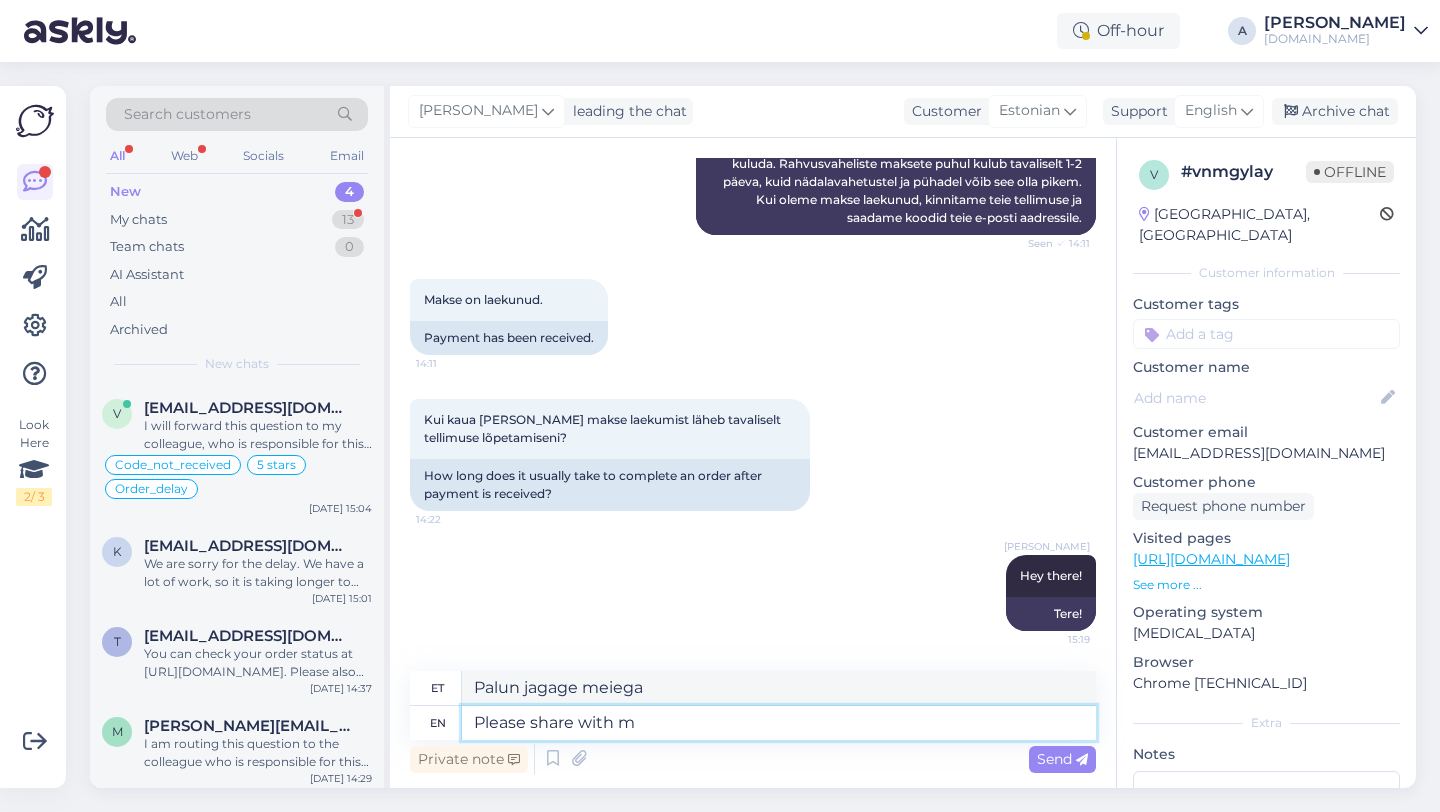 type on "Please share with me" 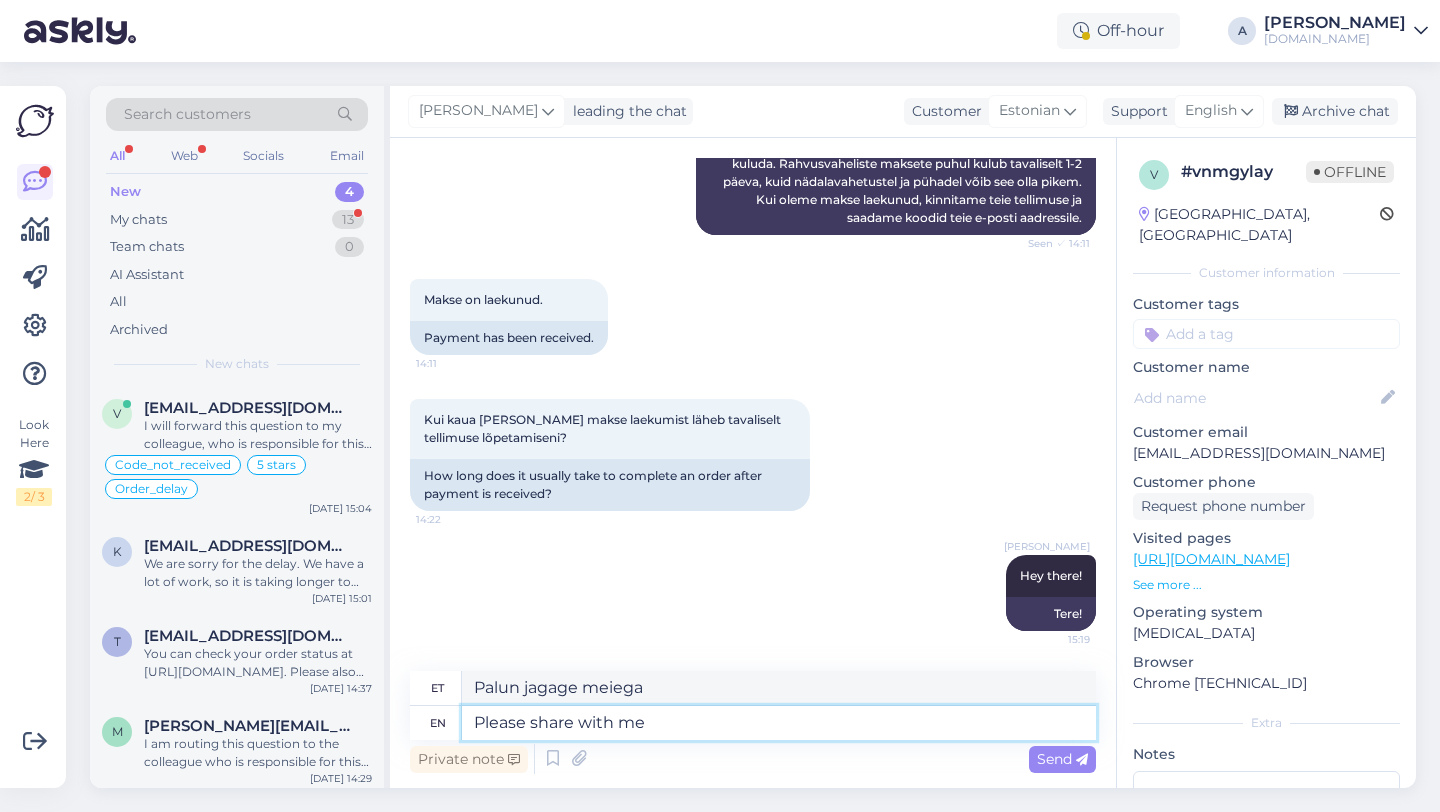 type on "Palun jagage" 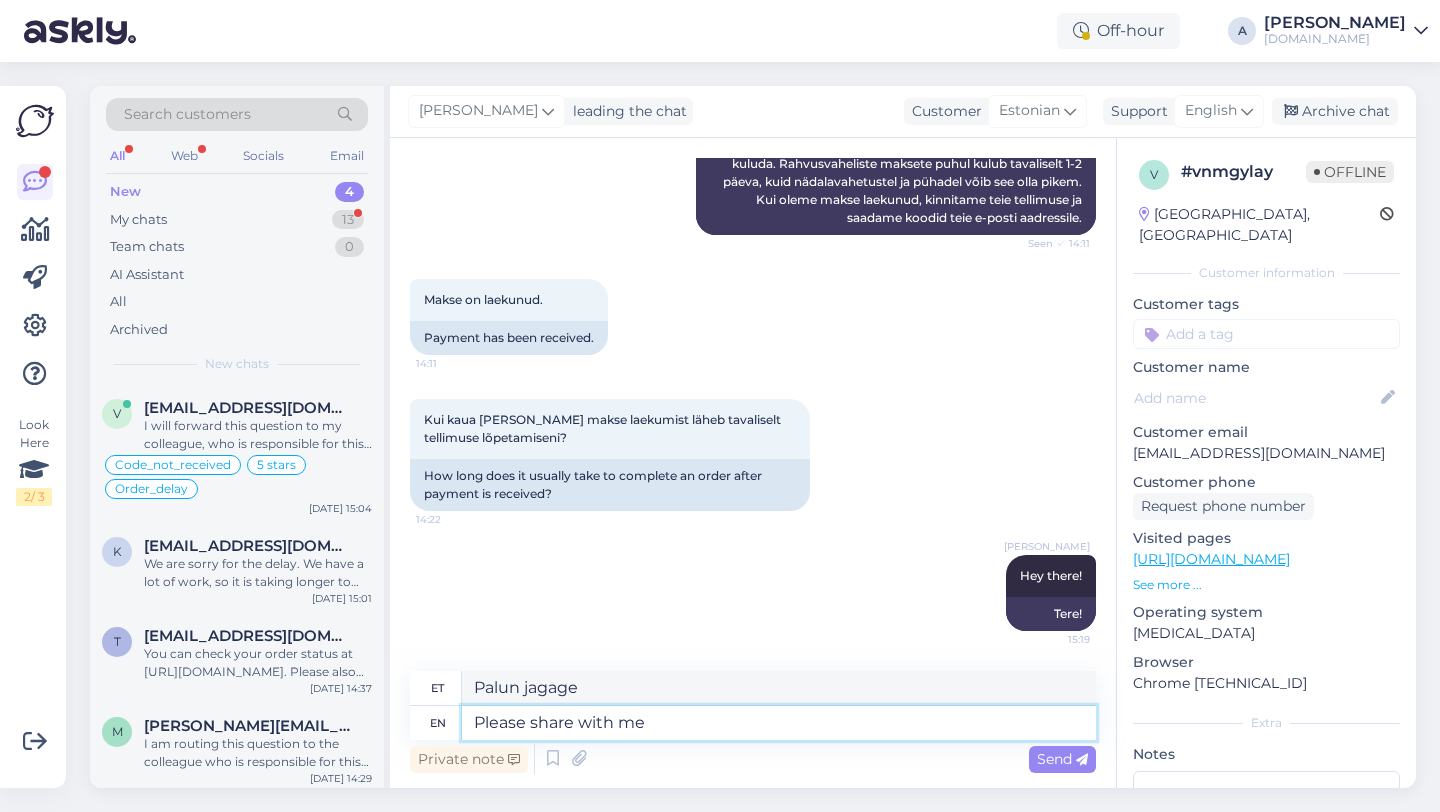 type on "Please share with me y" 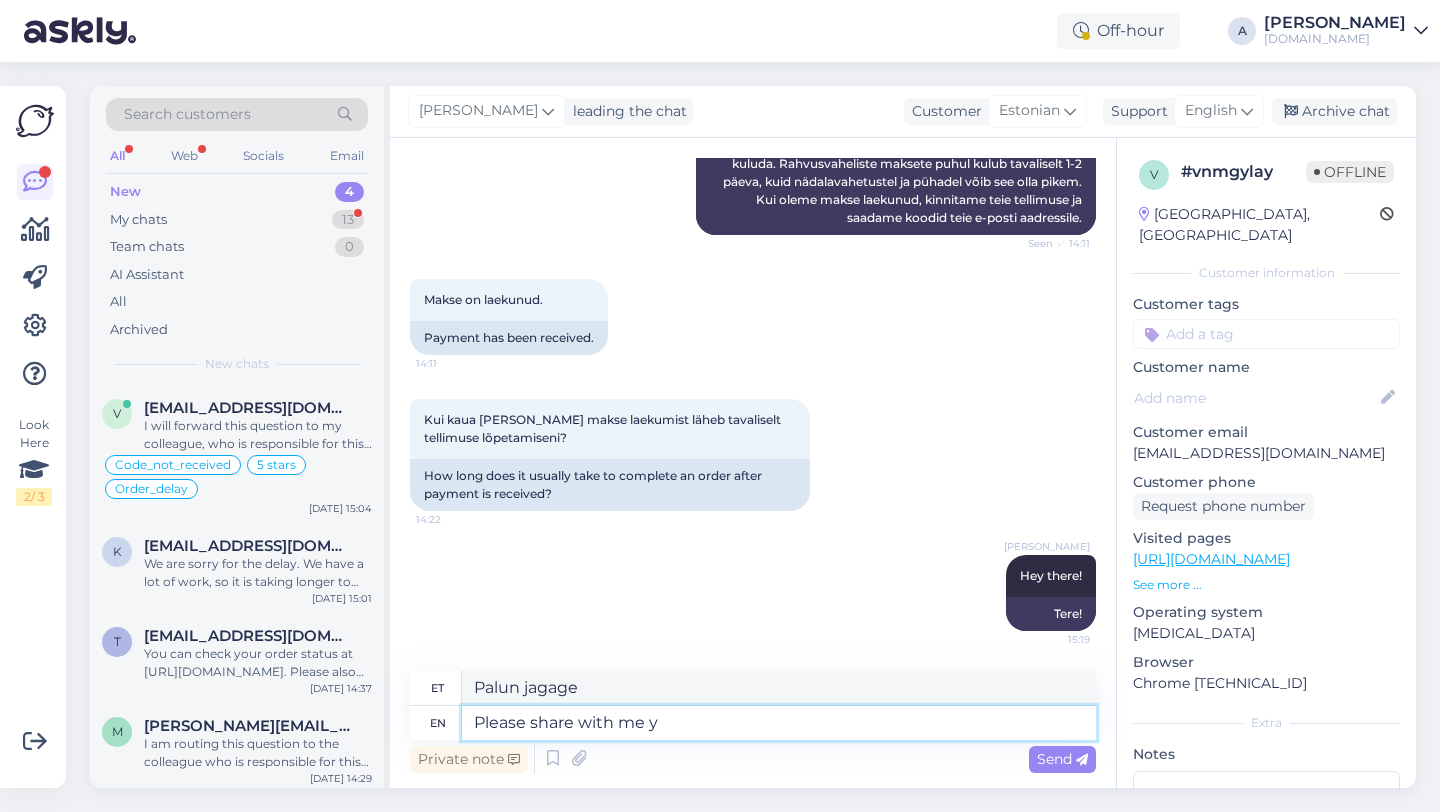 type on "Palun jaga minuga" 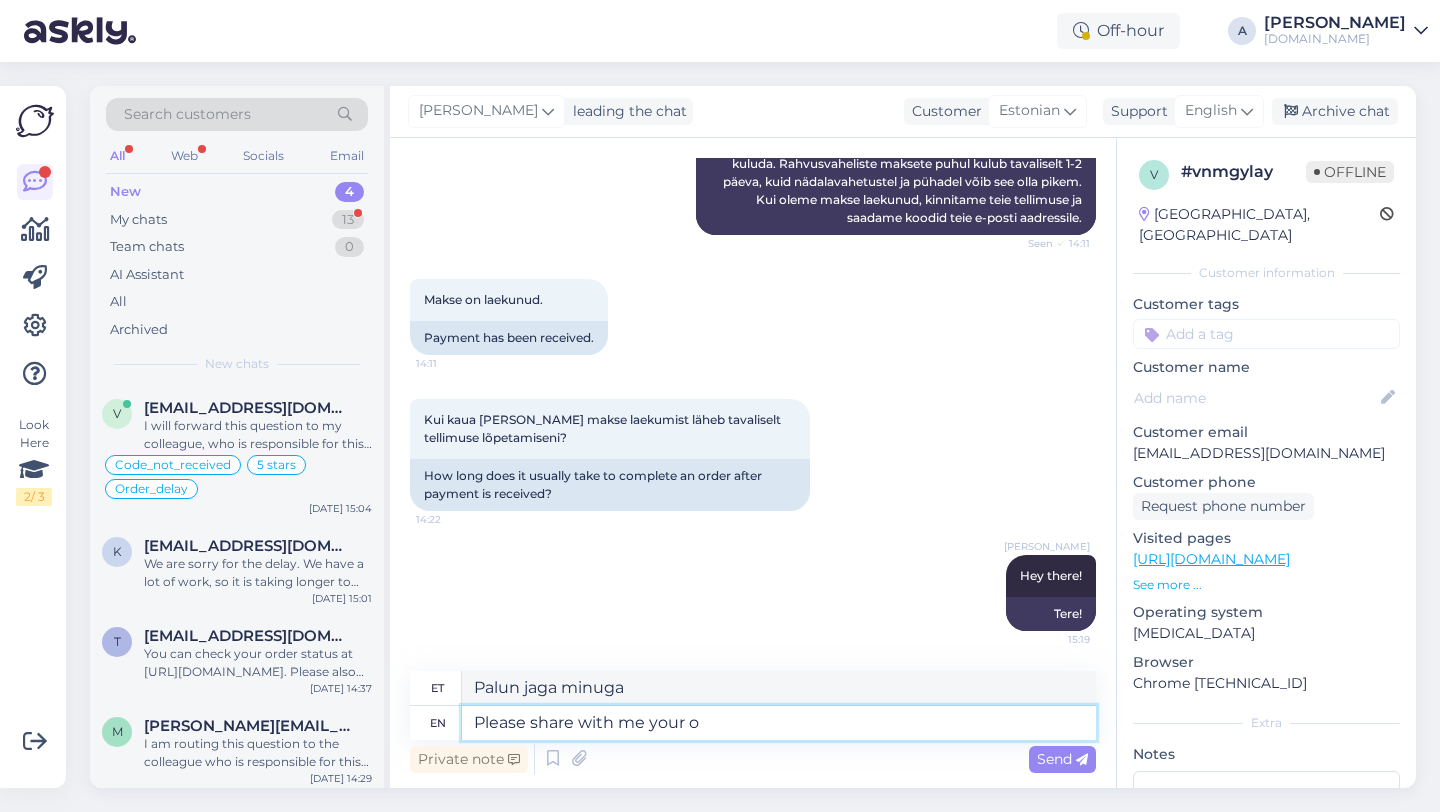 type on "Please share with me your oe" 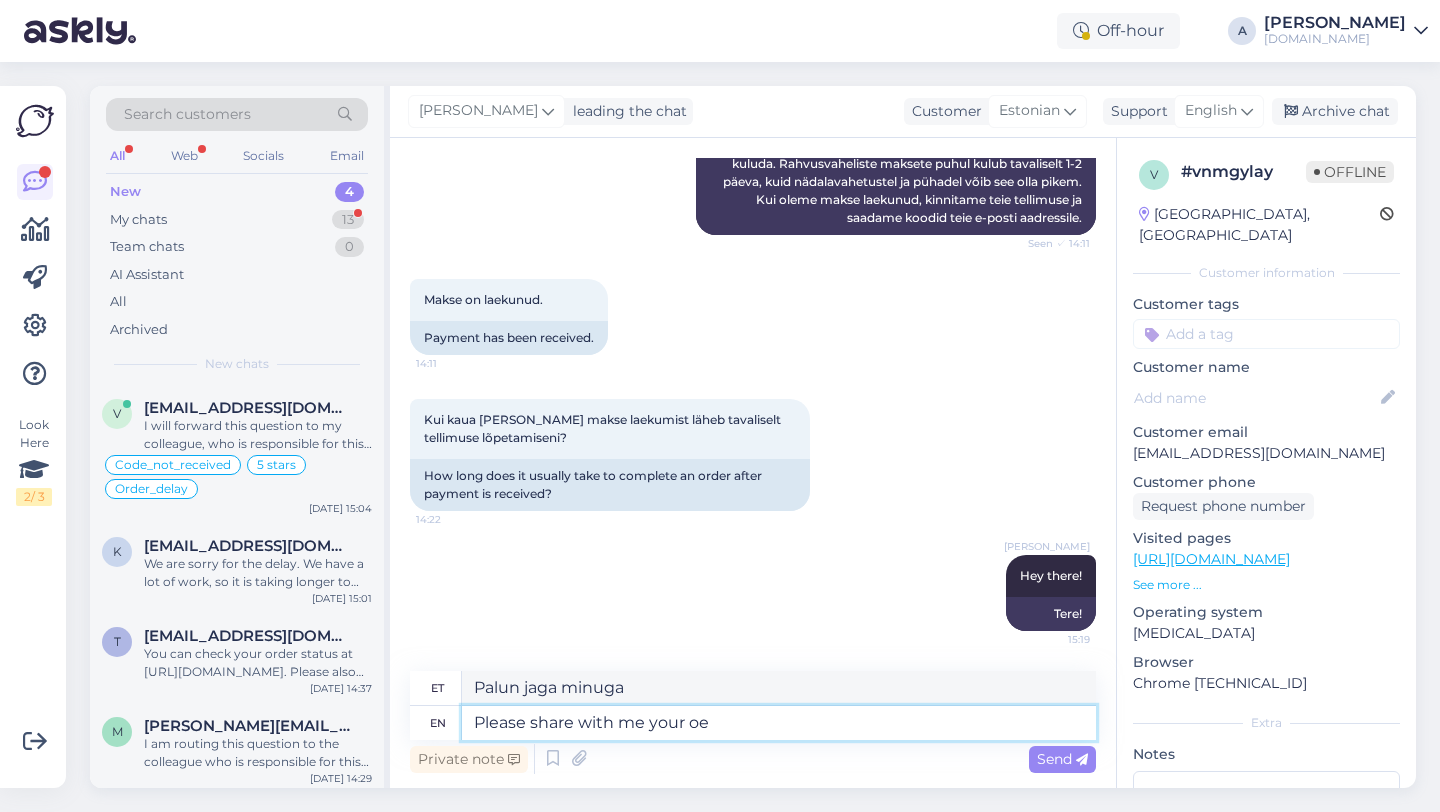 type on "Palun jaga minuga oma" 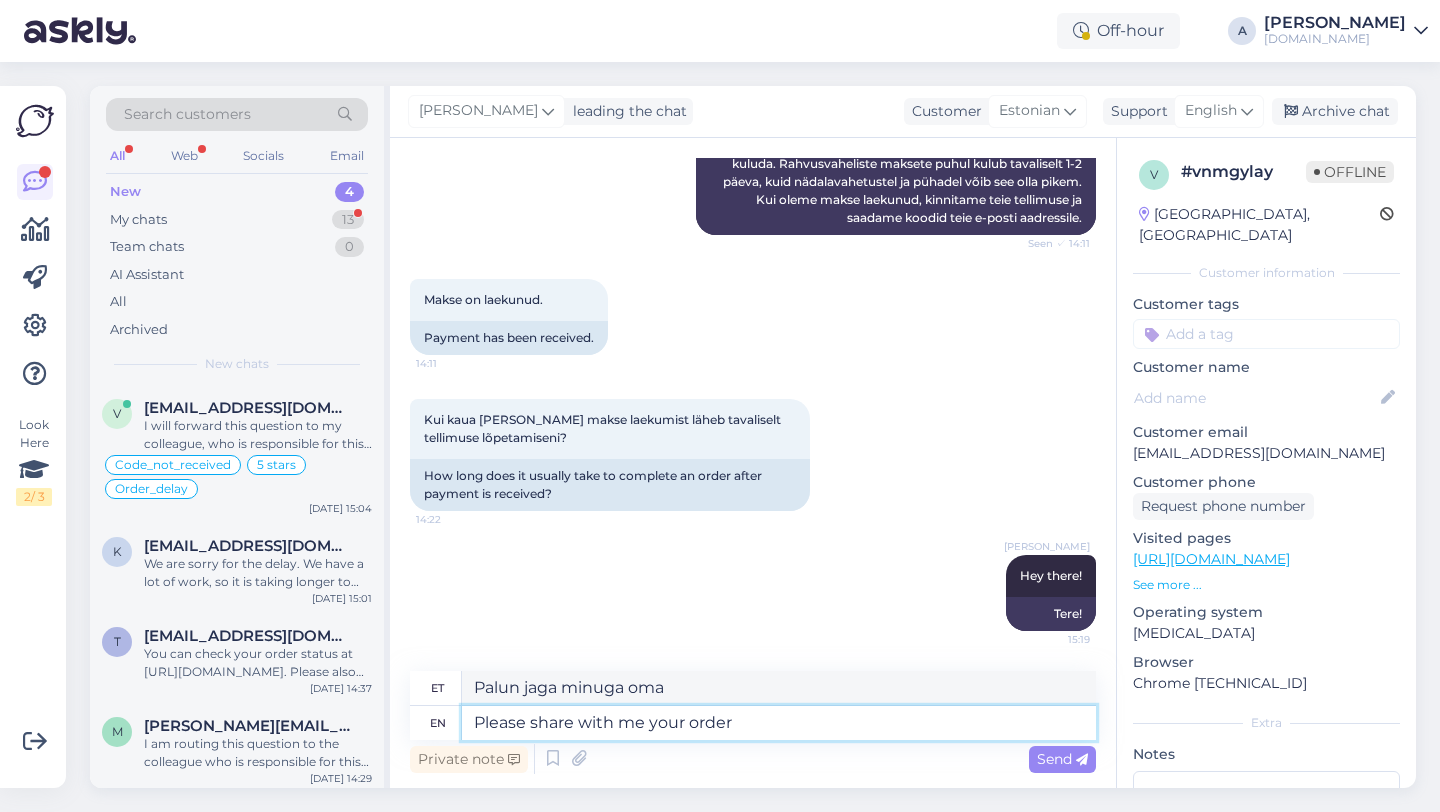 type on "Please share with me your order" 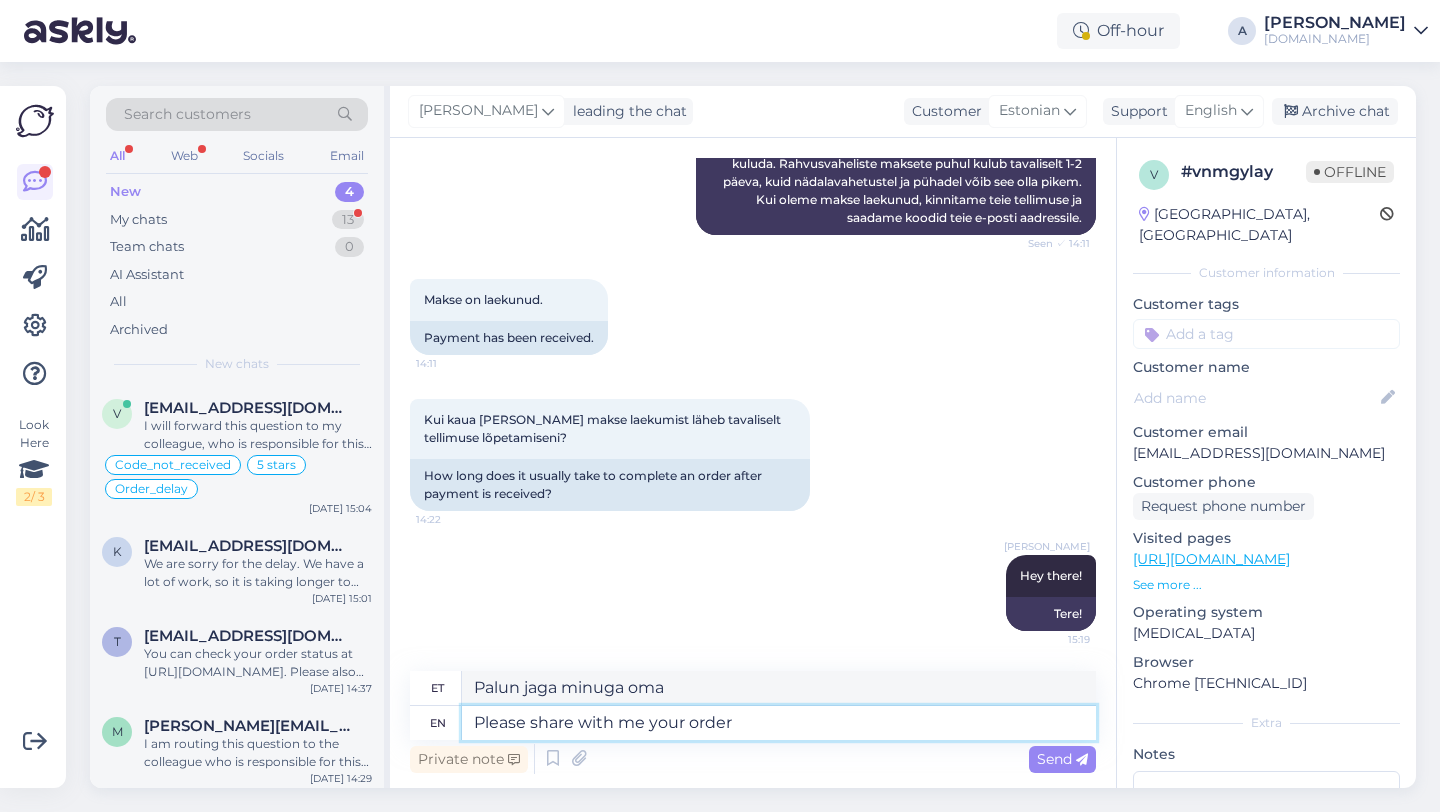 type on "Palun jaga minuga oma tellimust" 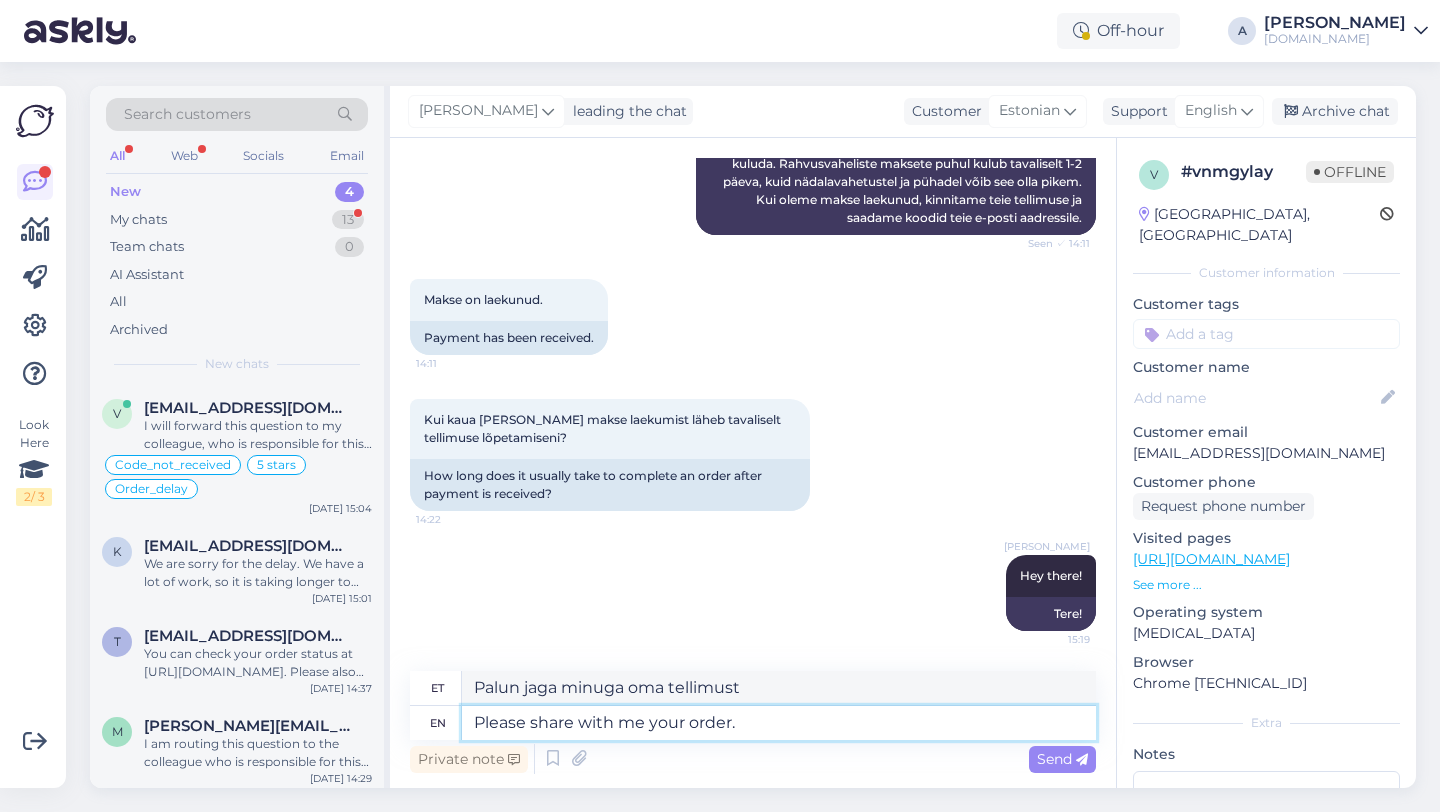 type on "Please share with me your order. u" 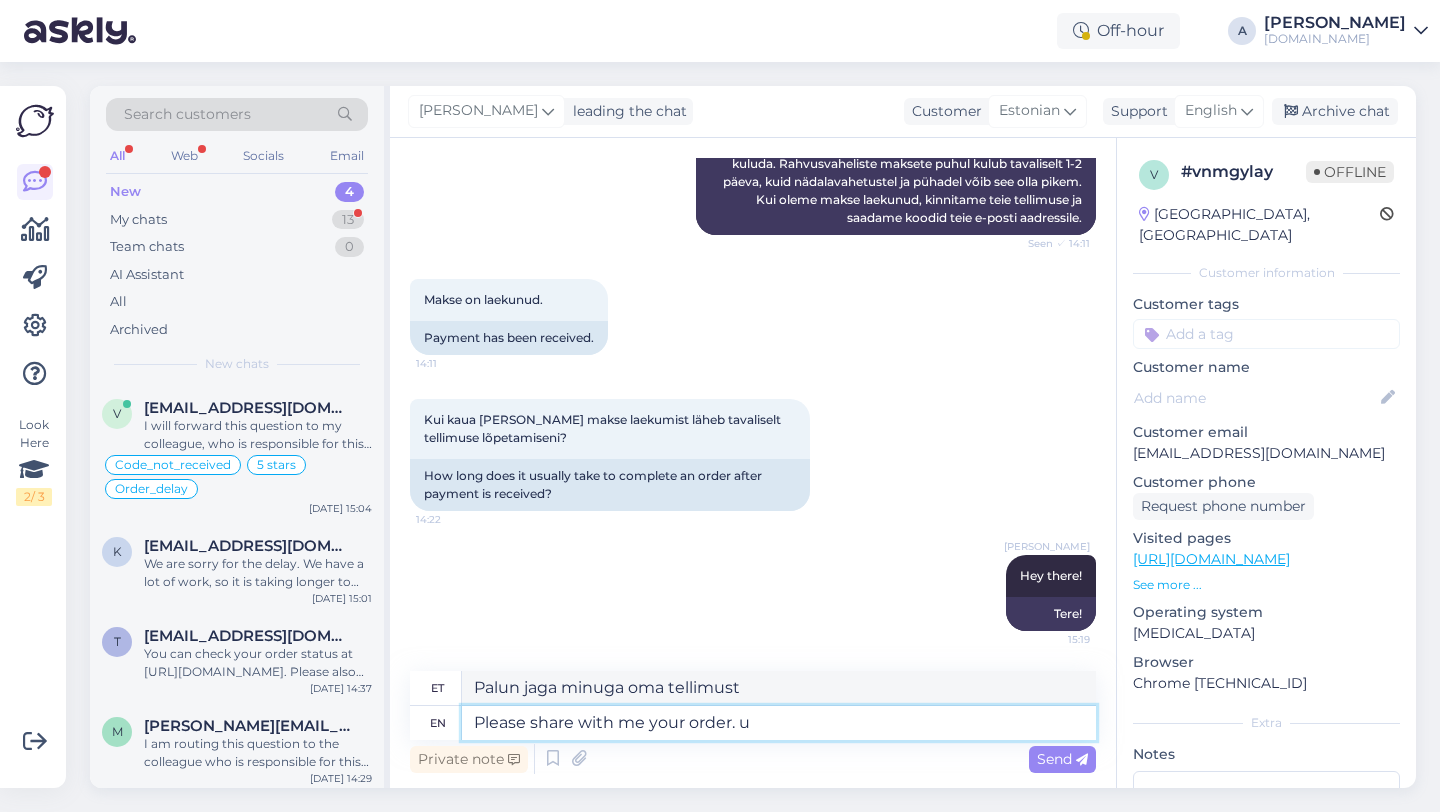 type on "Palun jaga minuga oma tellimust." 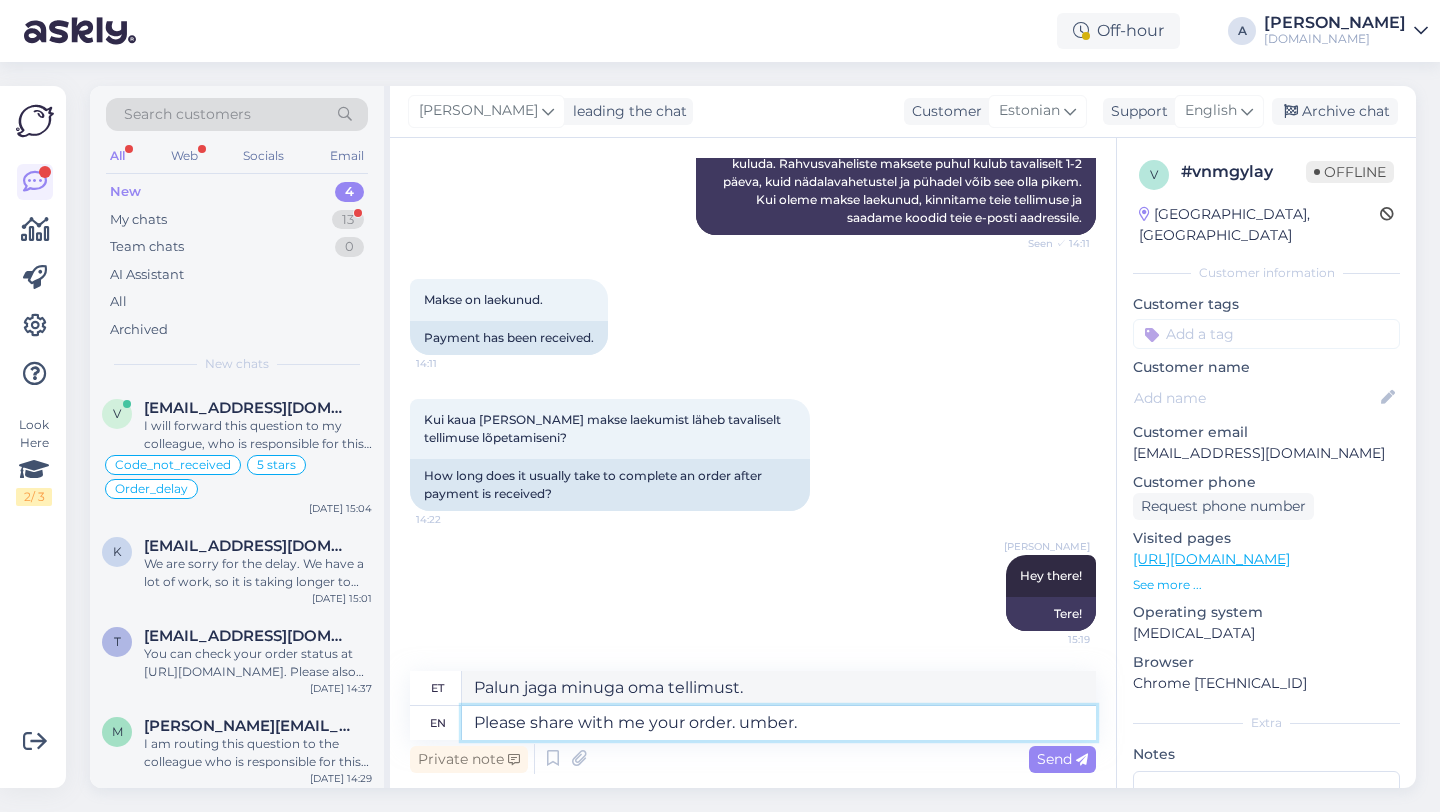 type on "Please share with me your order. umber." 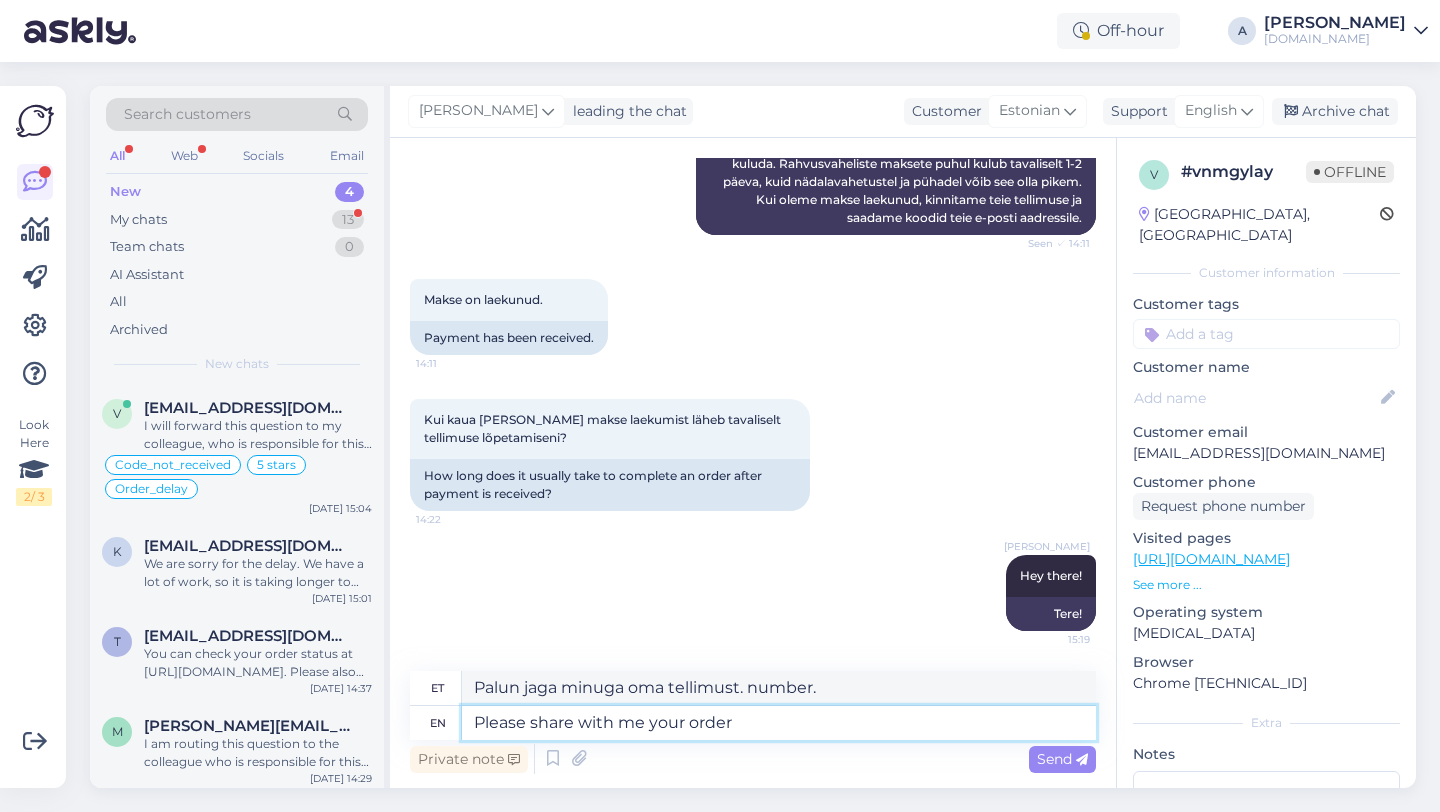 type on "Please share with me your order" 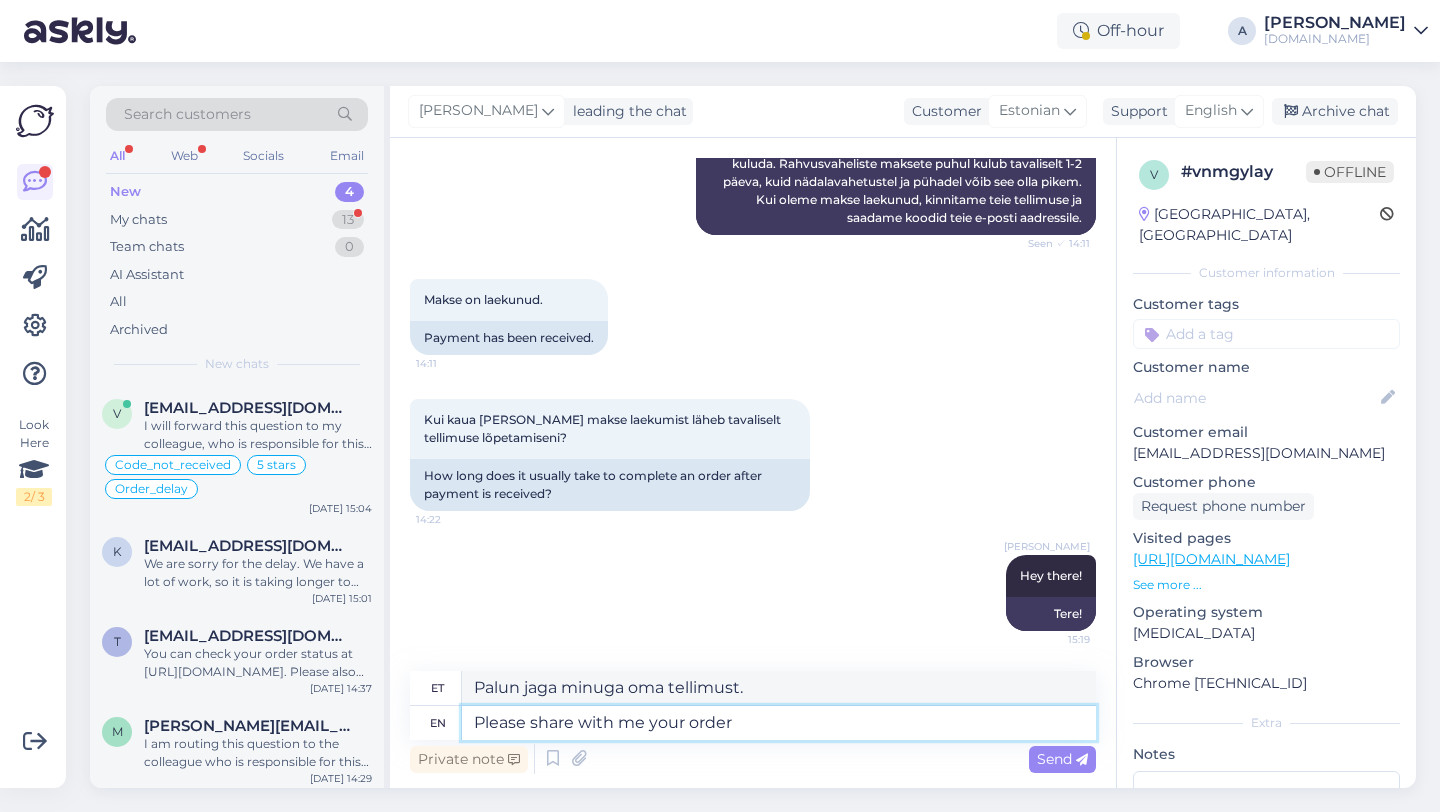 type on "Palun jaga minuga oma tellimust" 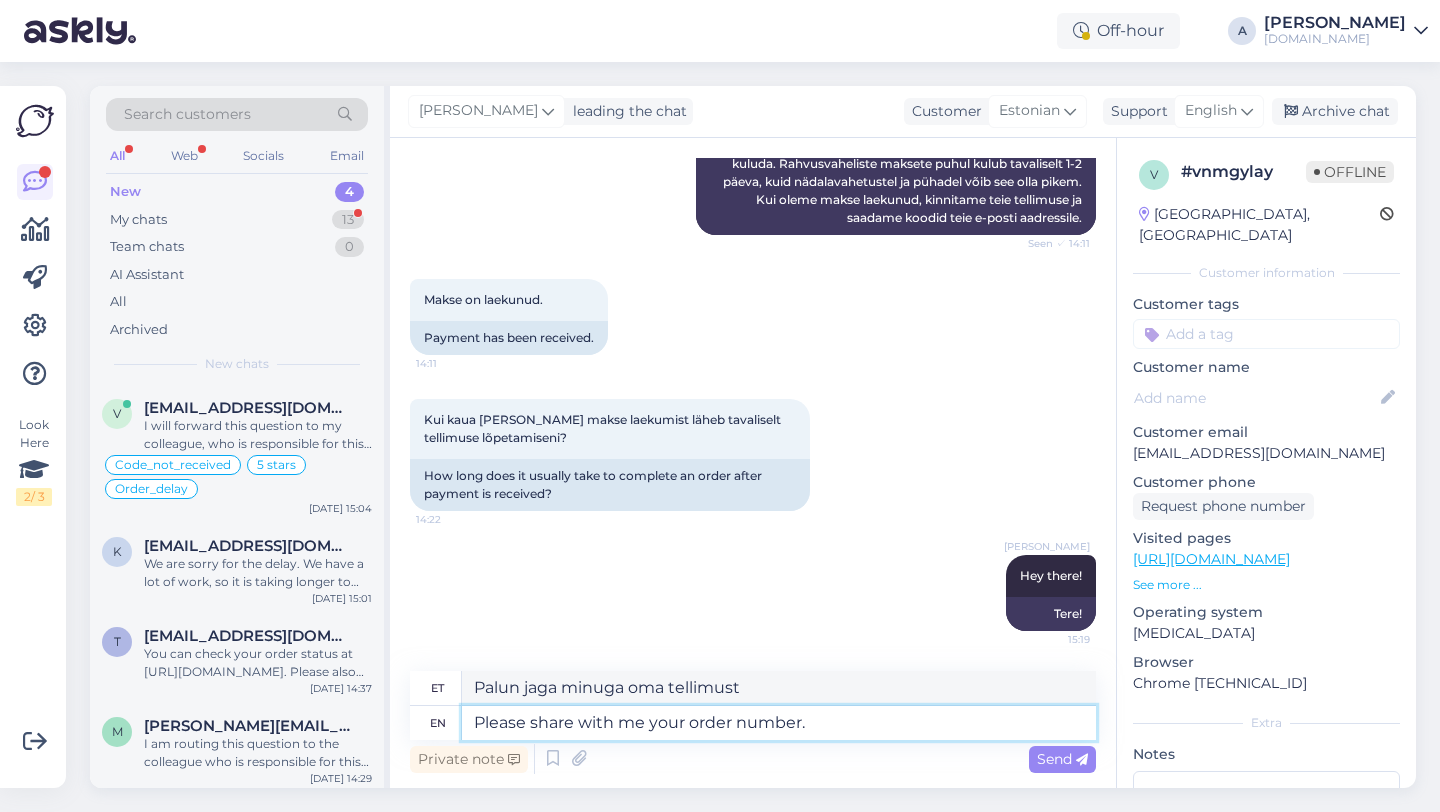 type on "Please share with me your order number." 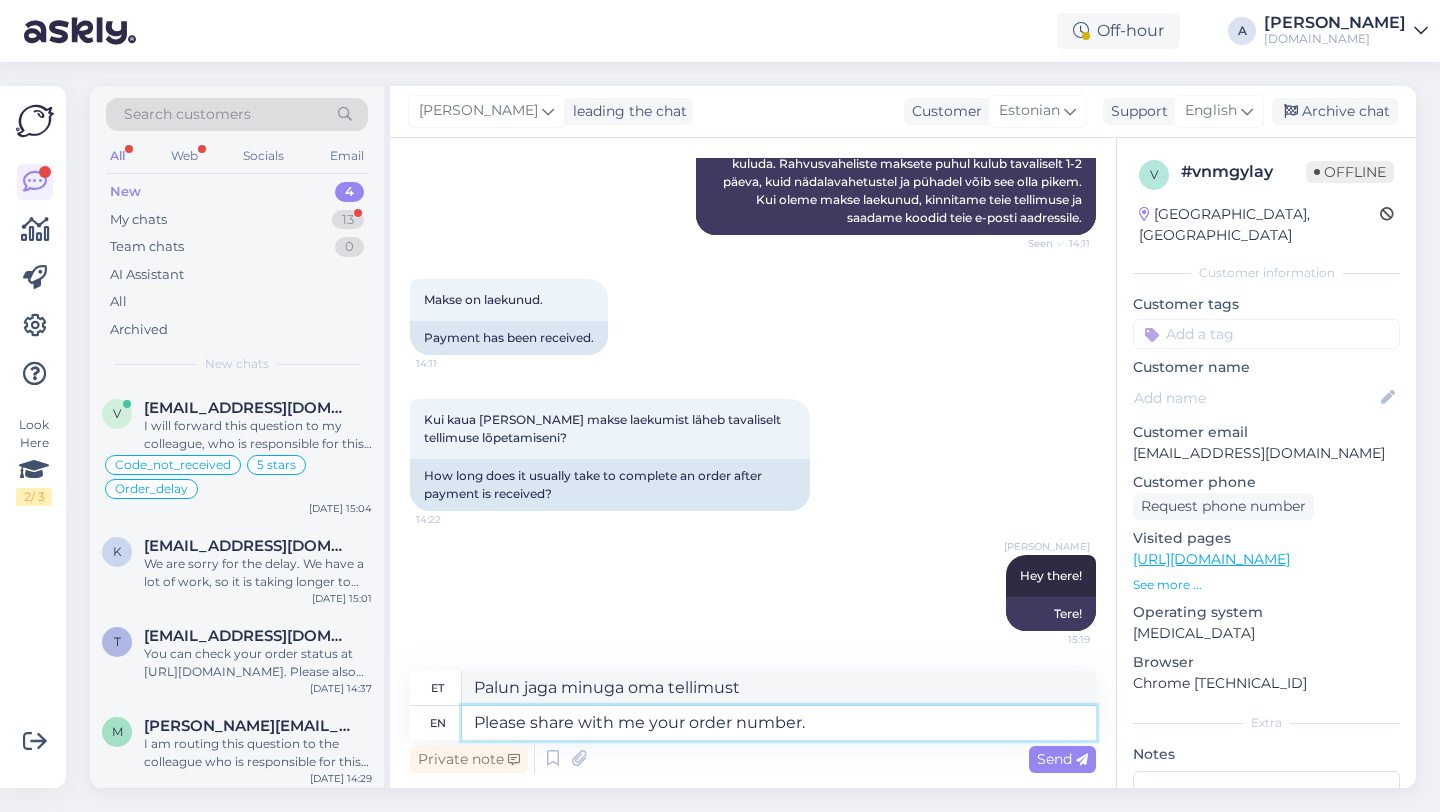 type on "Palun jaga minuga oma tellimuse numbrit." 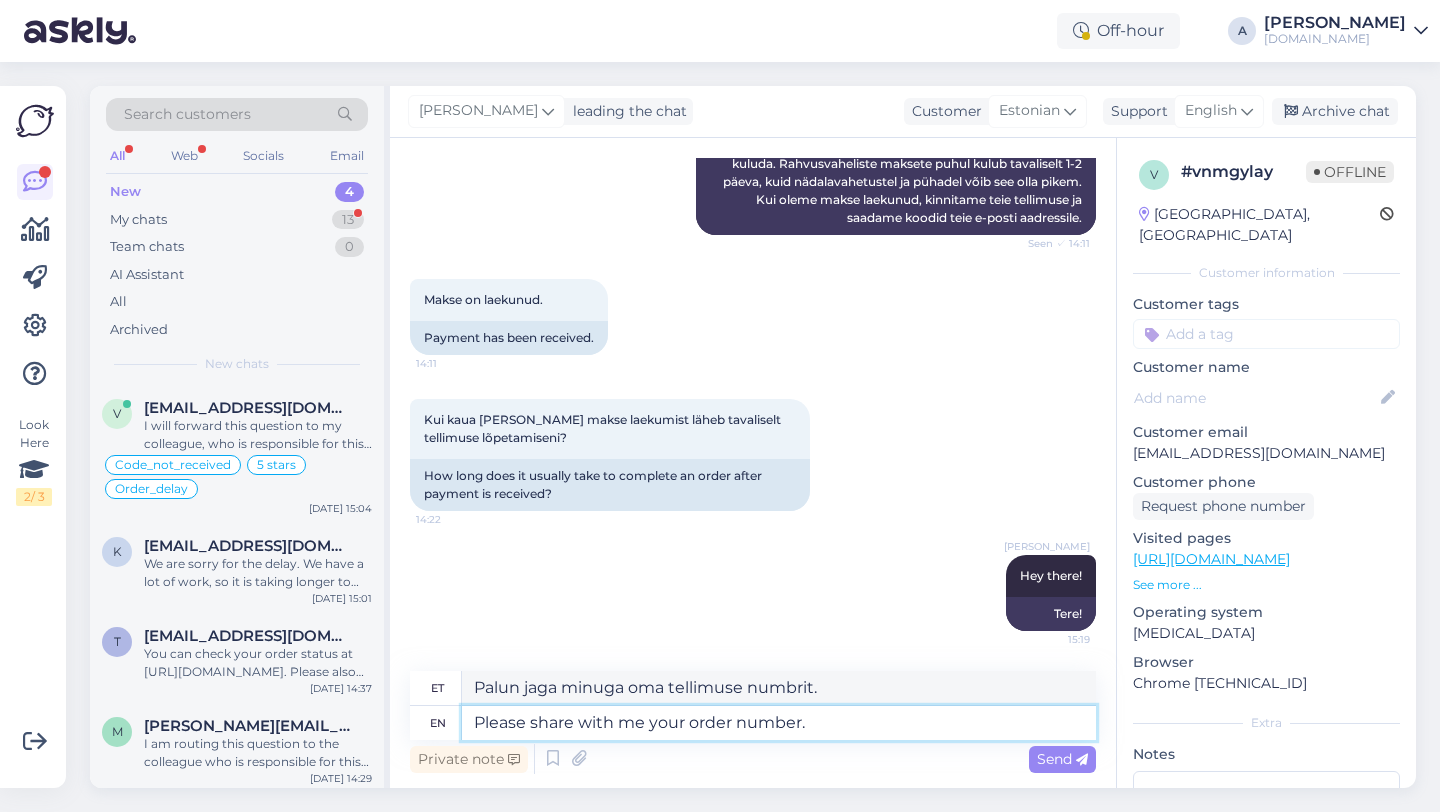 type 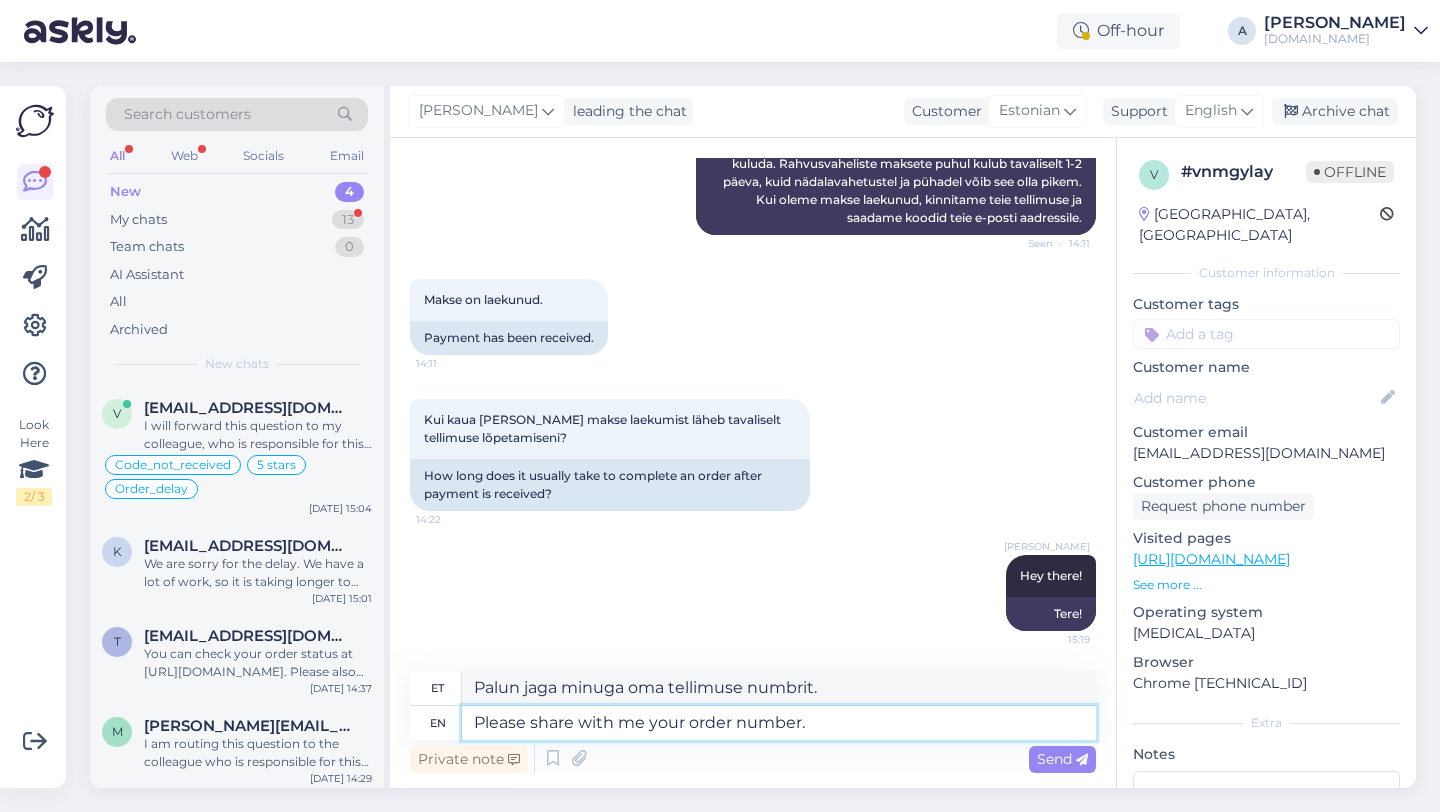 type 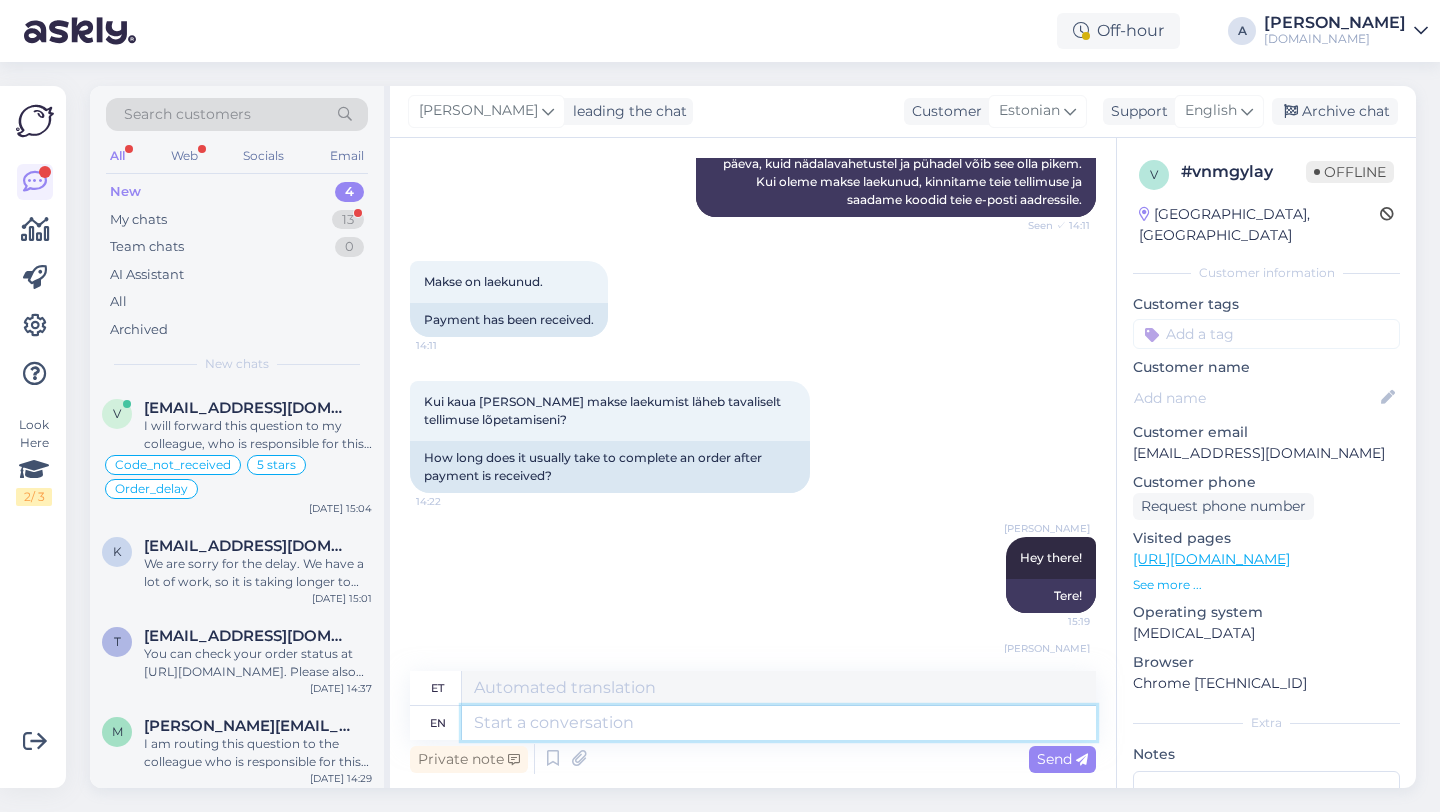 scroll, scrollTop: 507, scrollLeft: 0, axis: vertical 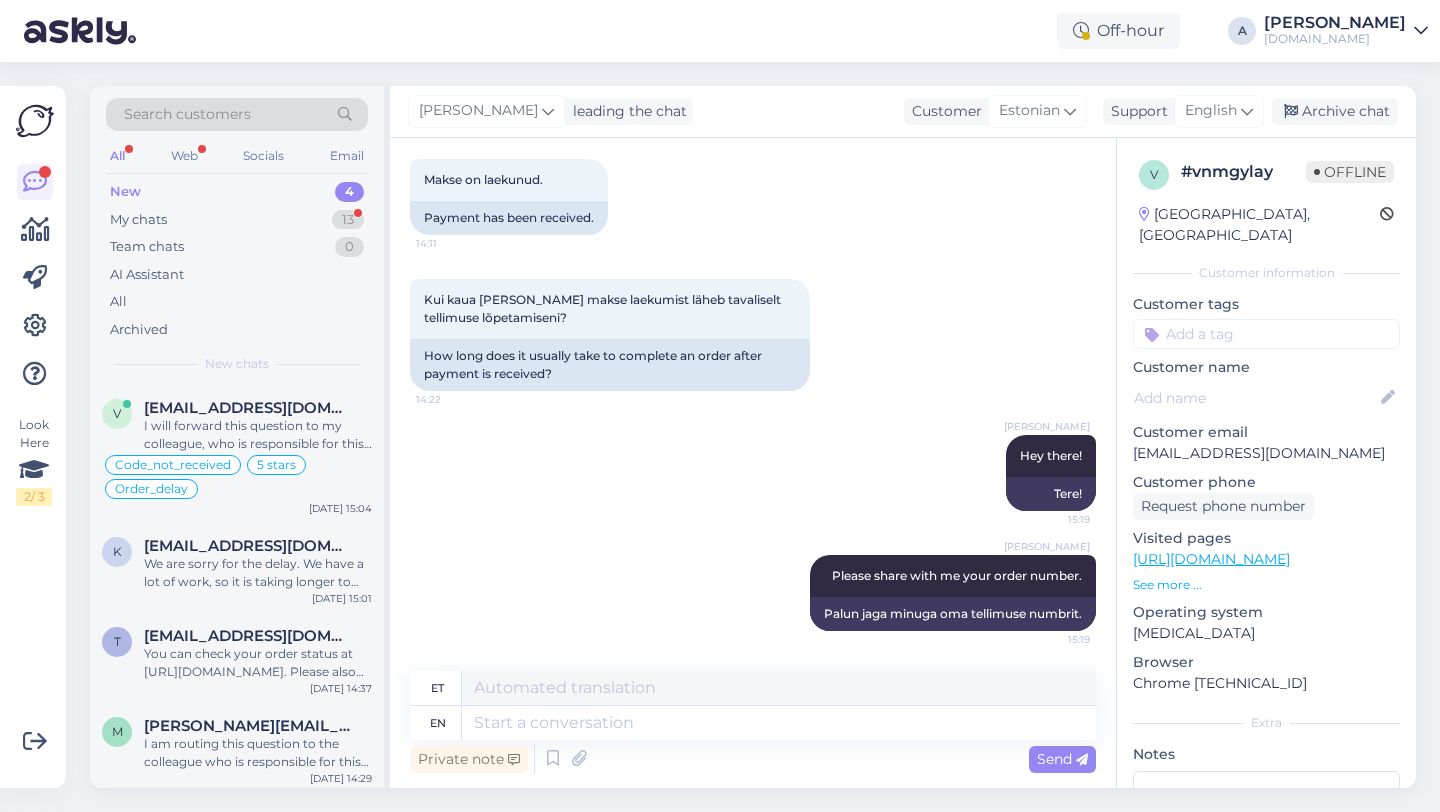 click on "4" at bounding box center [349, 192] 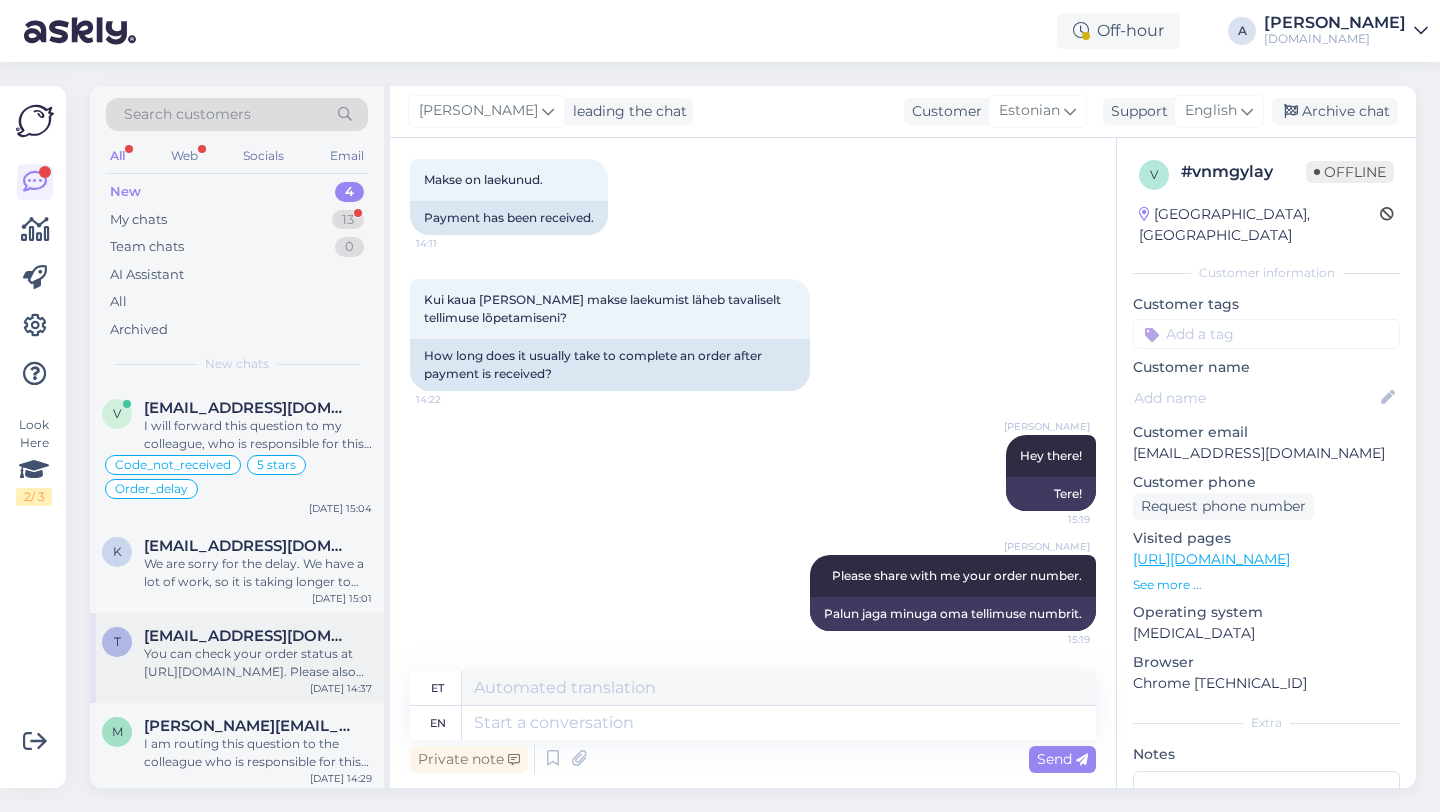scroll, scrollTop: 5, scrollLeft: 0, axis: vertical 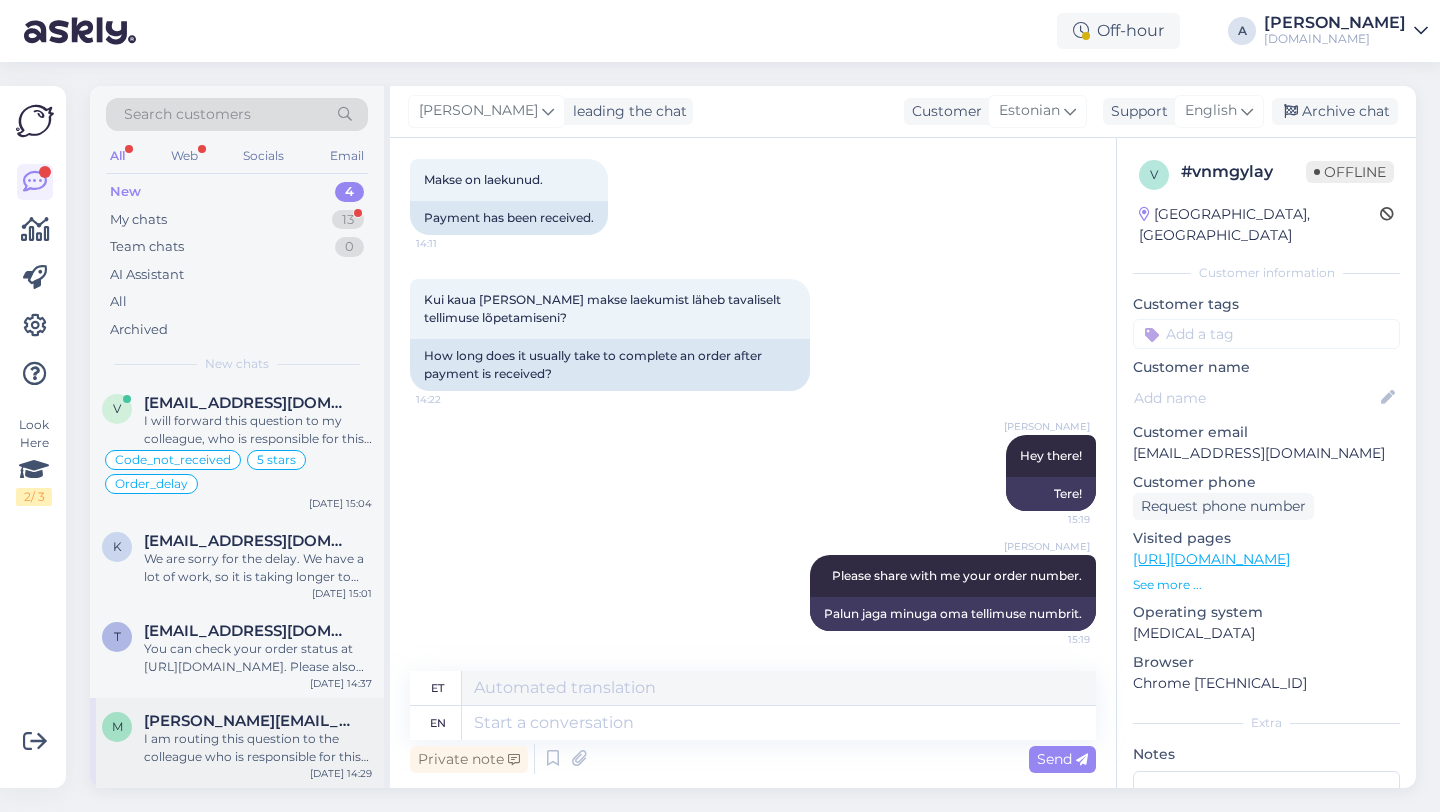 click on "I am routing this question to the colleague who is responsible for this topic. The reply might take a bit. But it’ll be saved here for you to read later." at bounding box center [258, 748] 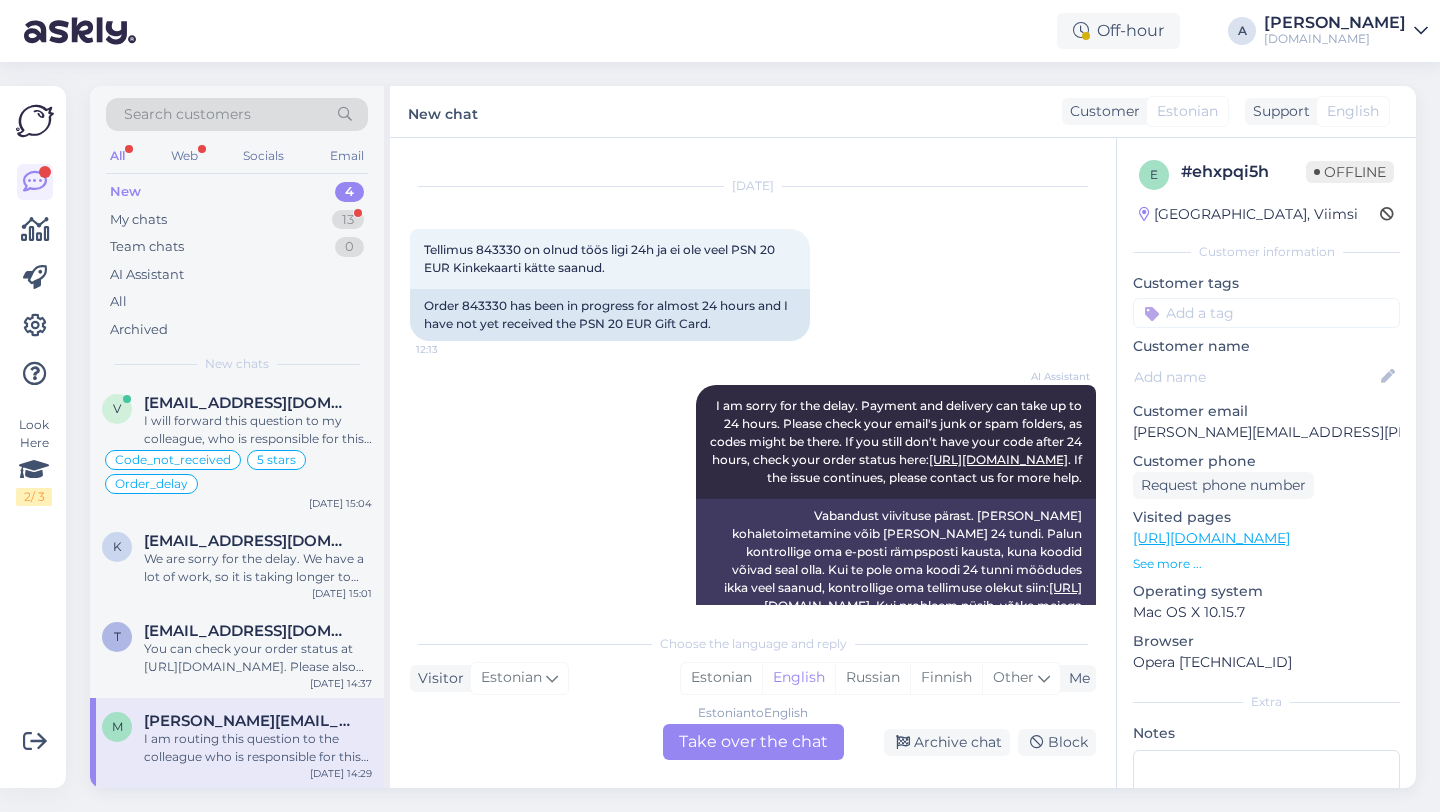 scroll, scrollTop: 32, scrollLeft: 0, axis: vertical 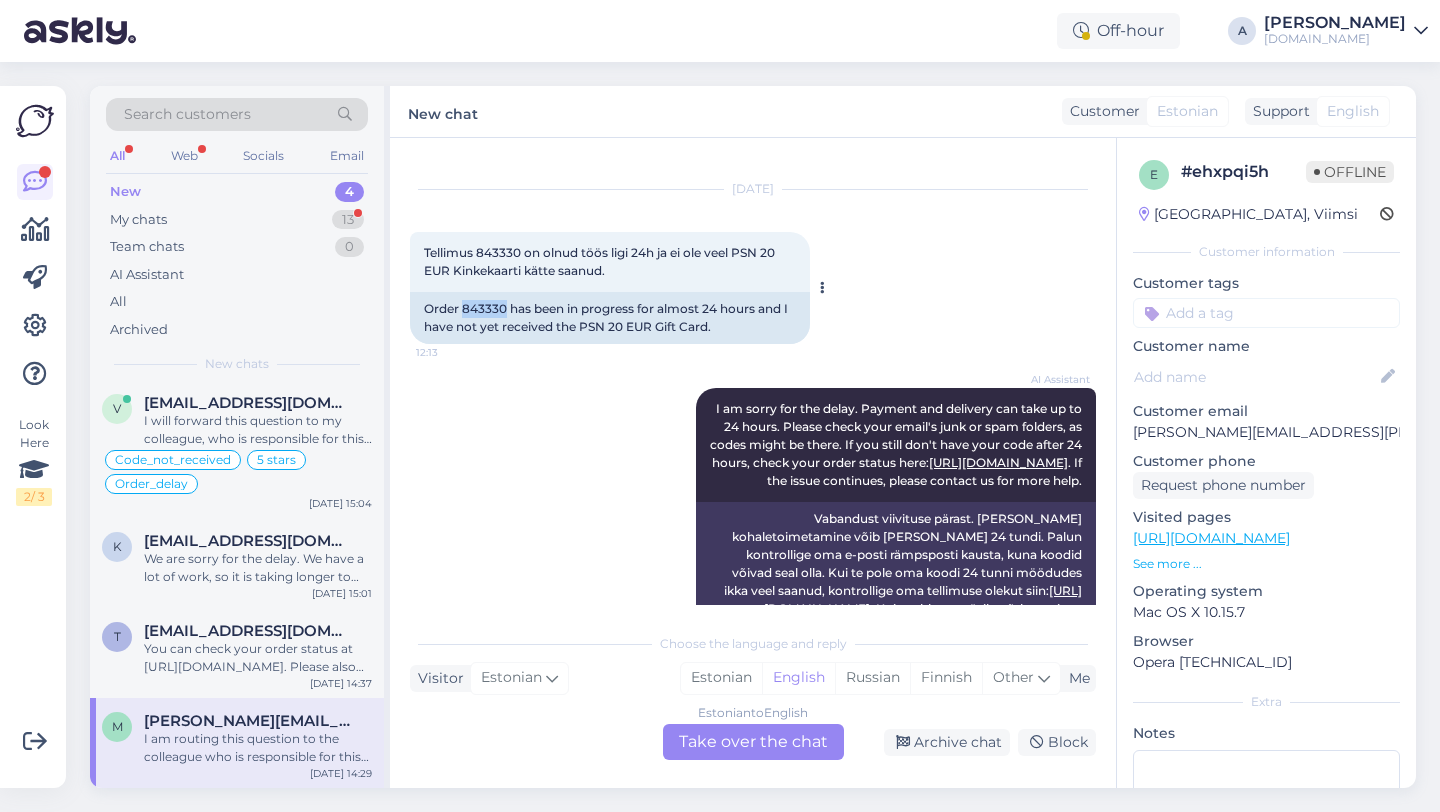 drag, startPoint x: 508, startPoint y: 307, endPoint x: 464, endPoint y: 307, distance: 44 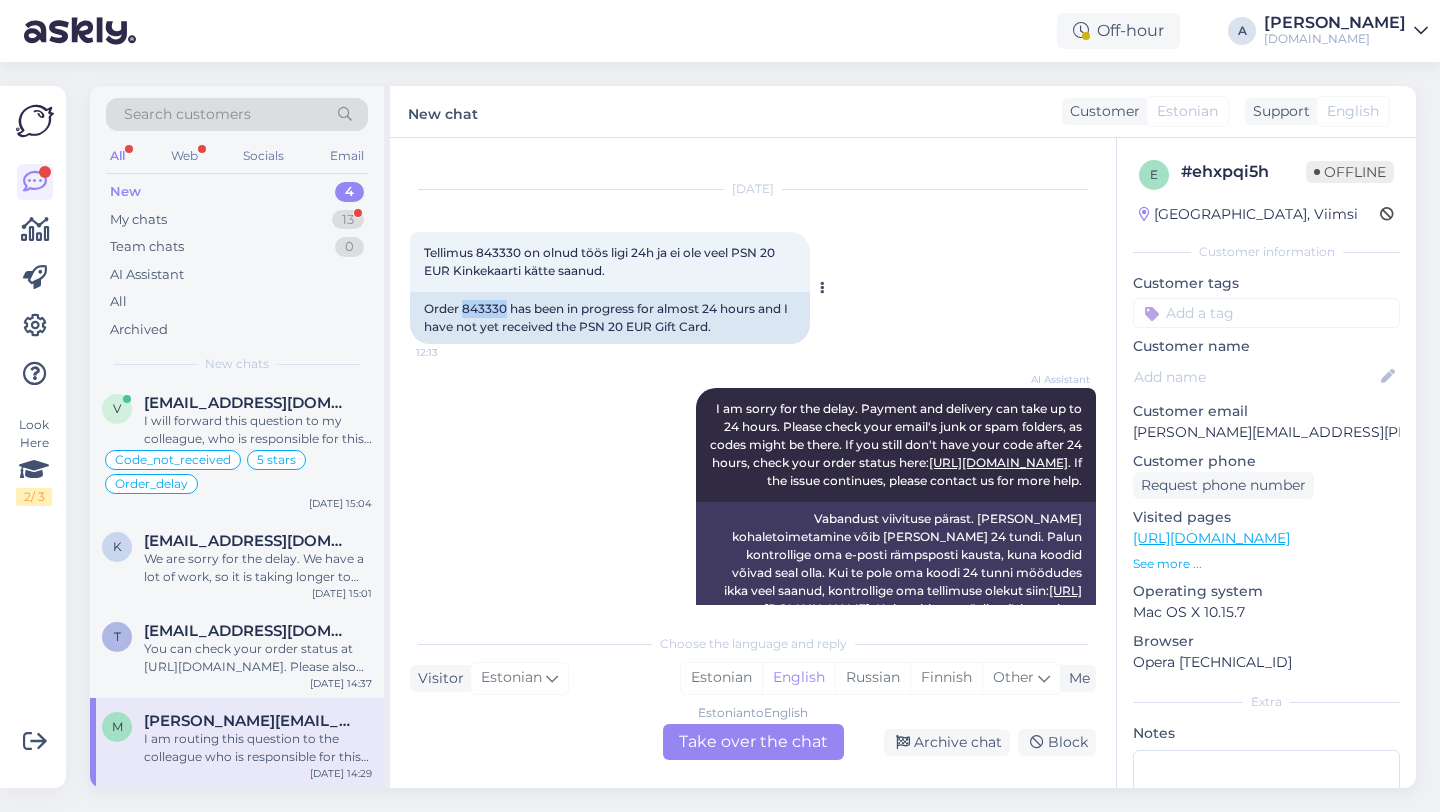 copy on "843330" 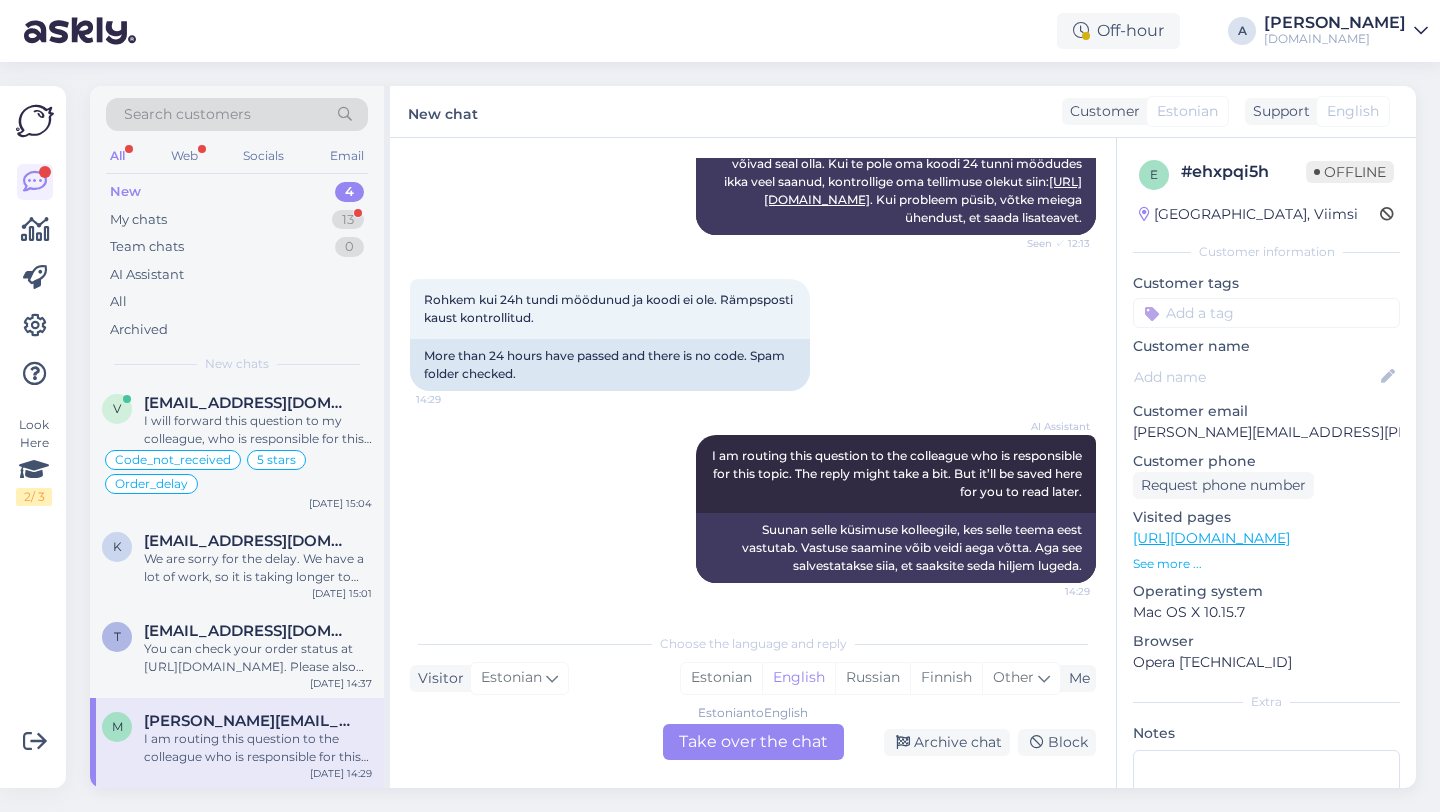 click on "Estonian  to  English Take over the chat" at bounding box center [753, 742] 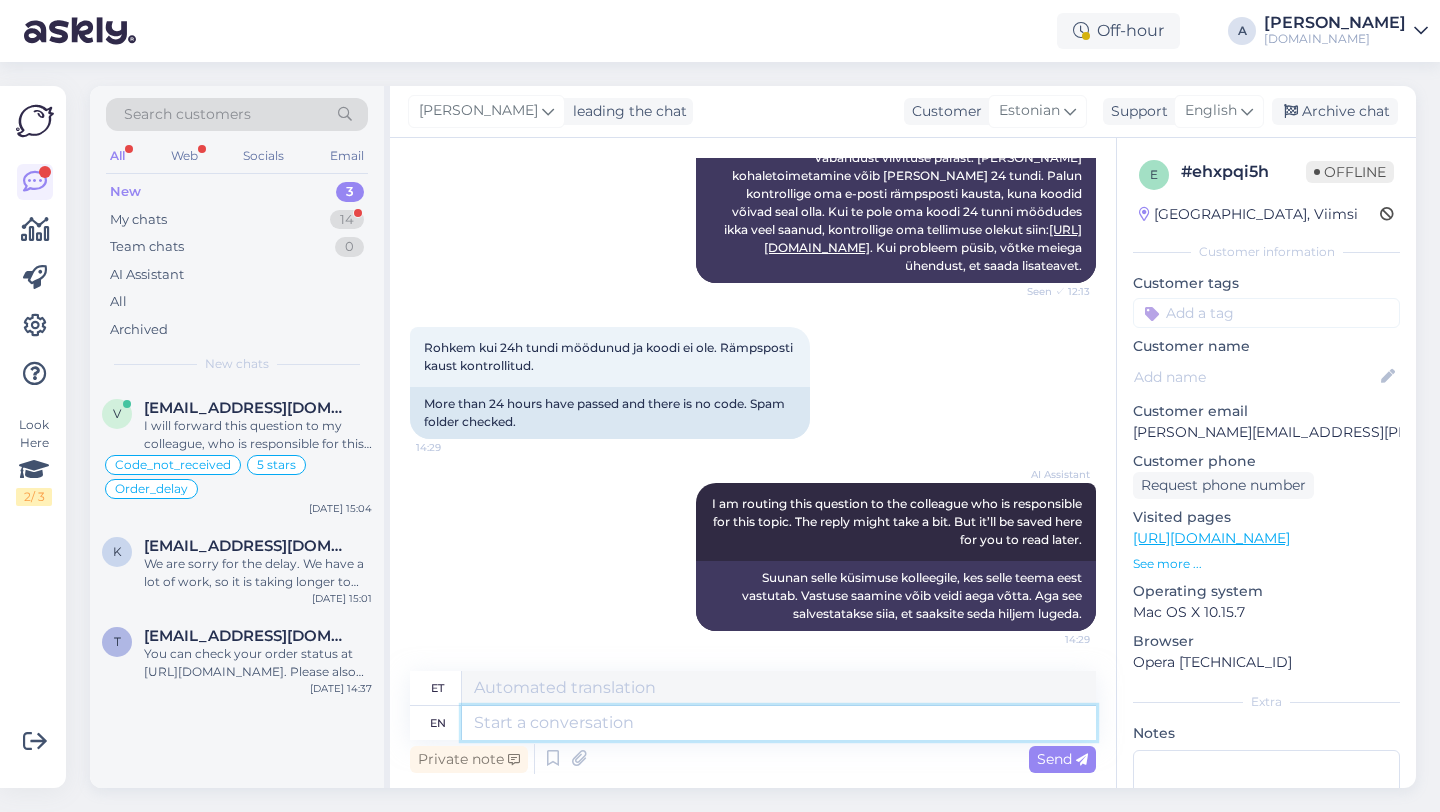 click at bounding box center [779, 723] 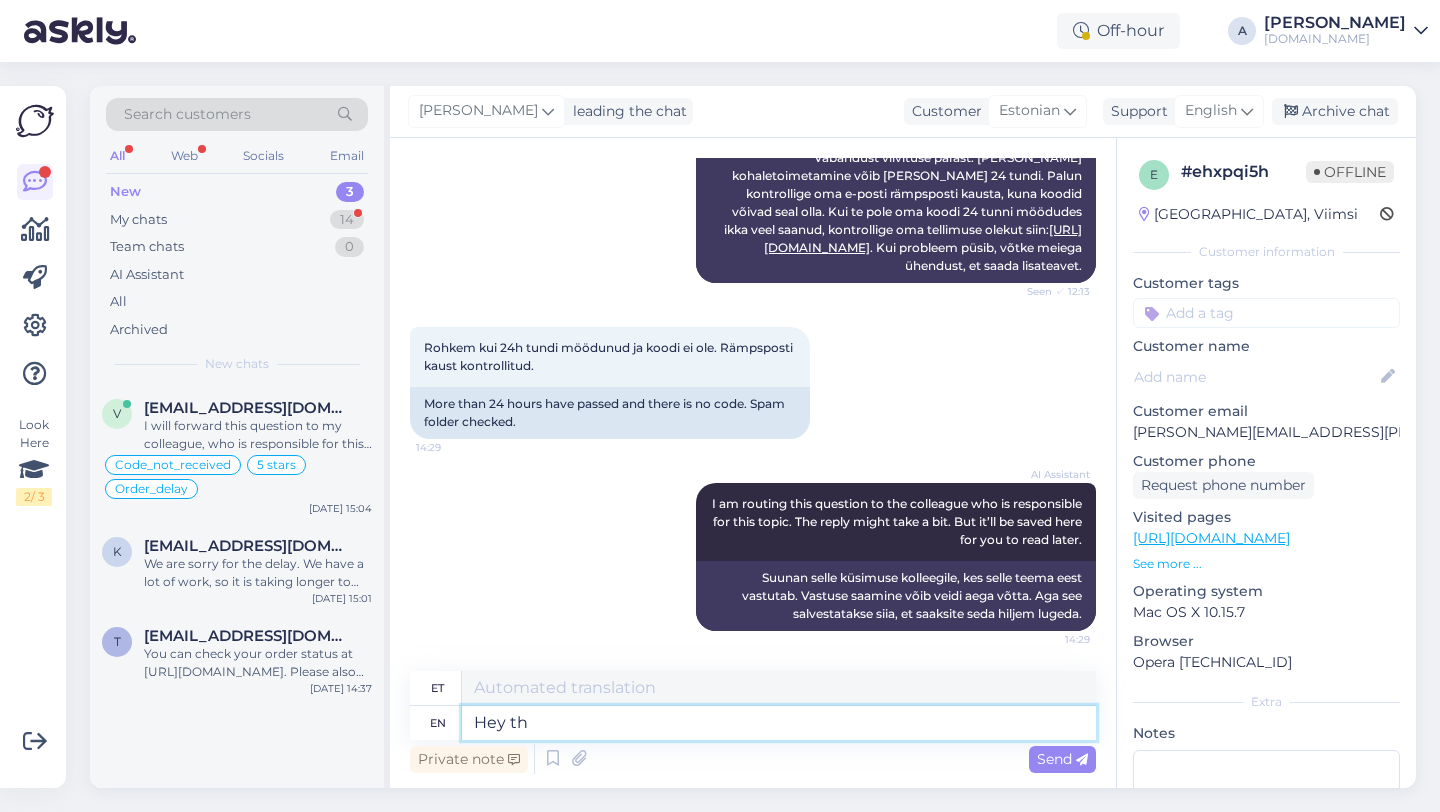 type on "Hey the" 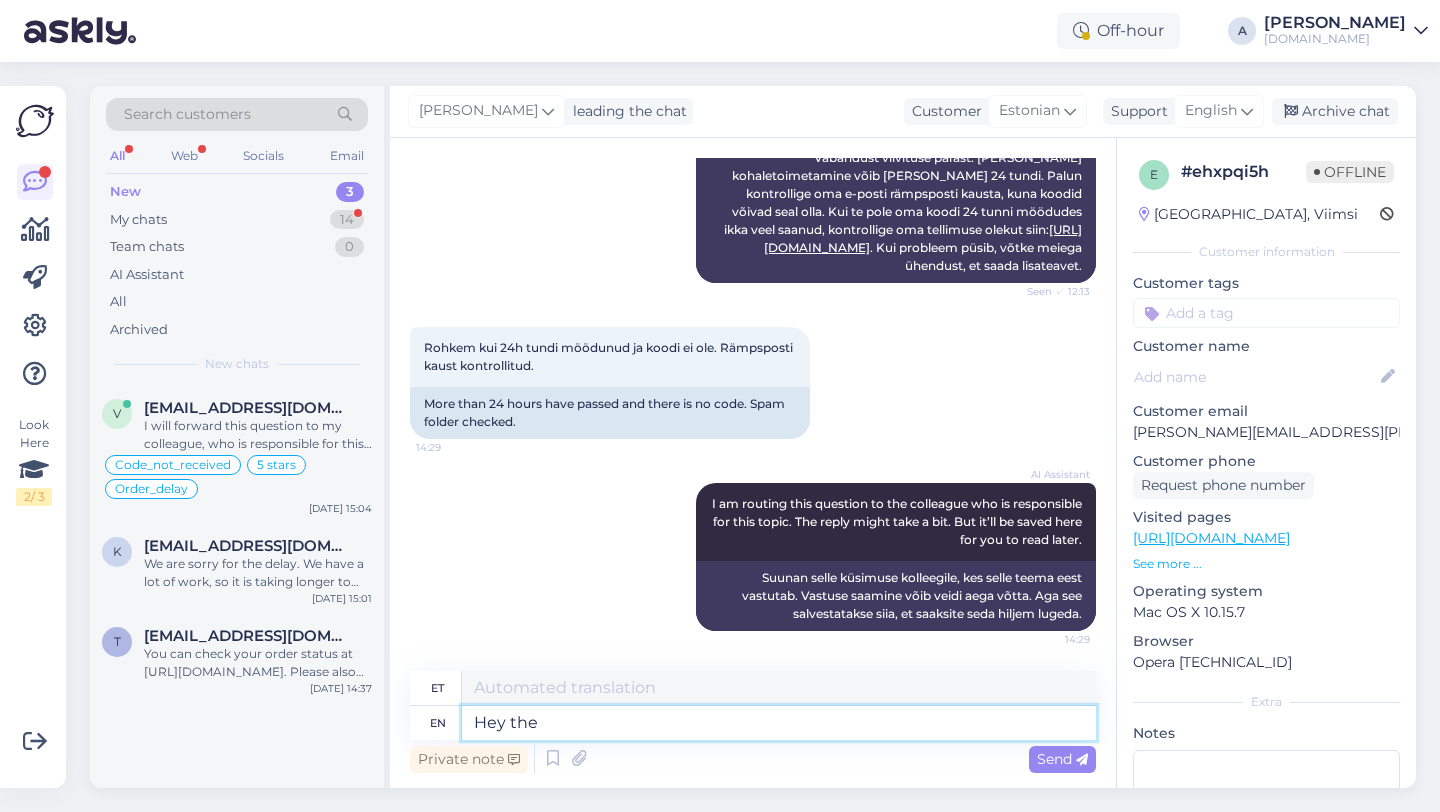 type on "Hei" 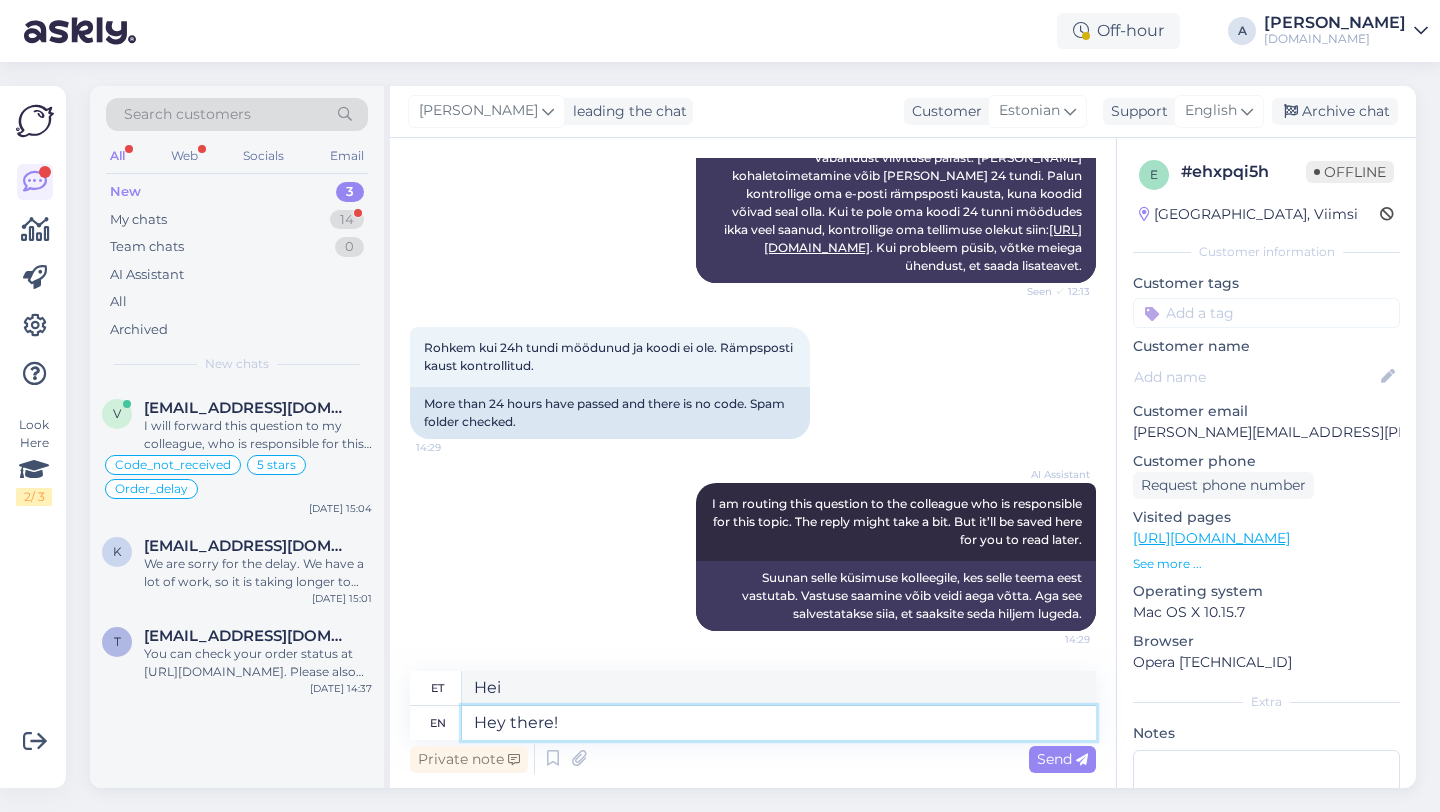 type on "Hey there!" 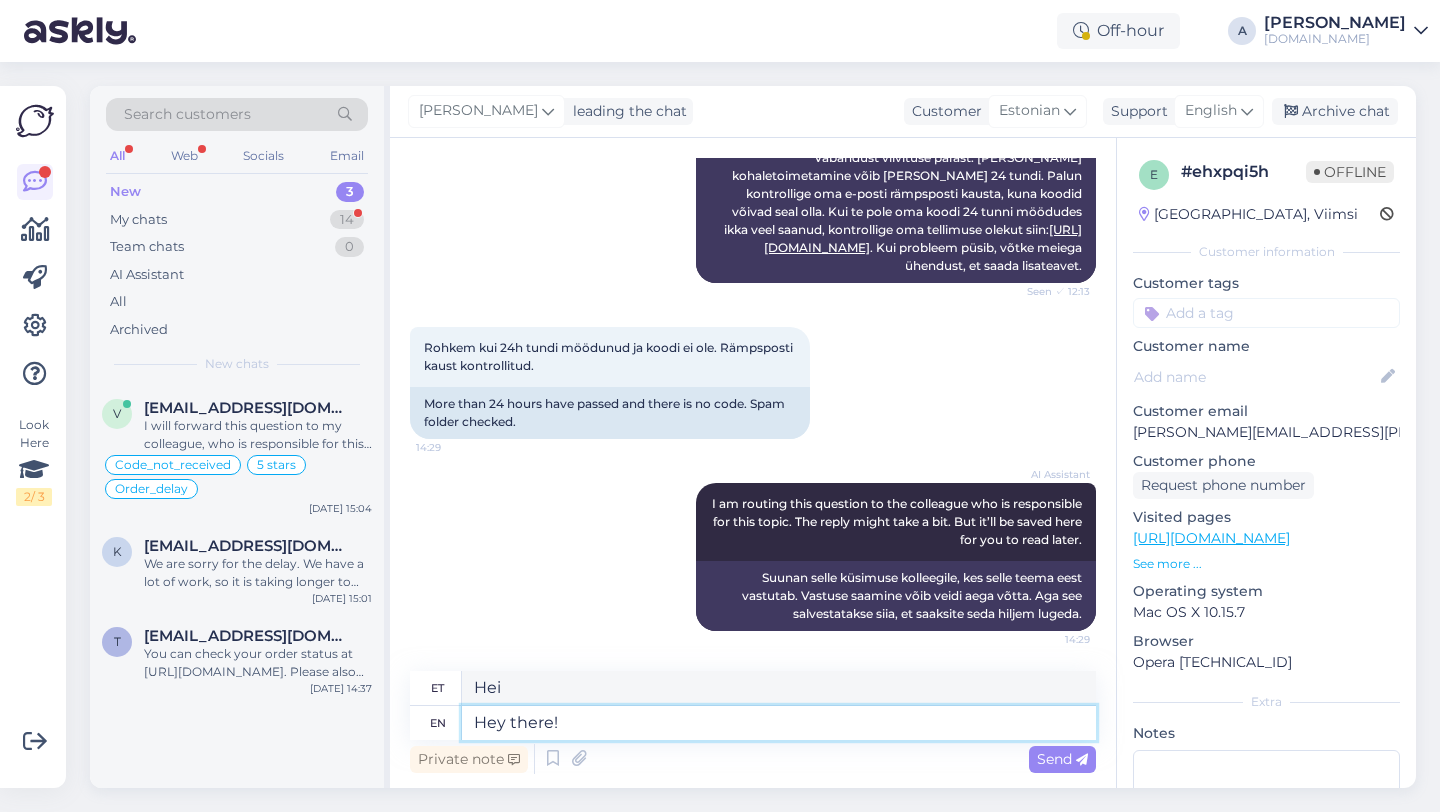 type on "Tere!" 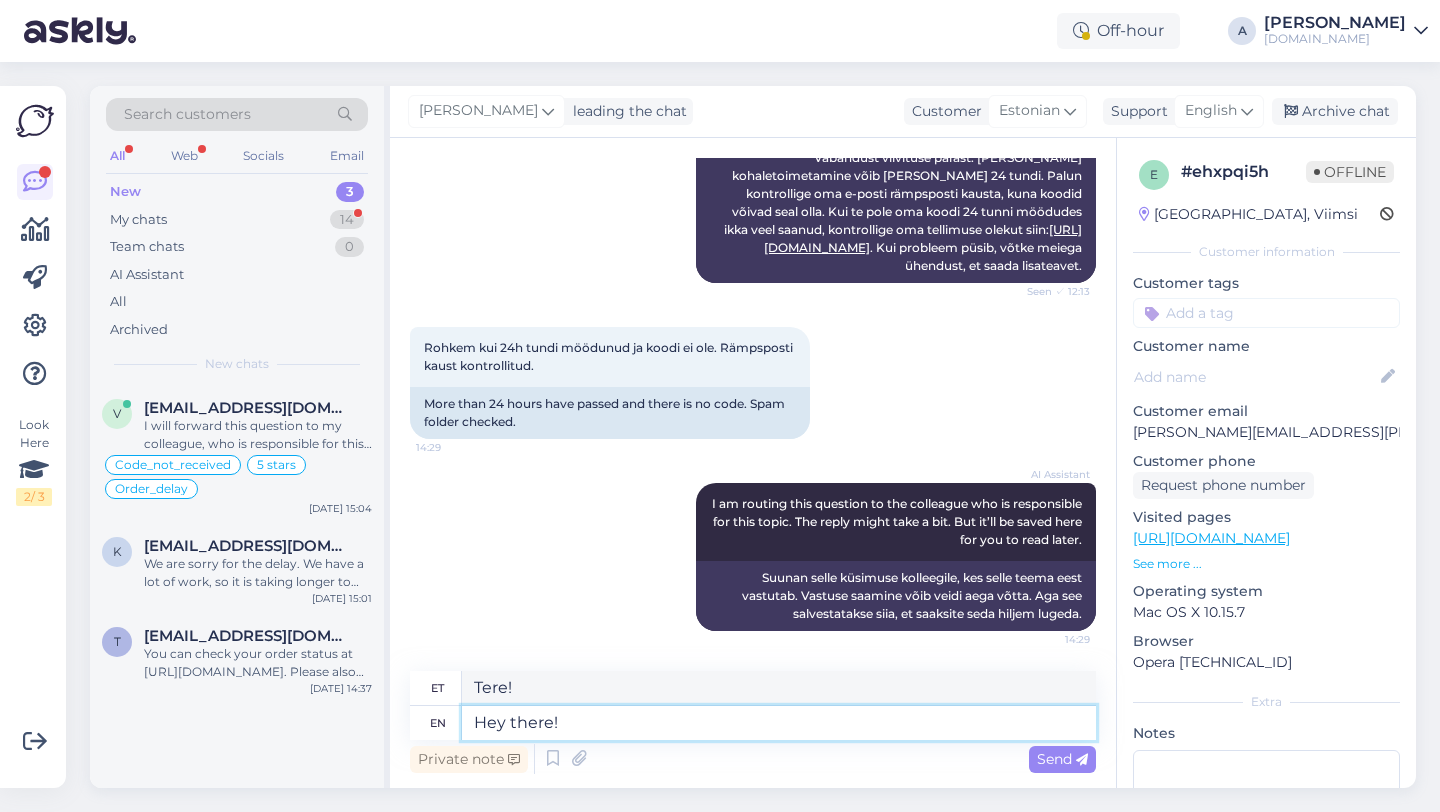 type 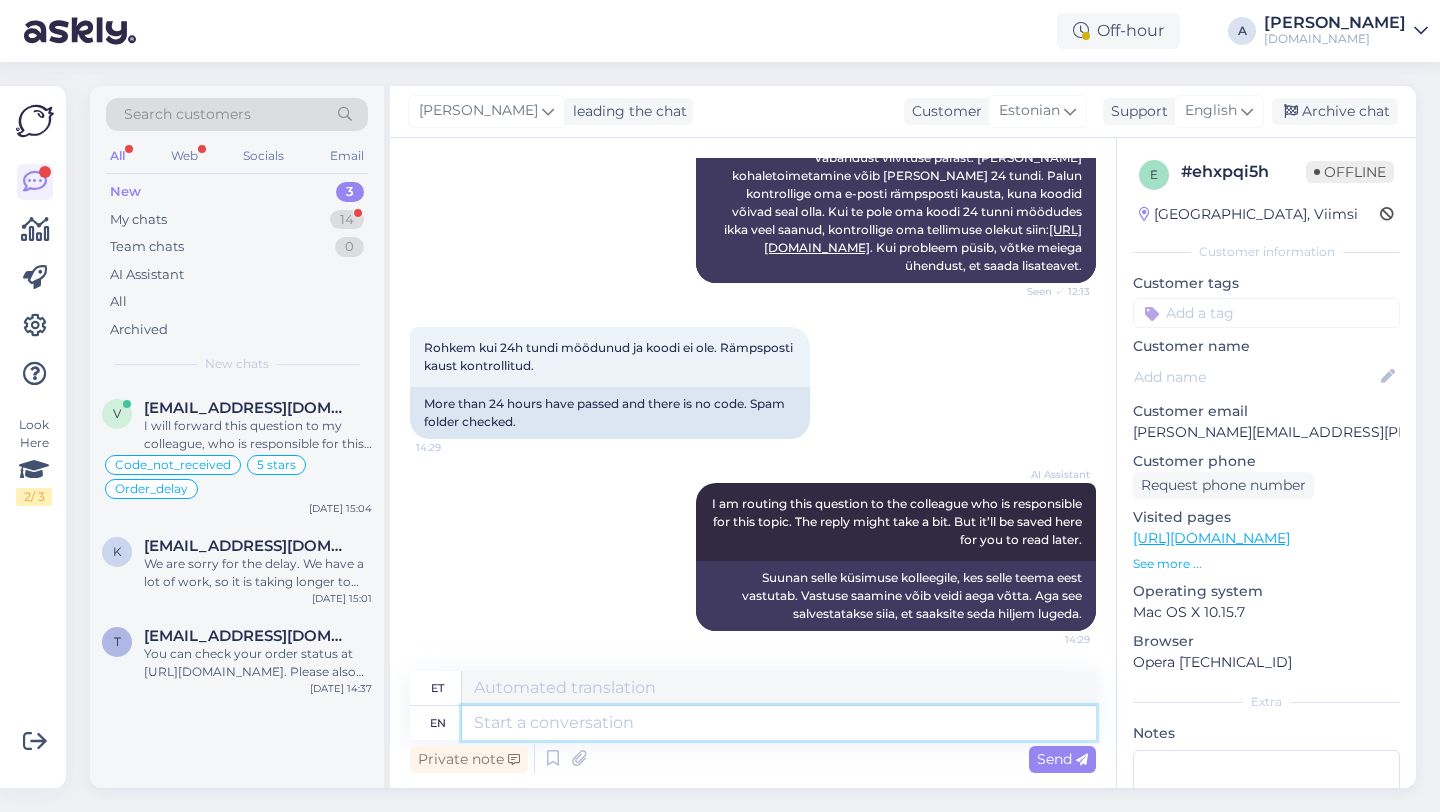 scroll, scrollTop: 531, scrollLeft: 0, axis: vertical 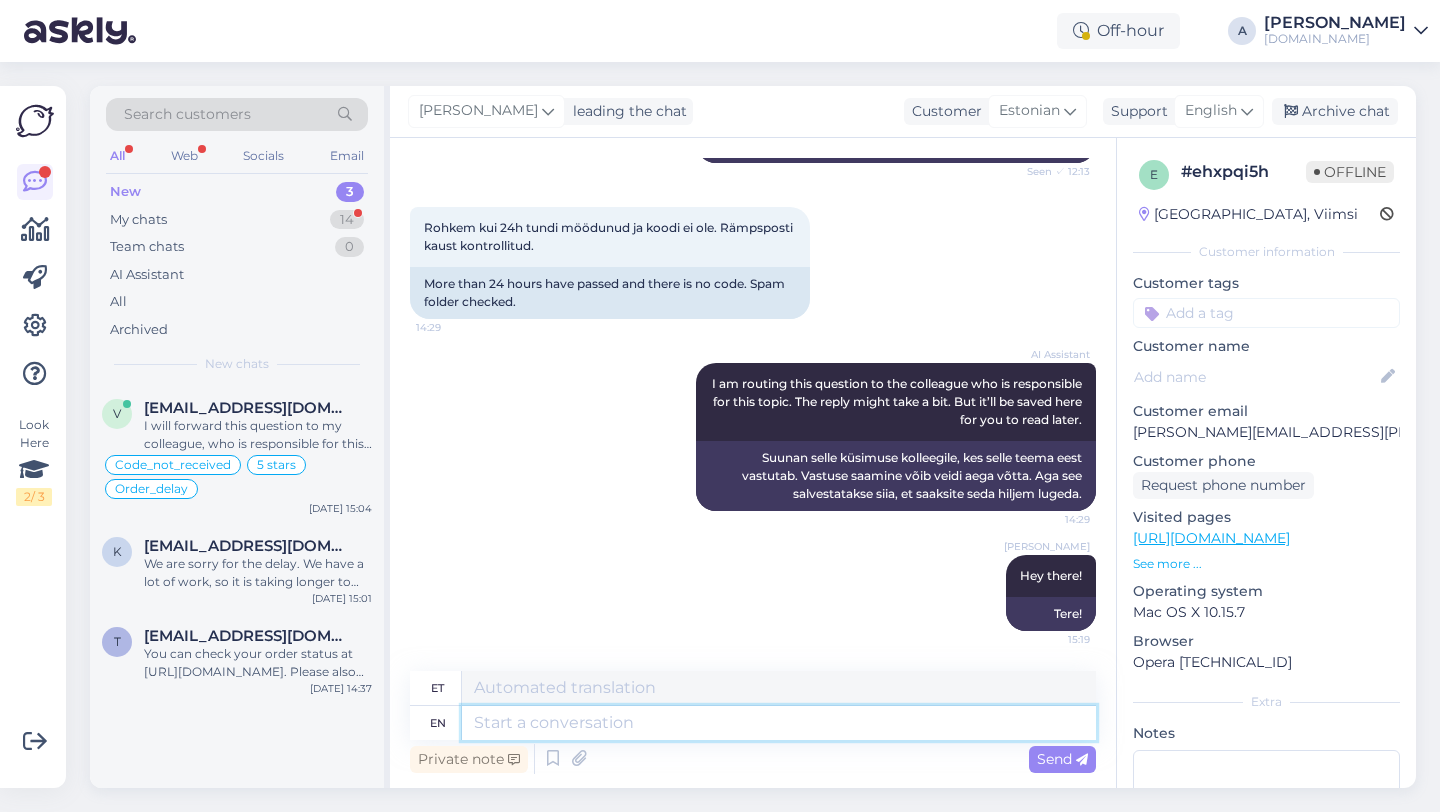click at bounding box center [779, 723] 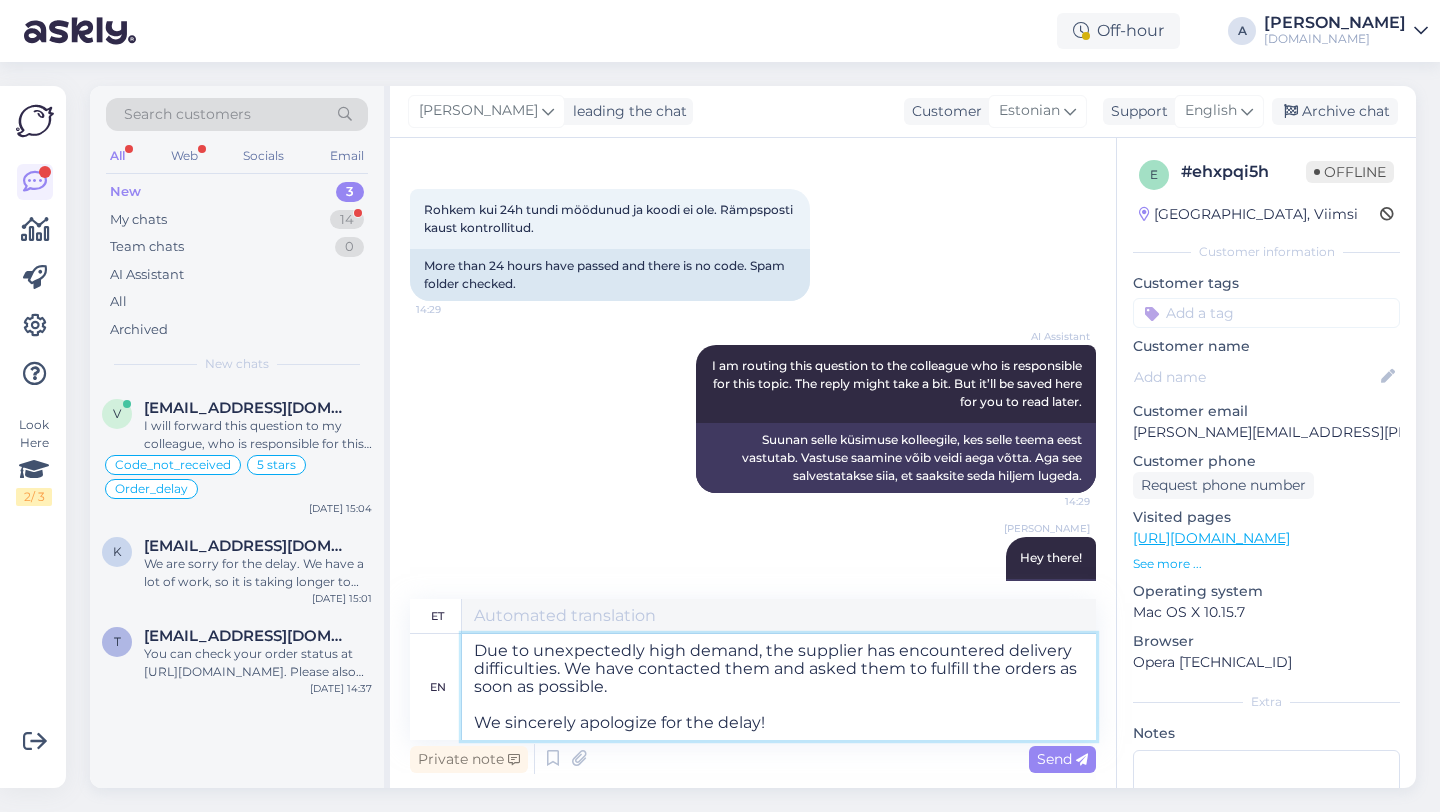 type on "Ootamatult suure nõudluse tõttu on tarnijal tekkinud tarneraskusi. Oleme nendega ühendust võtnud ja palunud neil tellimused võimalikult kiiresti täita.
Vabandame siiralt viivituse pärast!" 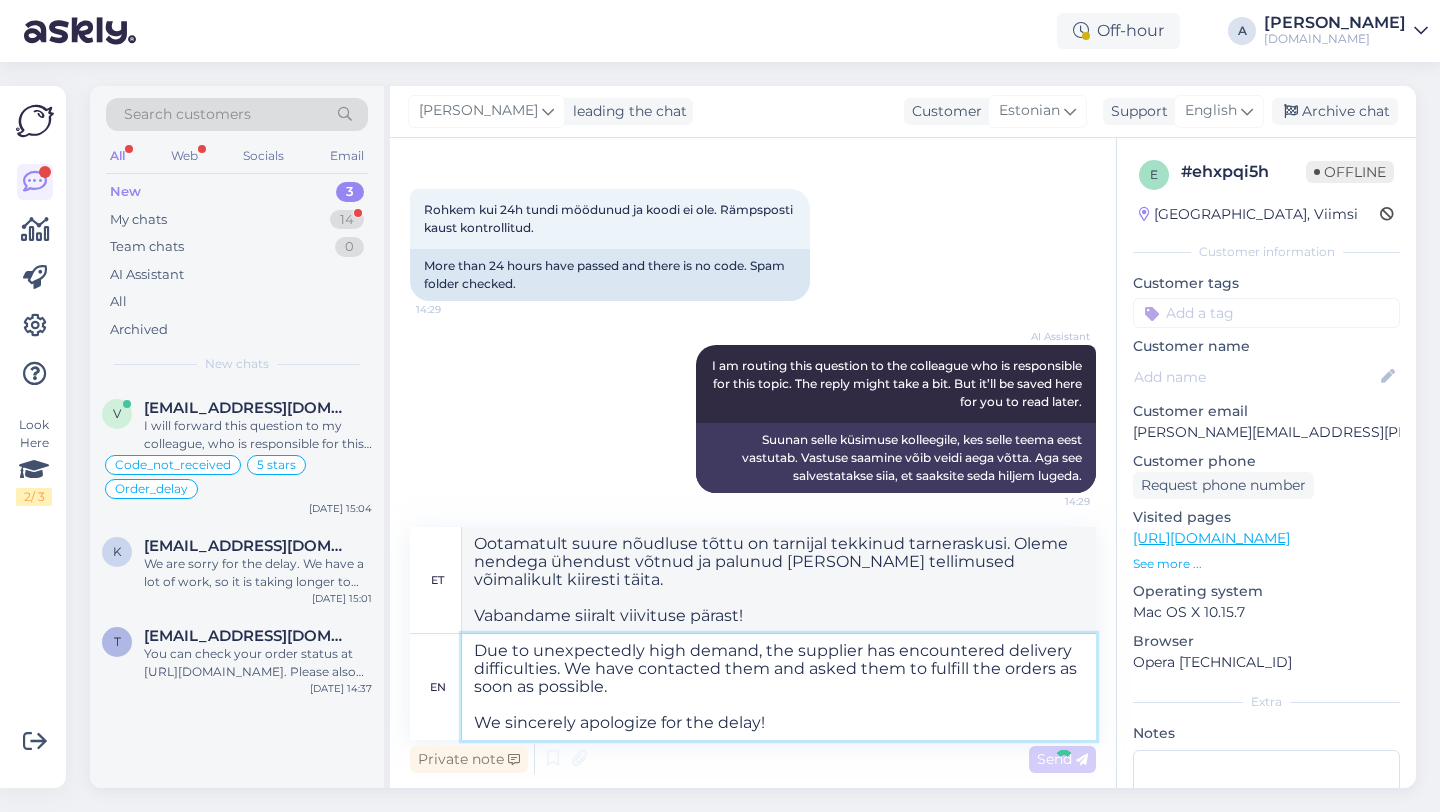 type 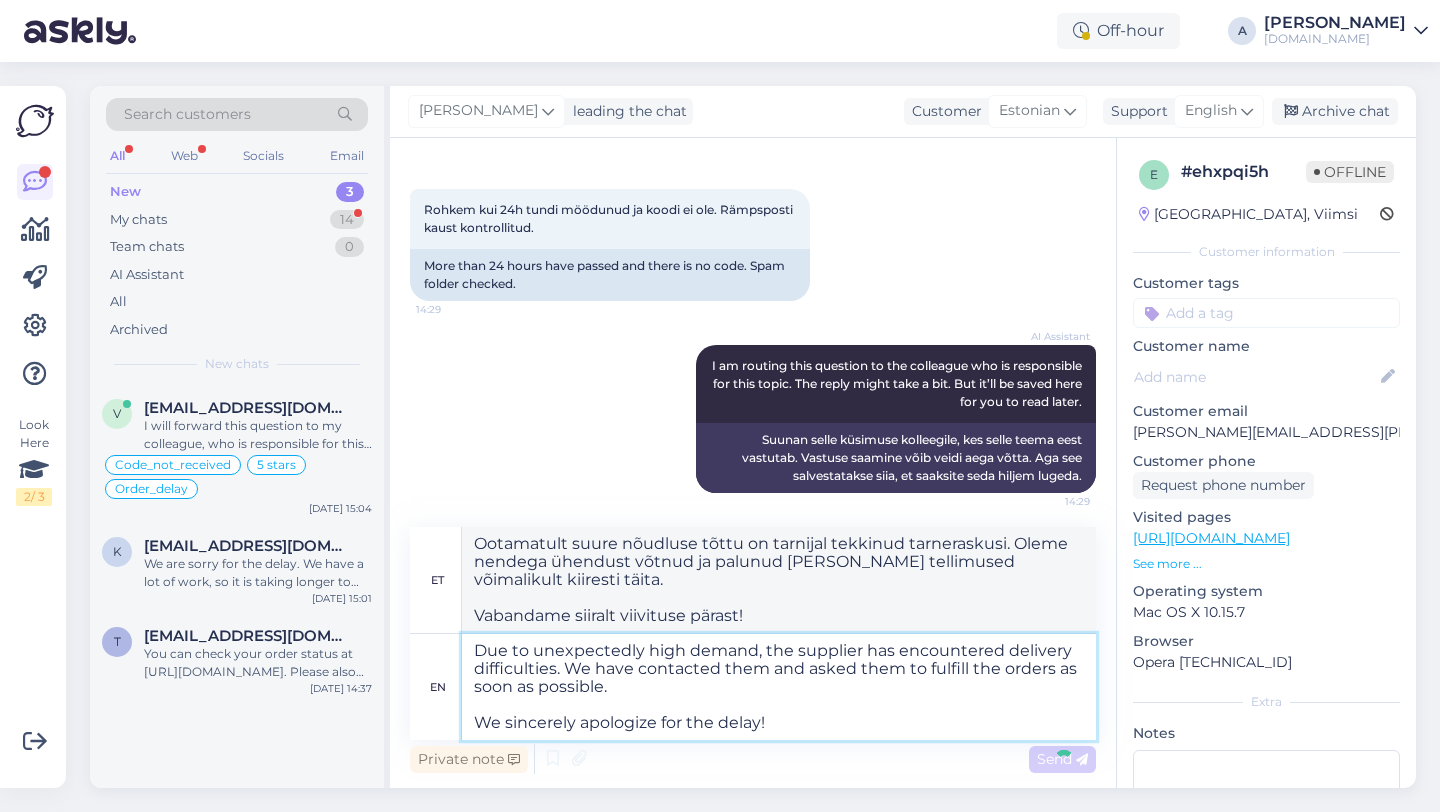 type 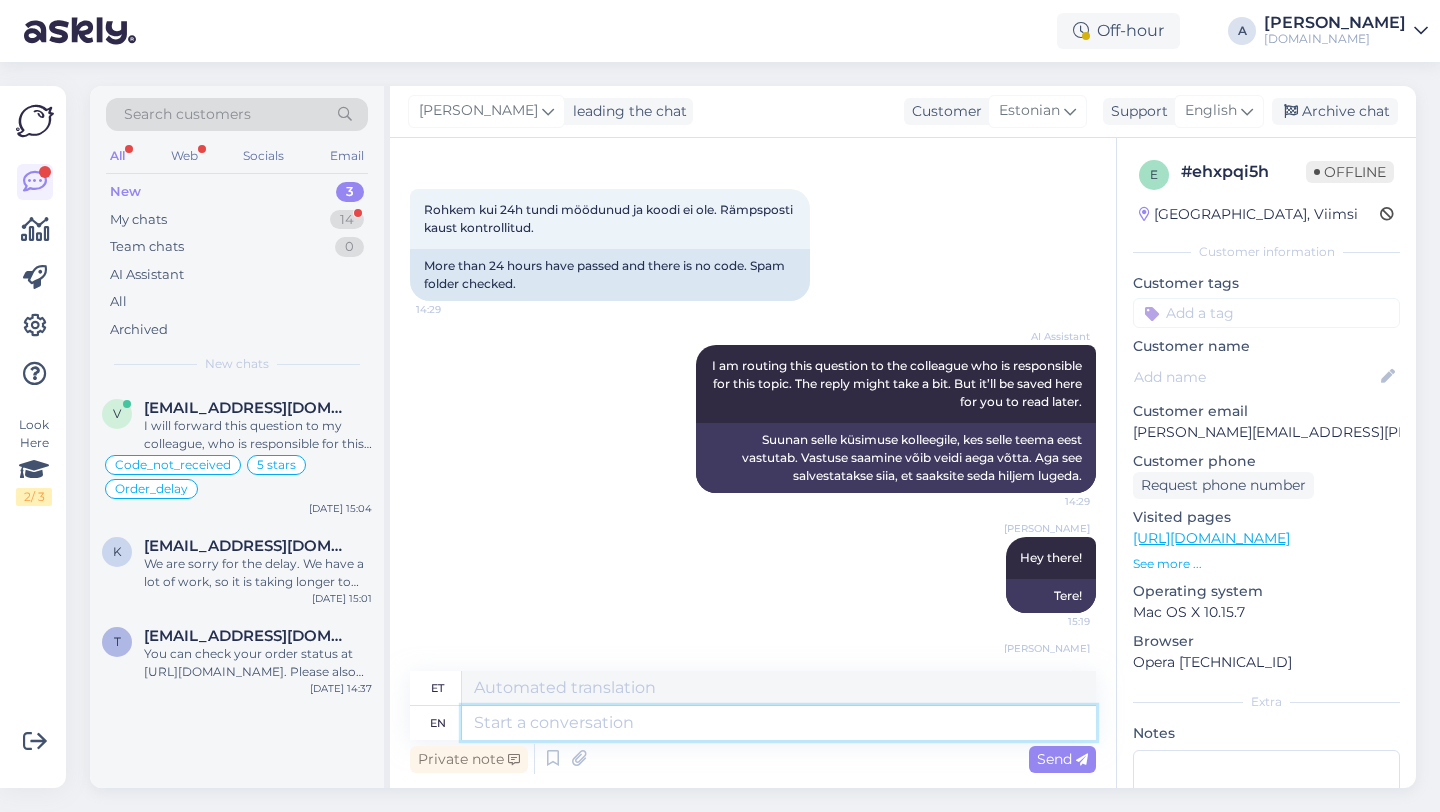 scroll, scrollTop: 795, scrollLeft: 0, axis: vertical 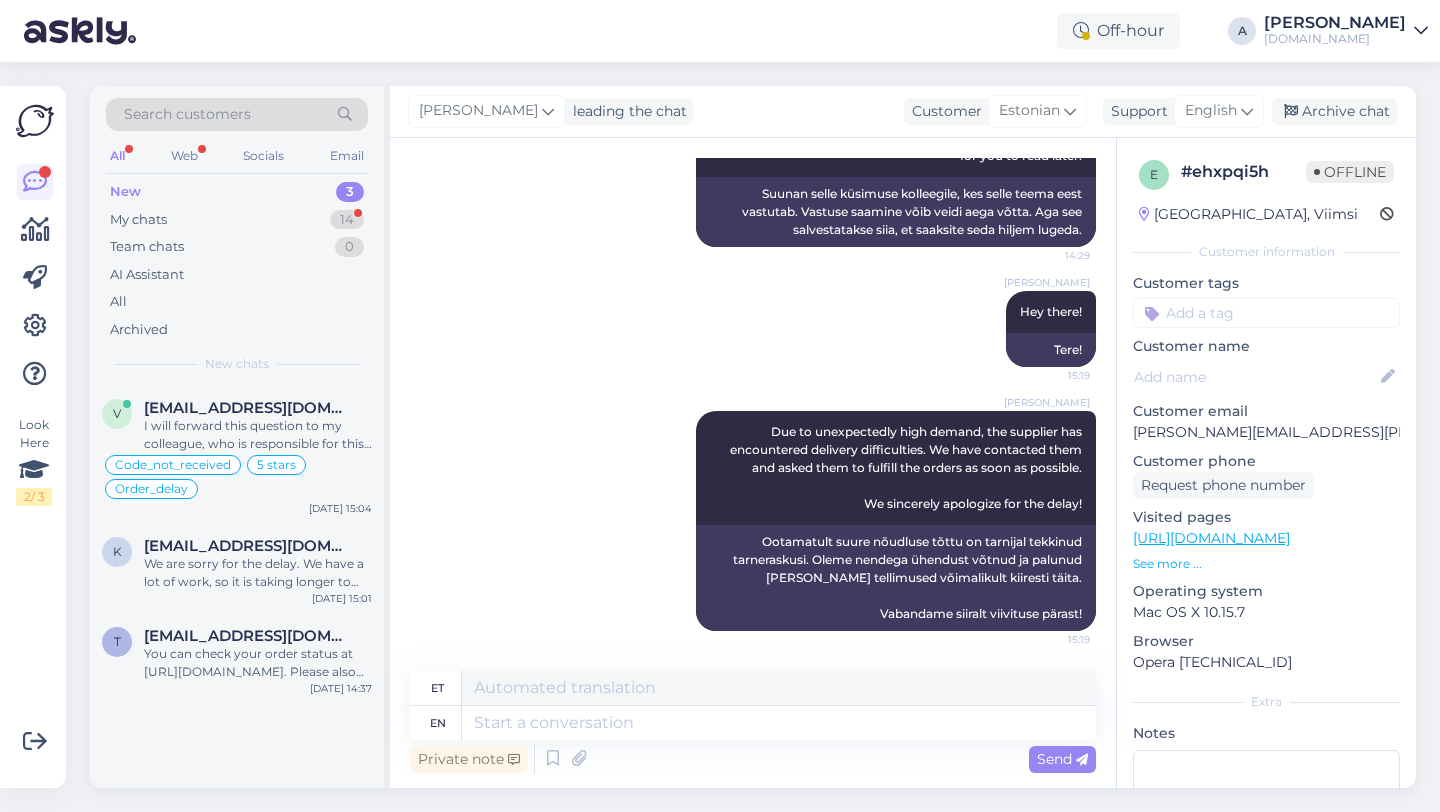 click at bounding box center [1266, 313] 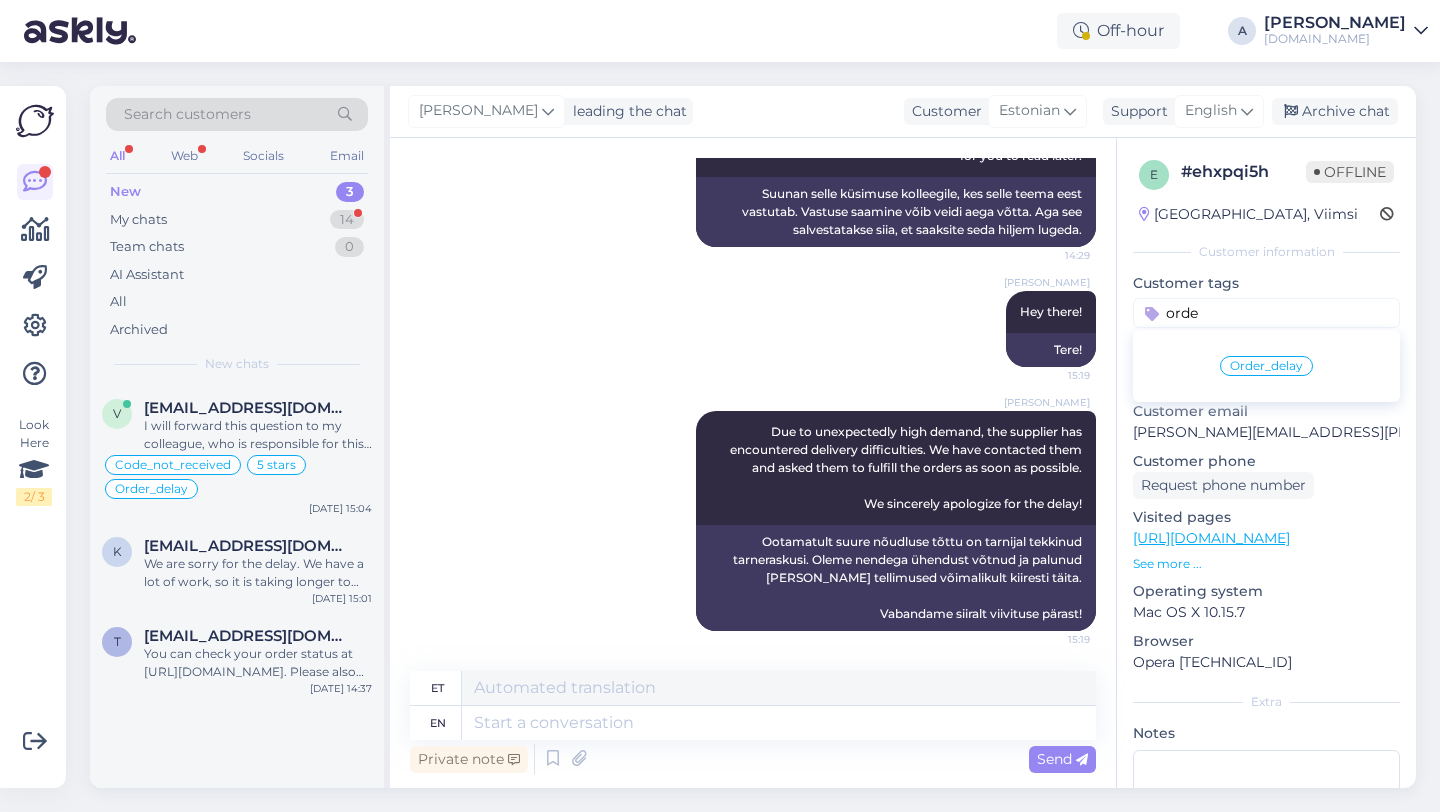 type on "orde" 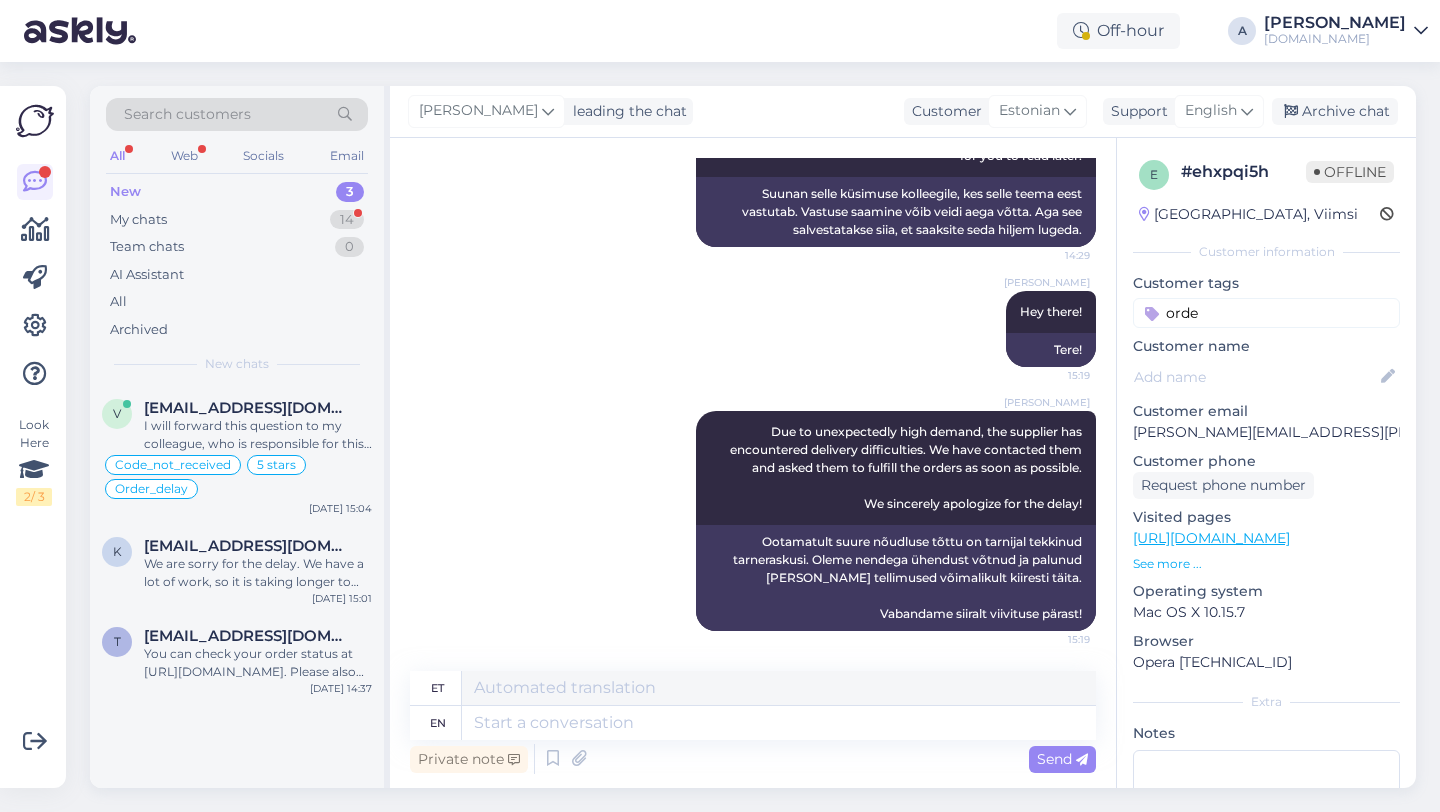 type 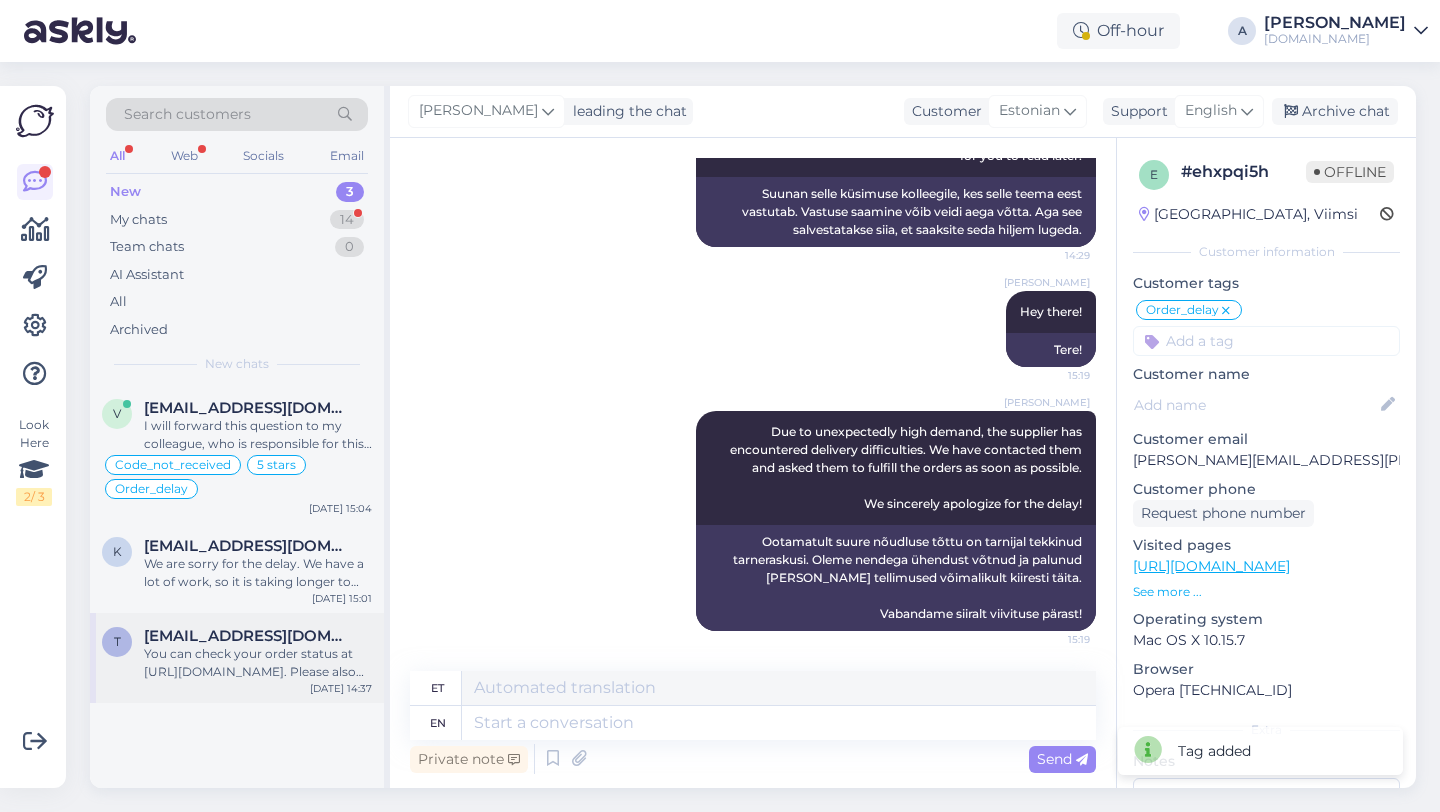 click on "You can check your order status at https://punktid.com/orderstatus. Please also check your email's junk or spam folders, as codes might end up there. If we have received the payment, the codes will be sent soon." at bounding box center [258, 663] 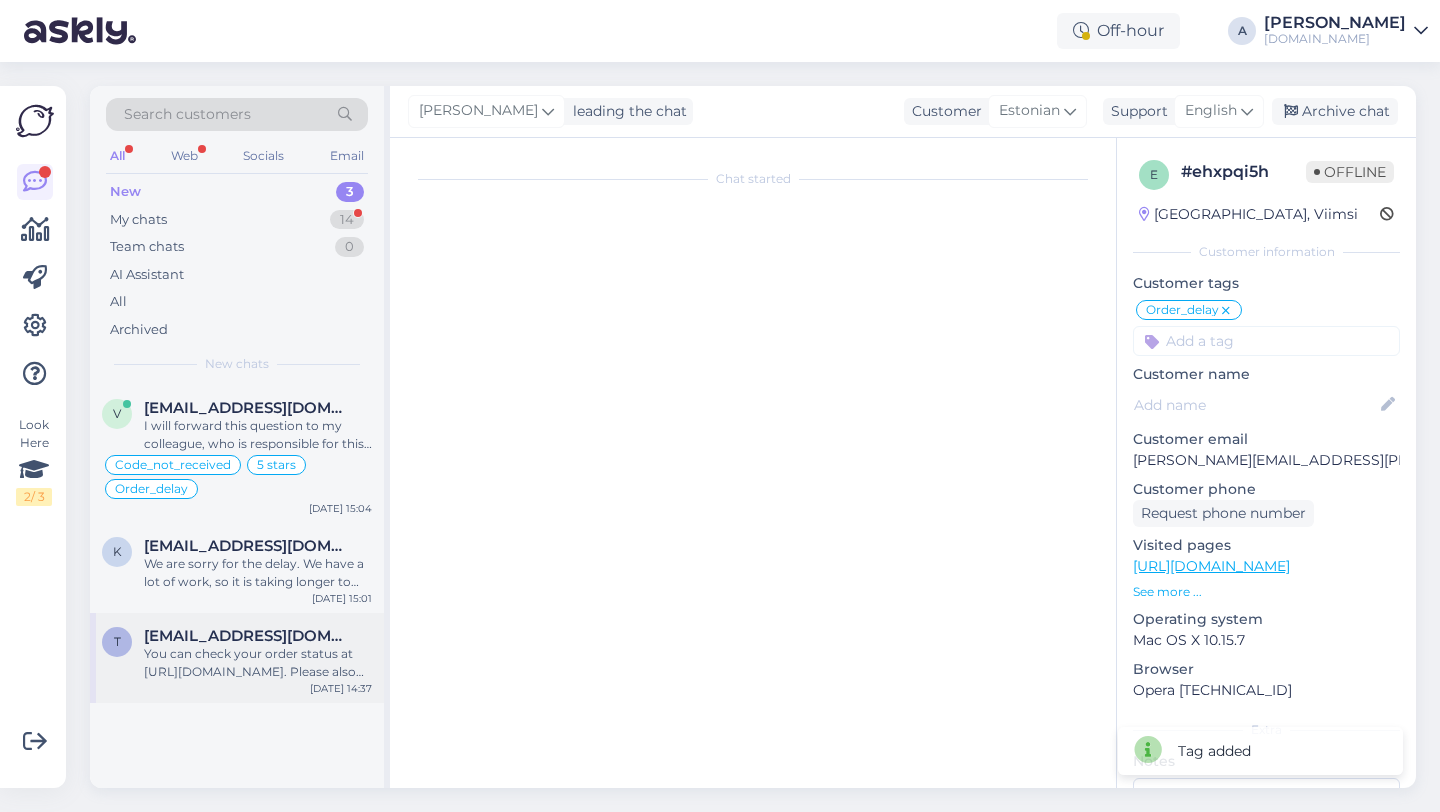 scroll, scrollTop: 21, scrollLeft: 0, axis: vertical 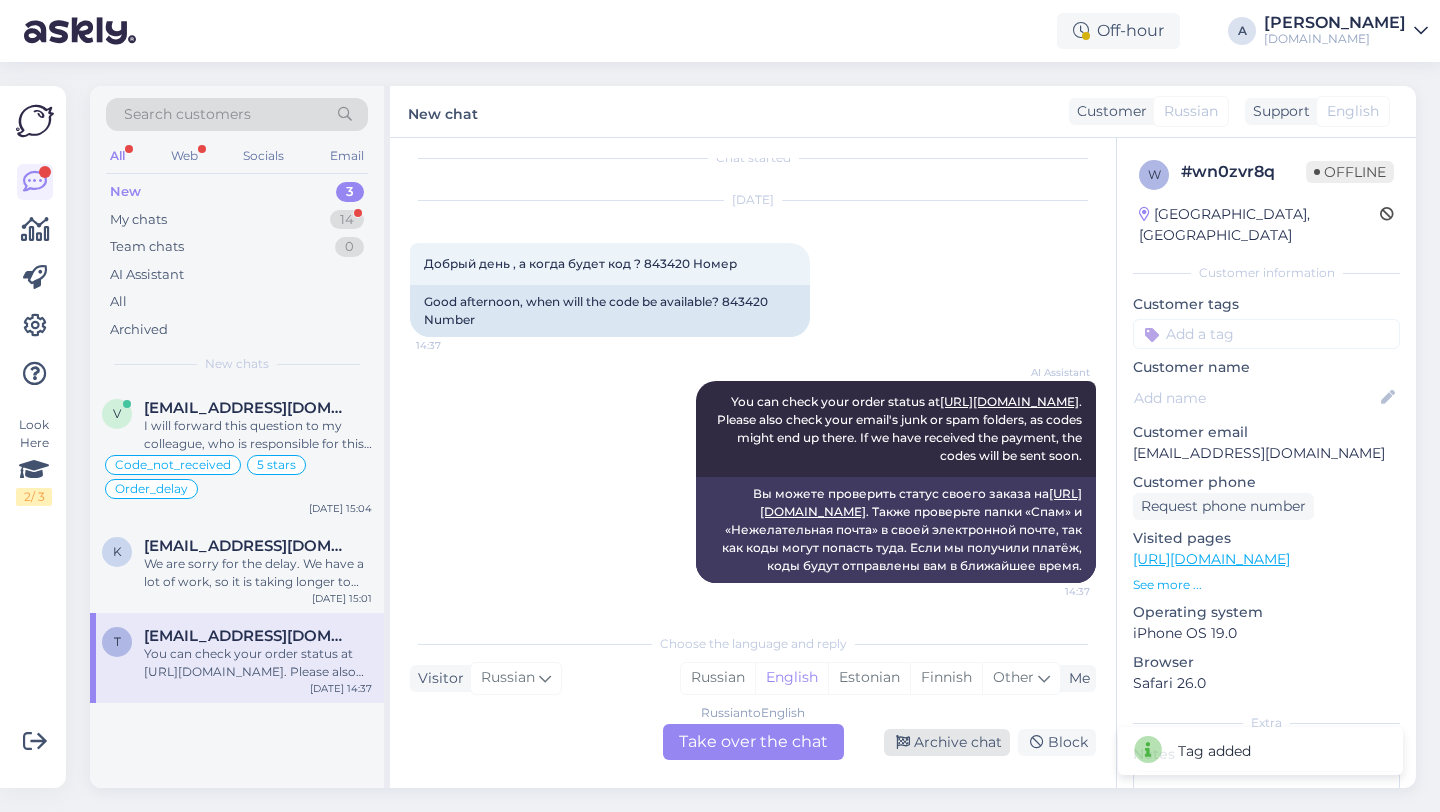 click on "Archive chat" at bounding box center [947, 742] 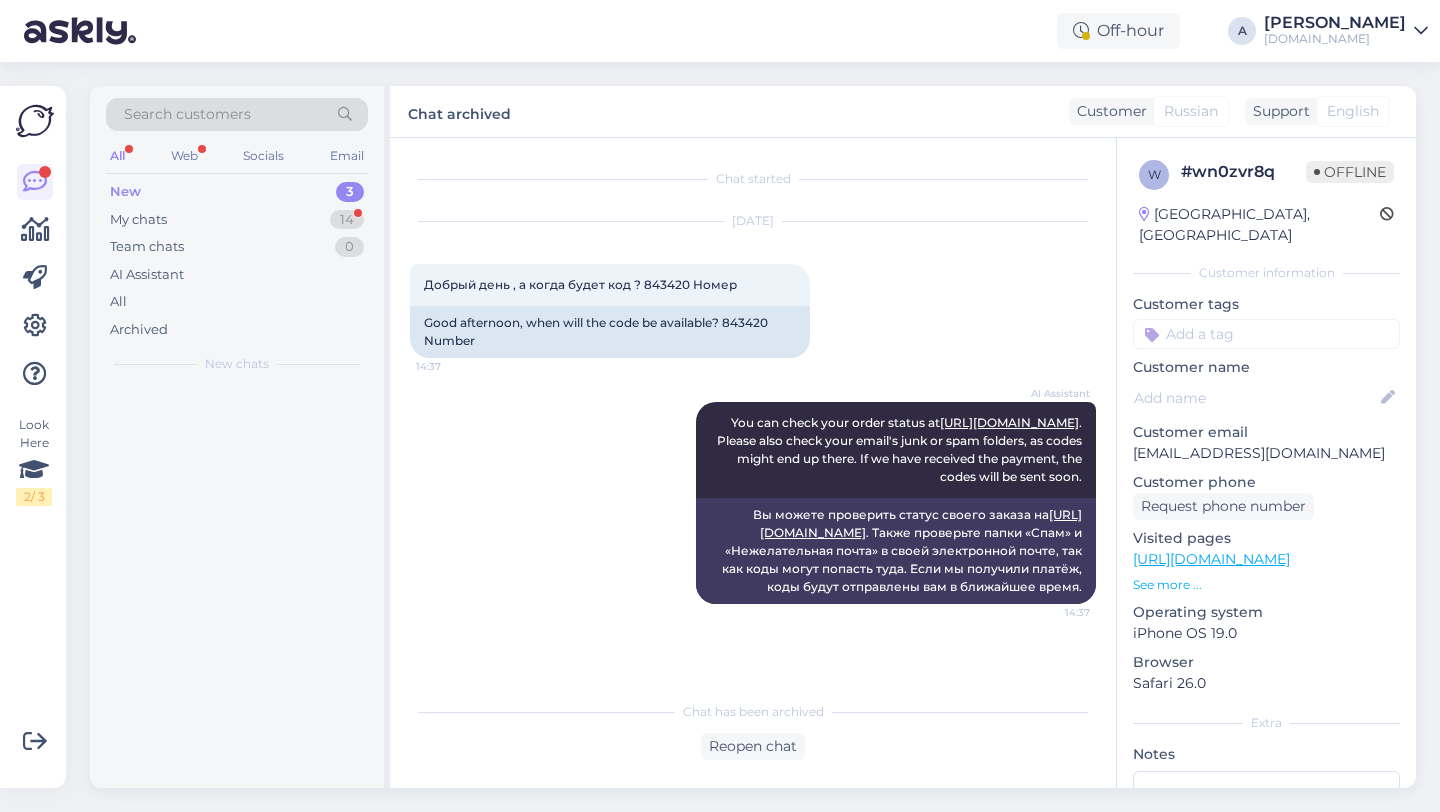 scroll, scrollTop: 0, scrollLeft: 0, axis: both 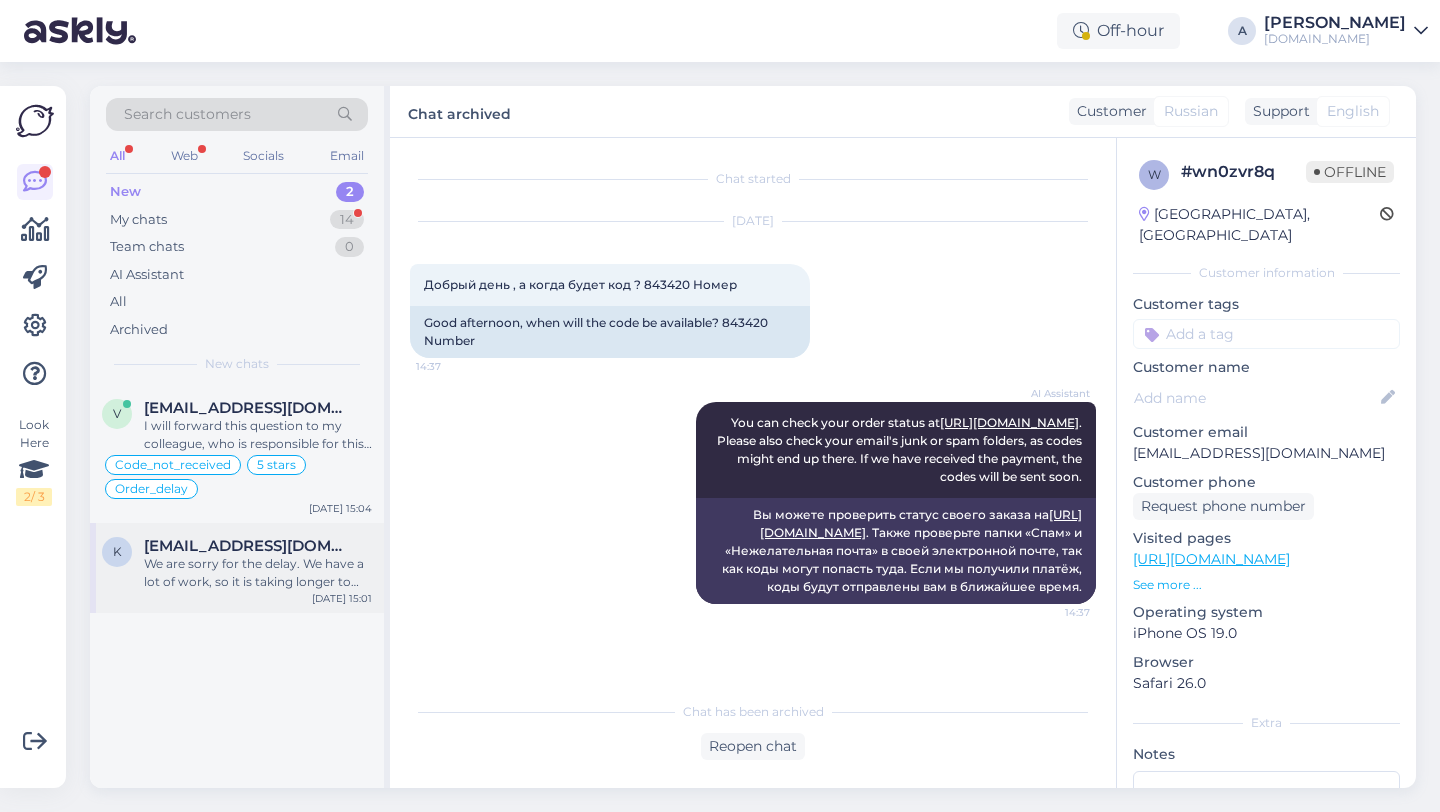 click on "We are sorry for the delay. We have a lot of work, so it is taking longer to send orders. Your code should arrive in about 30 minutes. Please check your email, including junk or spam folders, for the code. Sorry again for the delay." at bounding box center (258, 573) 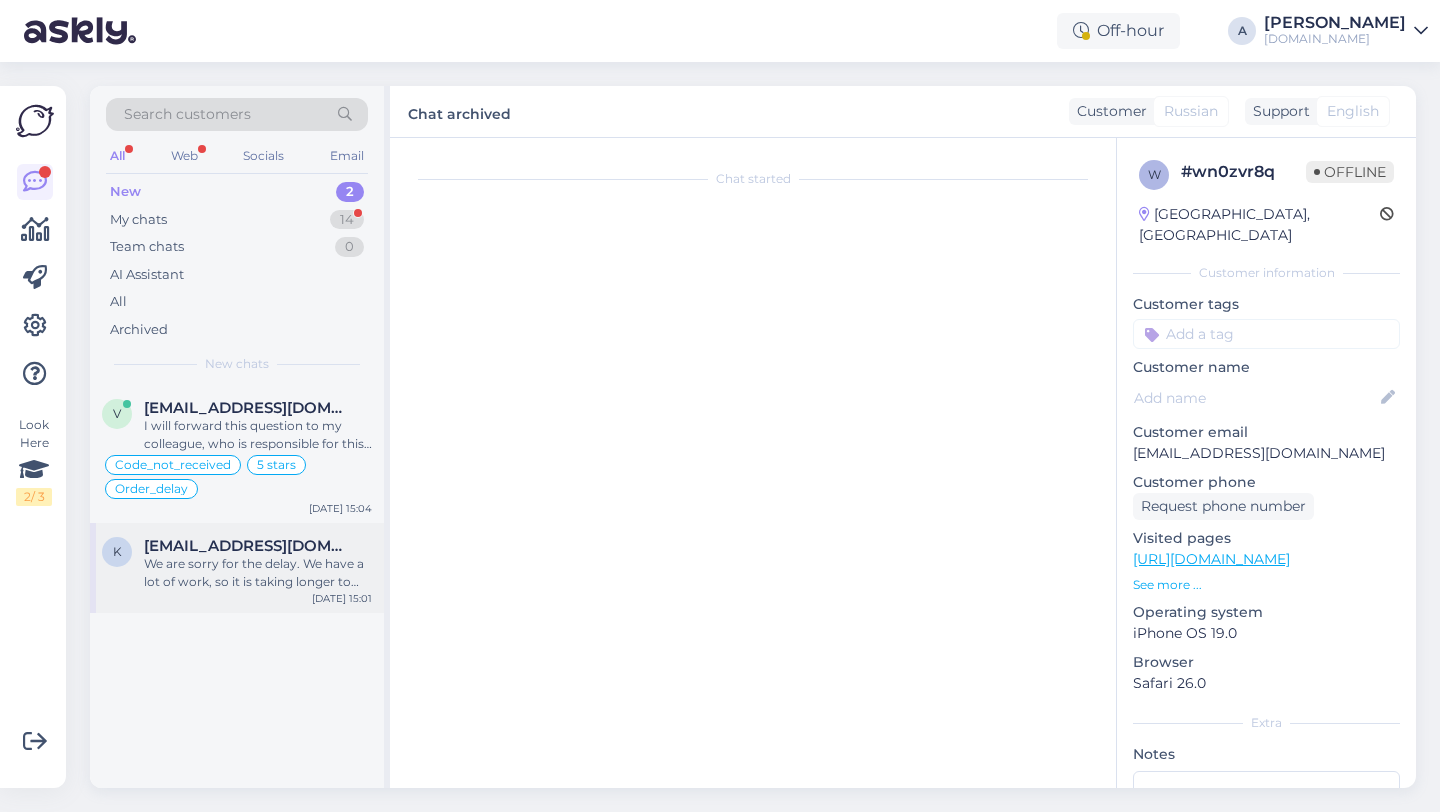 scroll, scrollTop: 843, scrollLeft: 0, axis: vertical 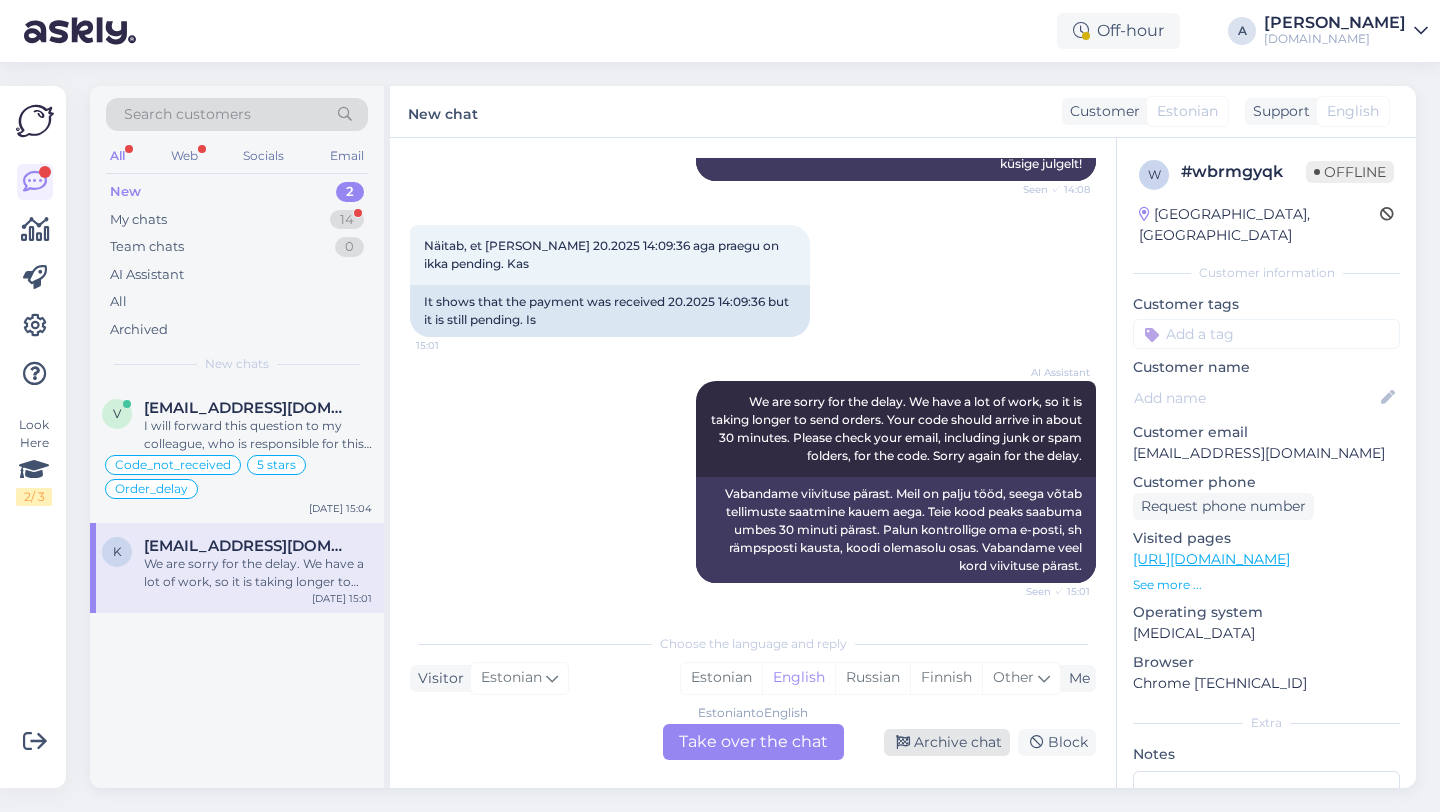 click on "Archive chat" at bounding box center [947, 742] 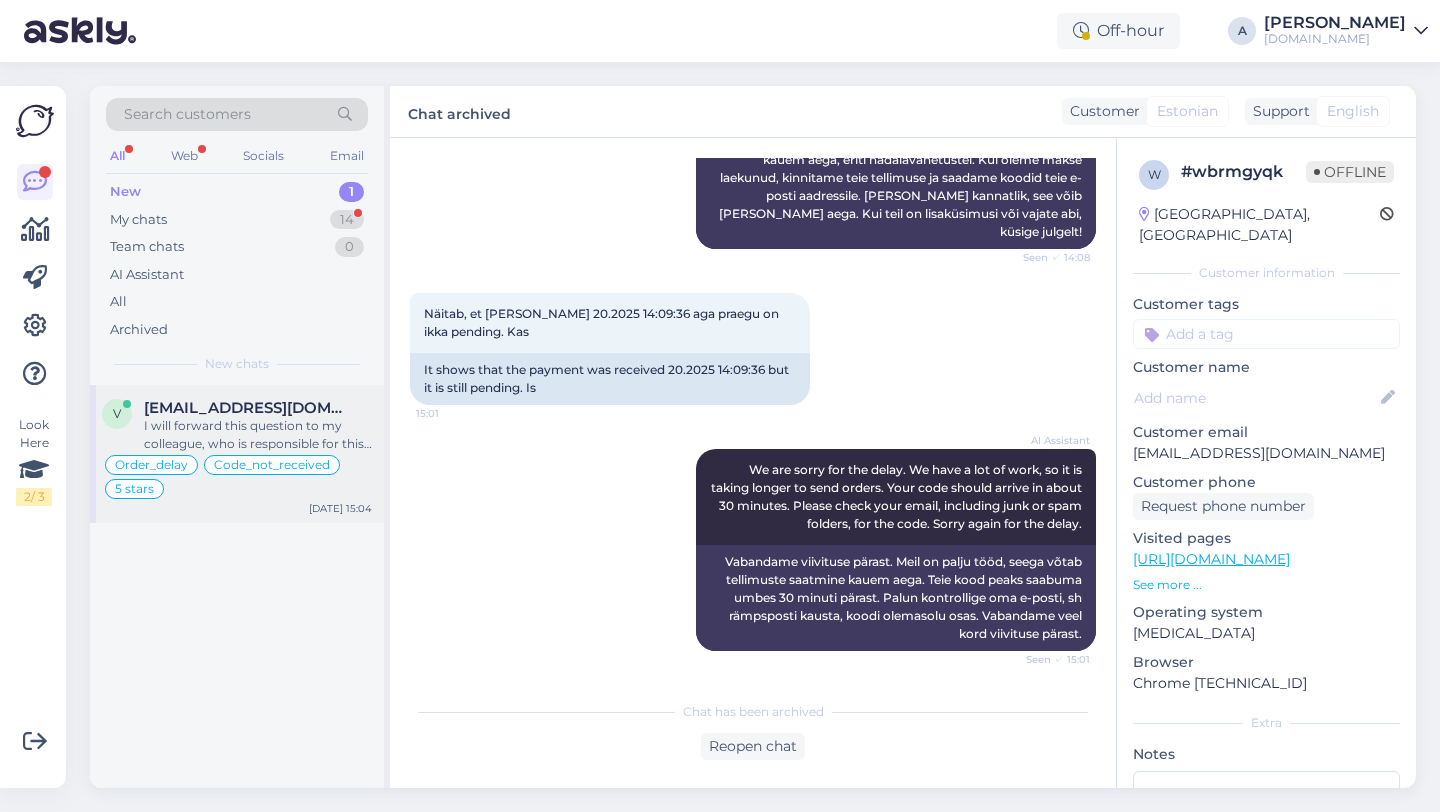 click on "vifel@hot.ee" at bounding box center (258, 408) 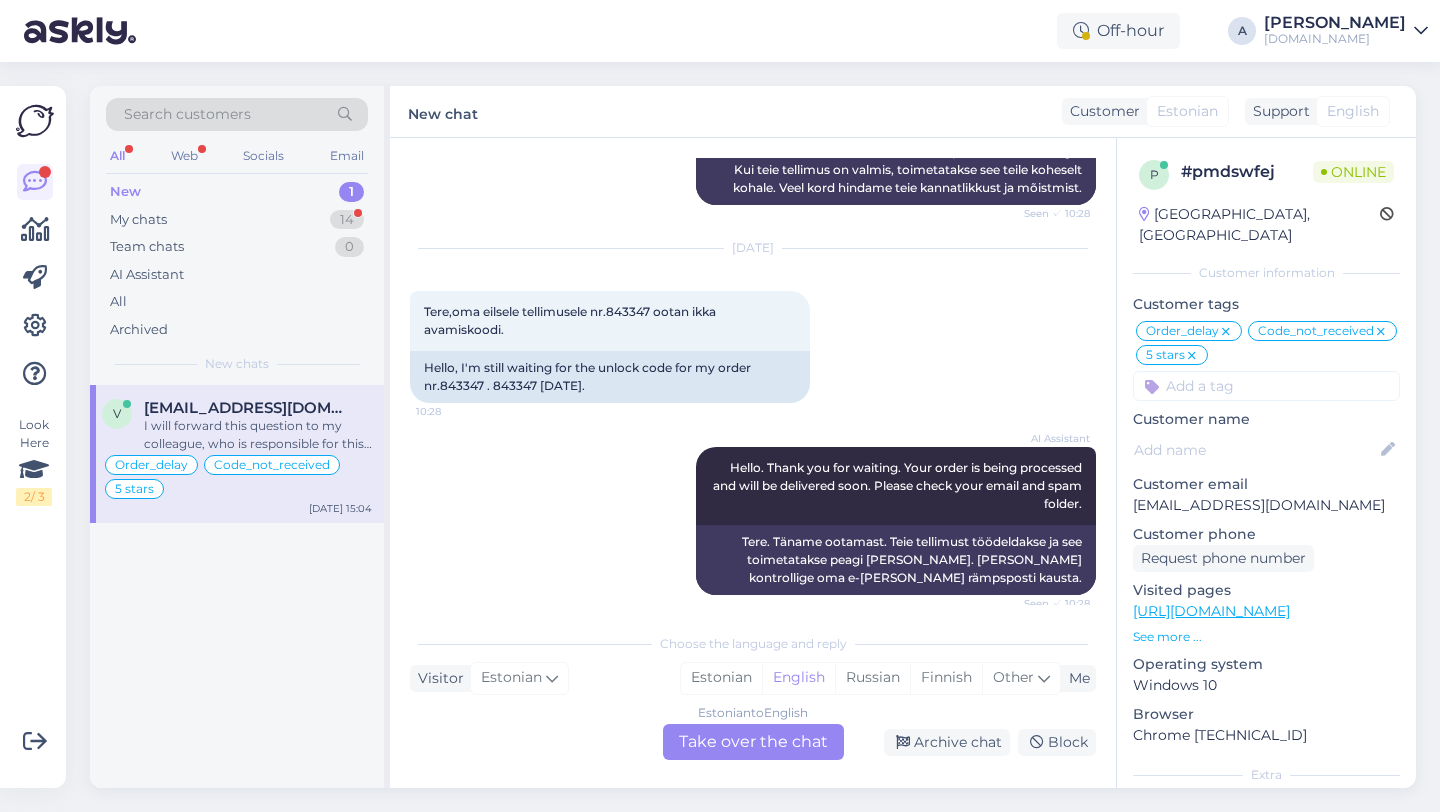 scroll, scrollTop: 14623, scrollLeft: 0, axis: vertical 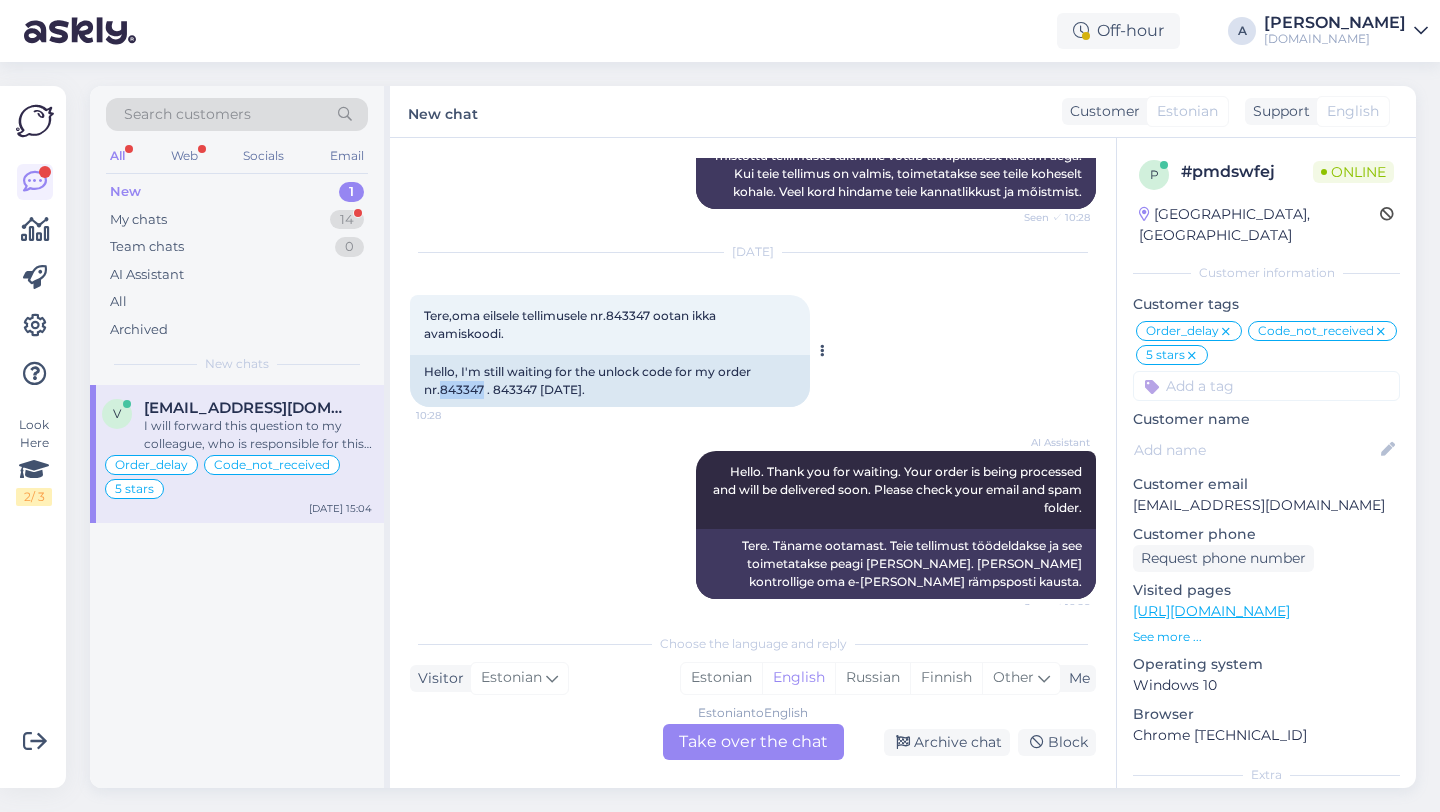 drag, startPoint x: 482, startPoint y: 355, endPoint x: 441, endPoint y: 354, distance: 41.01219 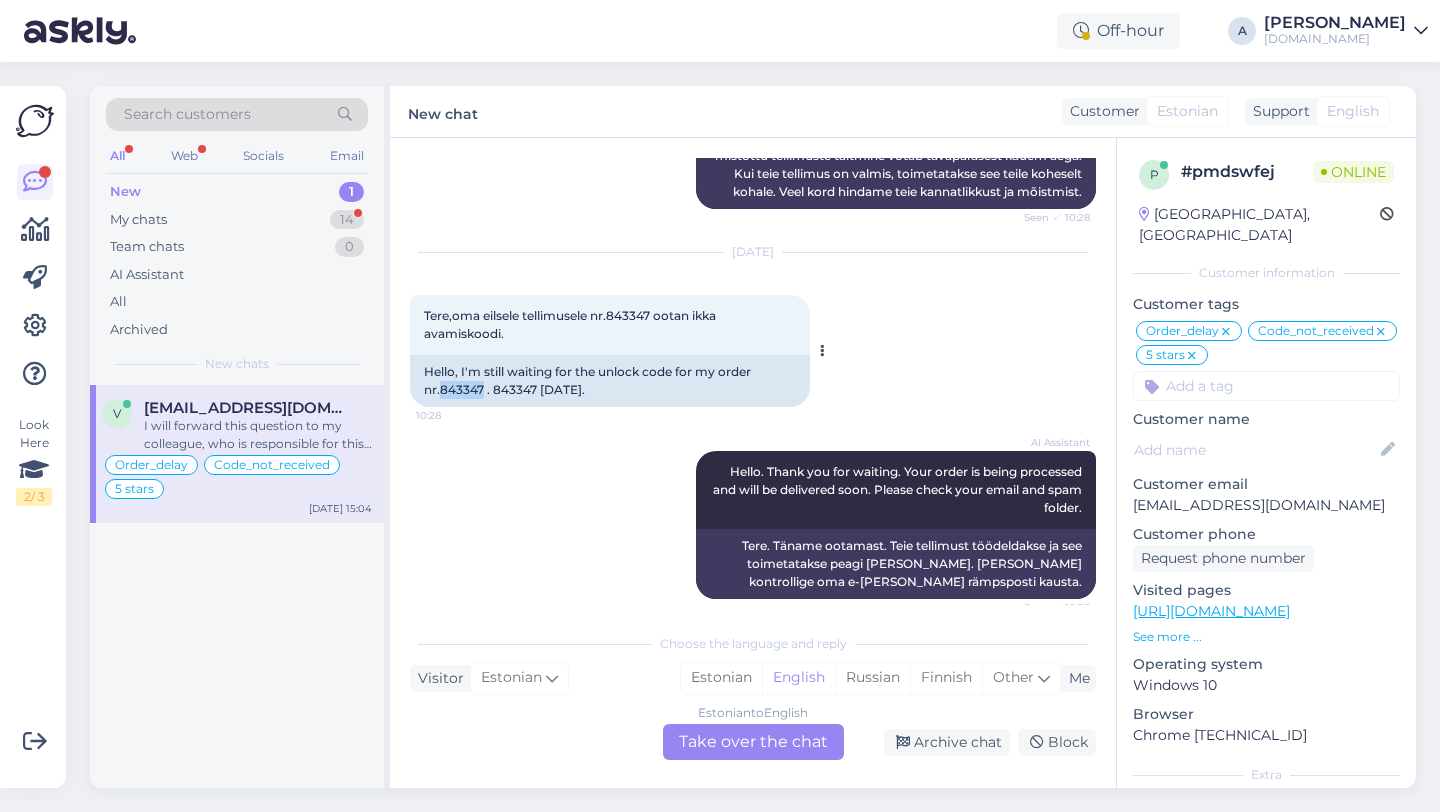 copy on "843347" 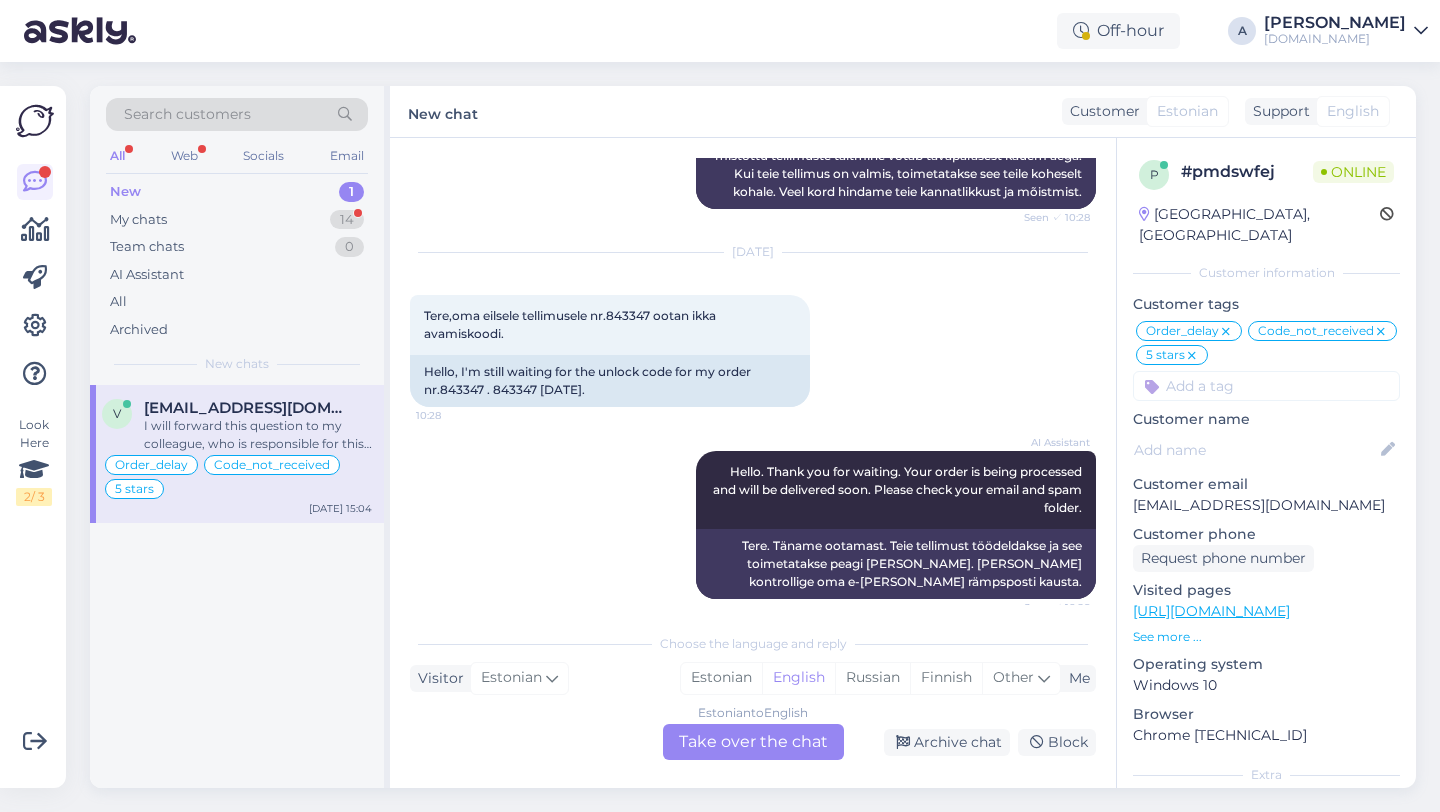 click on "Estonian  to  English Take over the chat" at bounding box center [753, 742] 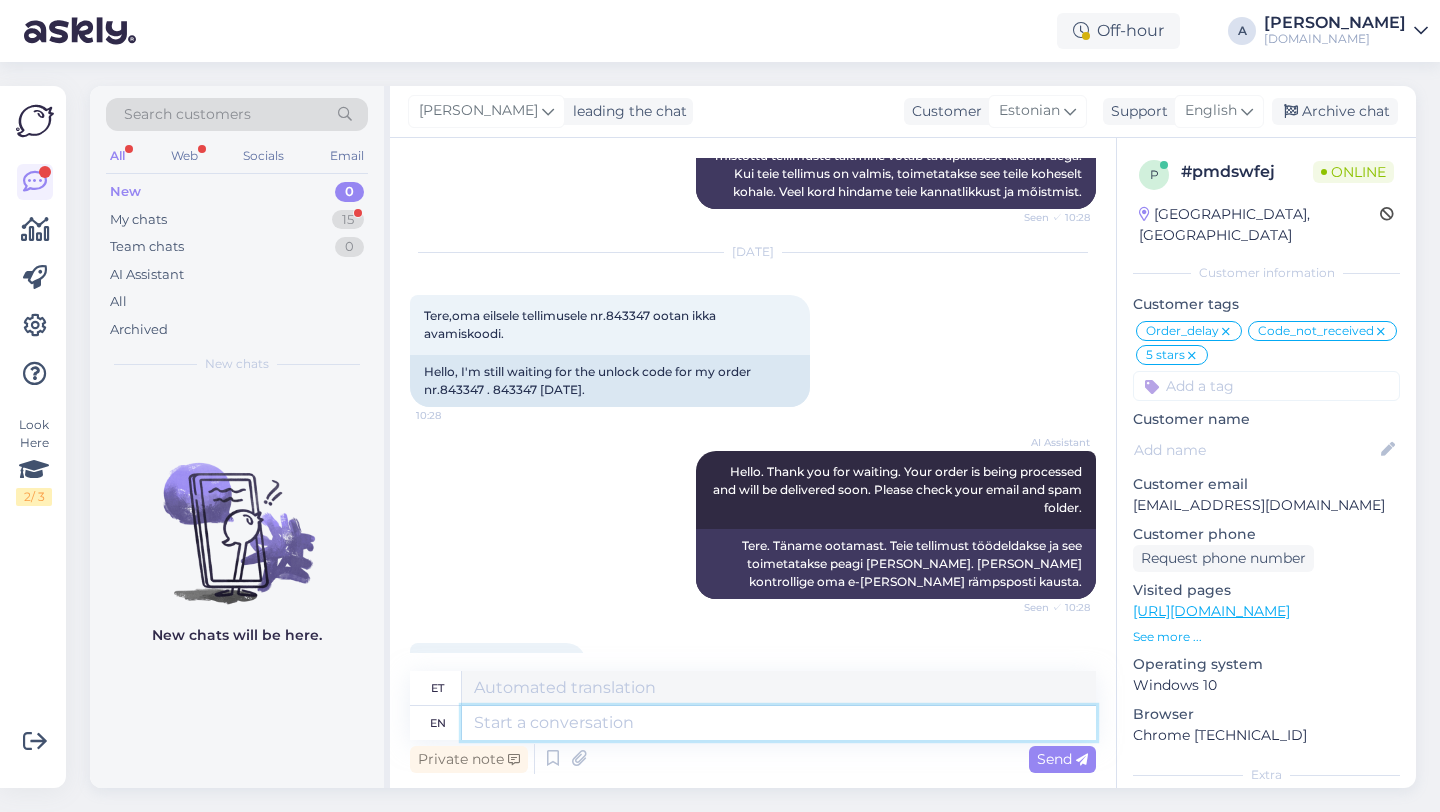click at bounding box center (779, 723) 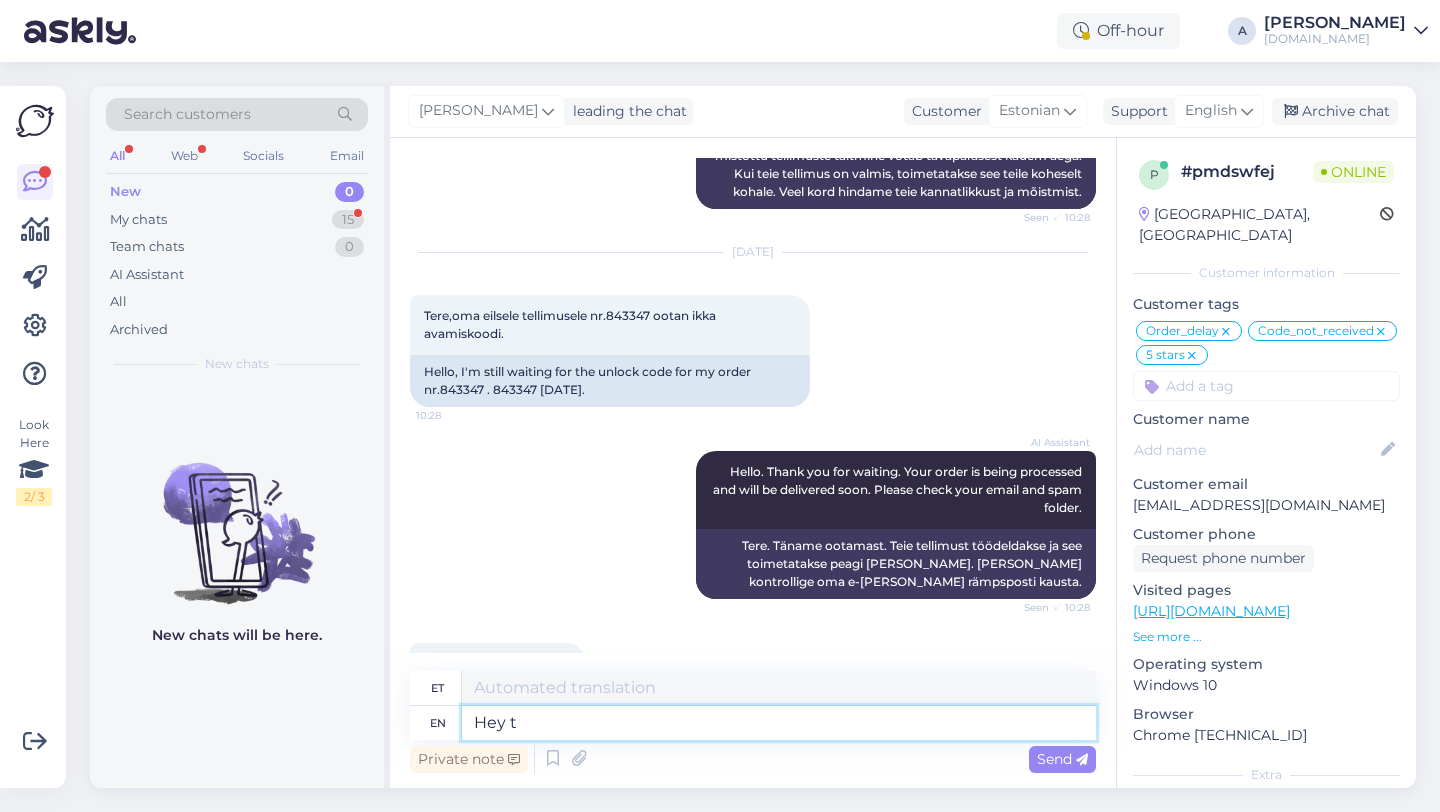 type on "Hey th" 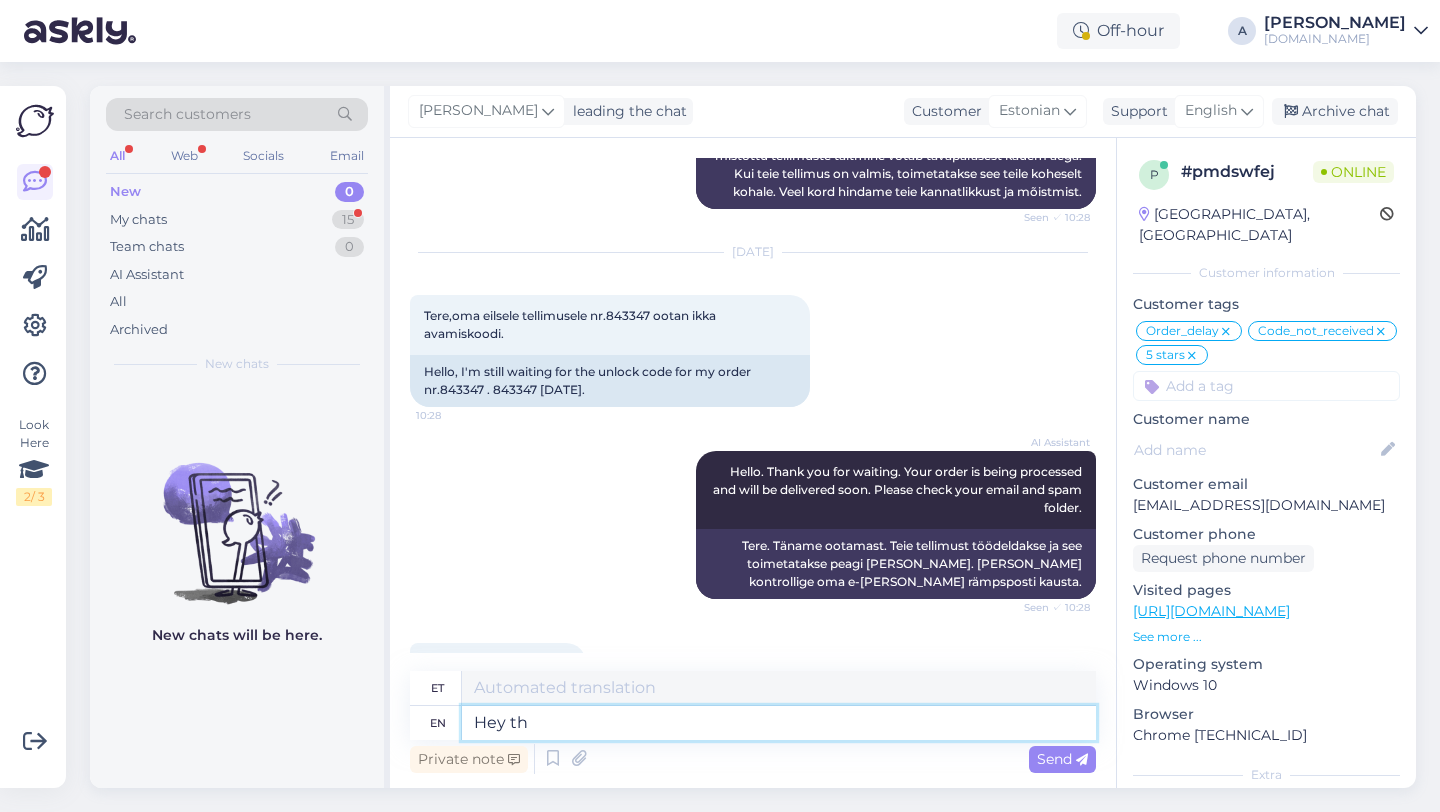 type on "Hei" 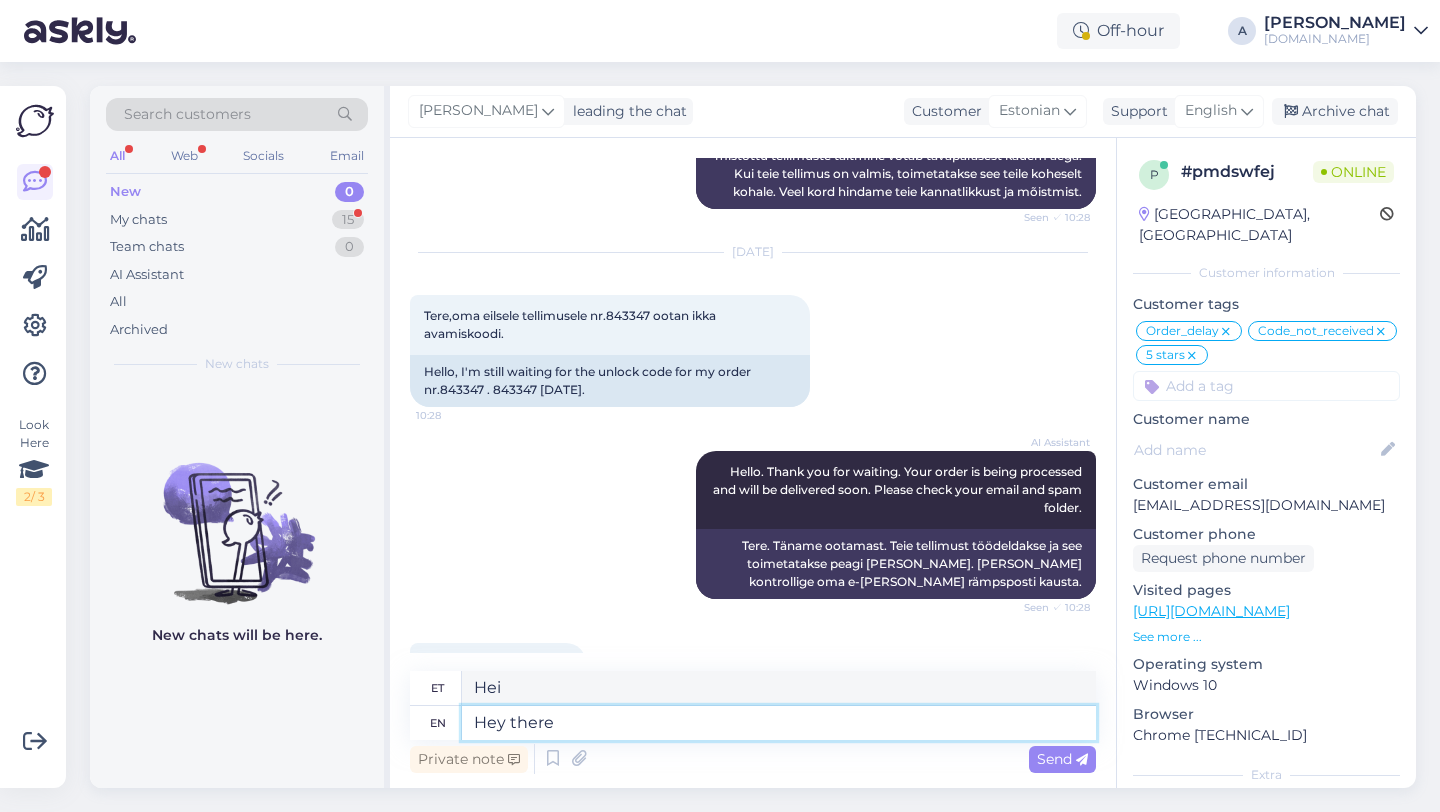 type on "Hey there!" 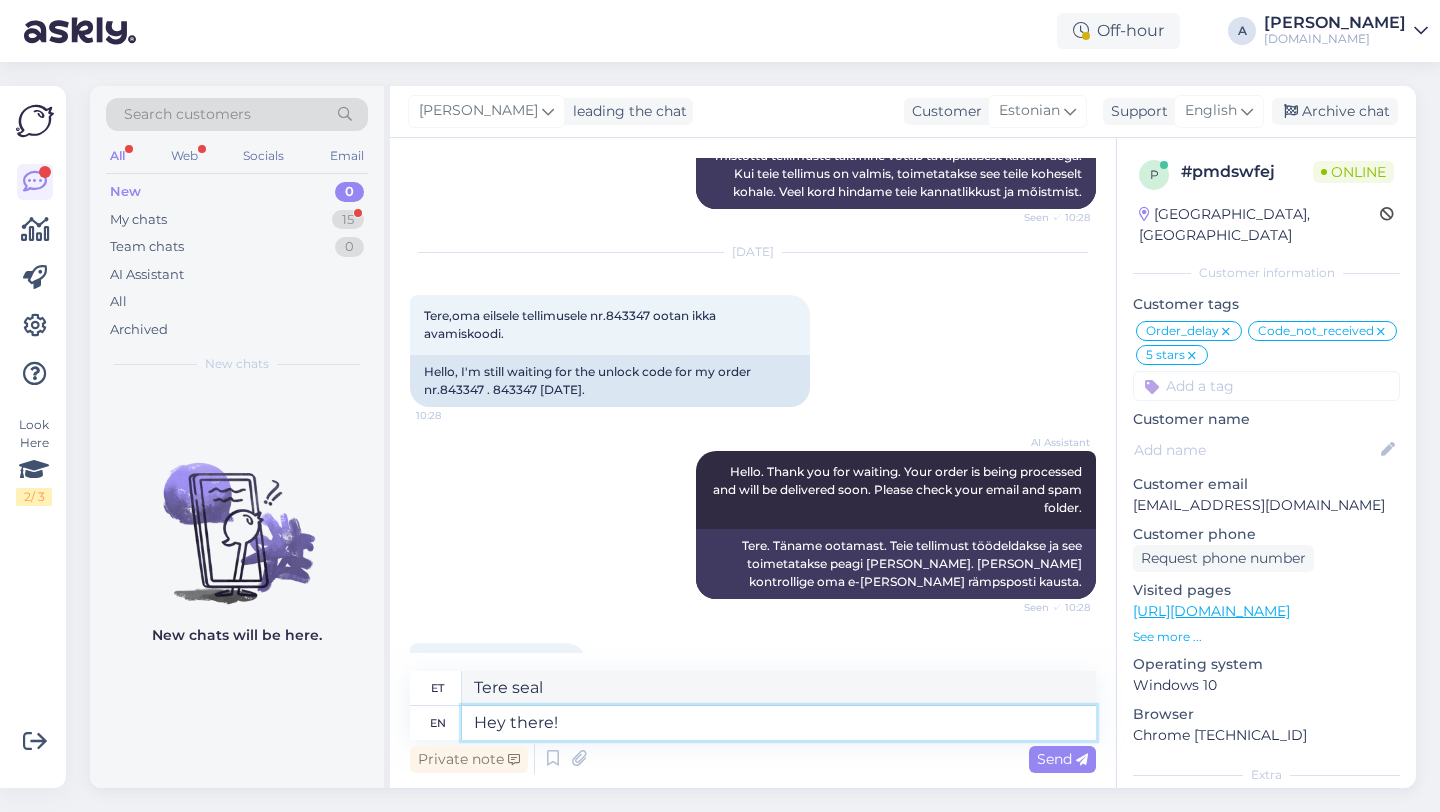 type on "Tere!" 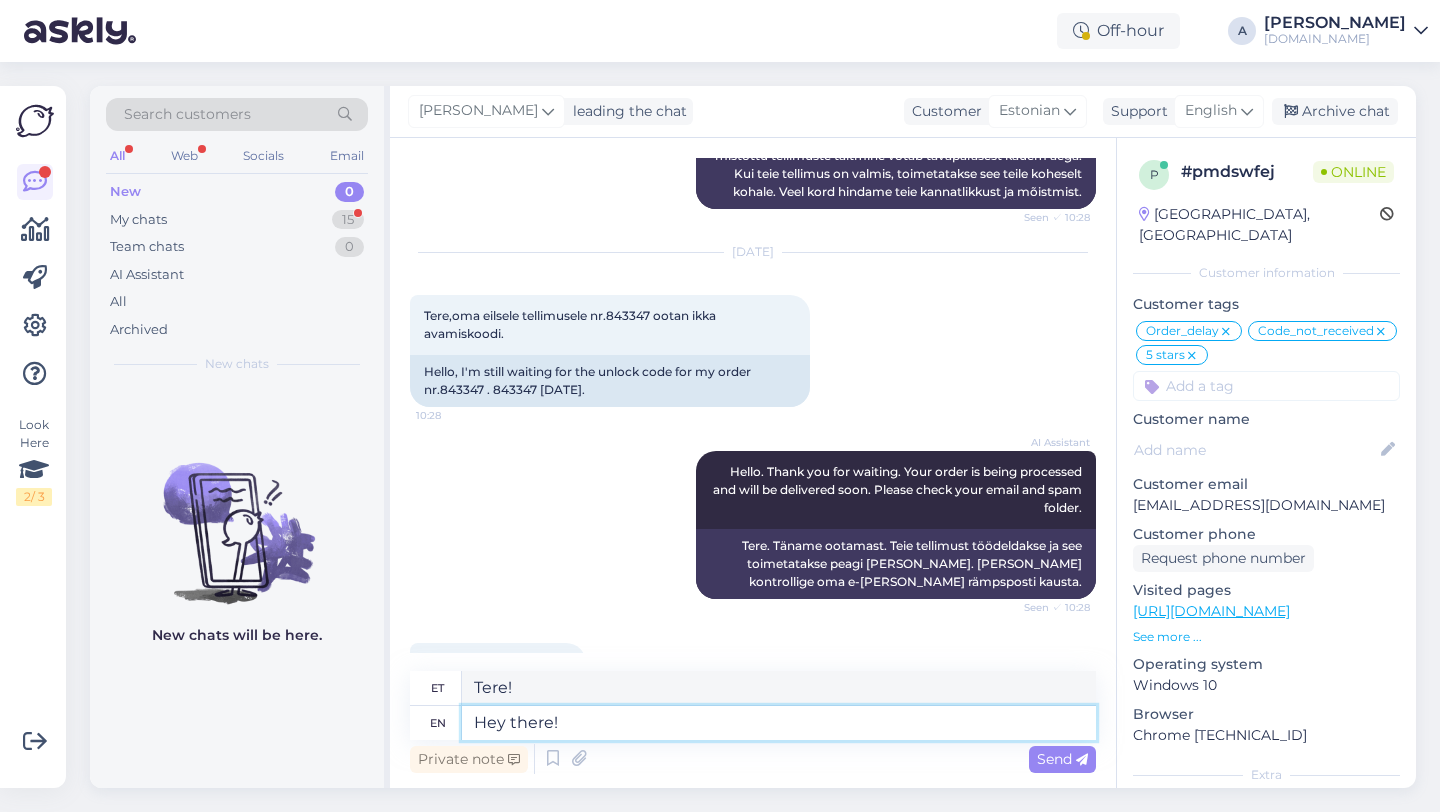 type 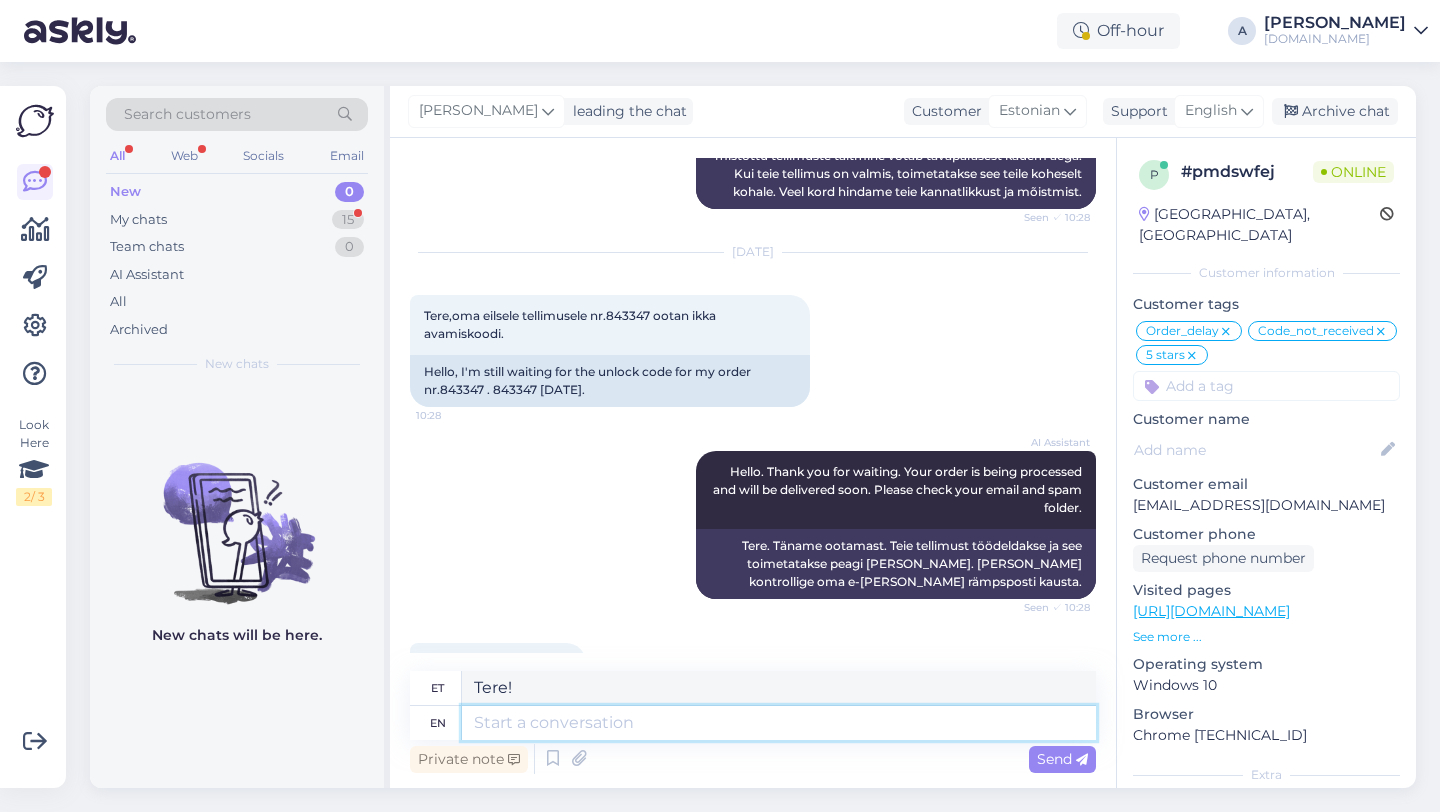 type 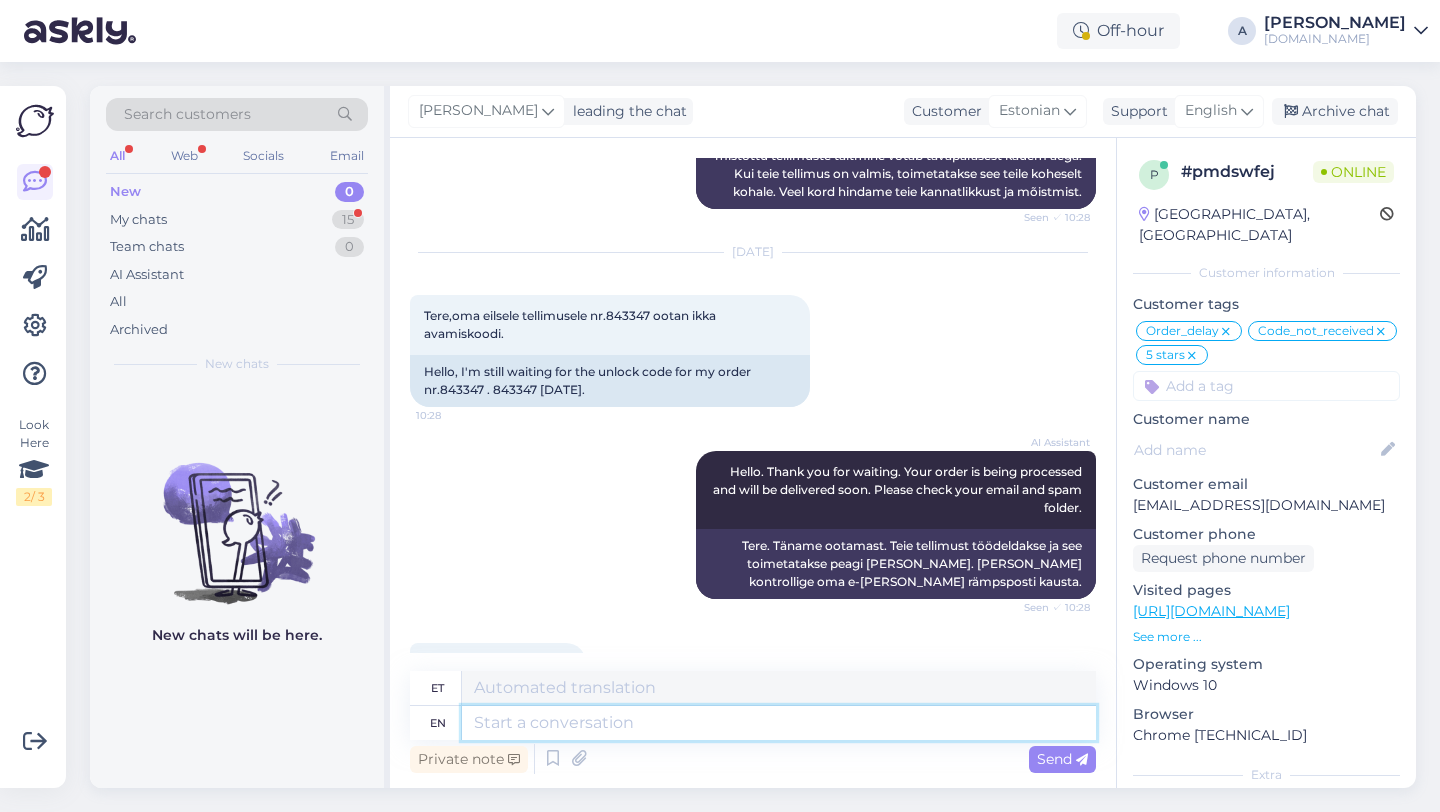 scroll, scrollTop: 15785, scrollLeft: 0, axis: vertical 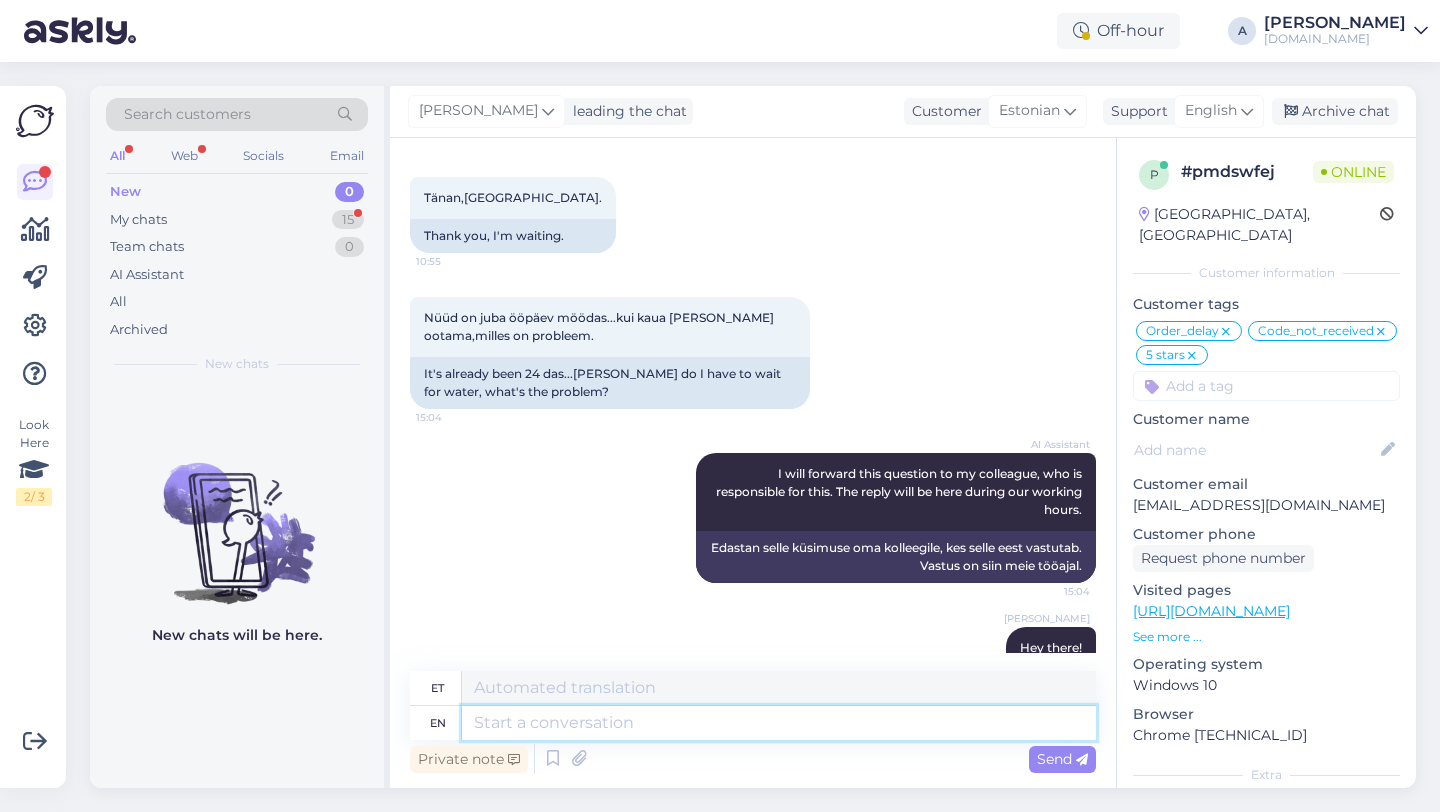 click at bounding box center (779, 723) 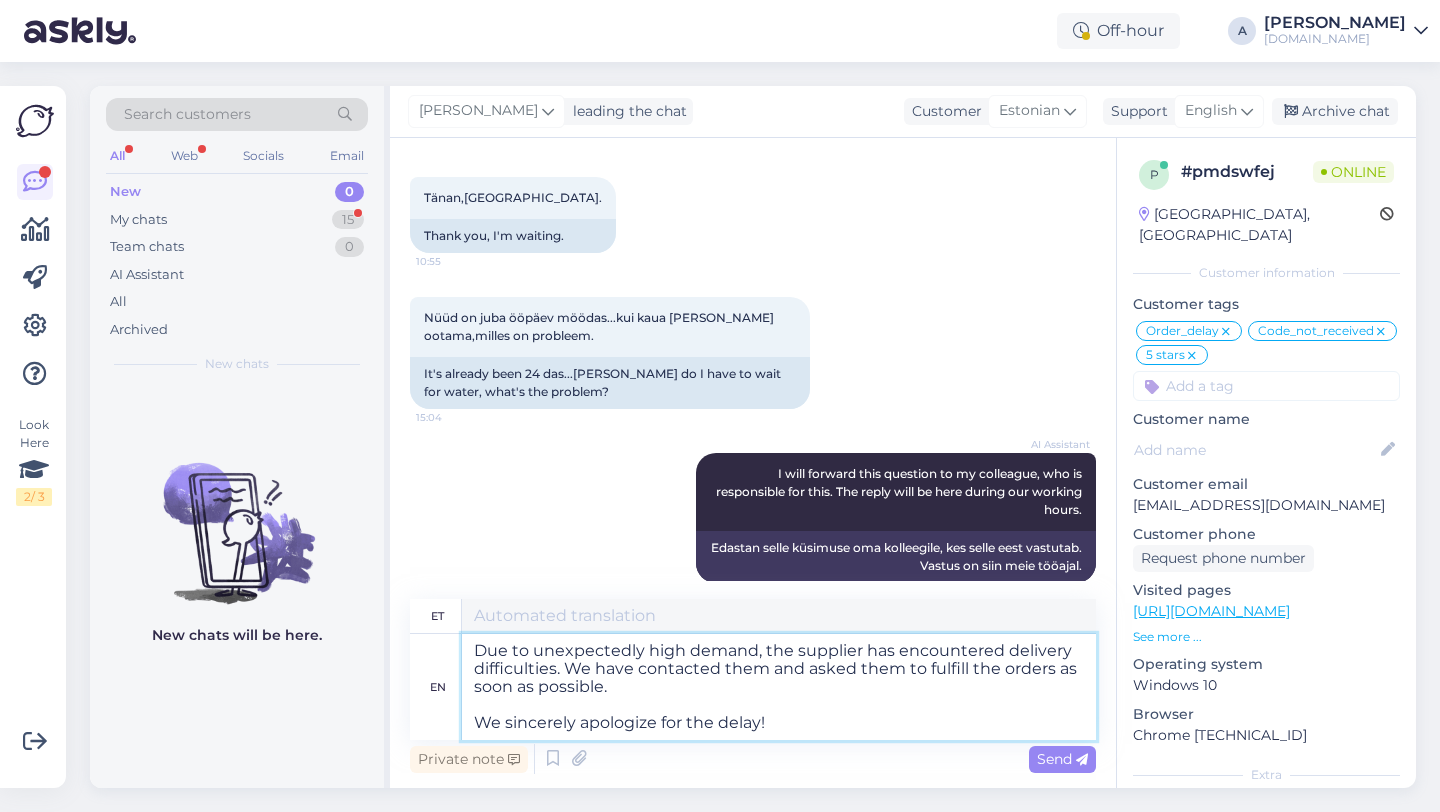 type on "Ootamatult suure nõudluse tõttu on tarnijal tekkinud tarneraskusi. Oleme nendega ühendust võtnud ja palunud neil tellimused võimalikult kiiresti täita.
Vabandame siiralt viivituse pärast!" 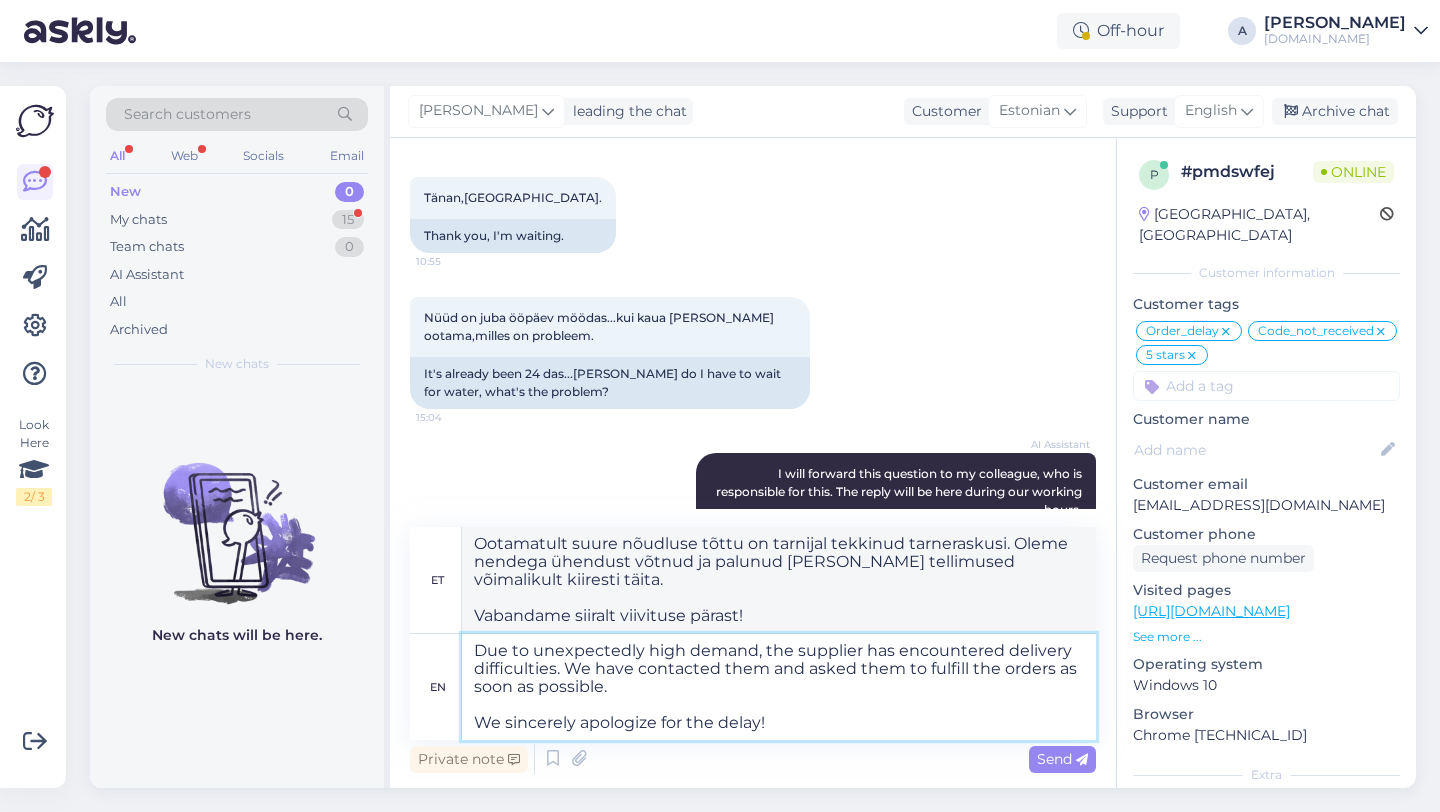 type on "Due to unexpectedly high demand, the supplier has encountered delivery difficulties. We have contacted them and asked them to fulfill the orders as soon as possible.
We sincerely apologize for the delay!" 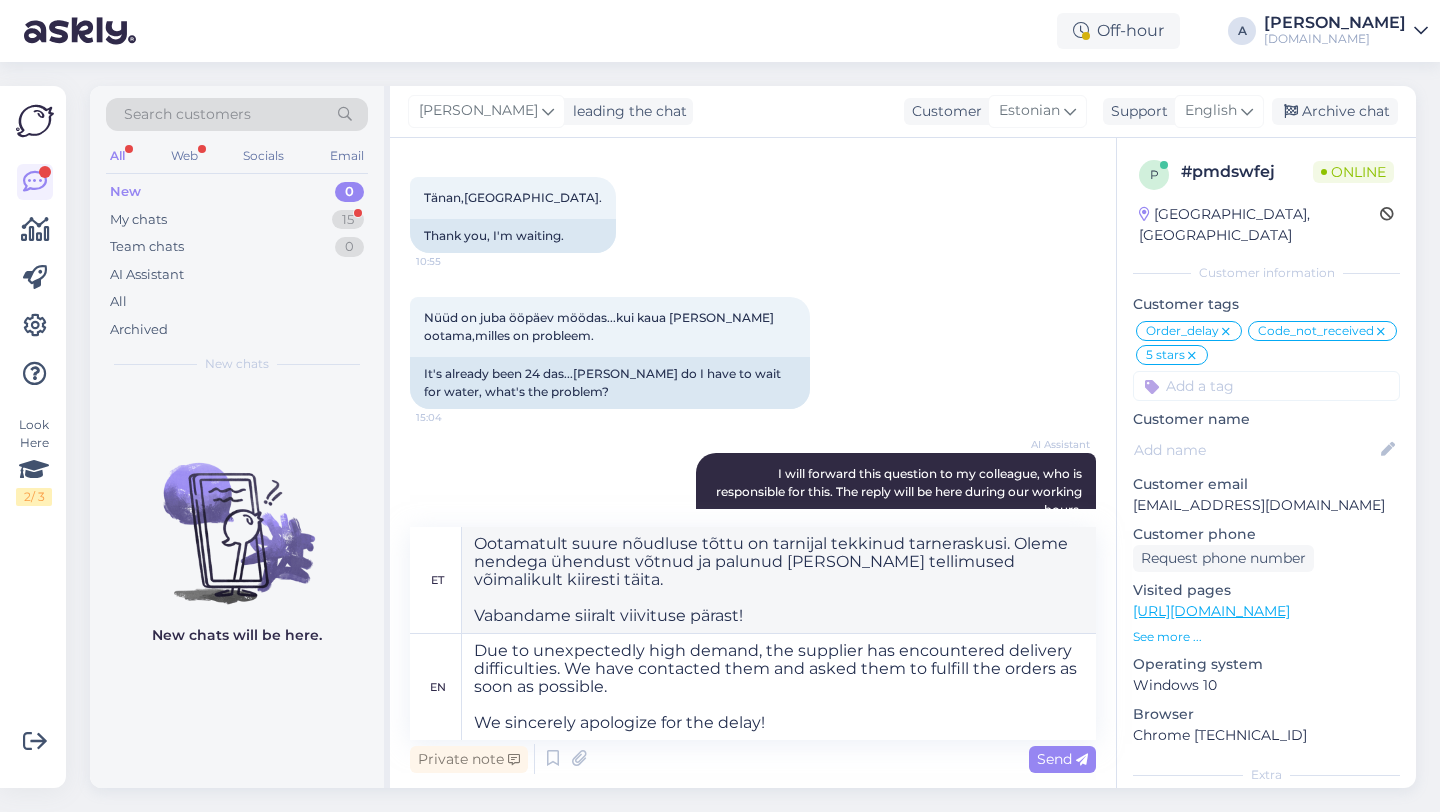 click on "Send" at bounding box center [1062, 759] 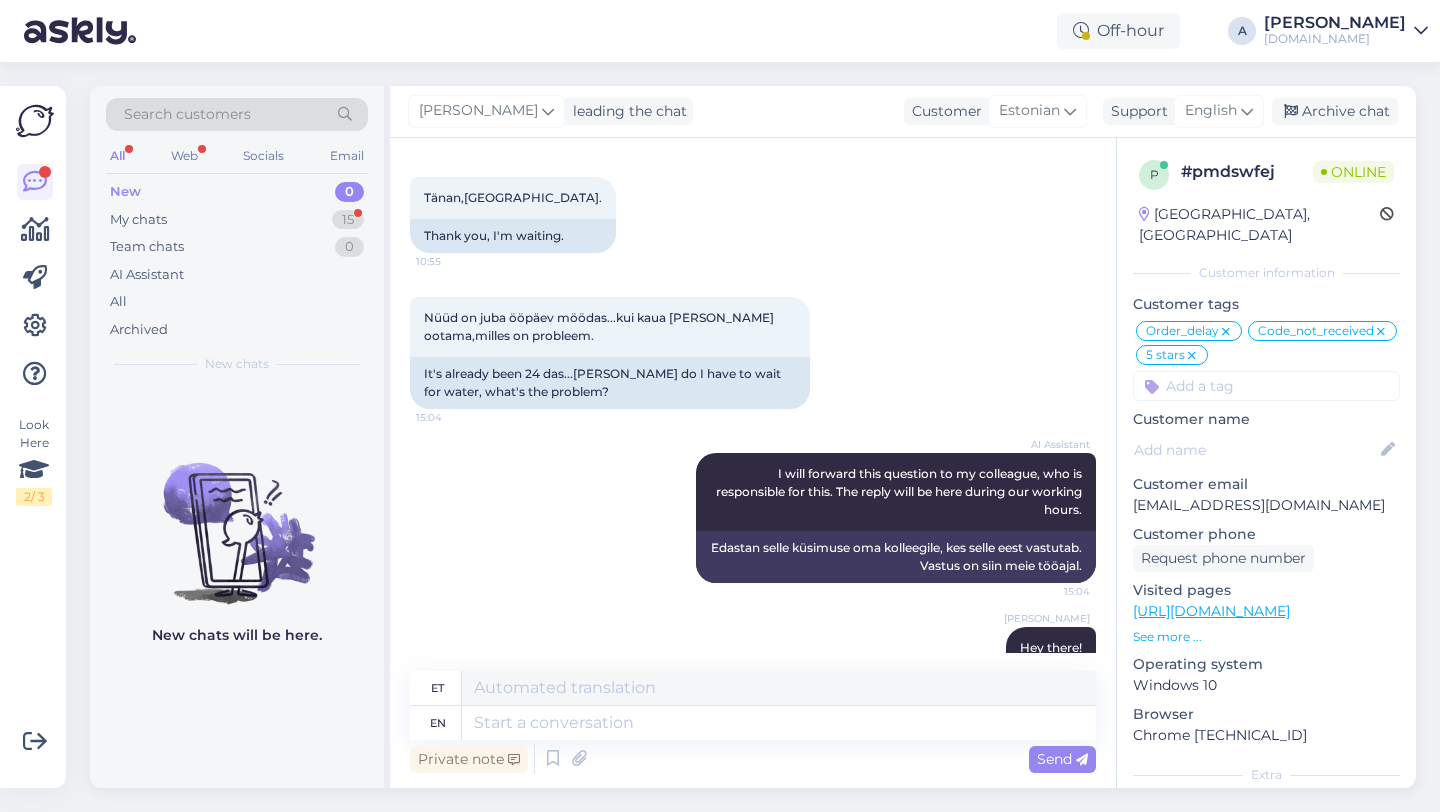 scroll, scrollTop: 16049, scrollLeft: 0, axis: vertical 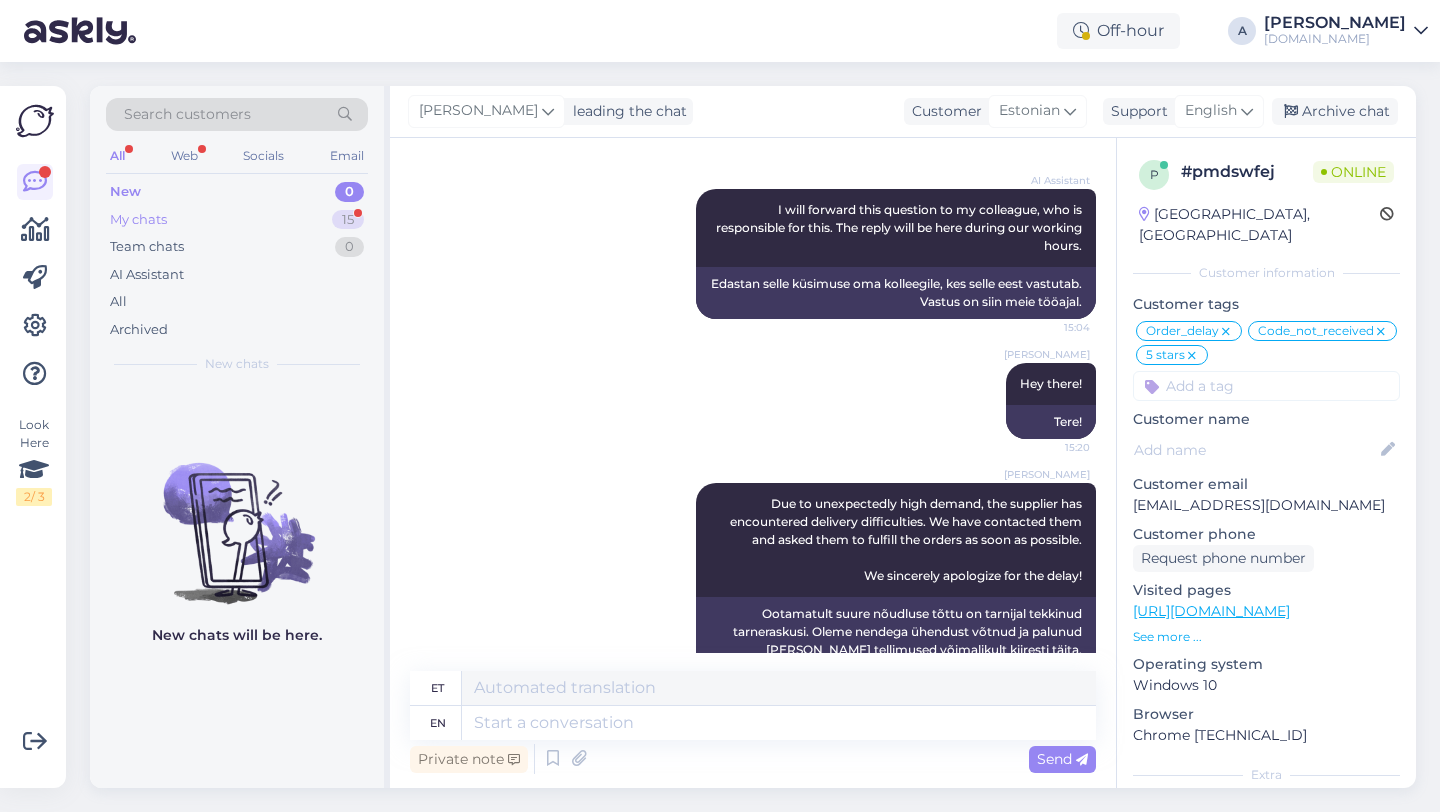 click on "15" at bounding box center (348, 220) 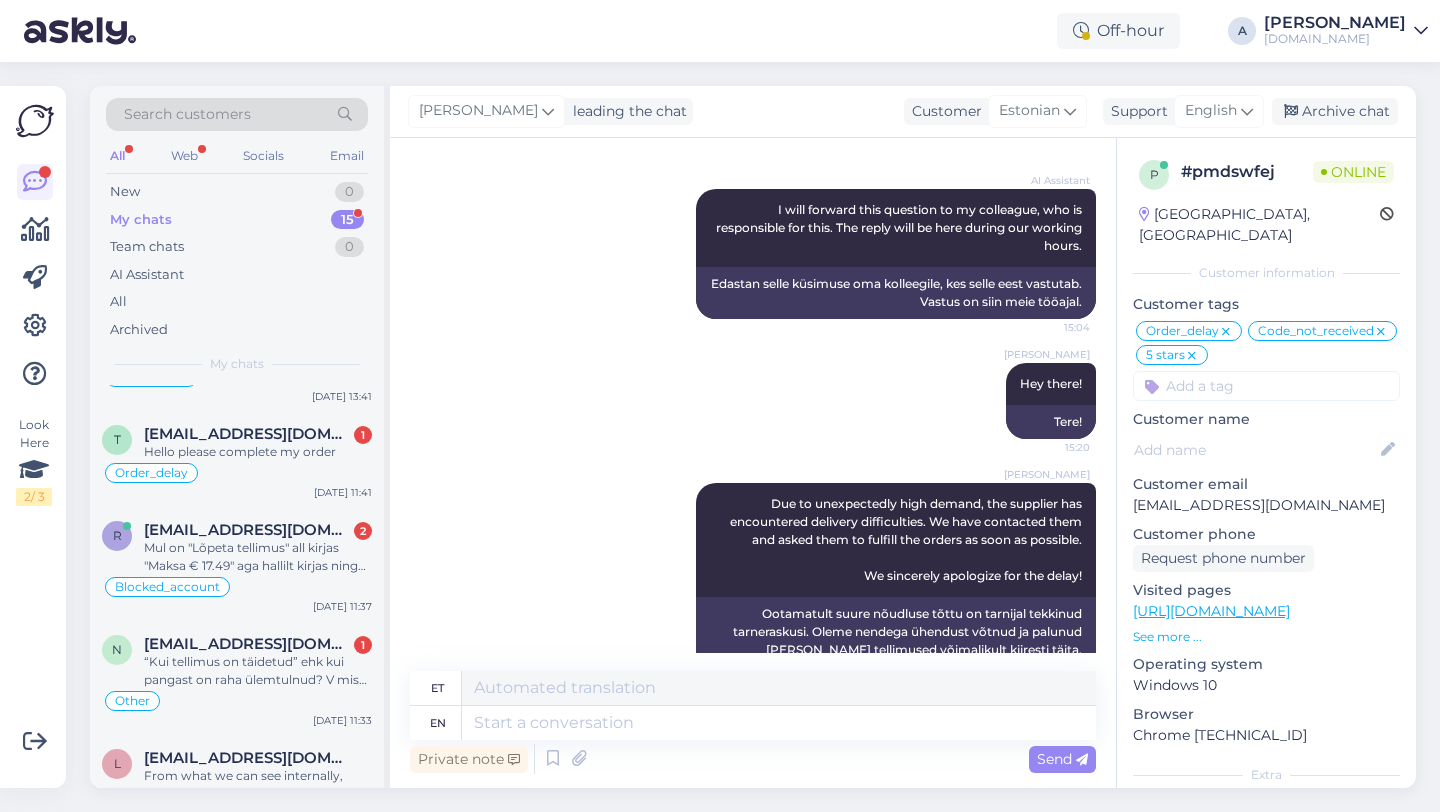 scroll, scrollTop: 821, scrollLeft: 0, axis: vertical 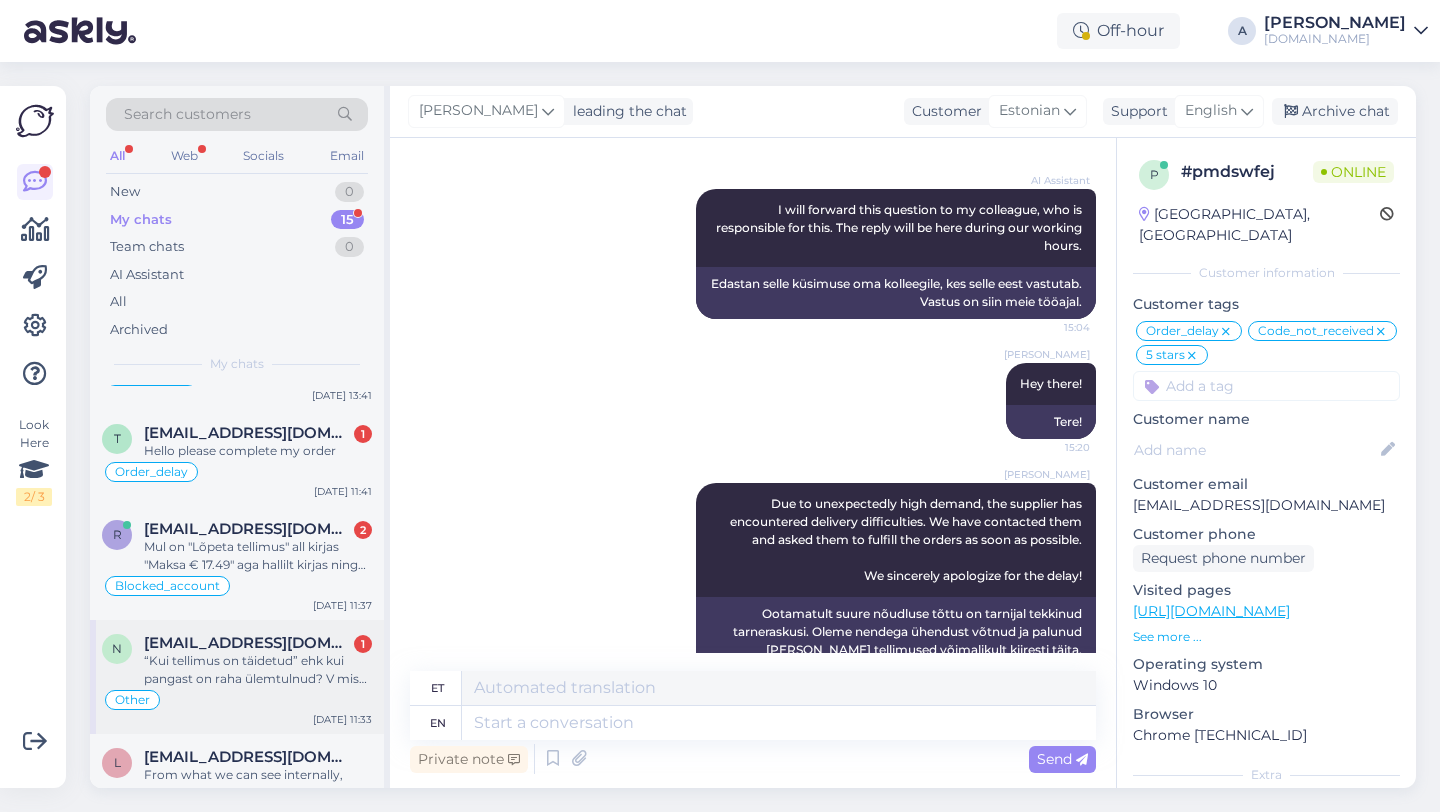 click on "“Kui tellimus on täidetud” ehk kui pangast on raha ülemtulnud? V mis see tähendab" at bounding box center (258, 670) 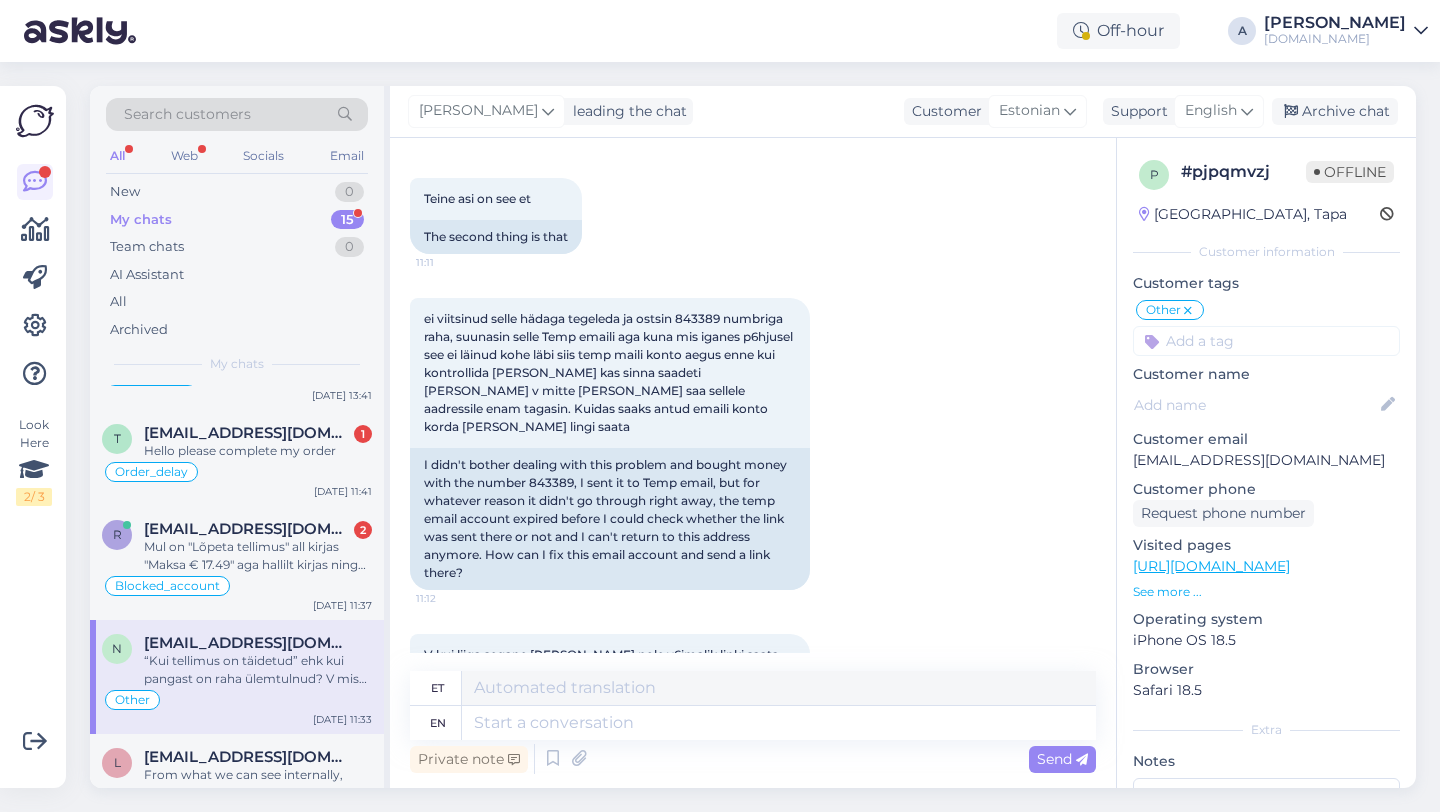 scroll, scrollTop: 703, scrollLeft: 0, axis: vertical 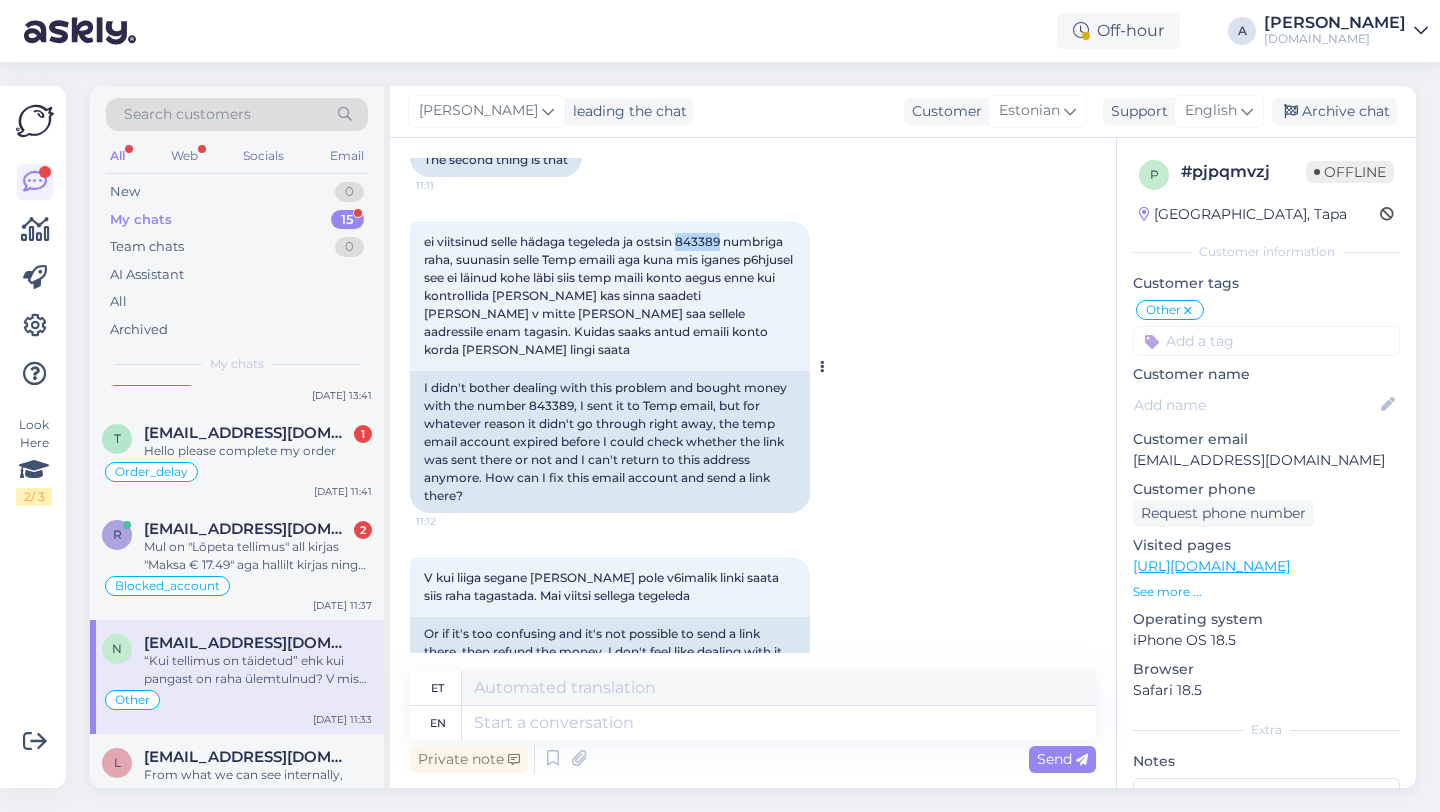 drag, startPoint x: 729, startPoint y: 240, endPoint x: 684, endPoint y: 241, distance: 45.01111 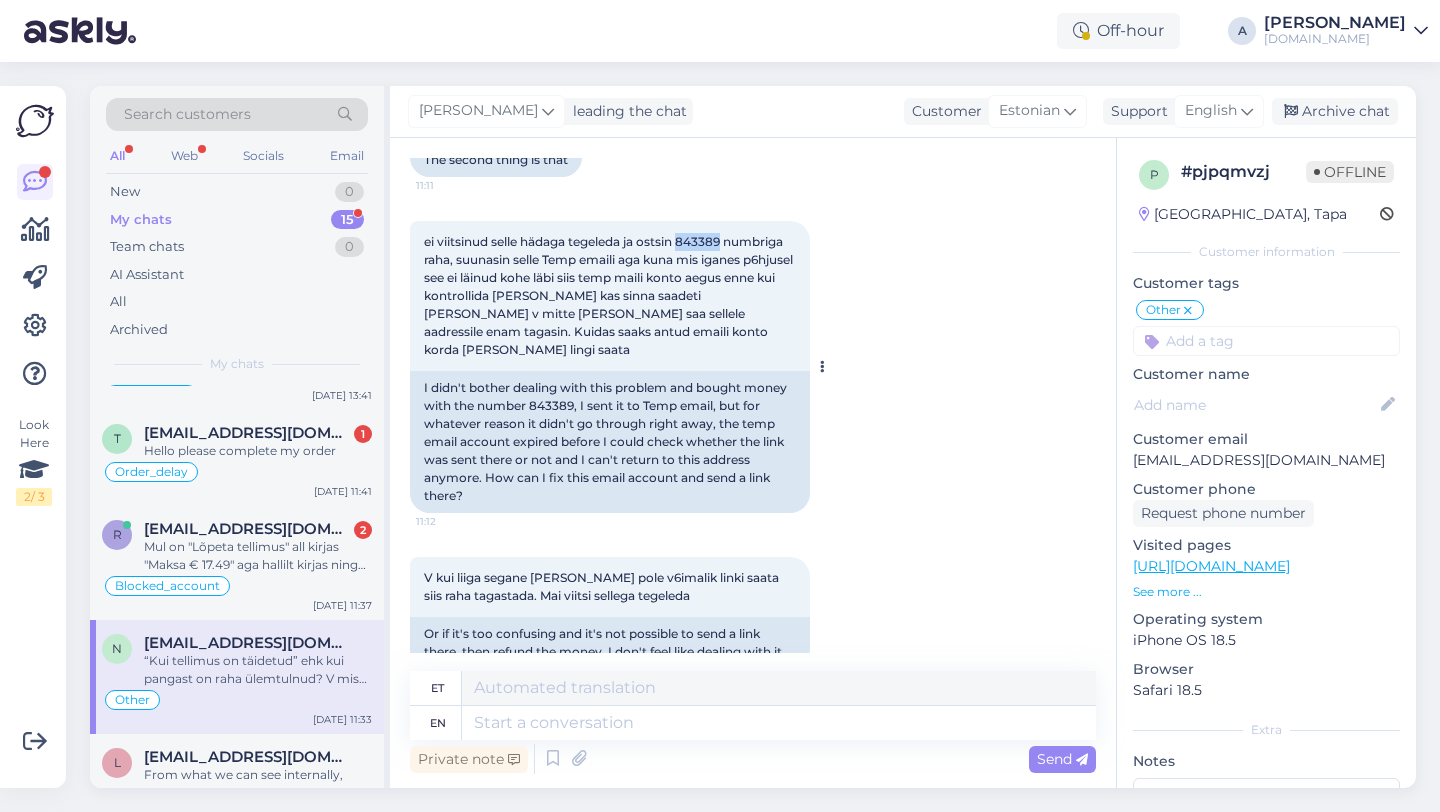 copy on "843389" 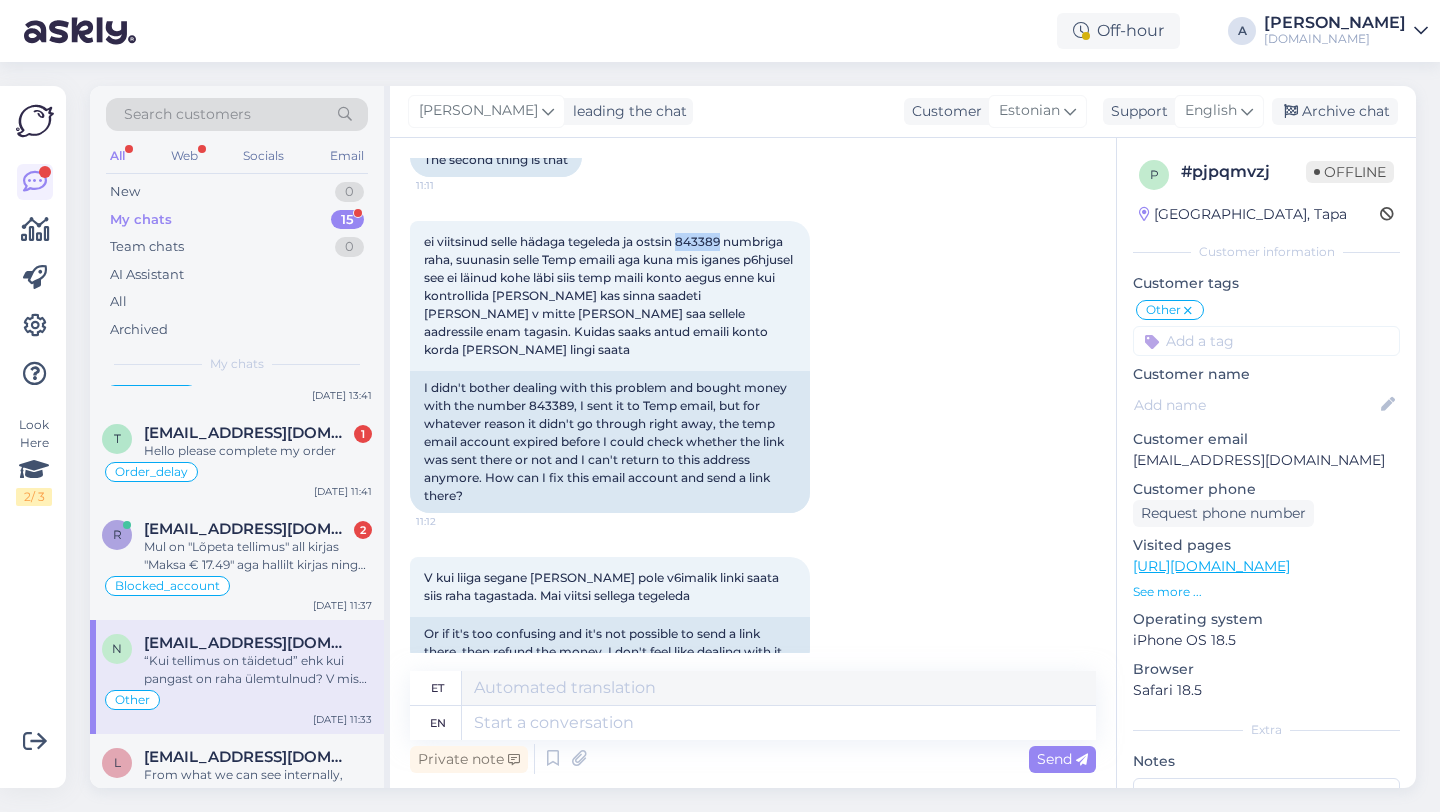 scroll, scrollTop: 1275, scrollLeft: 0, axis: vertical 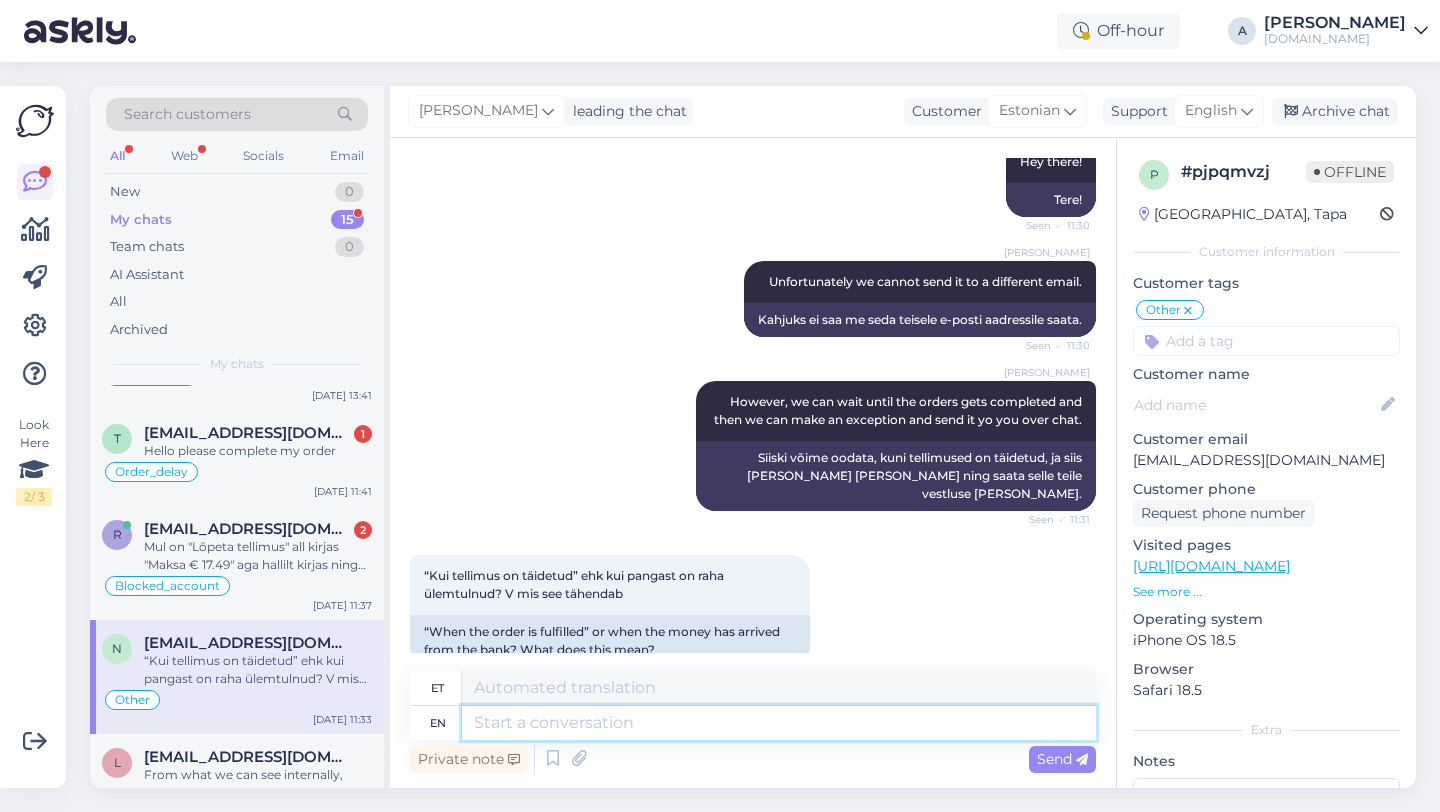 click at bounding box center (779, 723) 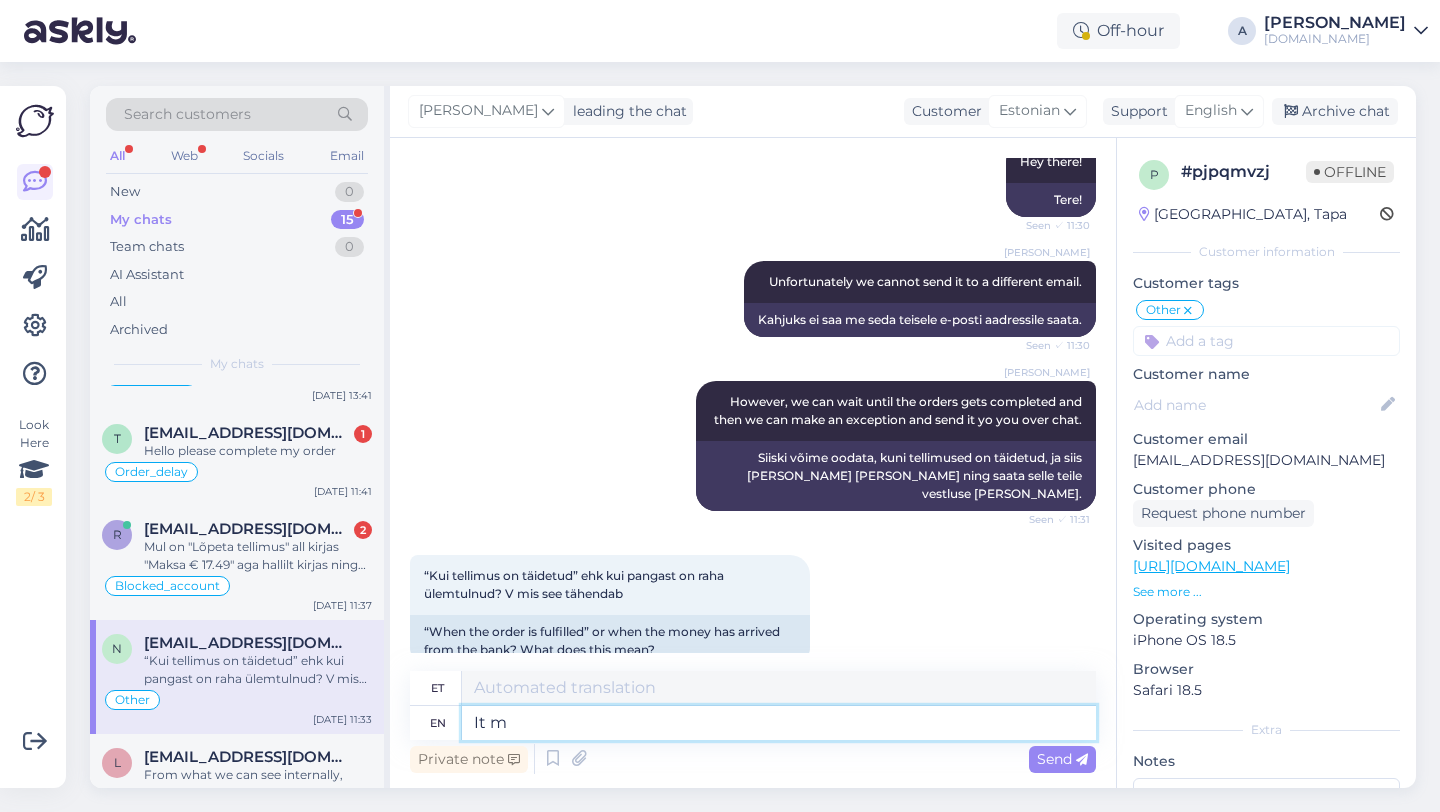 type on "It me" 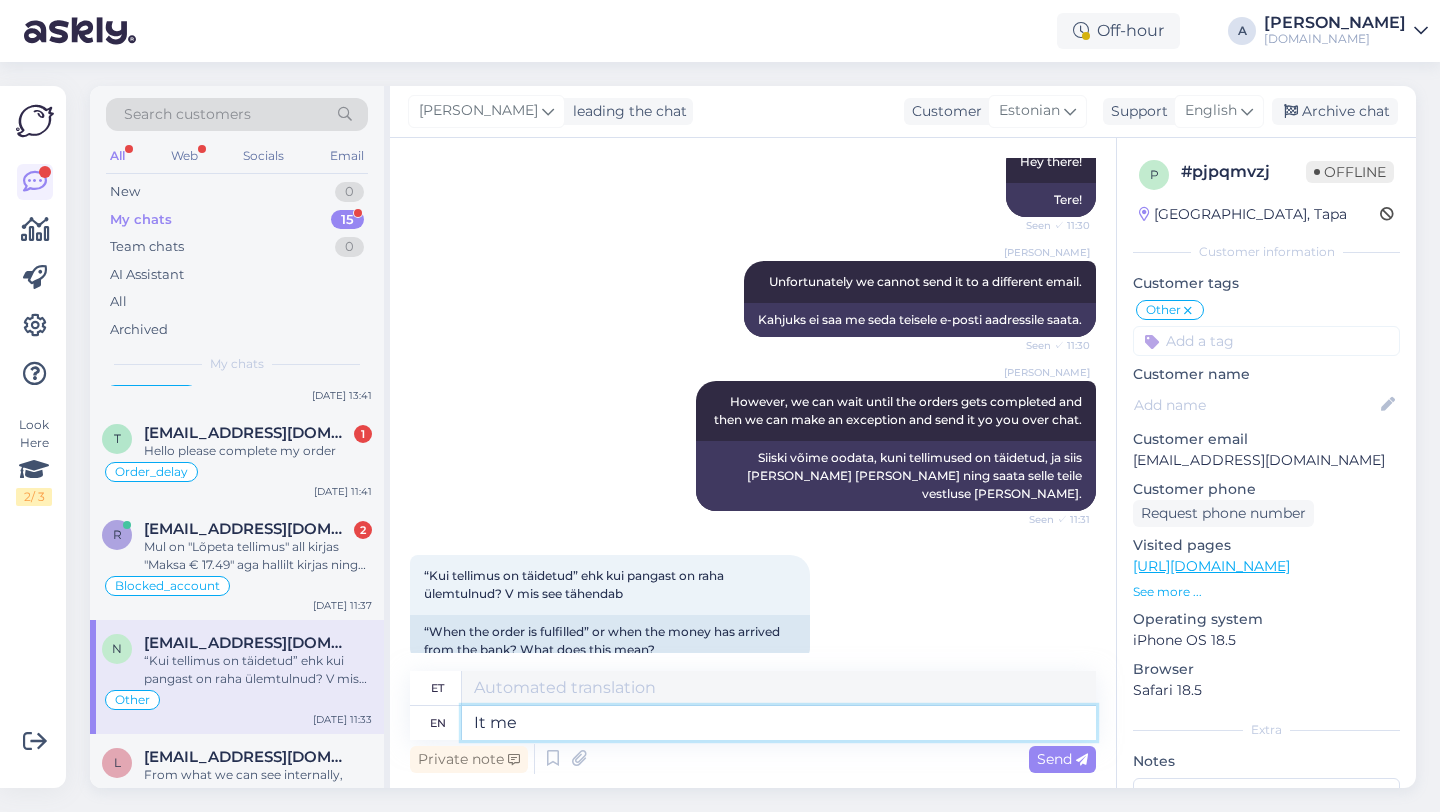 type on "See" 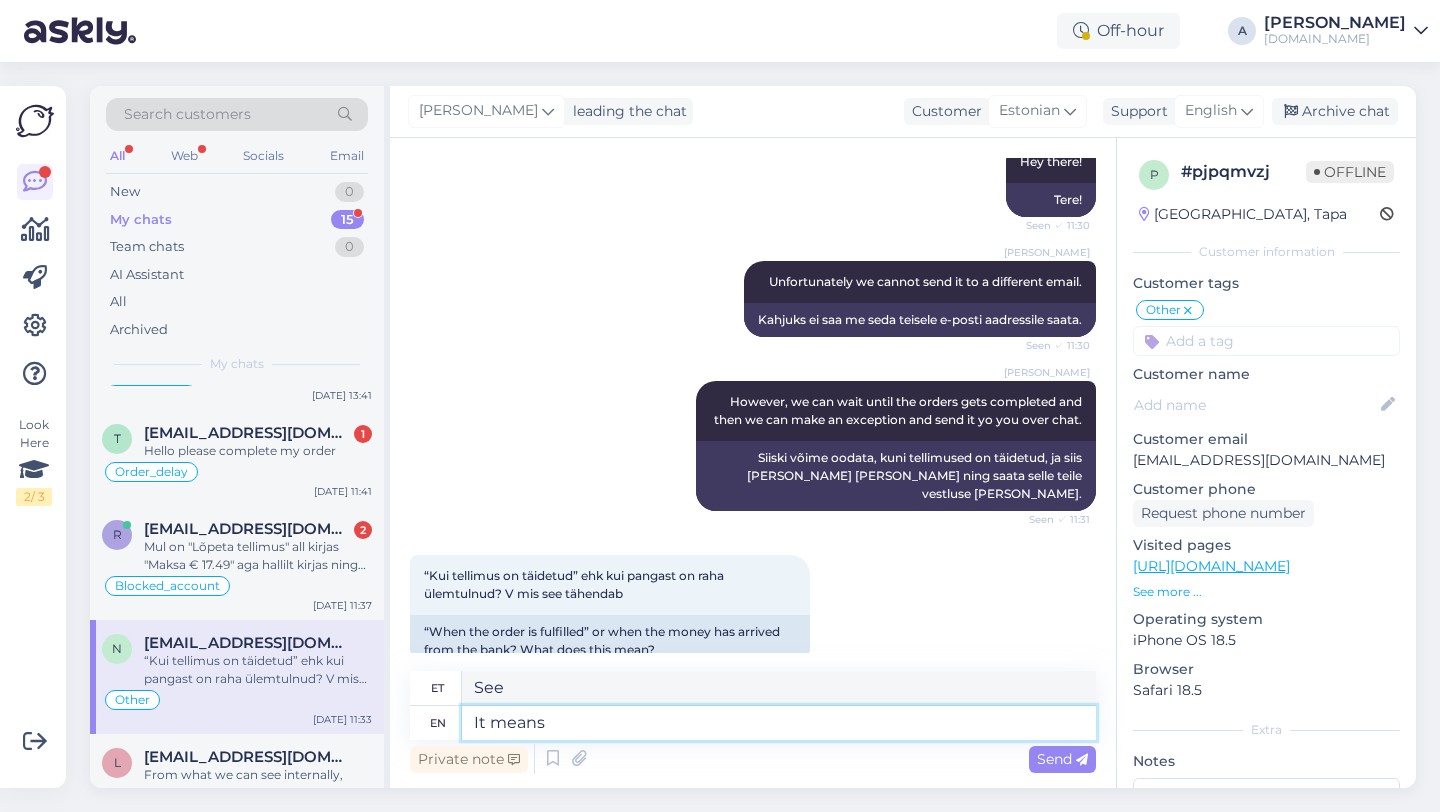 type on "It means" 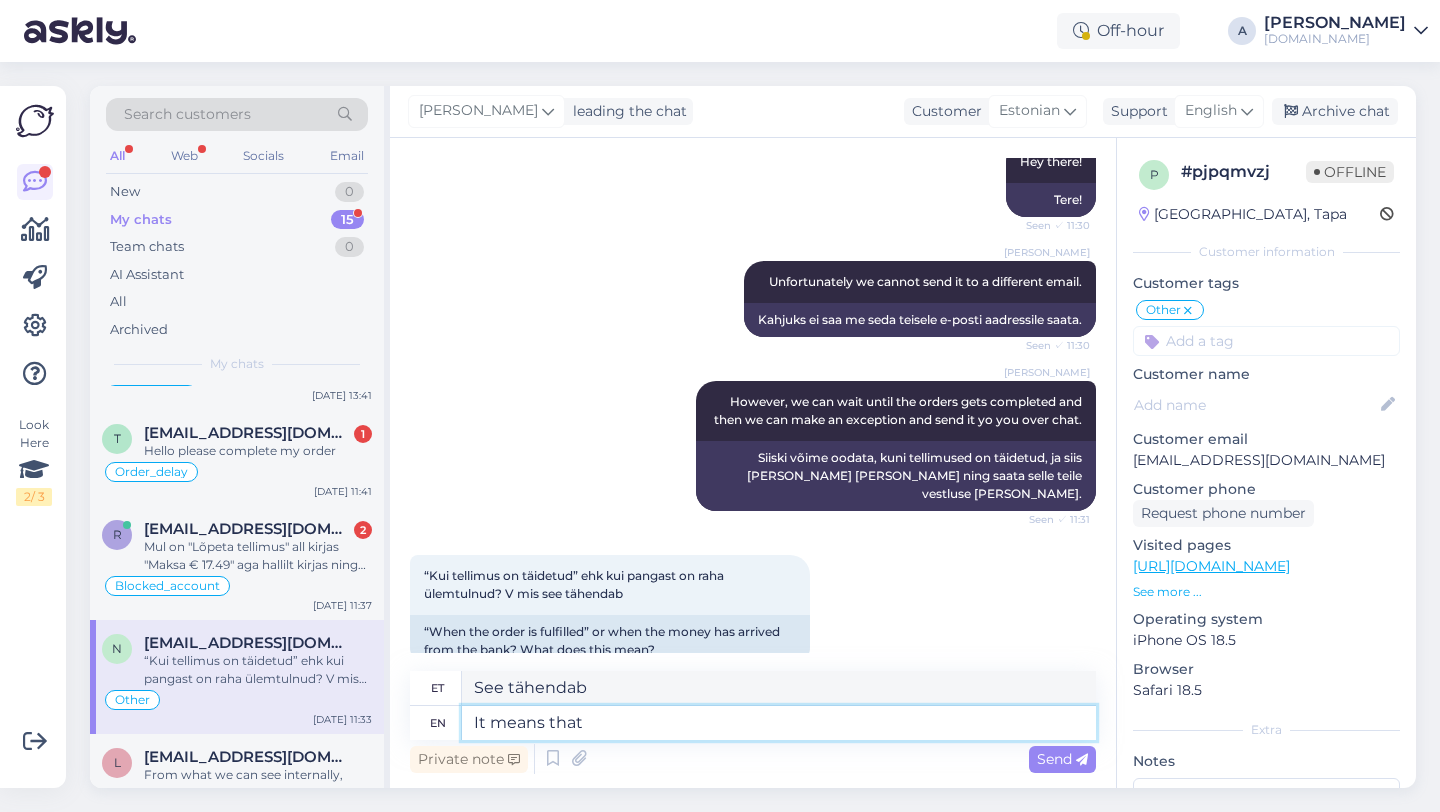 type on "It means that" 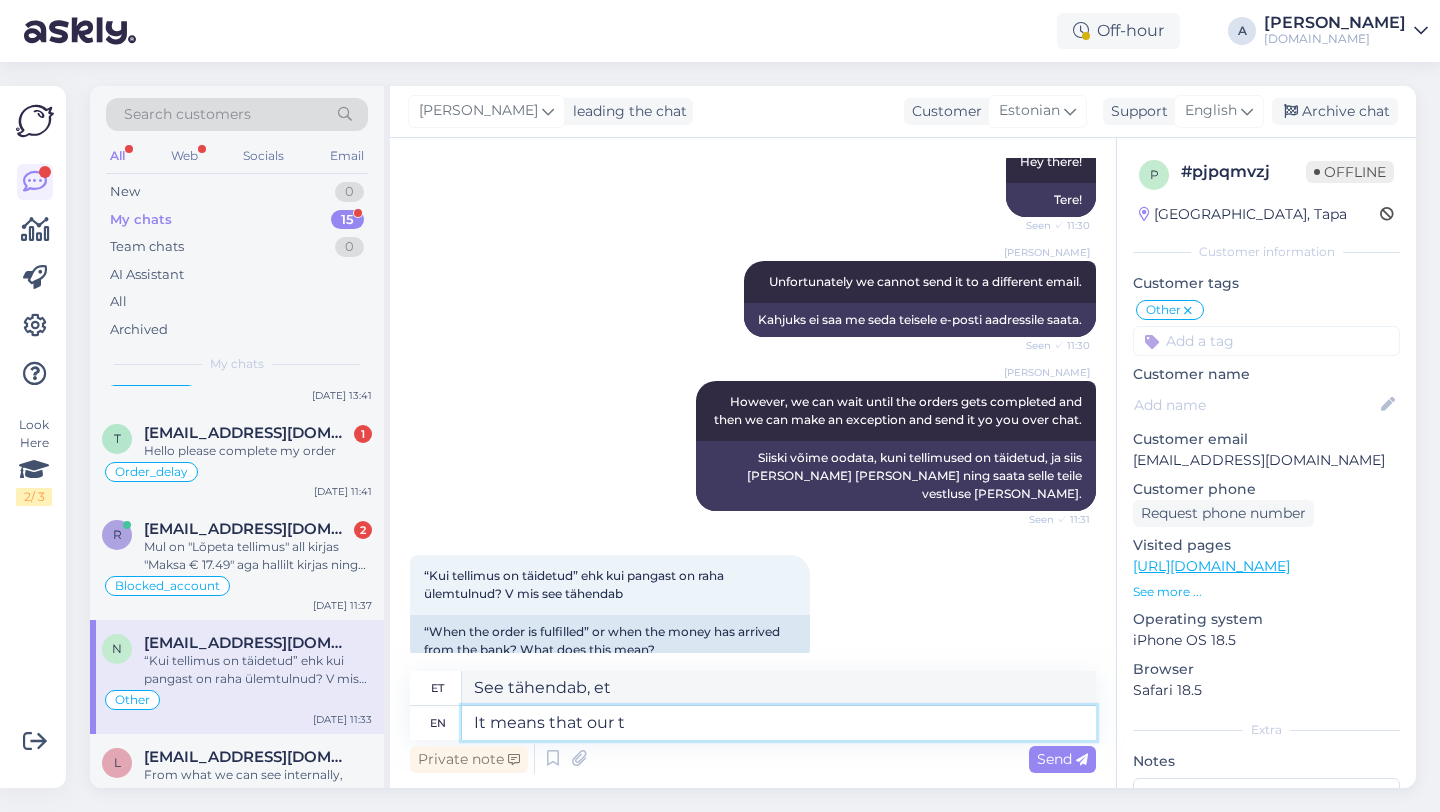 type on "It means that our te" 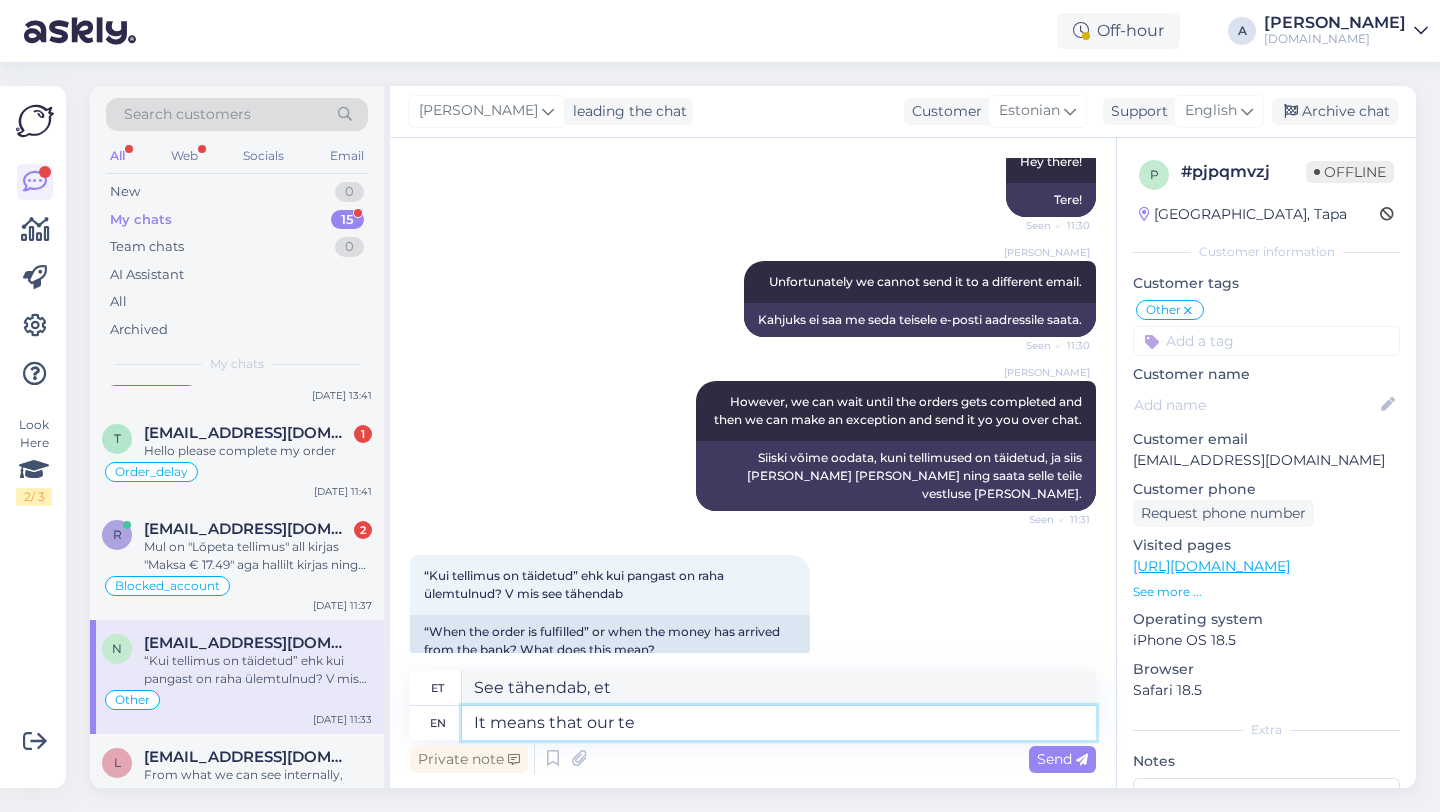 type on "See tähendab, et meie" 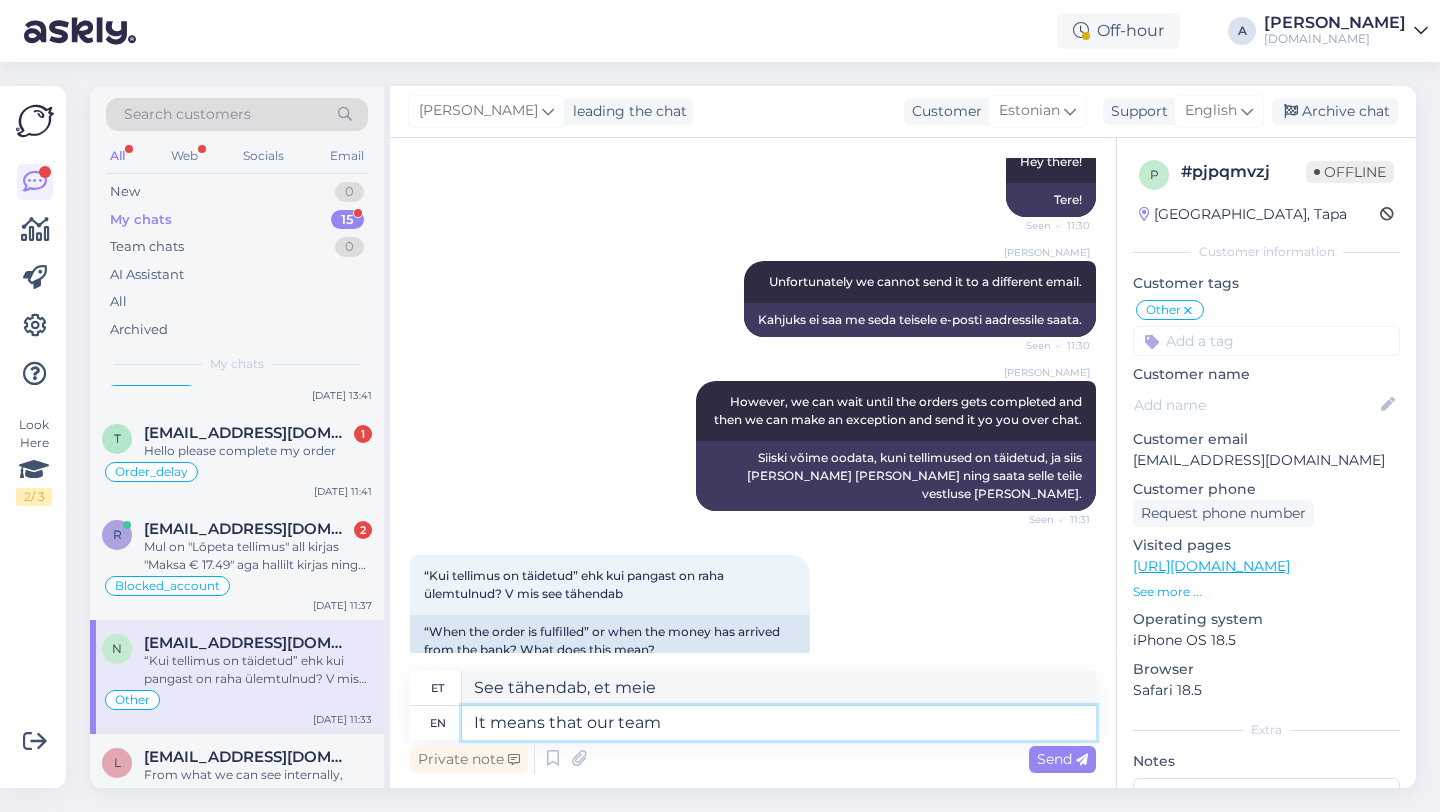 type on "It means that our team" 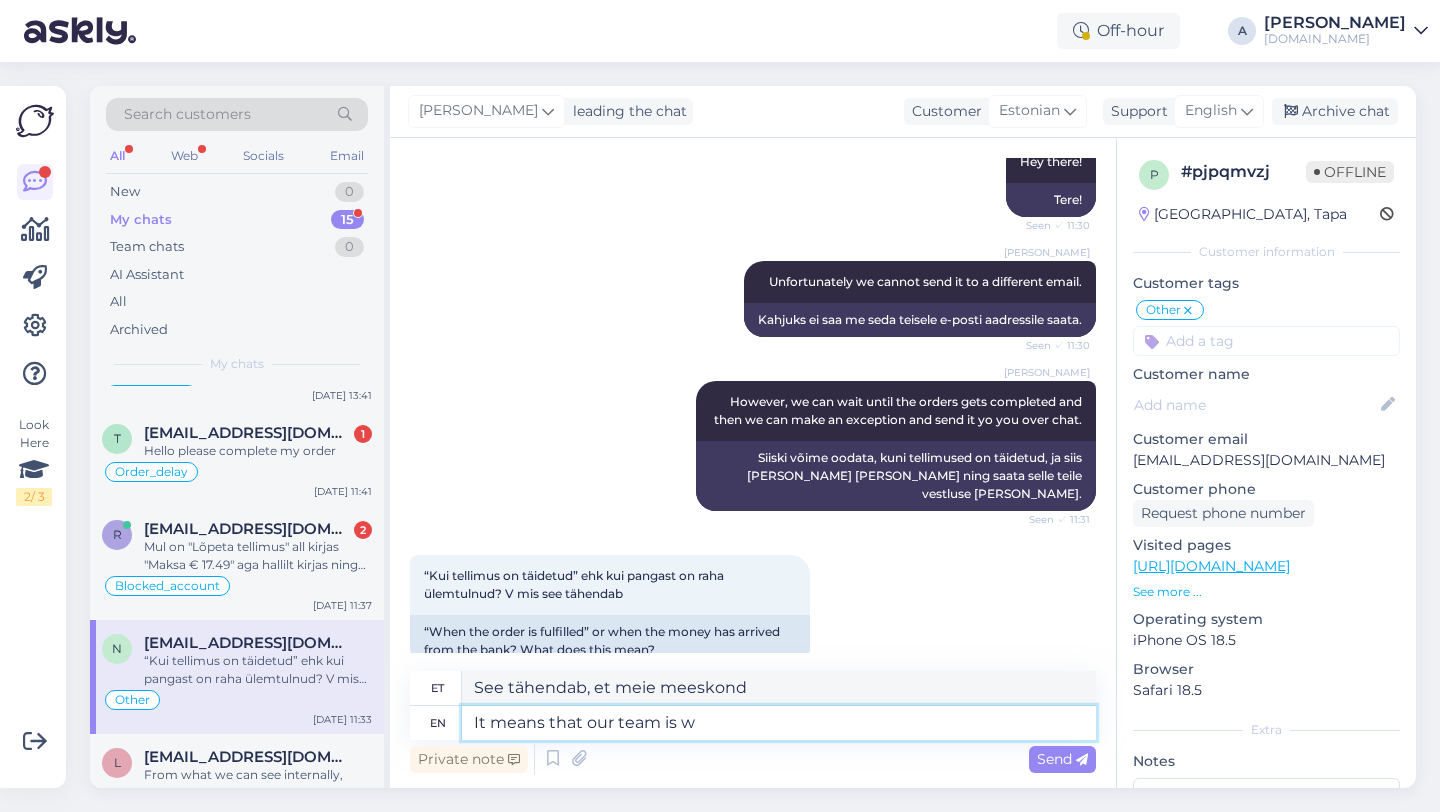 type on "It means that our team is wo" 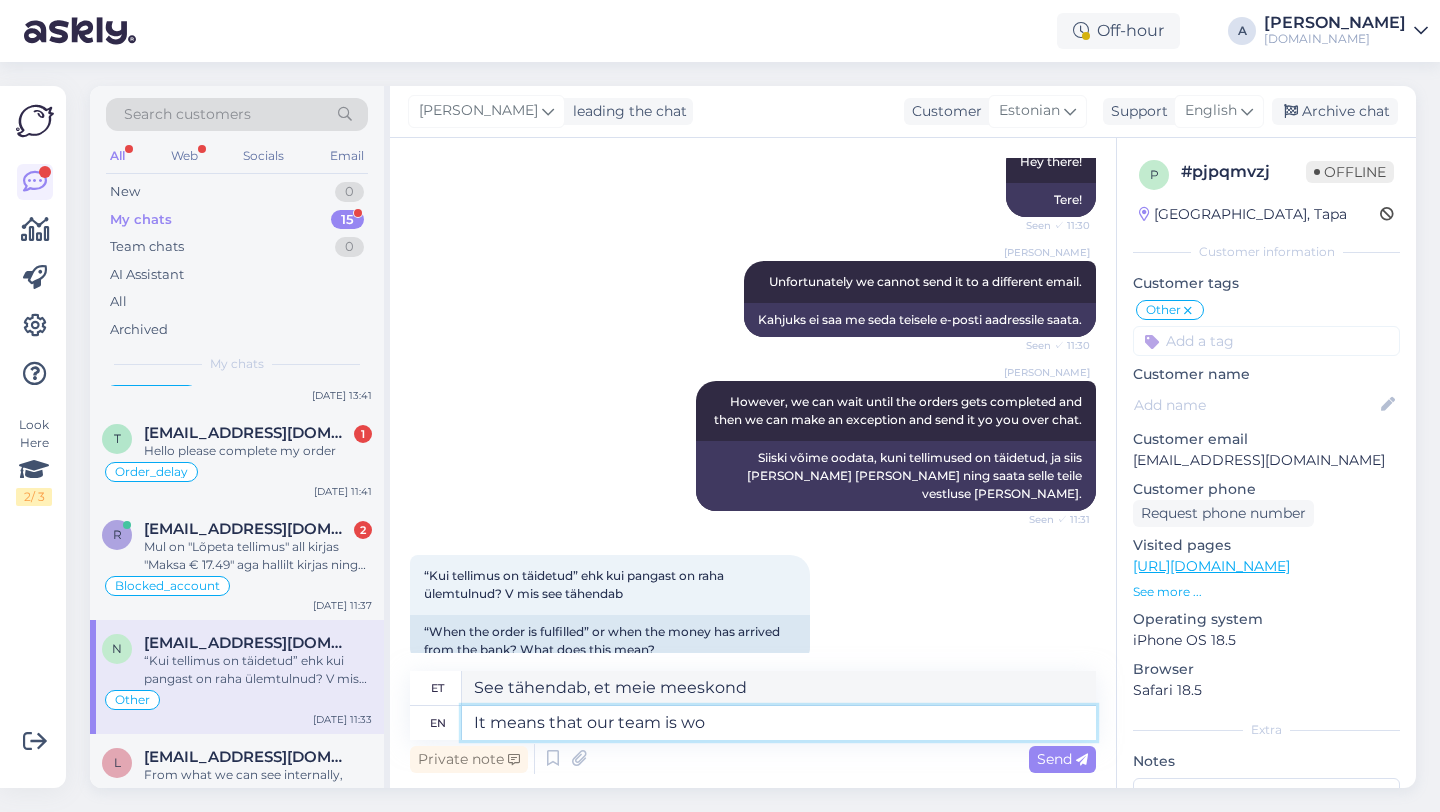 type on "See tähendab, et meie meeskond on" 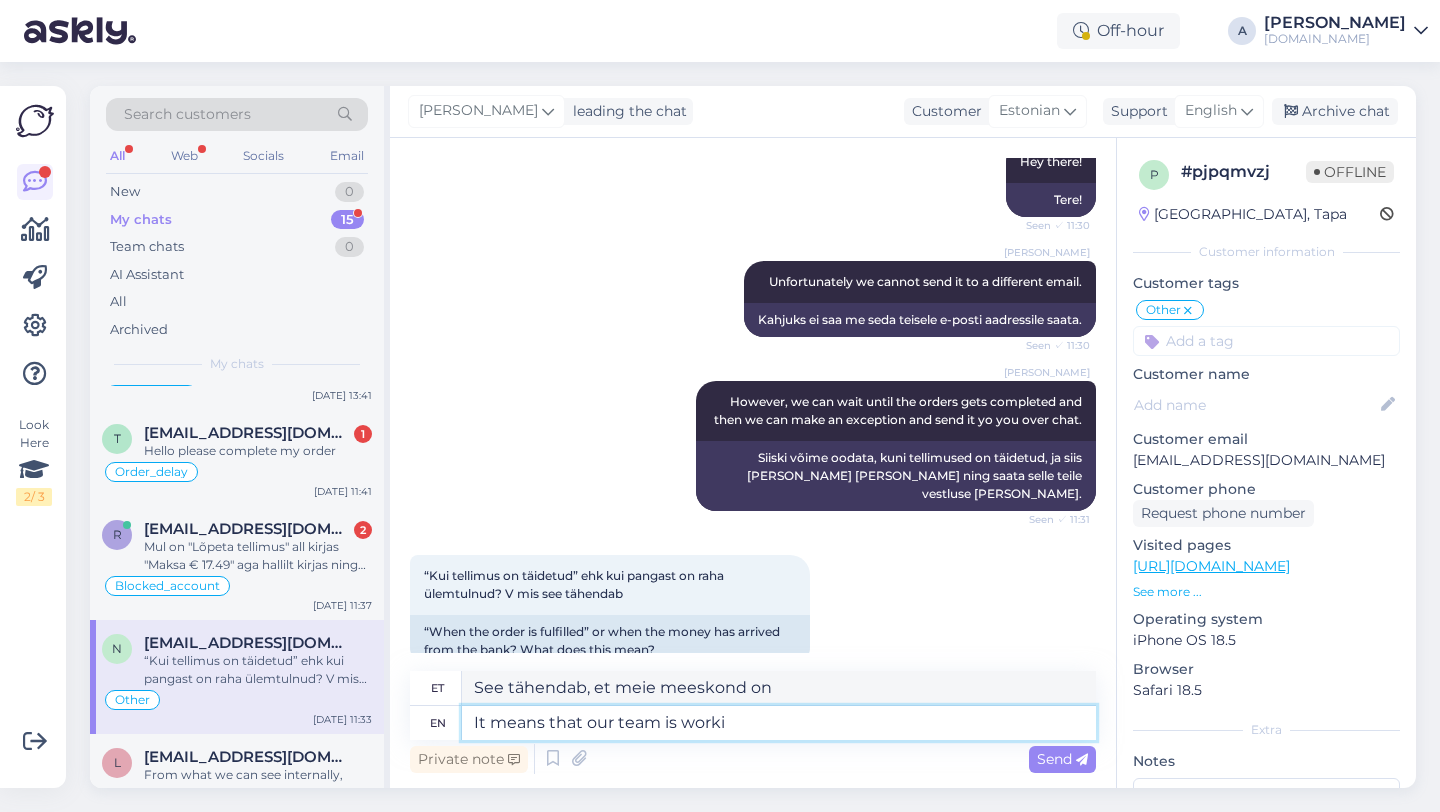 type on "It means that our team is workin" 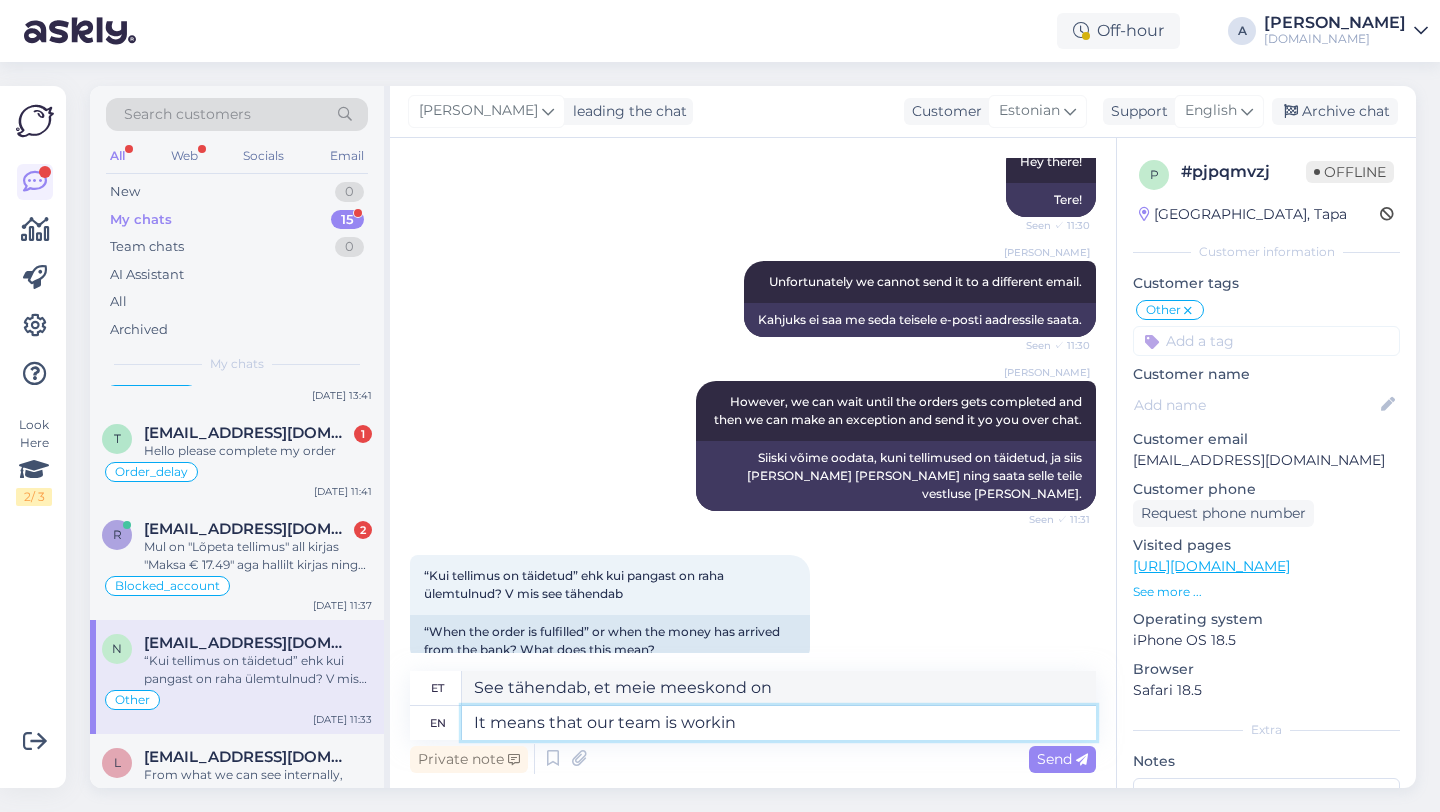 type on "See tähendab, et meie meeskond töötab" 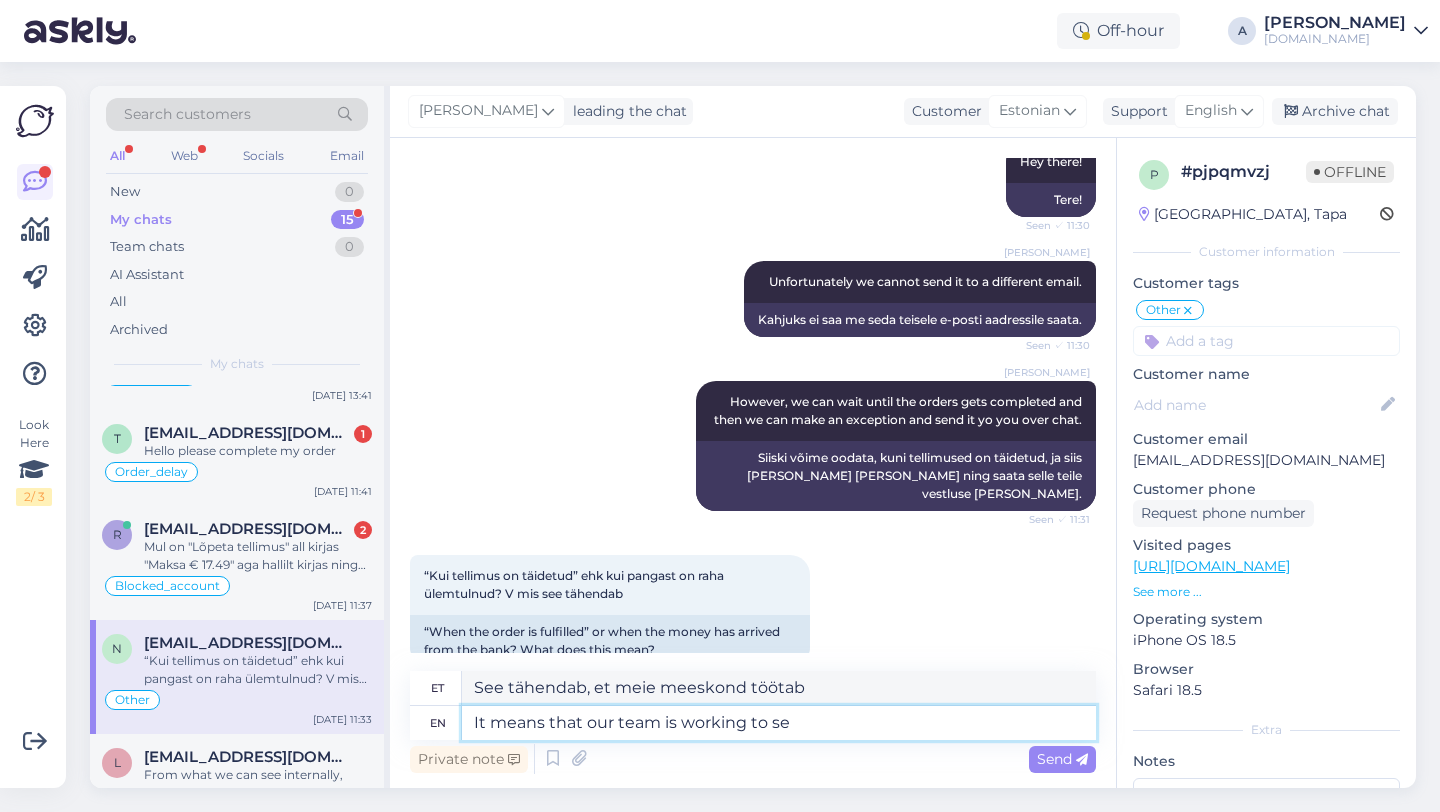 type on "It means that our team is working to sen" 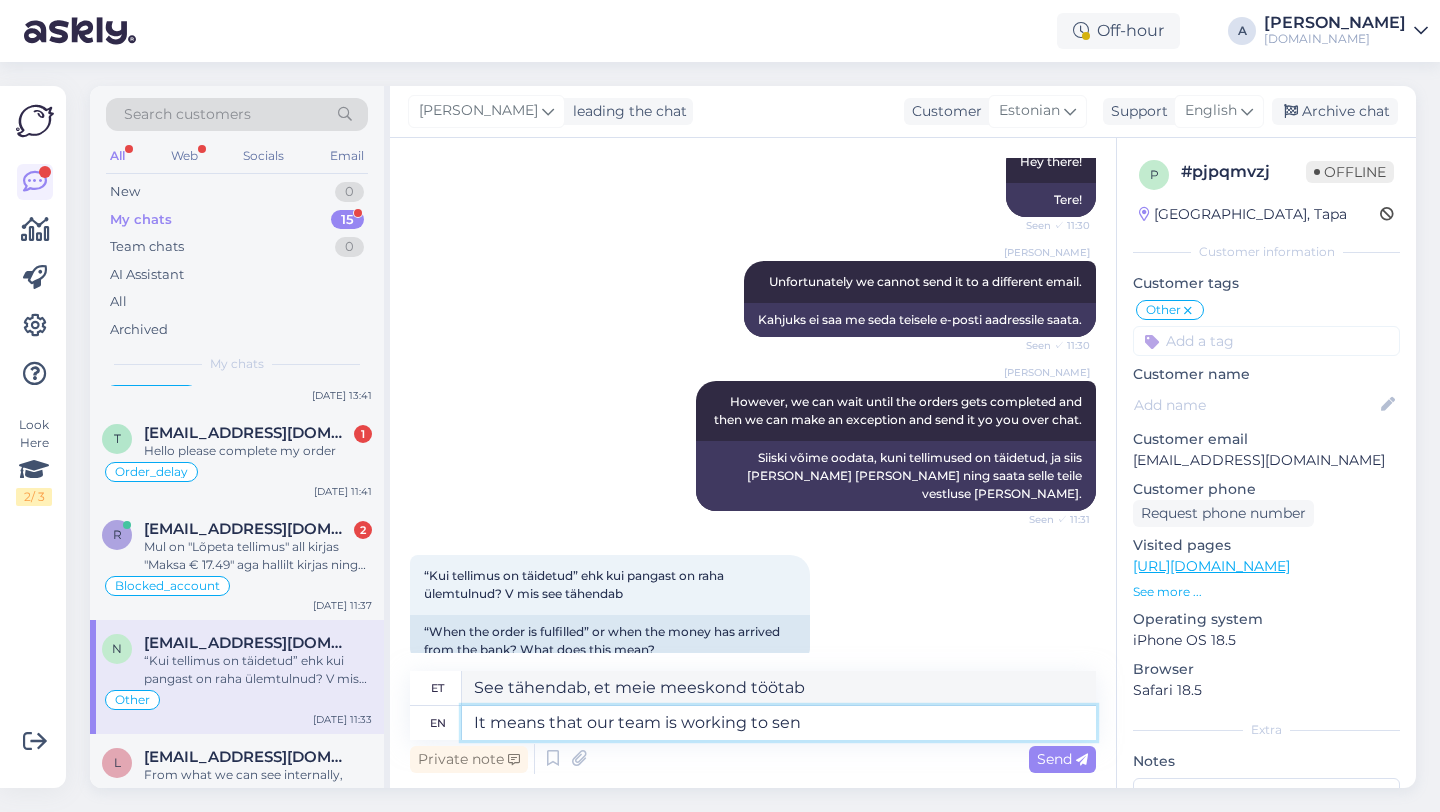 type on "See tähendab, et meie meeskond töötab selle nimel, et" 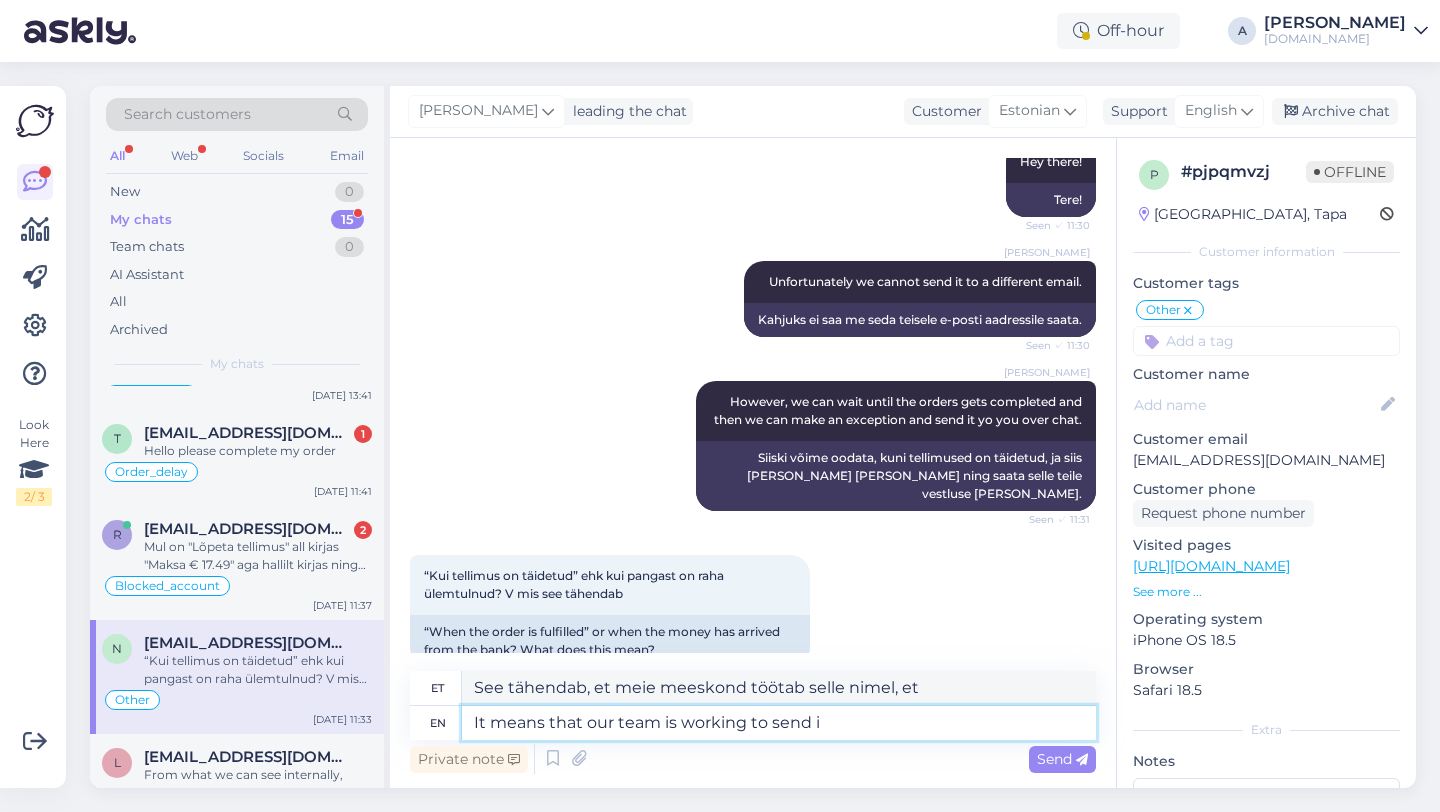 type on "It means that our team is working to send it" 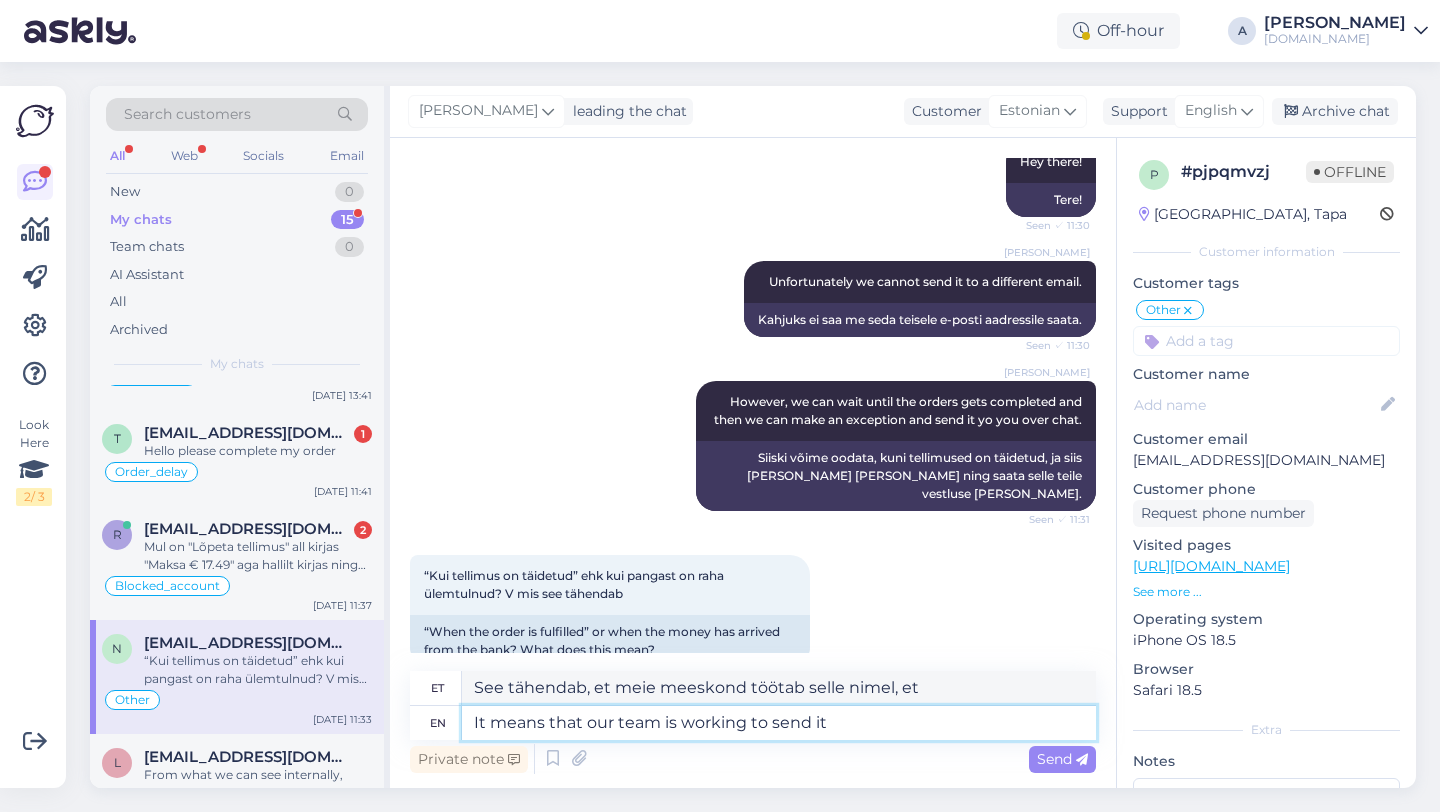 type on "See tähendab, et meie meeskond töötab selle nimel, et saata" 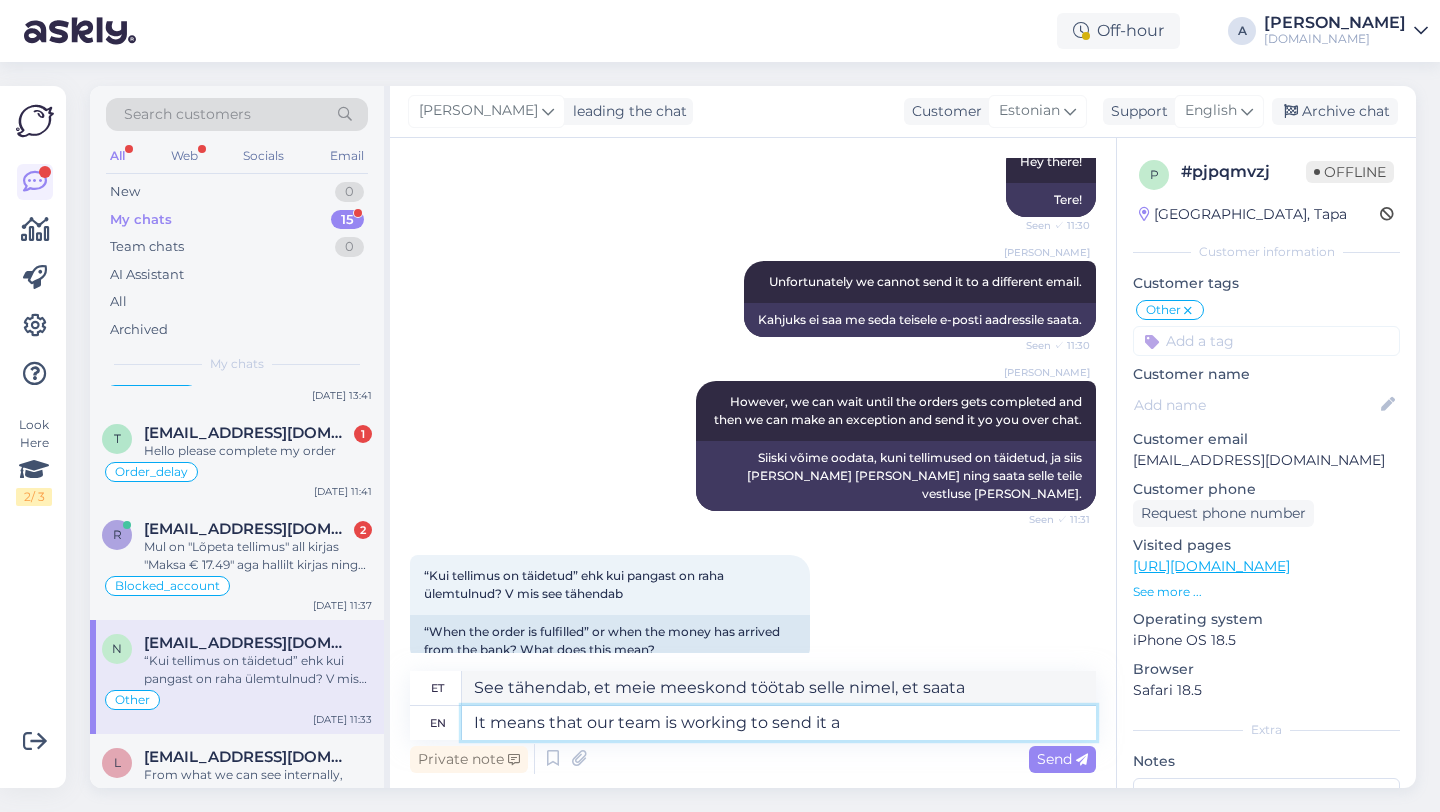 type on "It means that our team is working to send it as" 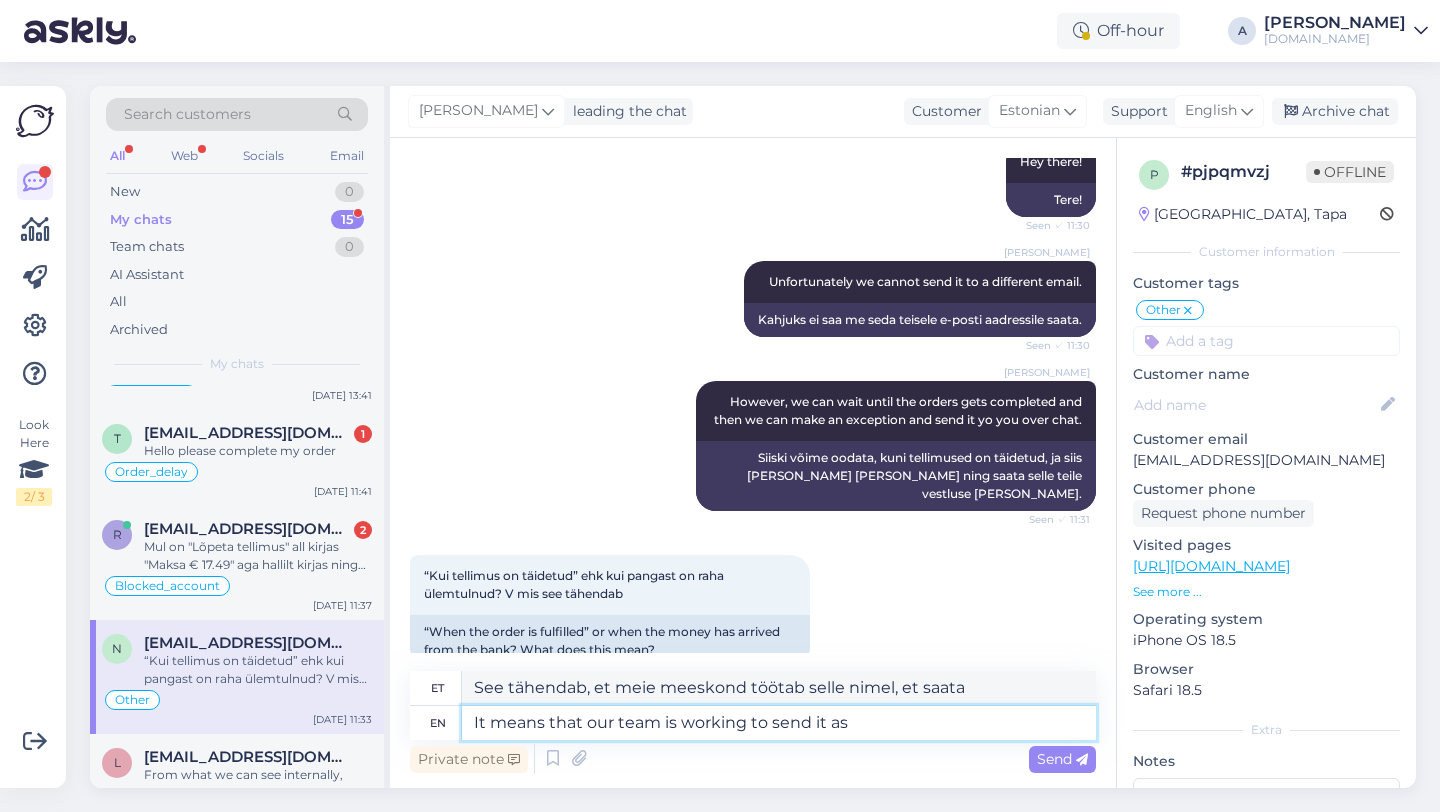 type on "See tähendab, et meie meeskond töötab selle saatmise nimel" 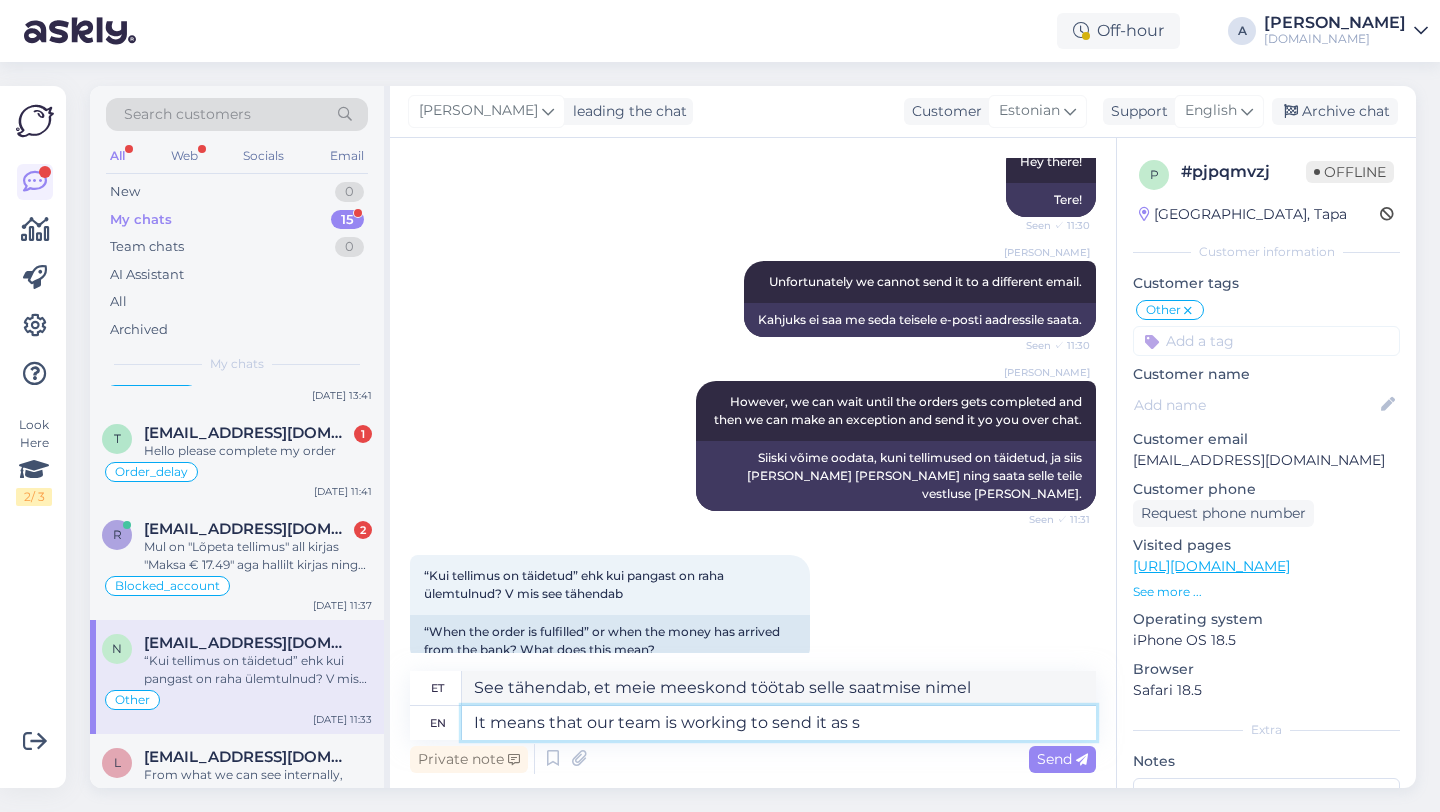 type on "It means that our team is working to send it as so" 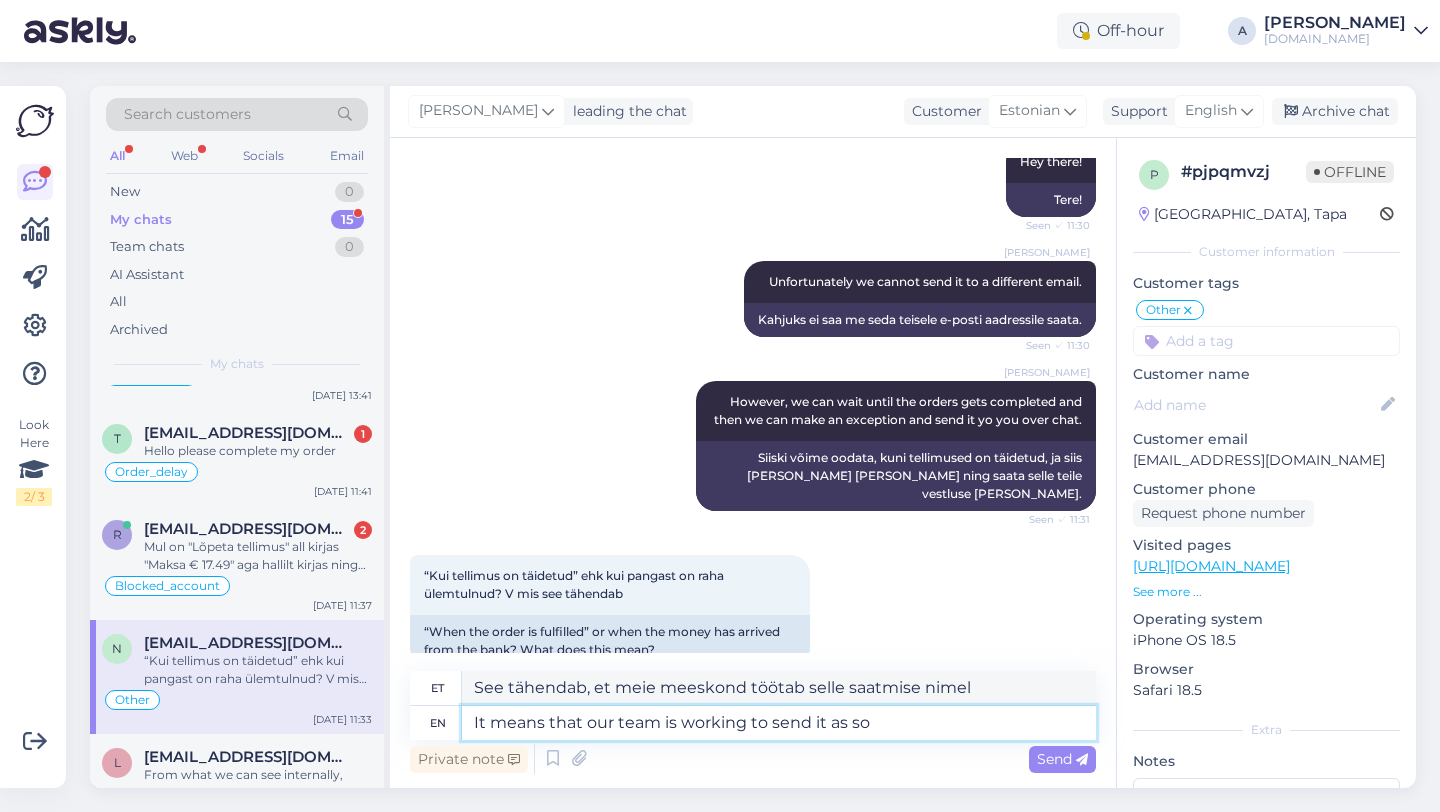 type on "See tähendab, et meie meeskond töötab selle nimel, et see saata" 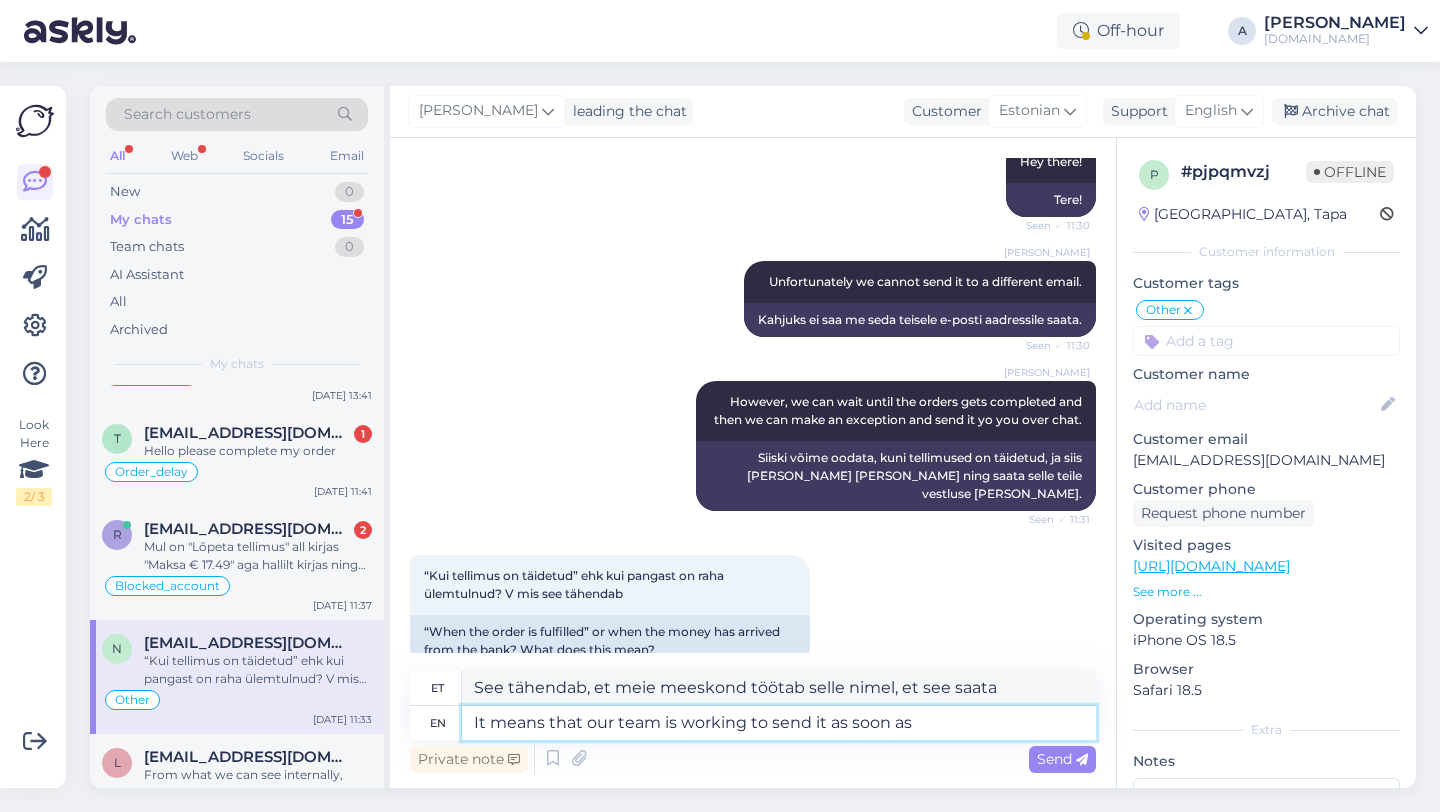 type on "It means that our team is working to send it as soon as p" 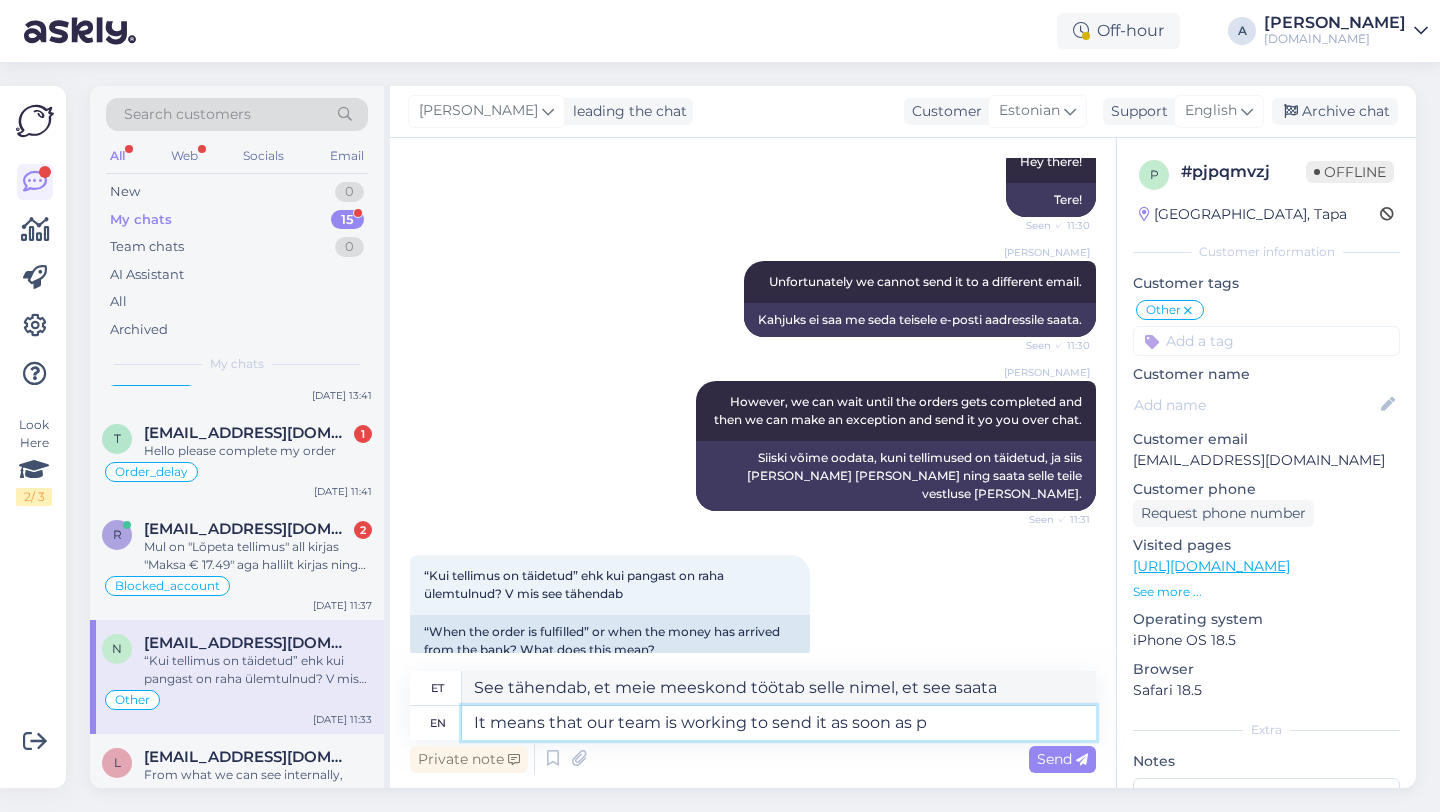 type on "See tähendab, et meie meeskond töötab selle nimel, et see võimalikult kiiresti saata." 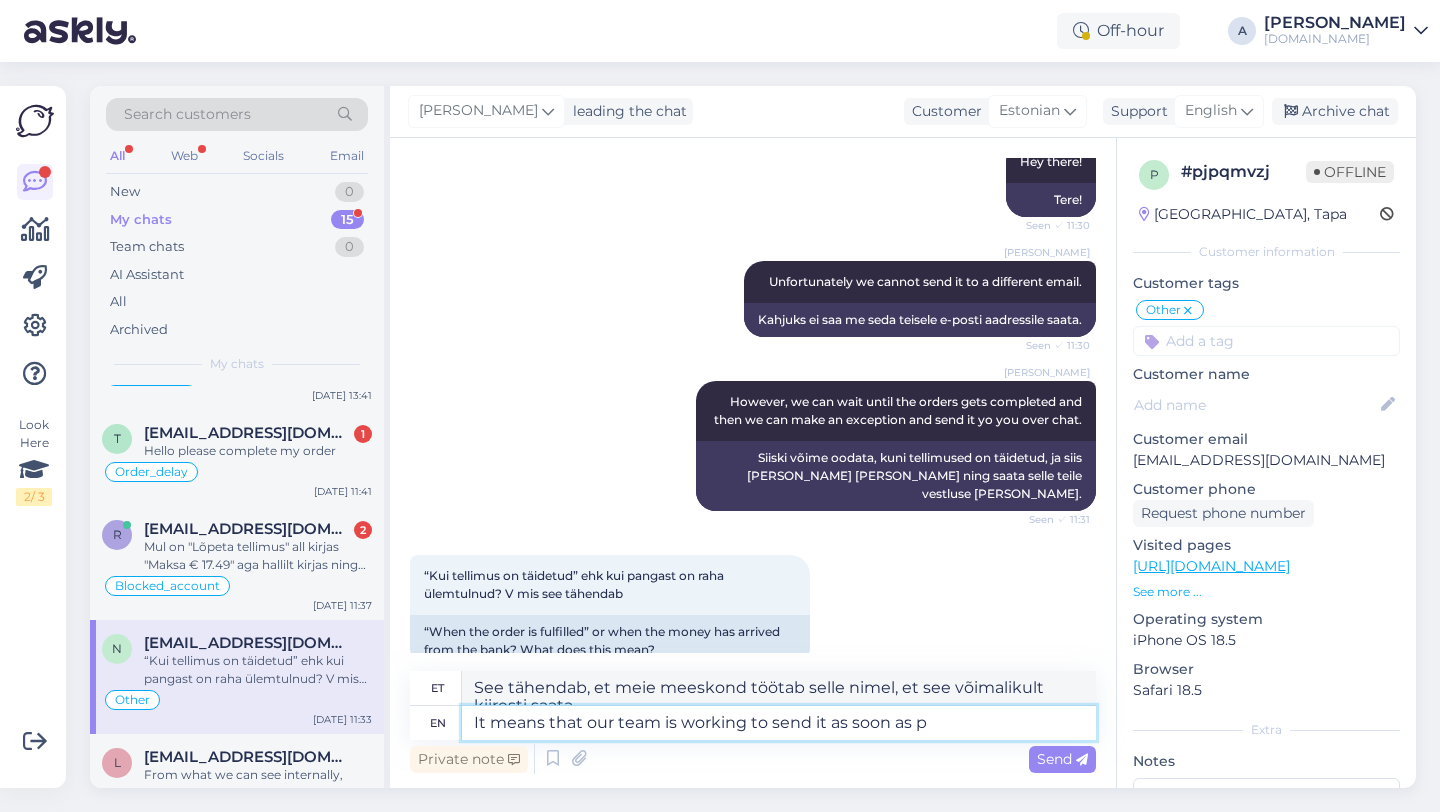 type on "It means that our team is working to send it as soon as po" 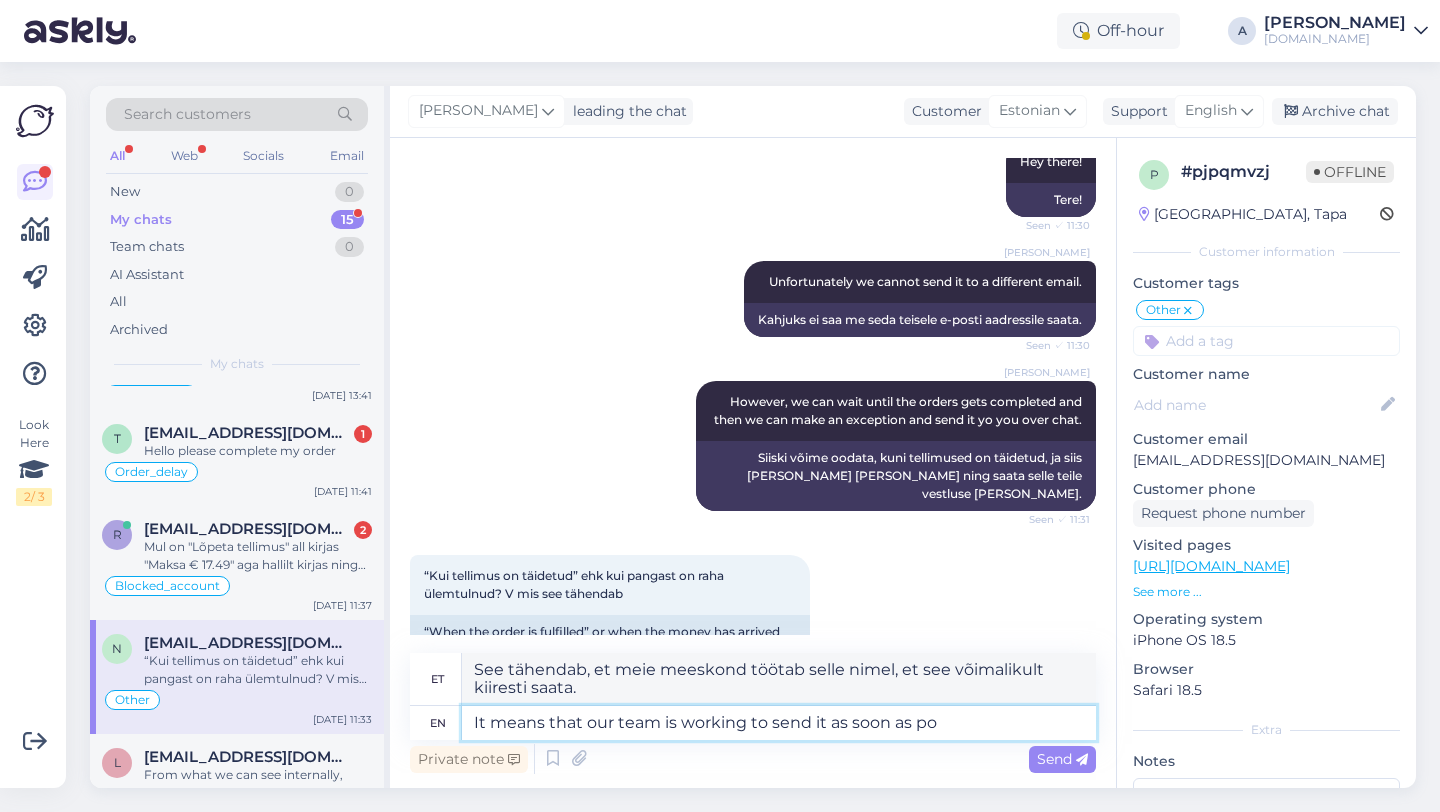 type on "See tähendab, et meie meeskond töötab selle nimel, et see niipea kui võimalik saata." 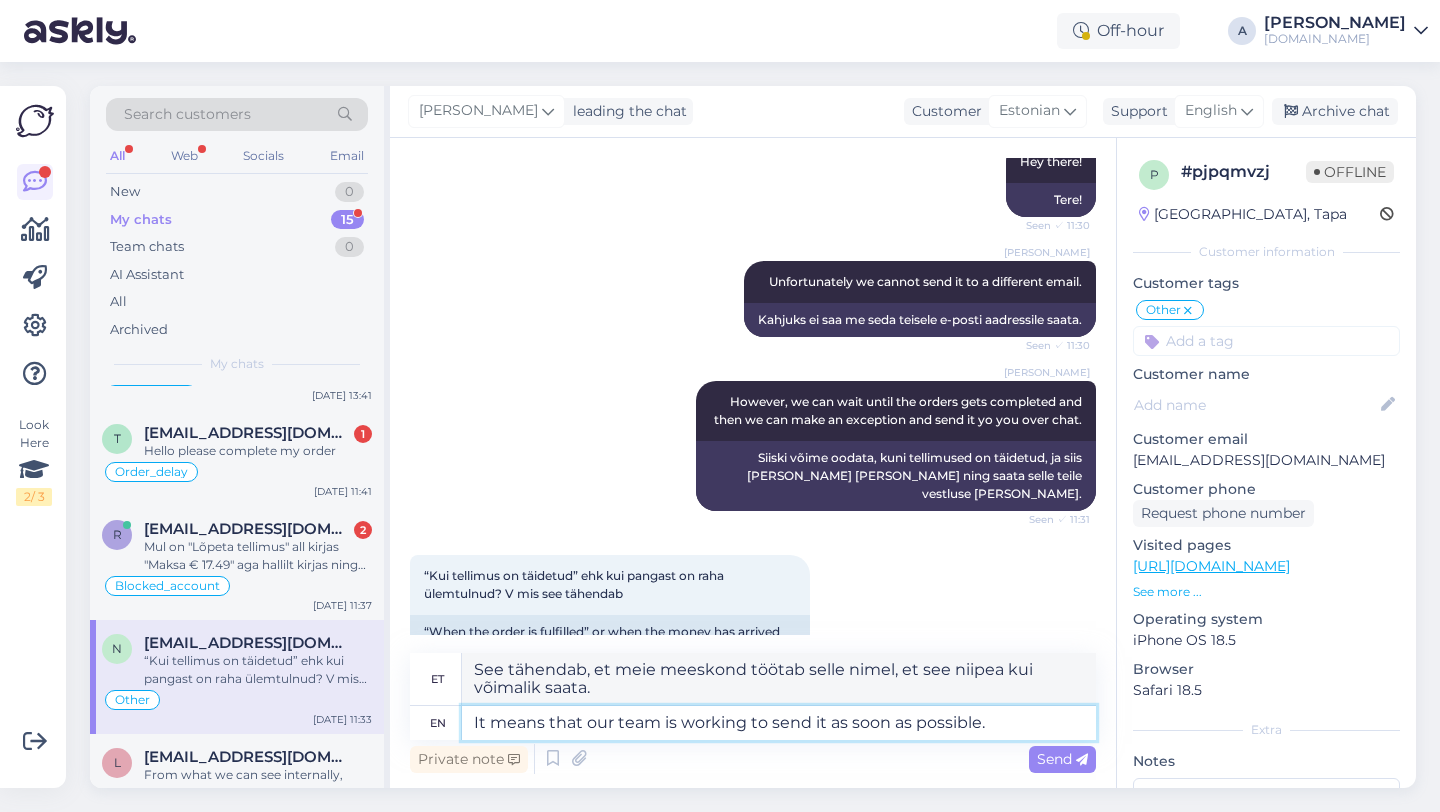 type on "It means that our team is working to send it as soon as possible." 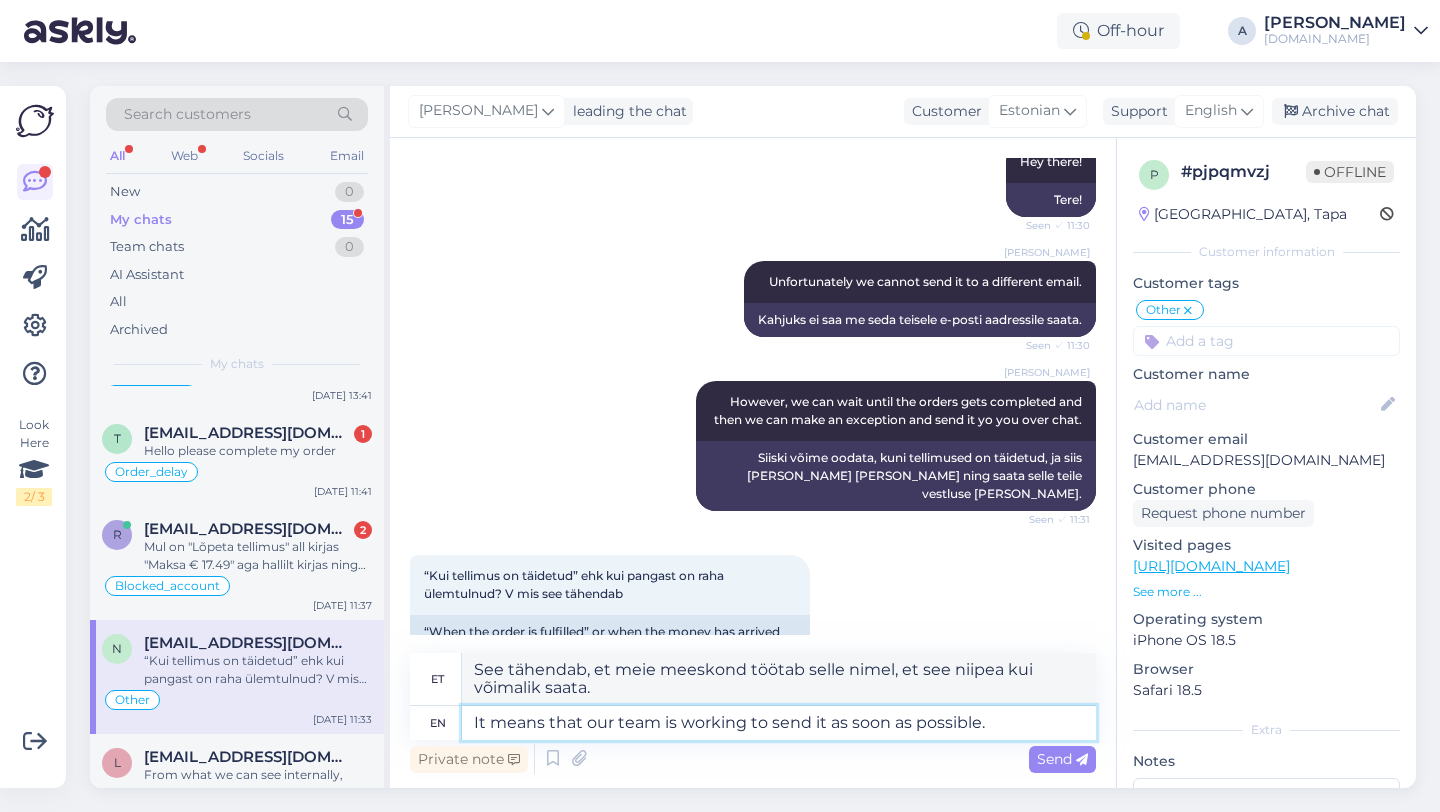 type on "See tähendab, et meie meeskond töötab selle nimel, et see võimalikult kiiresti ära saata." 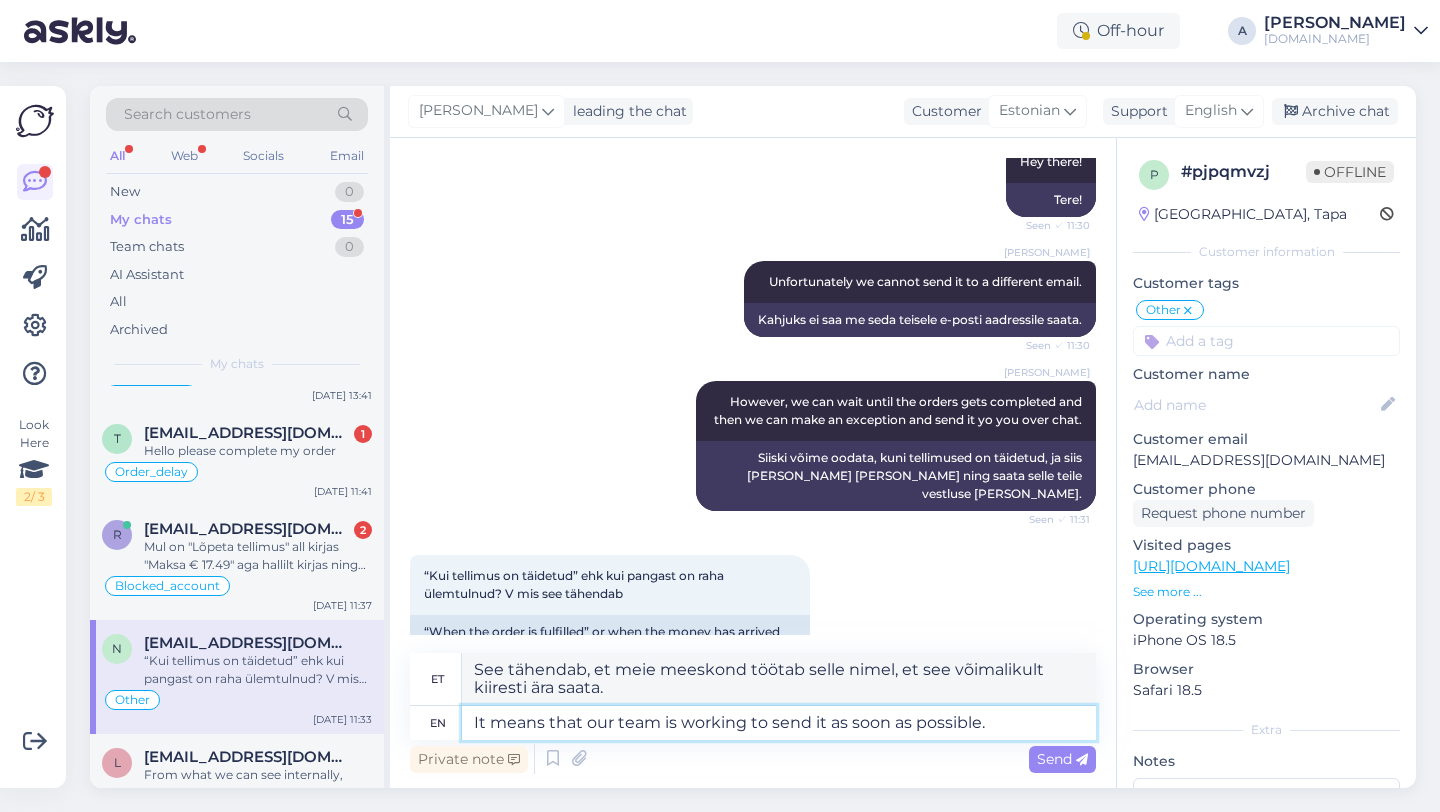 type 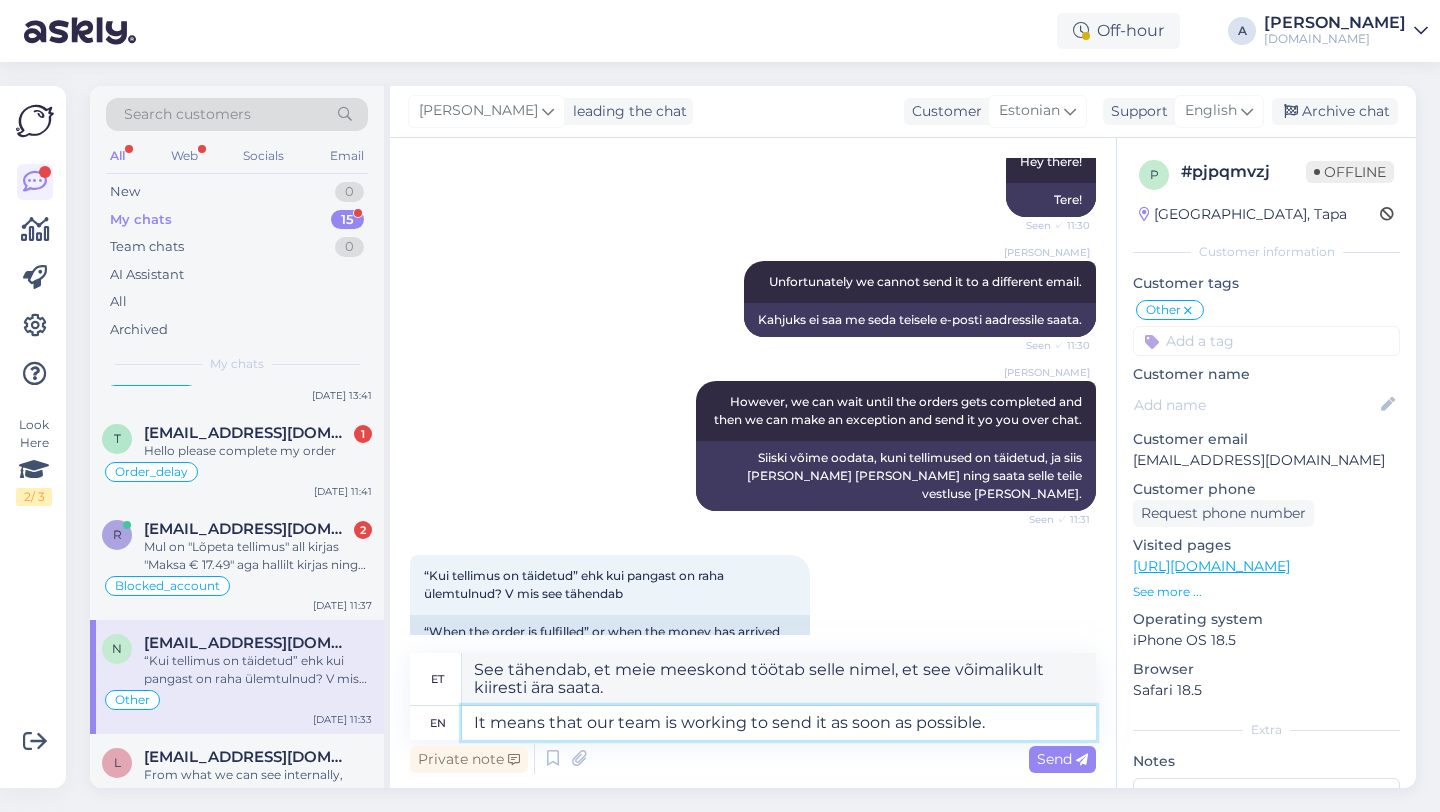 type 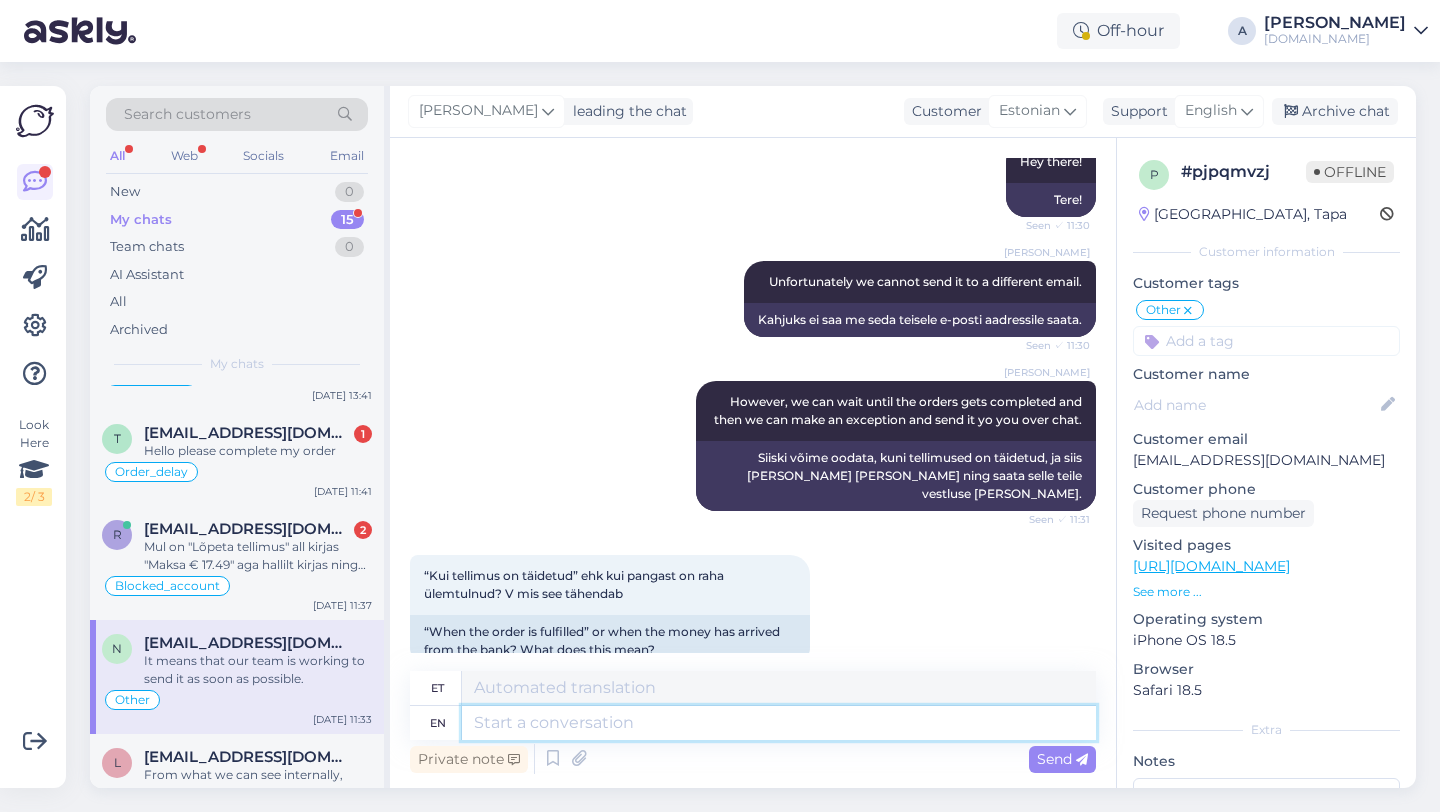 scroll, scrollTop: 1431, scrollLeft: 0, axis: vertical 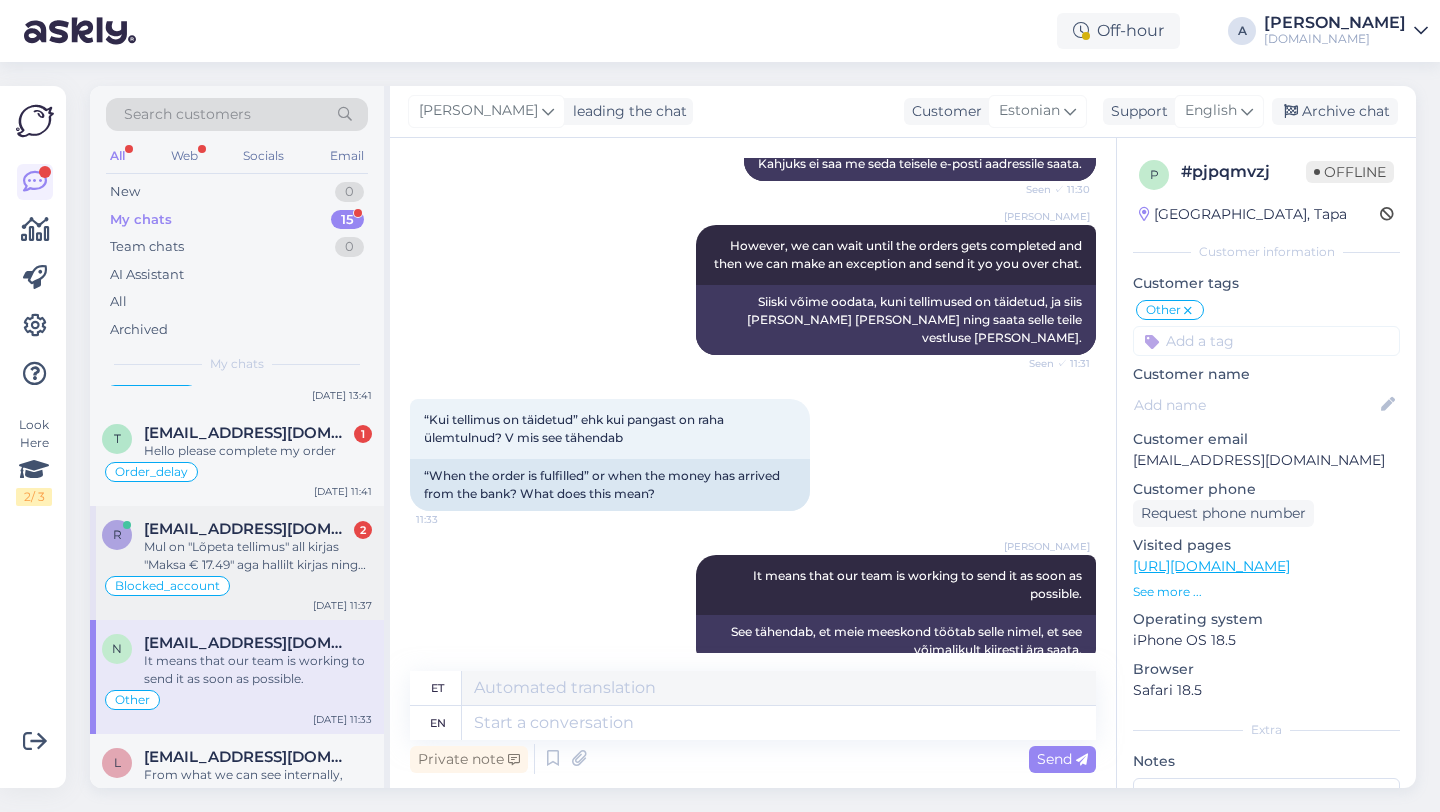 click on "r ravredmy@gmail.com 2 Mul on "Lõpeta tellimus" all kirjas "Maksa € 17.49" aga hallilt kirjas ning nupp ei tööta... Blocked_account Jul 20 11:37" at bounding box center (237, 563) 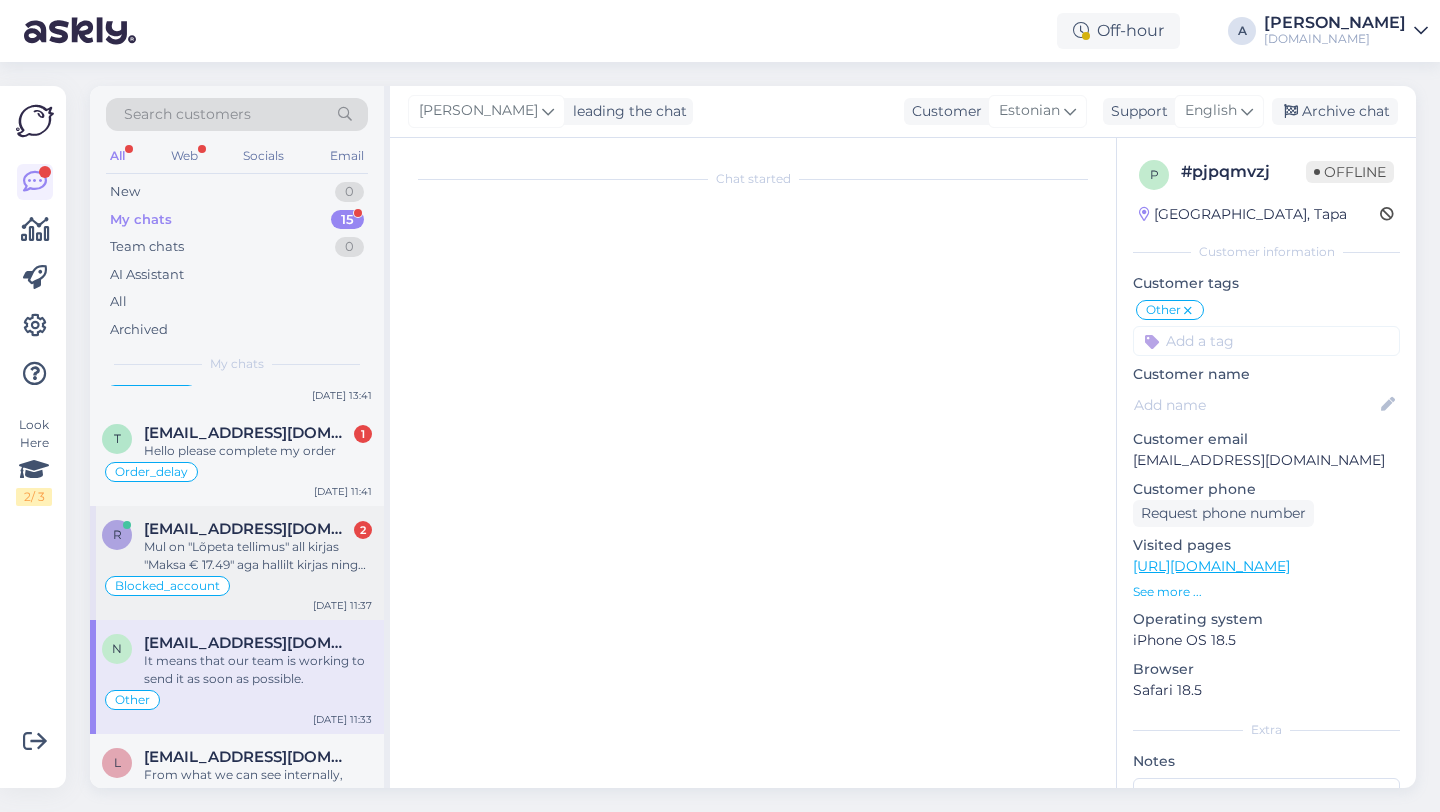scroll, scrollTop: 1293, scrollLeft: 0, axis: vertical 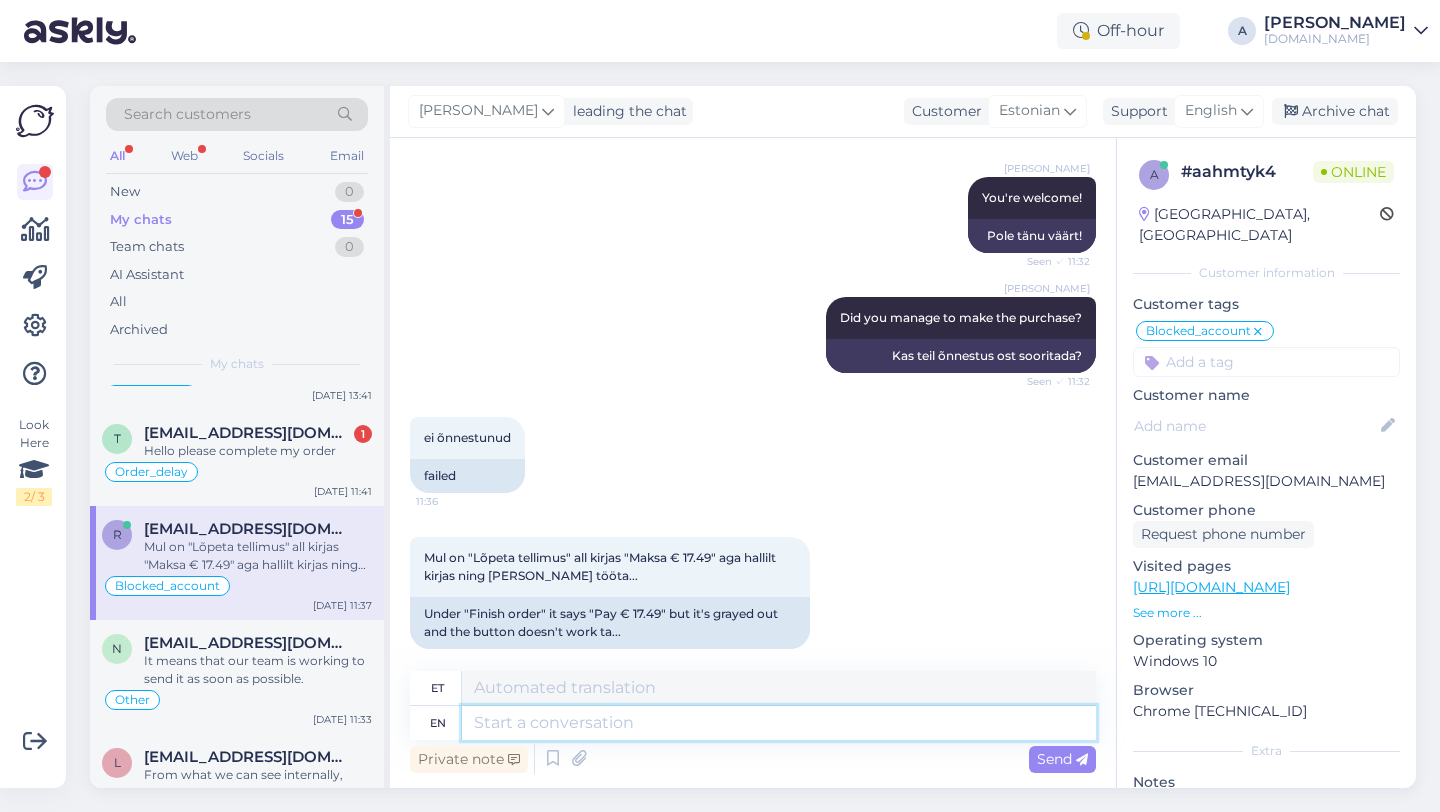 click at bounding box center (779, 723) 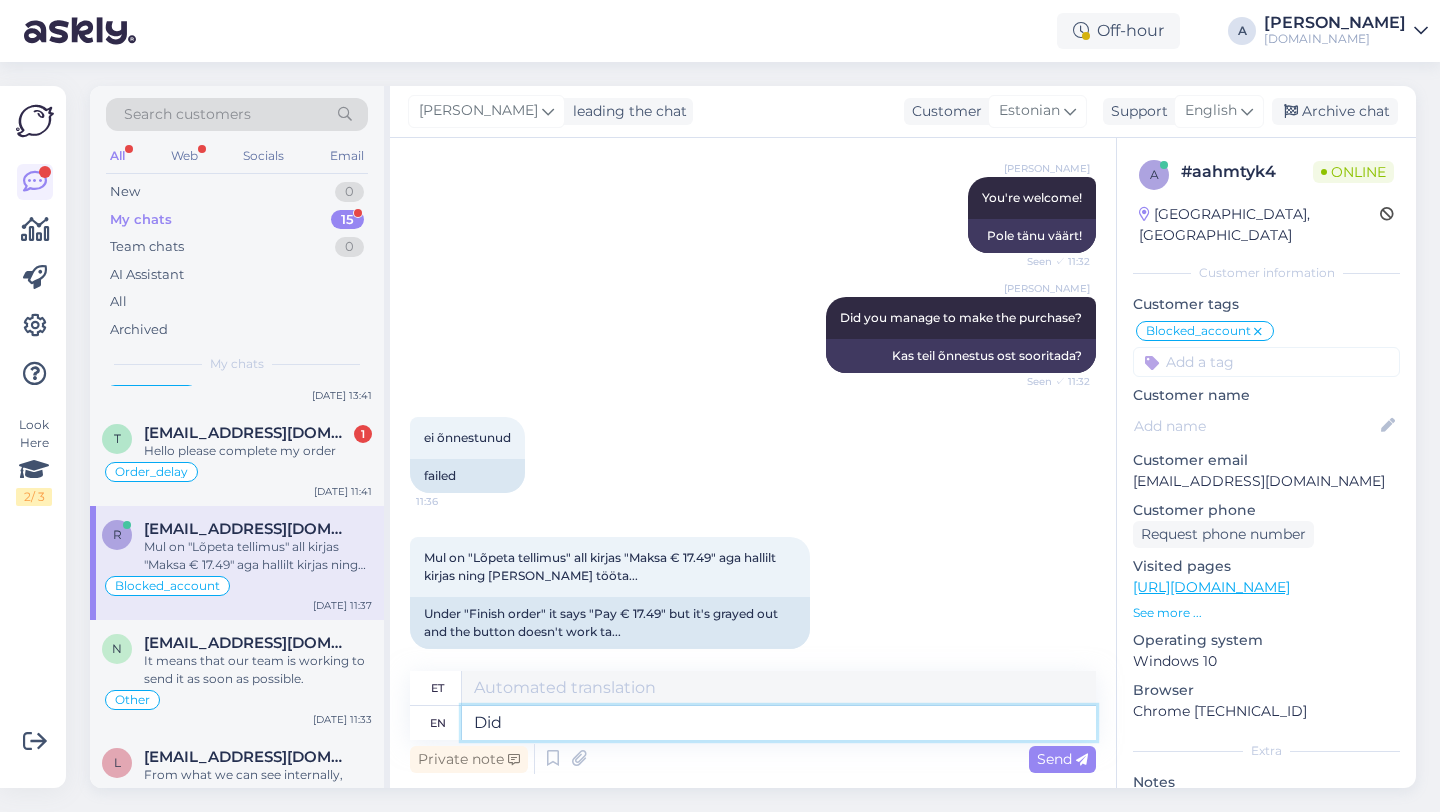 type on "Did" 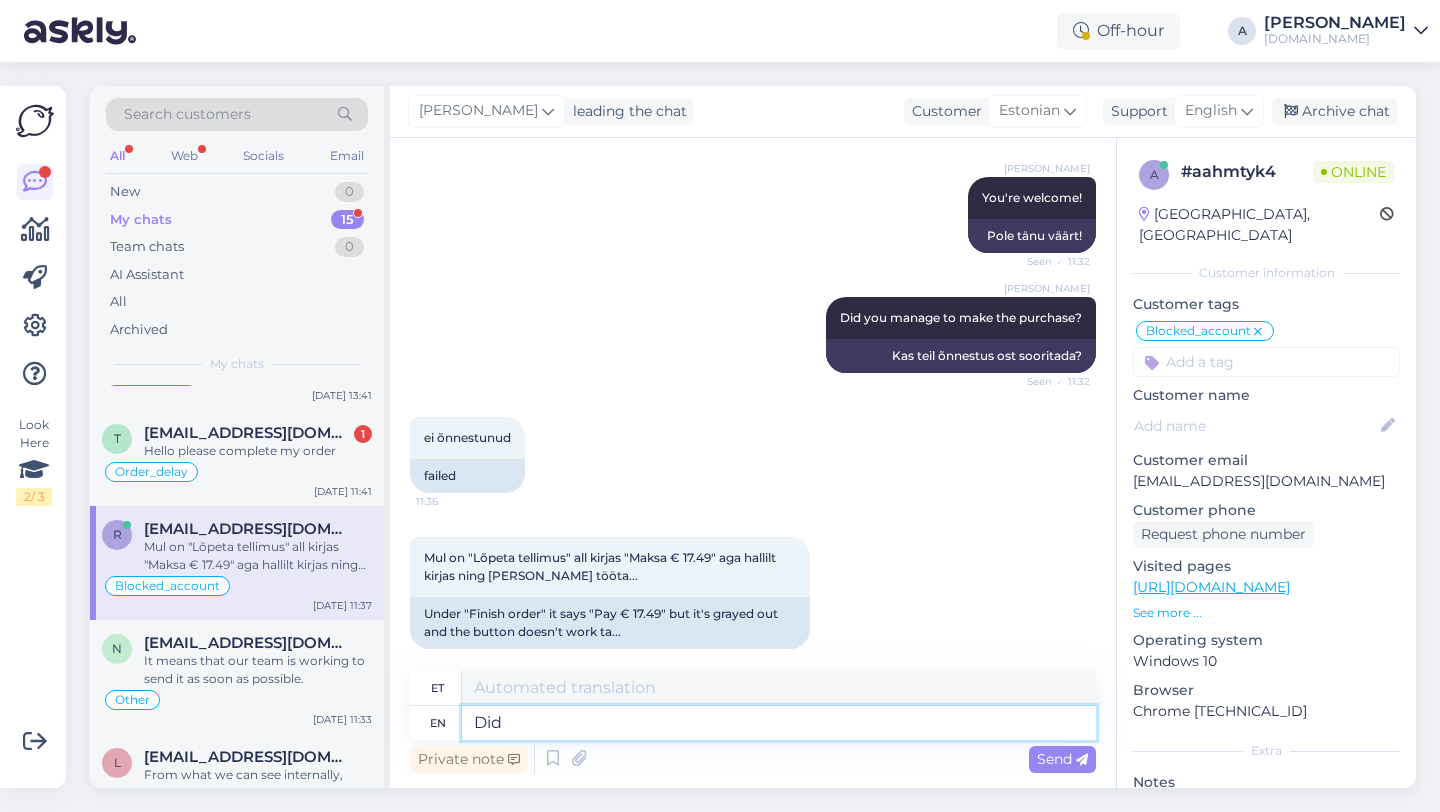 type on "Tegi" 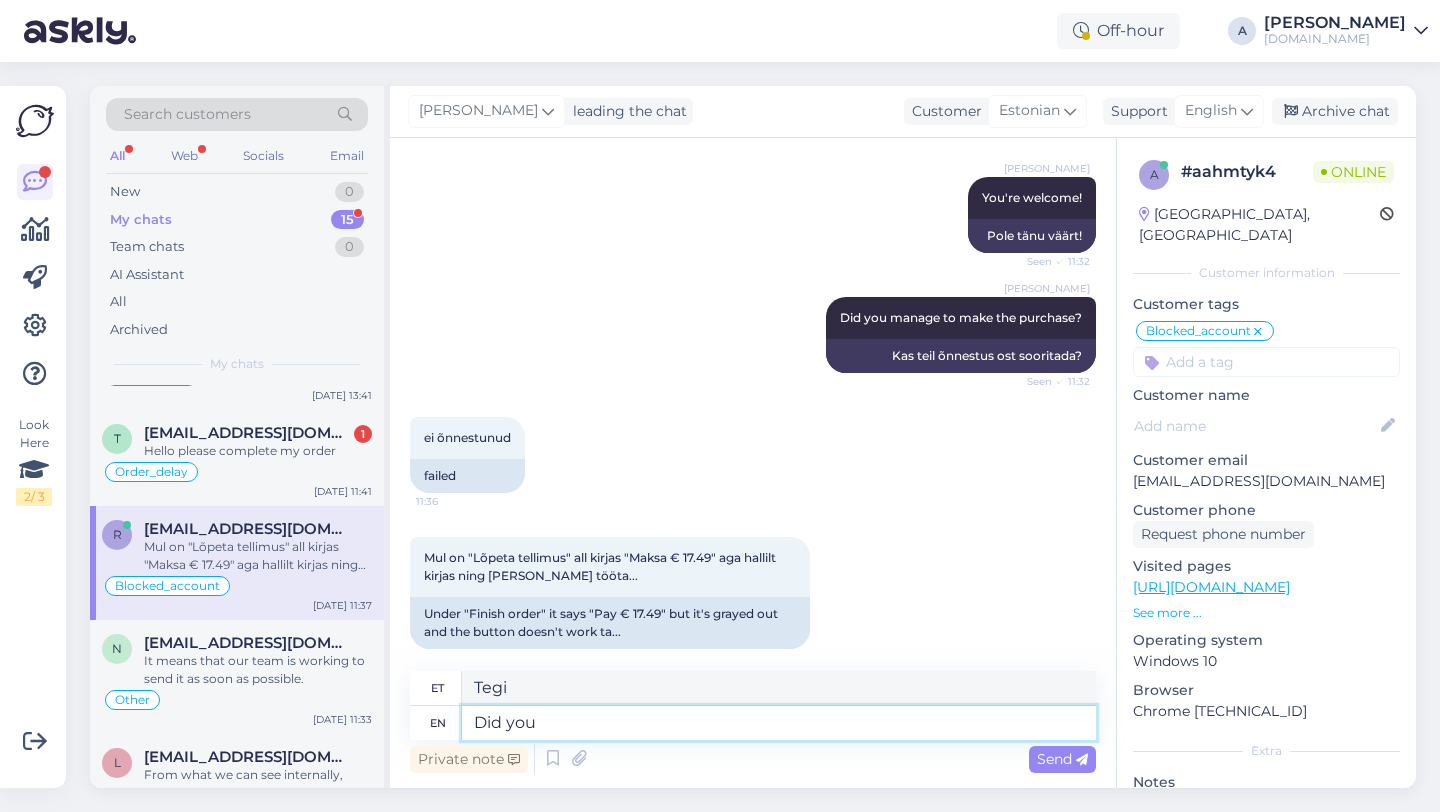type on "Did you" 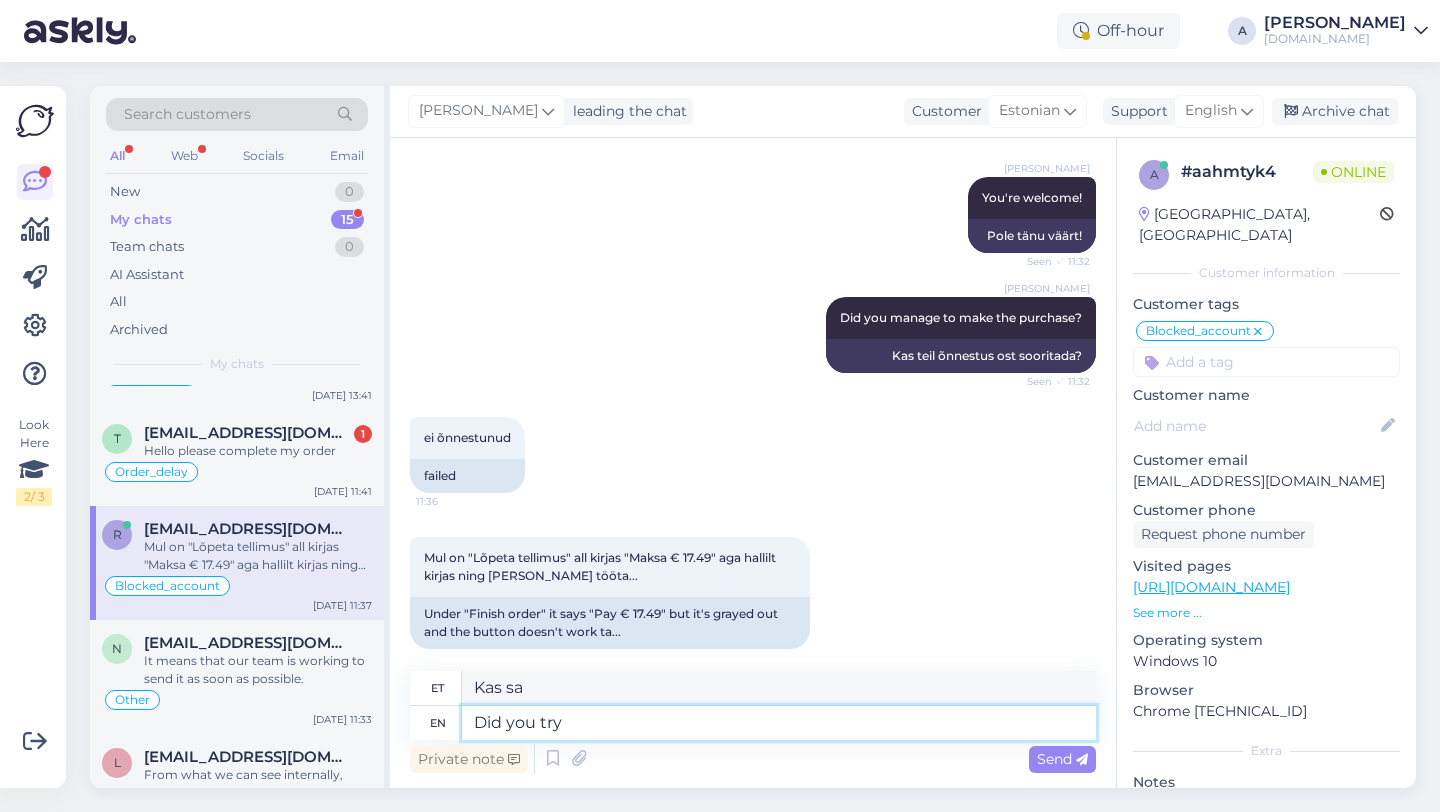type on "Did you try" 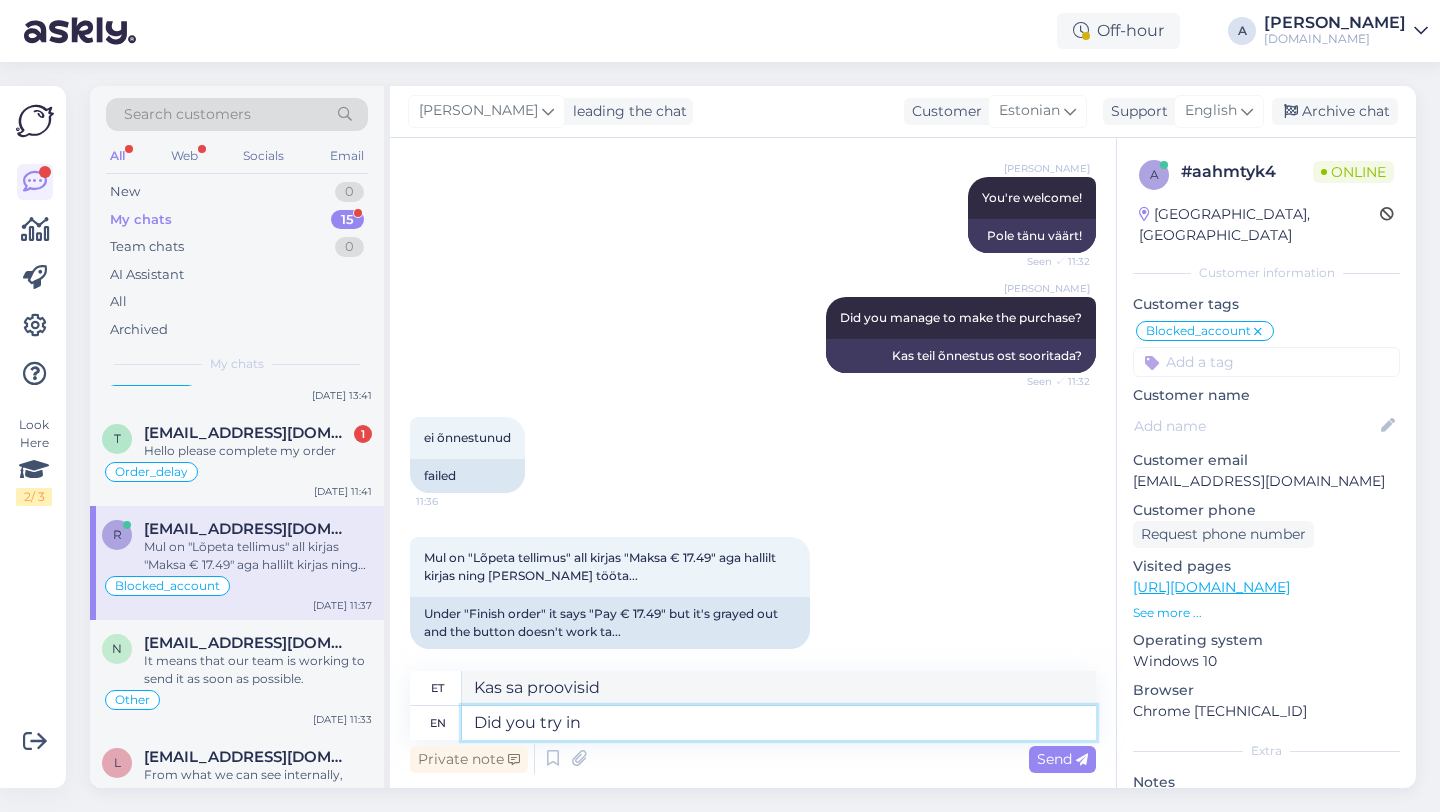 type on "Did you try in a" 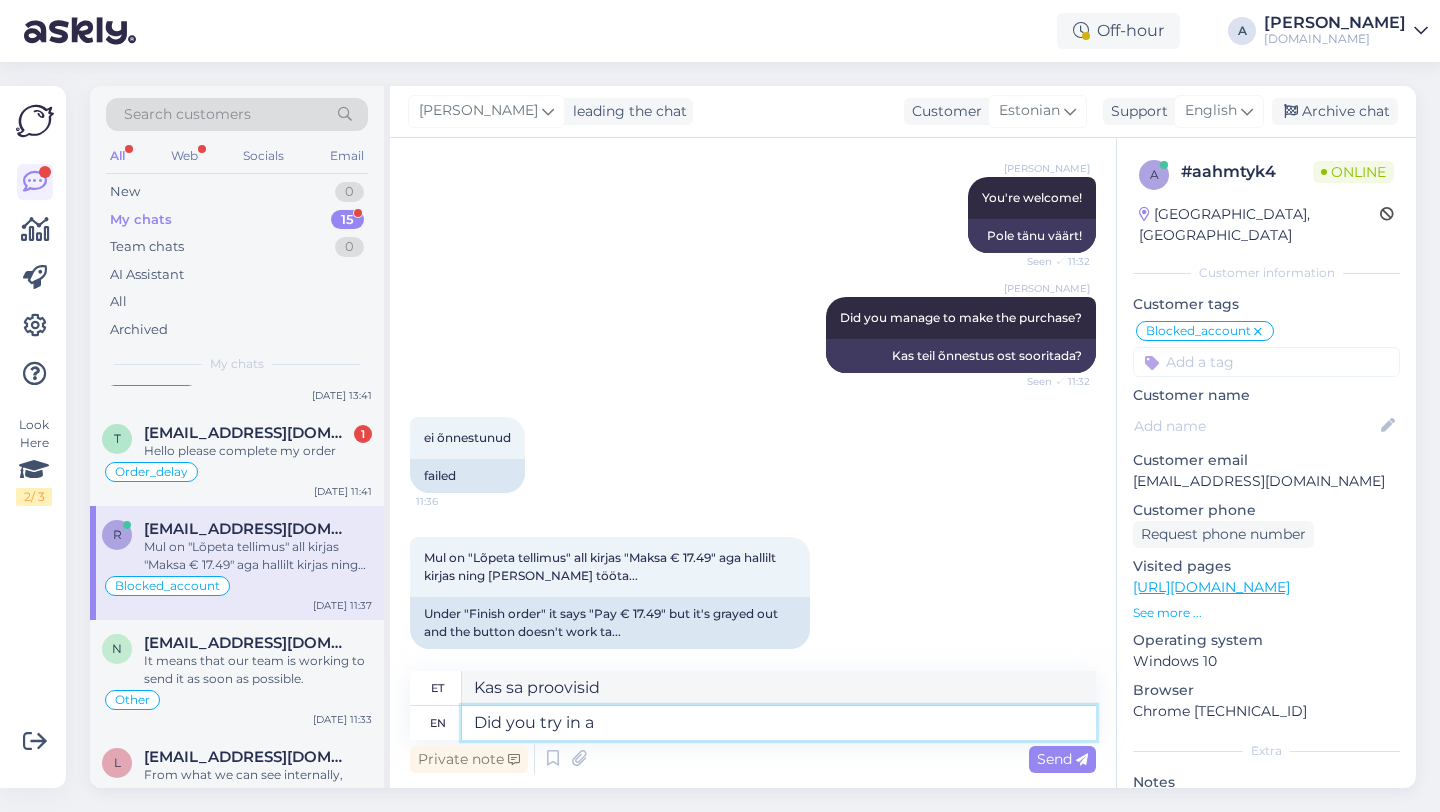type on "Kas sa proovisid sisse" 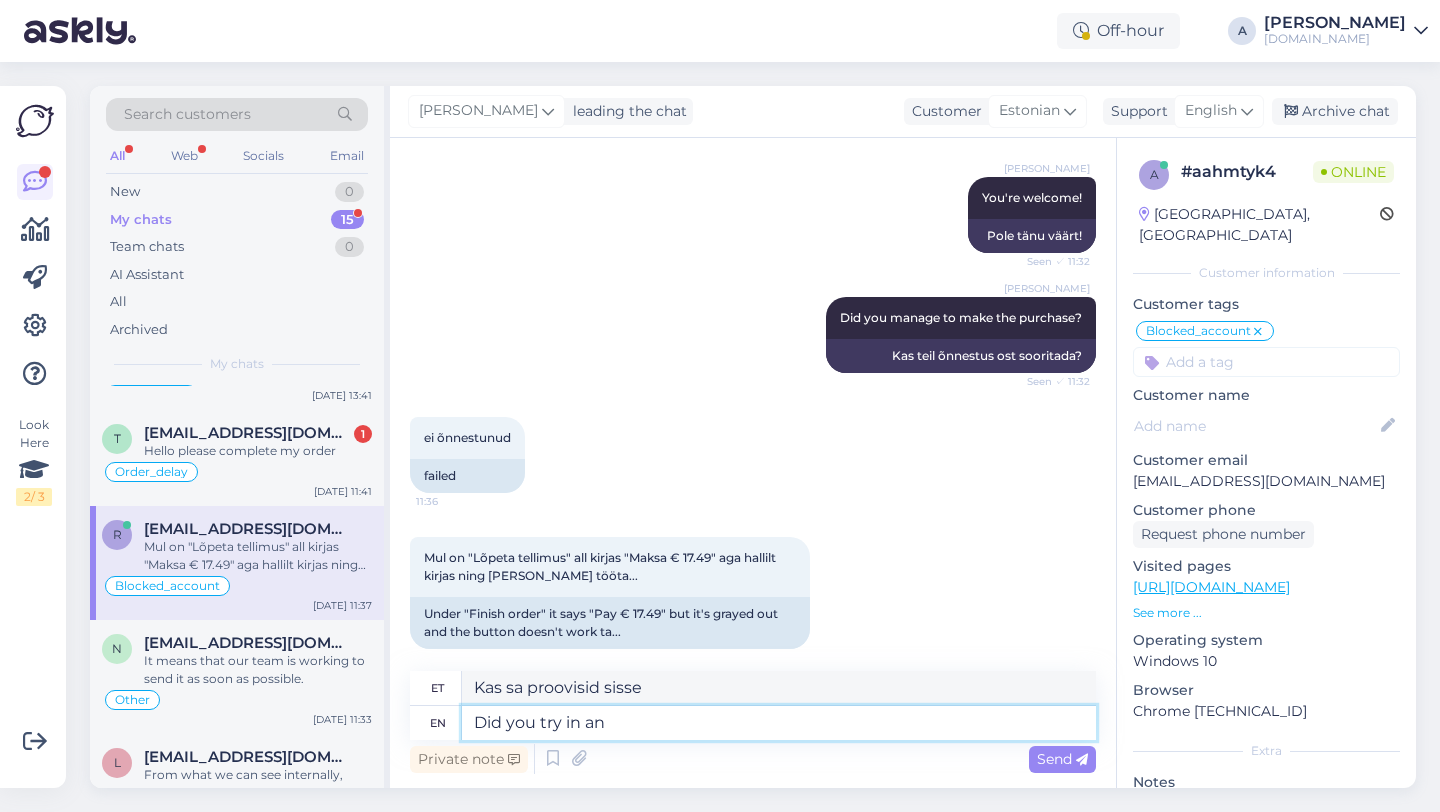 type on "Did you try in ano" 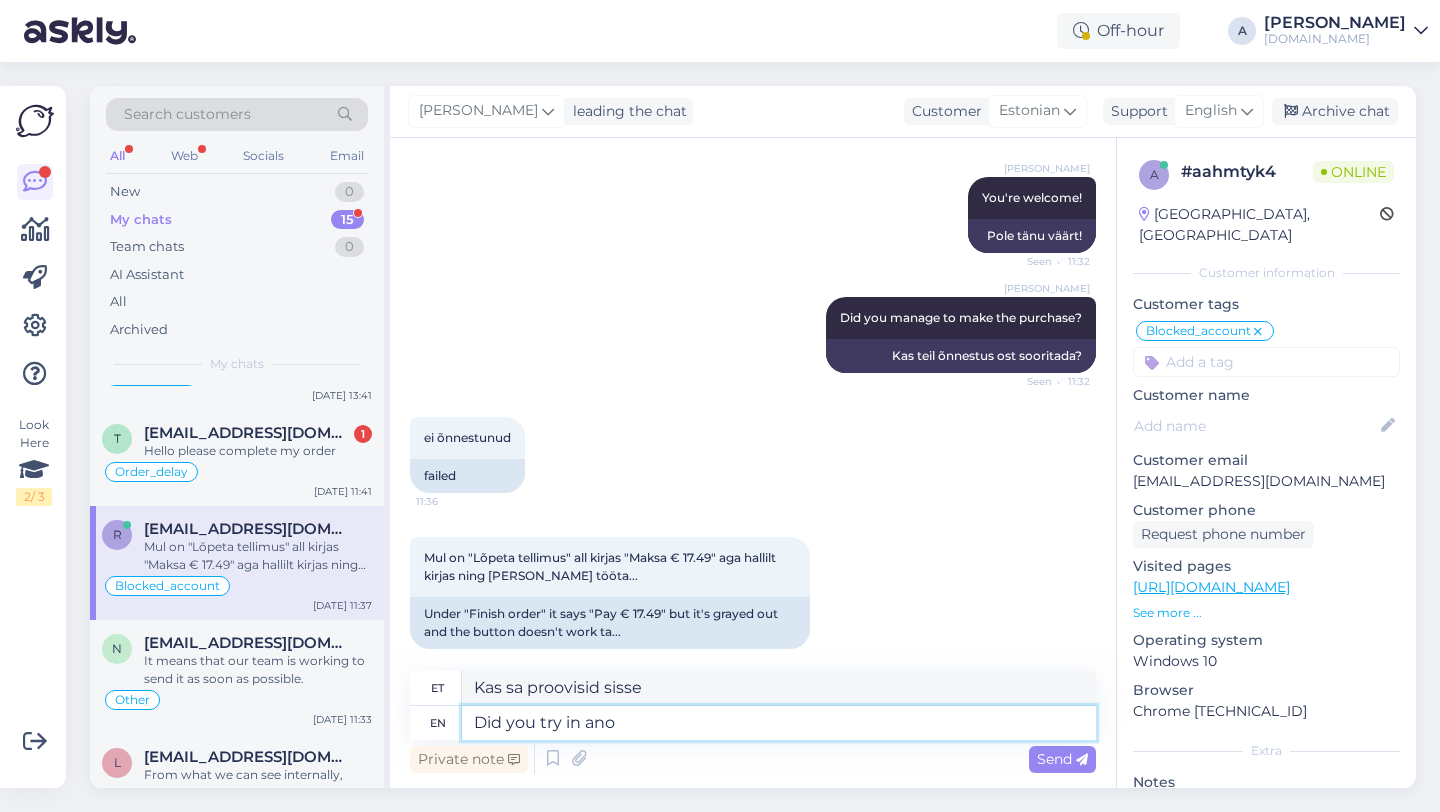 type on "Kas sa proovisid" 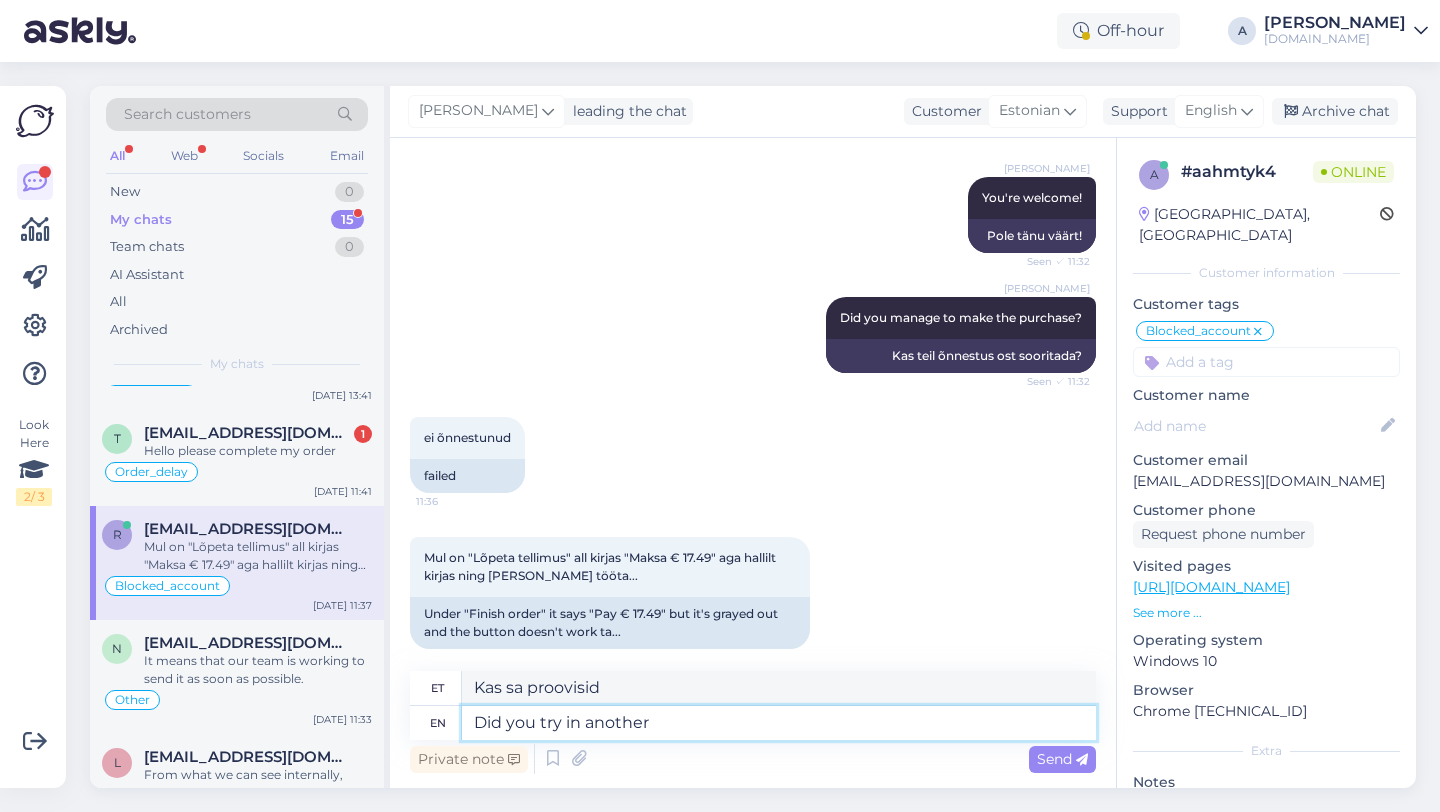 type on "Did you try in another" 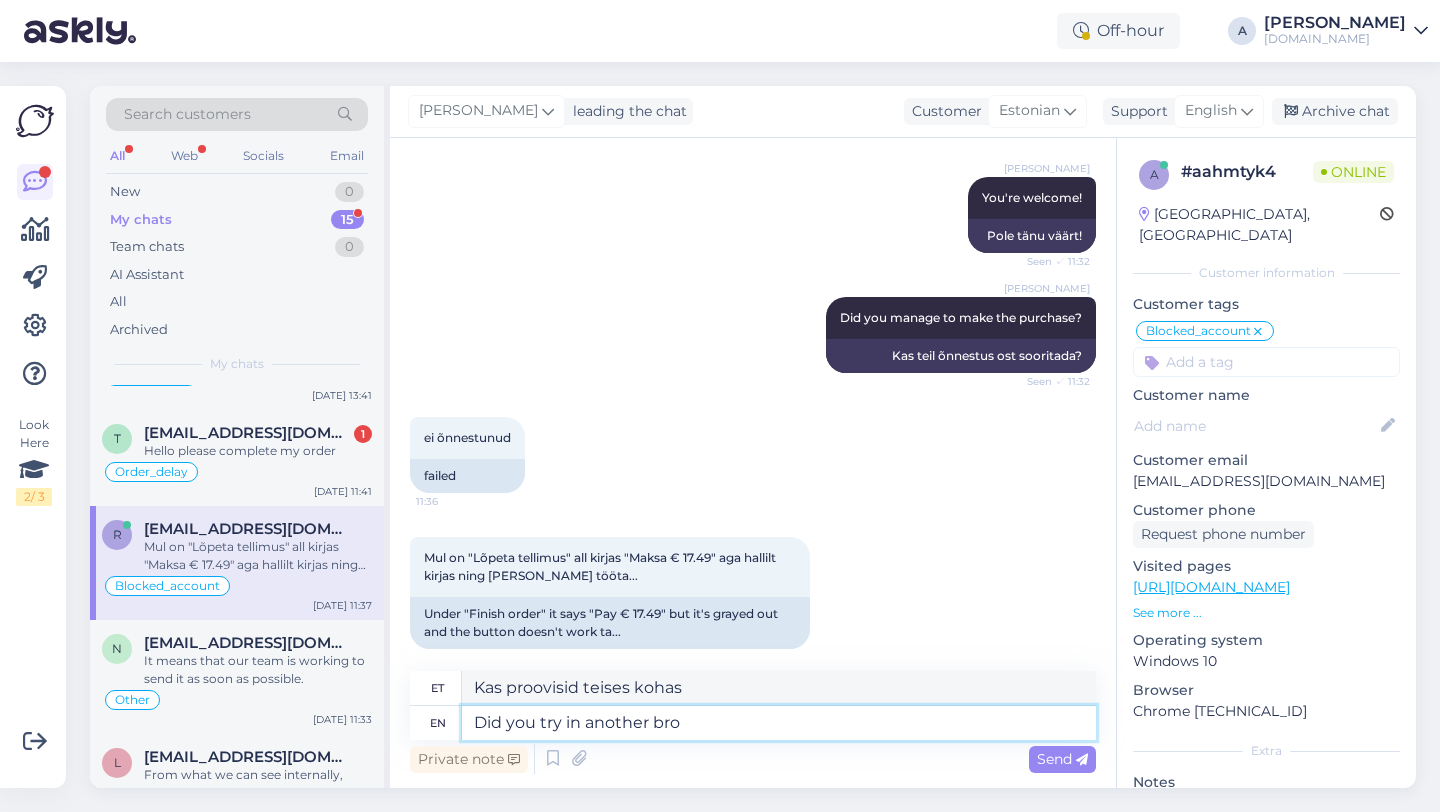type on "Did you try in another brow" 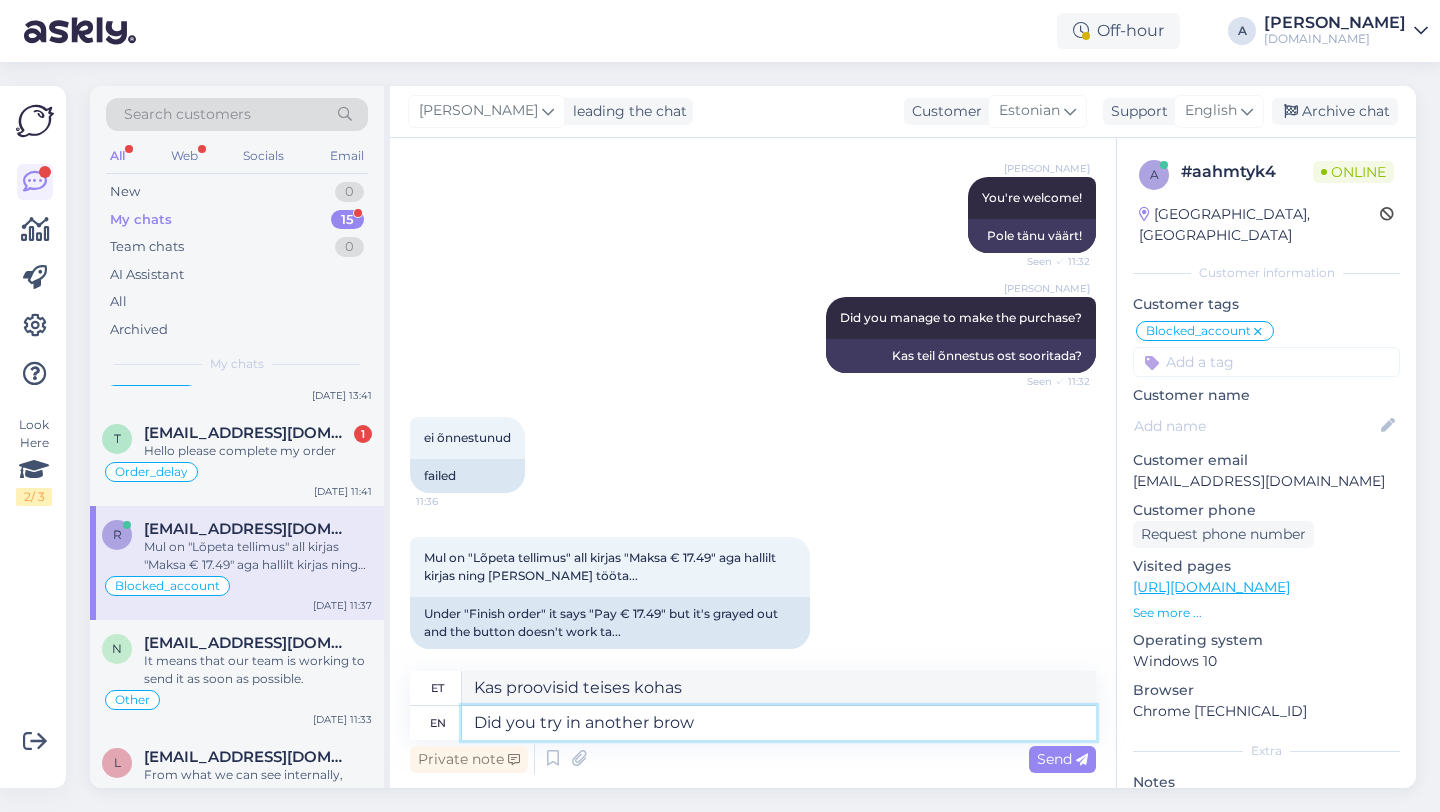 type on "Kas sa proovisid teise vennaga?" 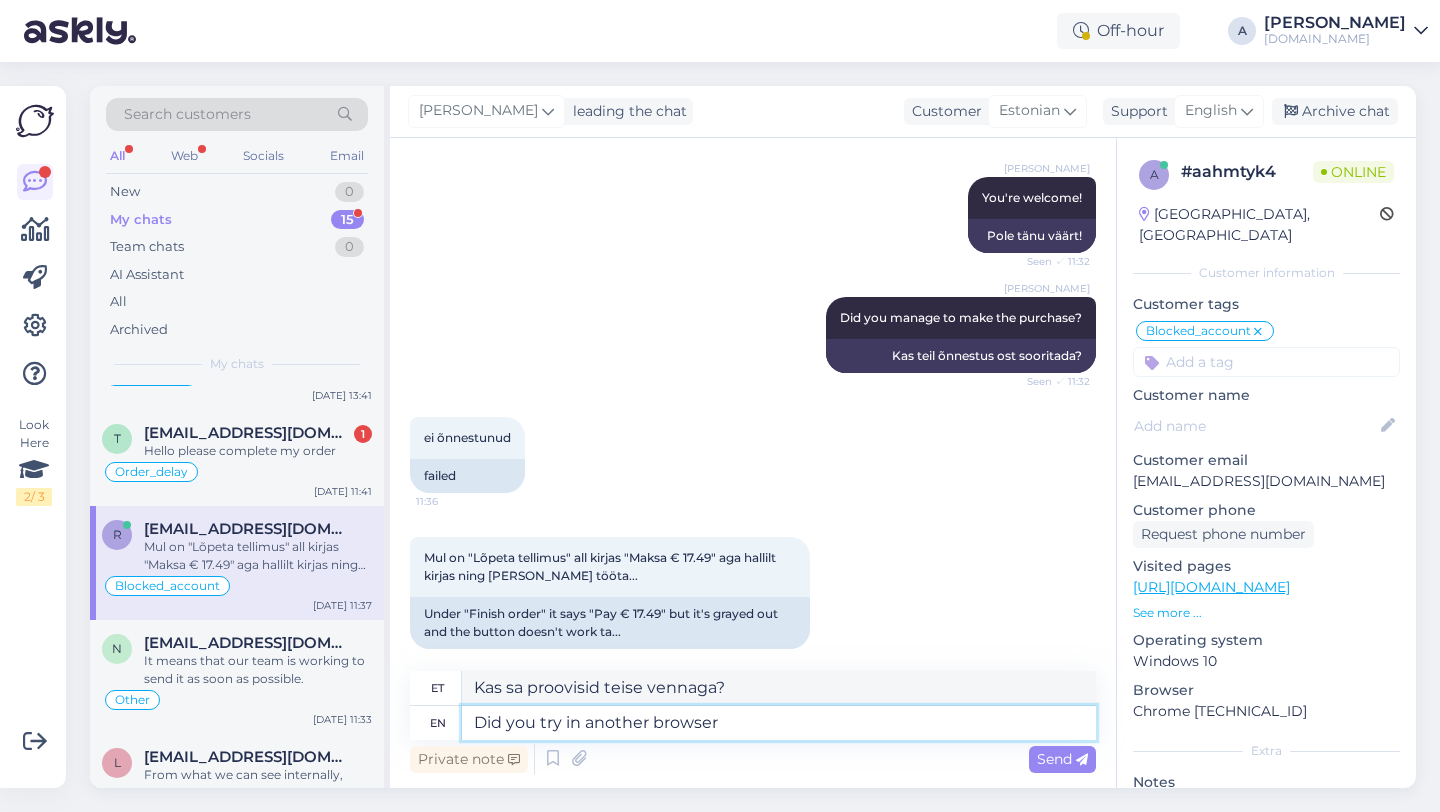 type on "Did you try in another browser" 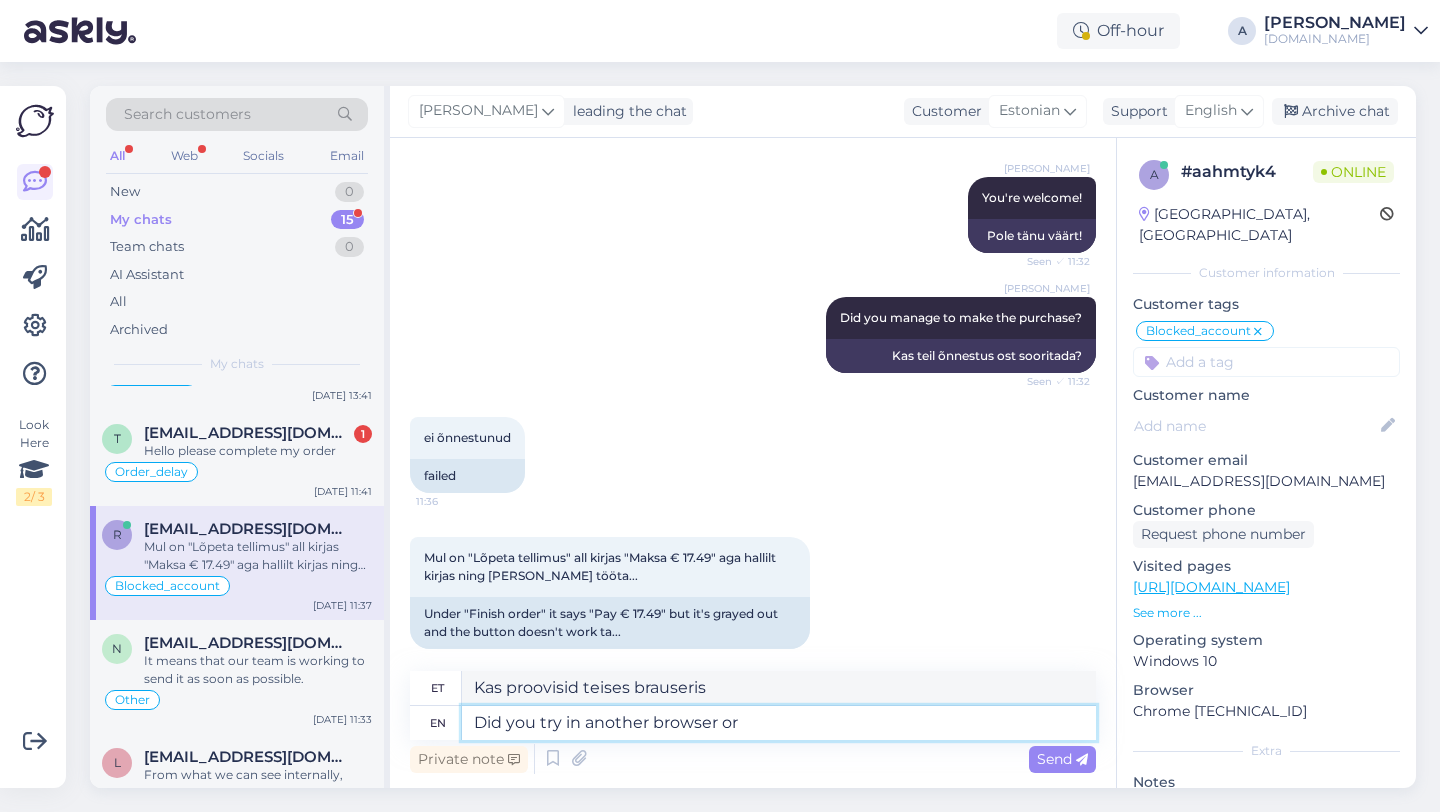type on "Did you try in another browser or" 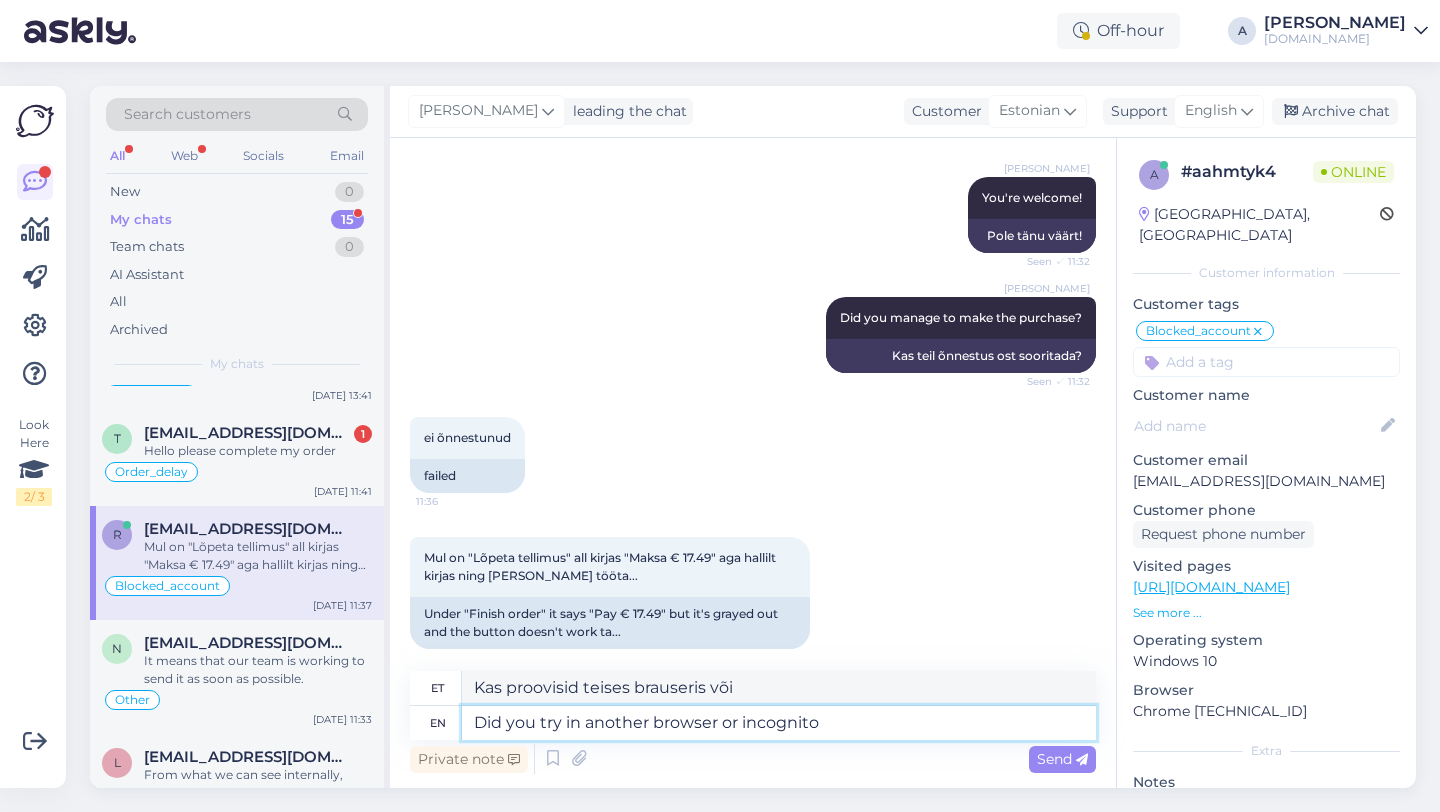 type on "Did you try in another browser or incognito" 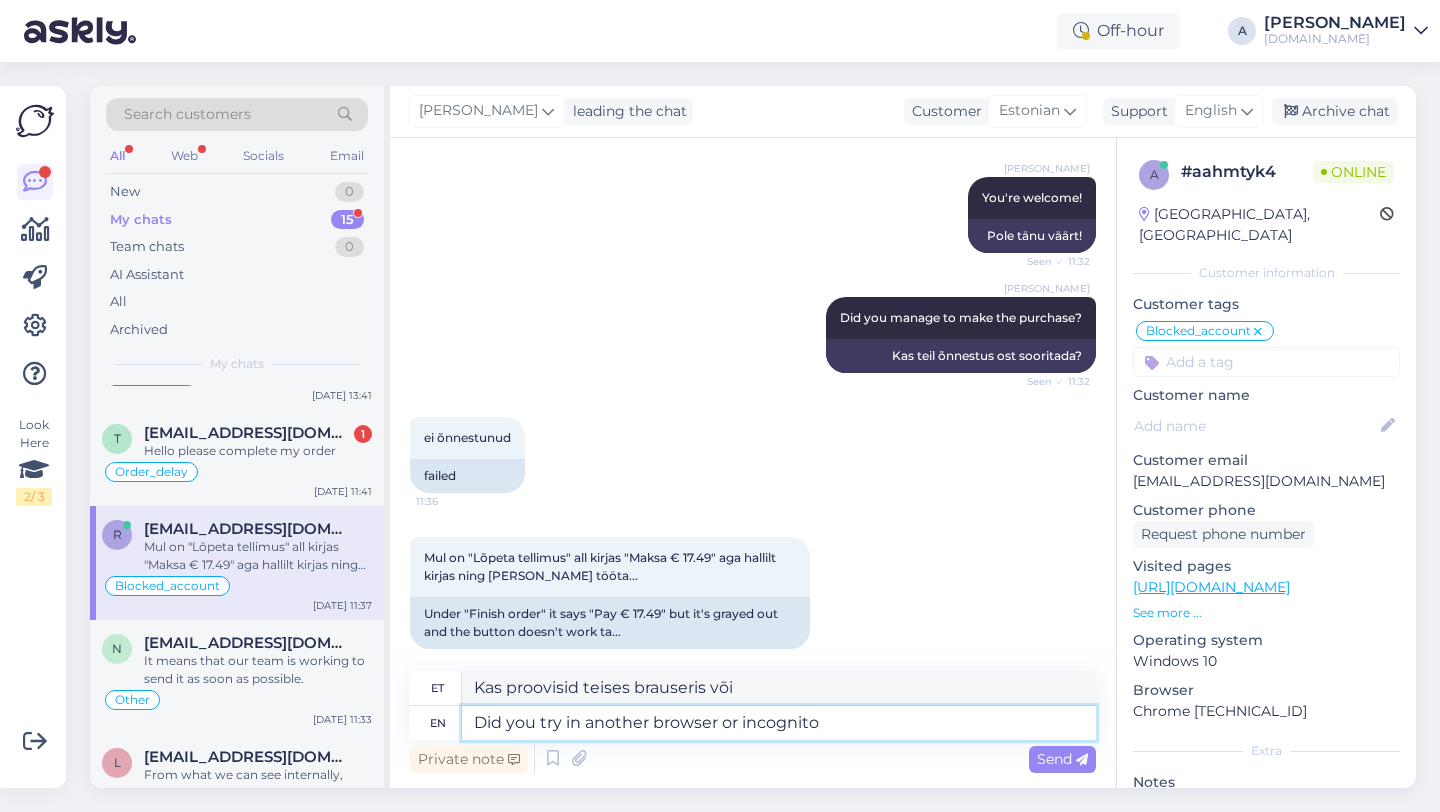 type on "Kas proovisid teises brauseris või inkognito režiimis?" 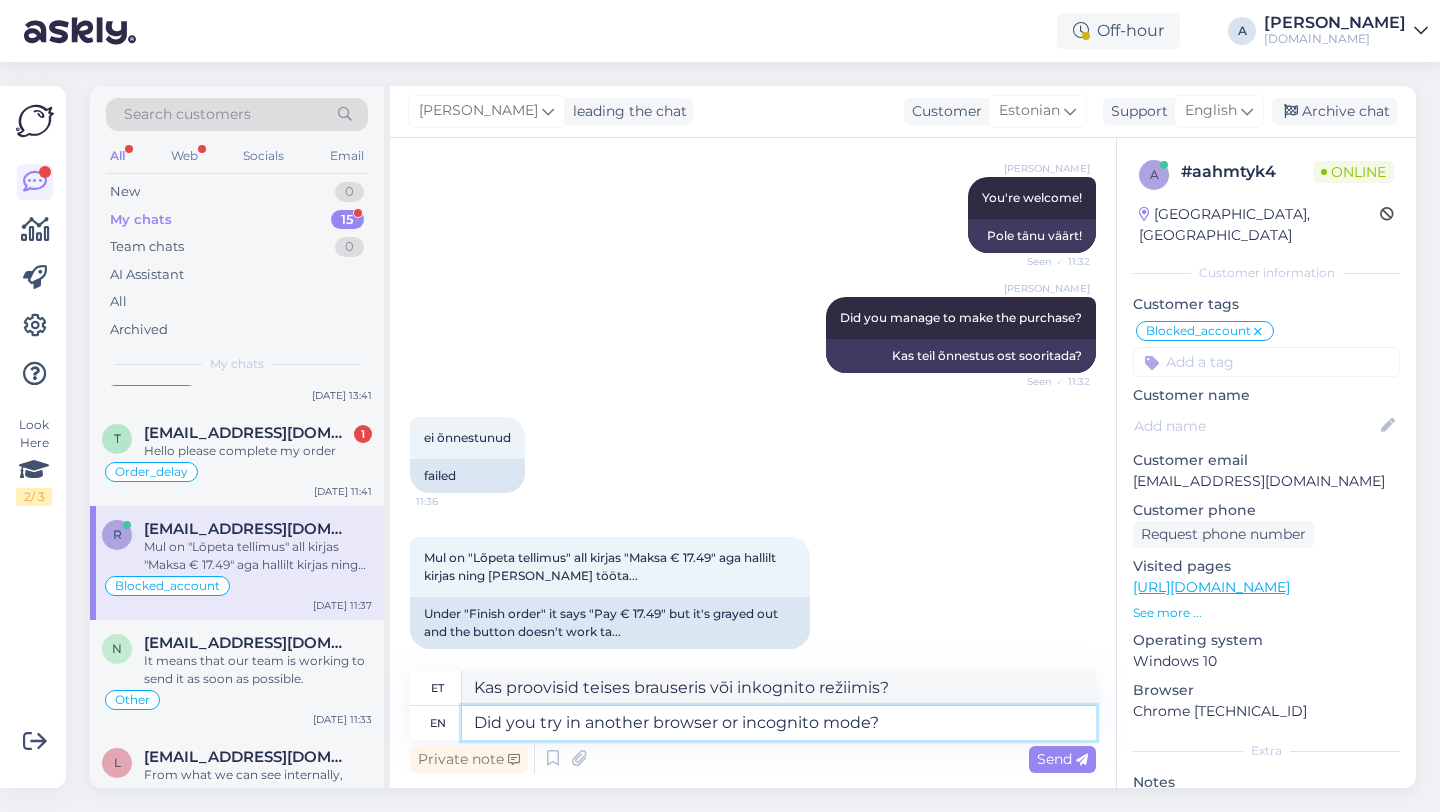 scroll, scrollTop: 803, scrollLeft: 0, axis: vertical 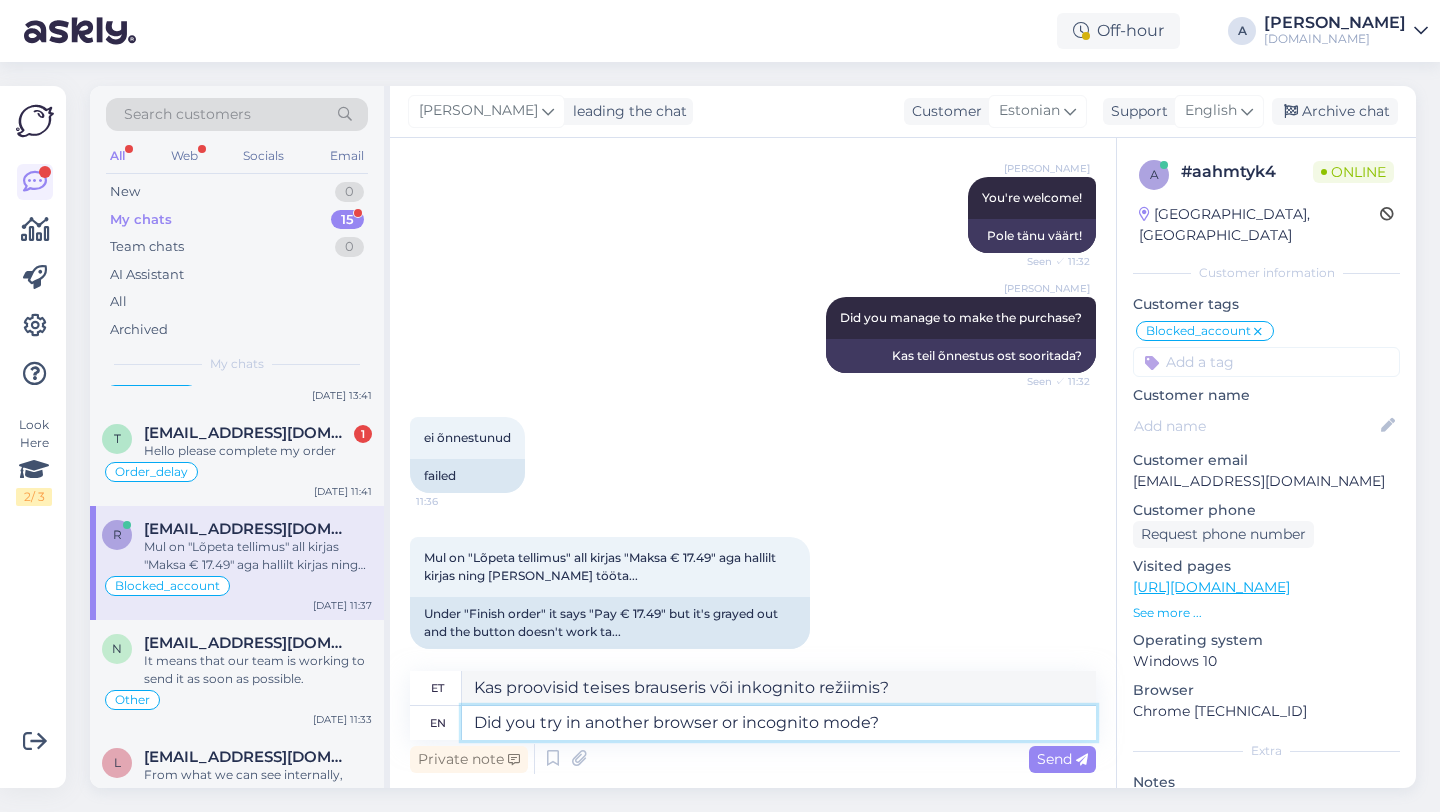 click on "Did you try in another browser or incognito mode?" at bounding box center [779, 723] 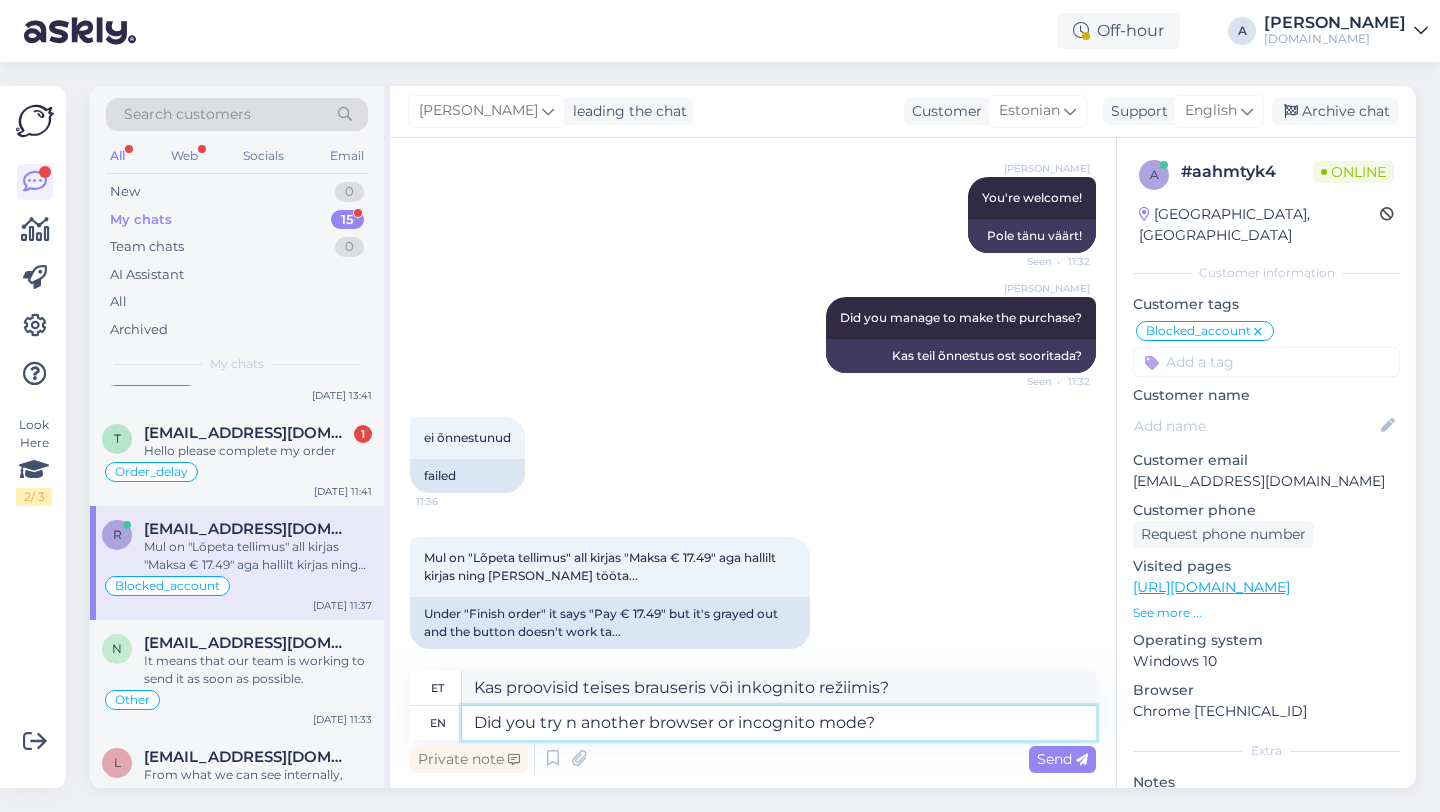 type on "Did you try on another browser or incognito mode?" 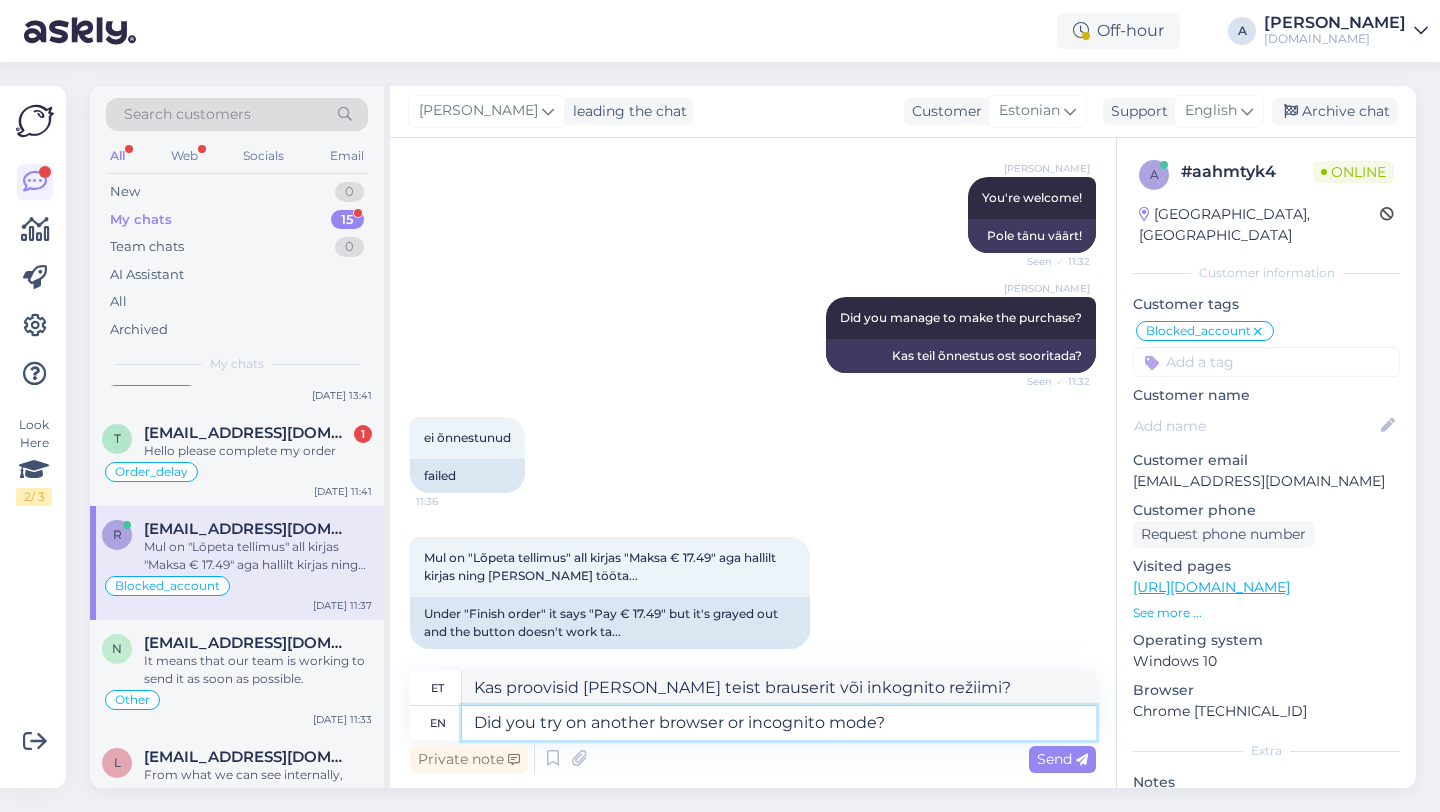 type on "Kas proovisid teises brauseris või inkognito režiimis?" 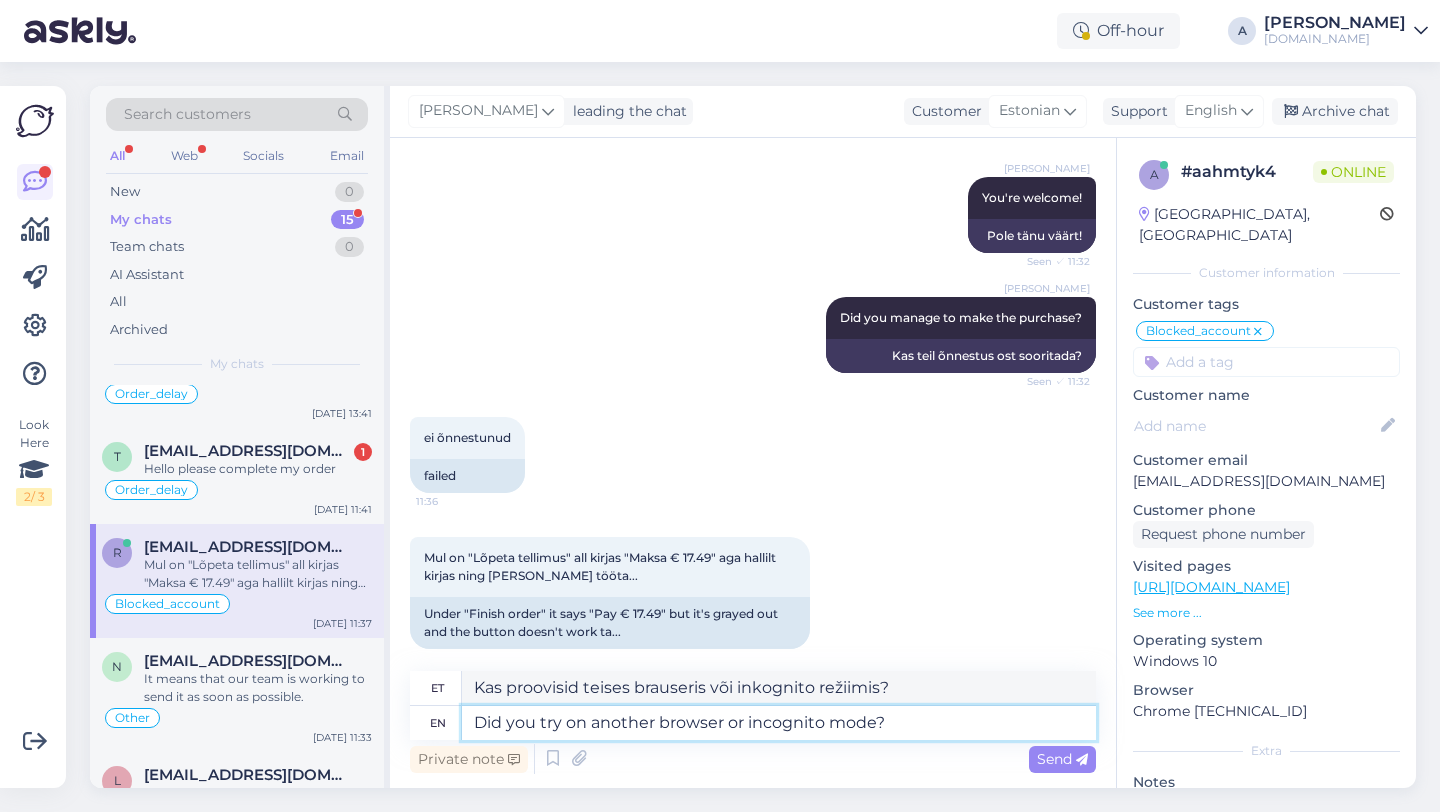 scroll, scrollTop: 821, scrollLeft: 0, axis: vertical 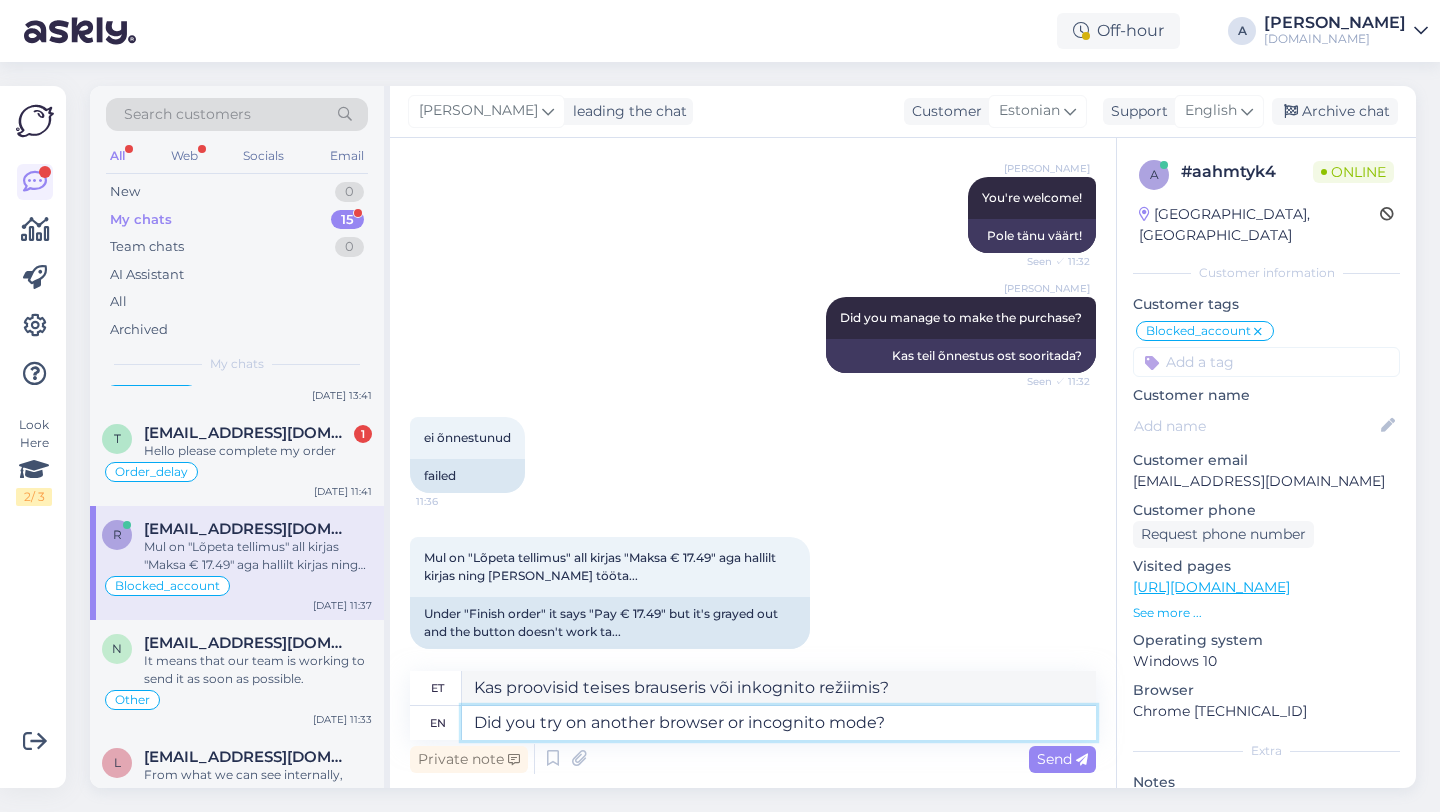 drag, startPoint x: 883, startPoint y: 725, endPoint x: 508, endPoint y: 708, distance: 375.38513 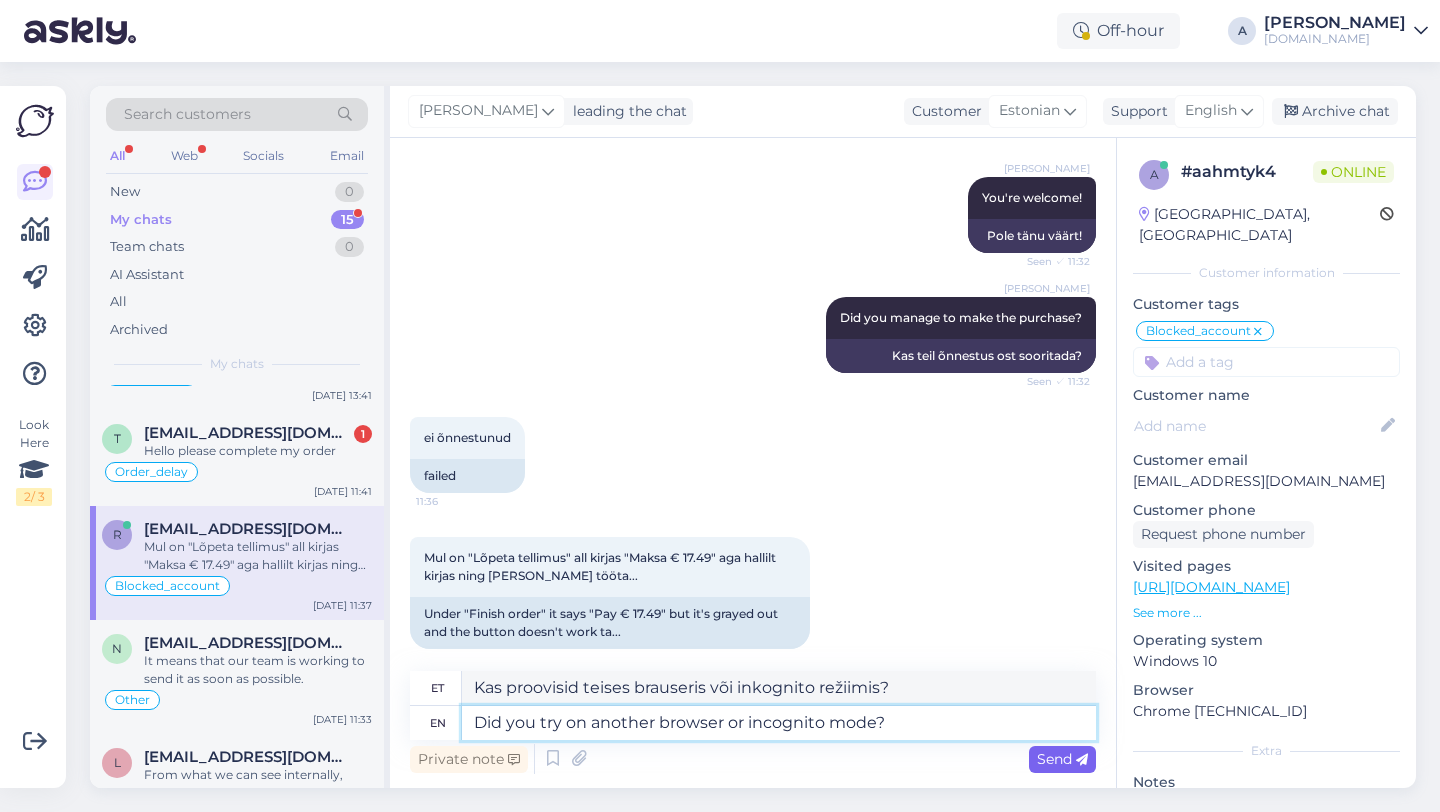 type on "Did you try on another browser or incognito mode?" 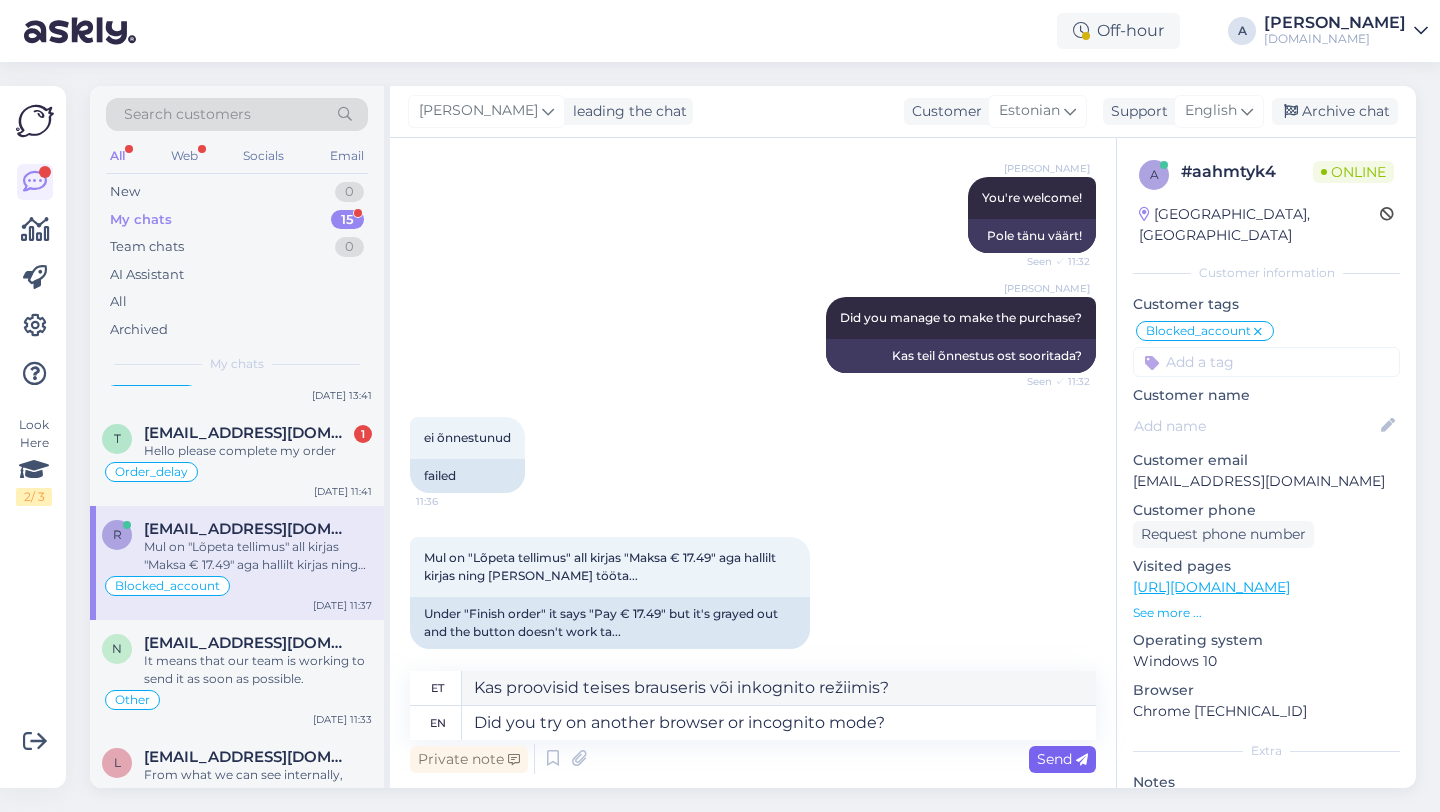 click on "Send" at bounding box center [1062, 759] 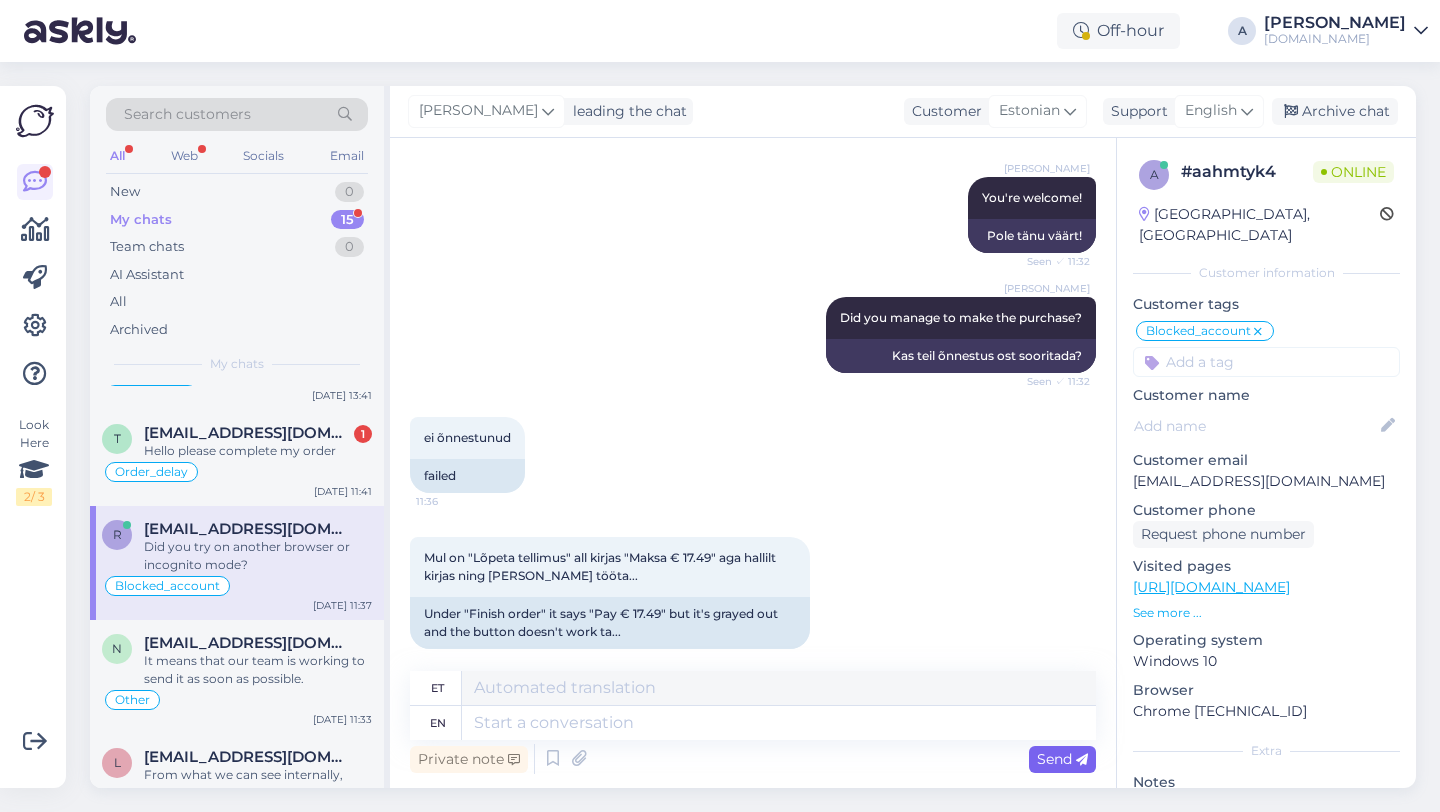 scroll, scrollTop: 1413, scrollLeft: 0, axis: vertical 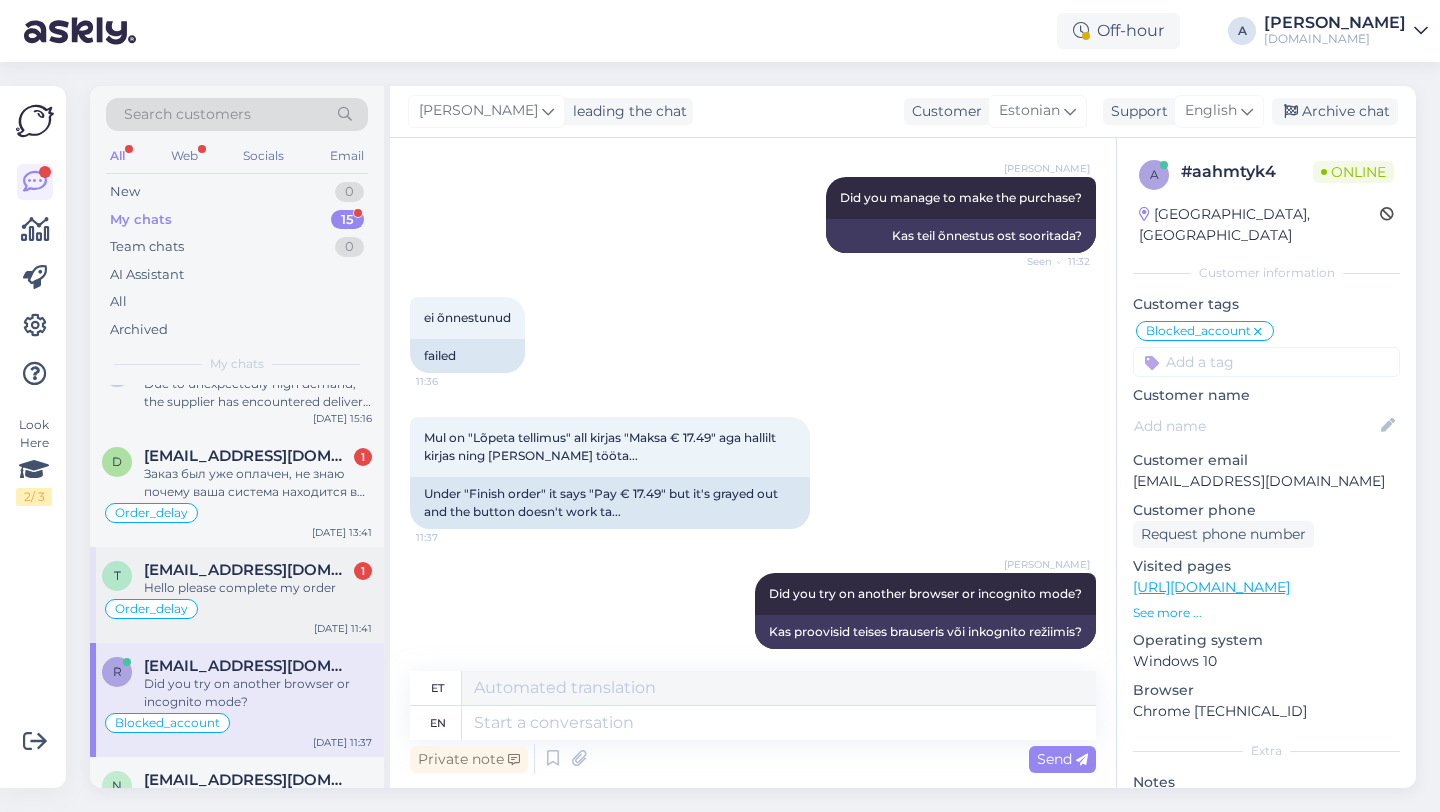 click on "Hello please complete my order" at bounding box center (258, 588) 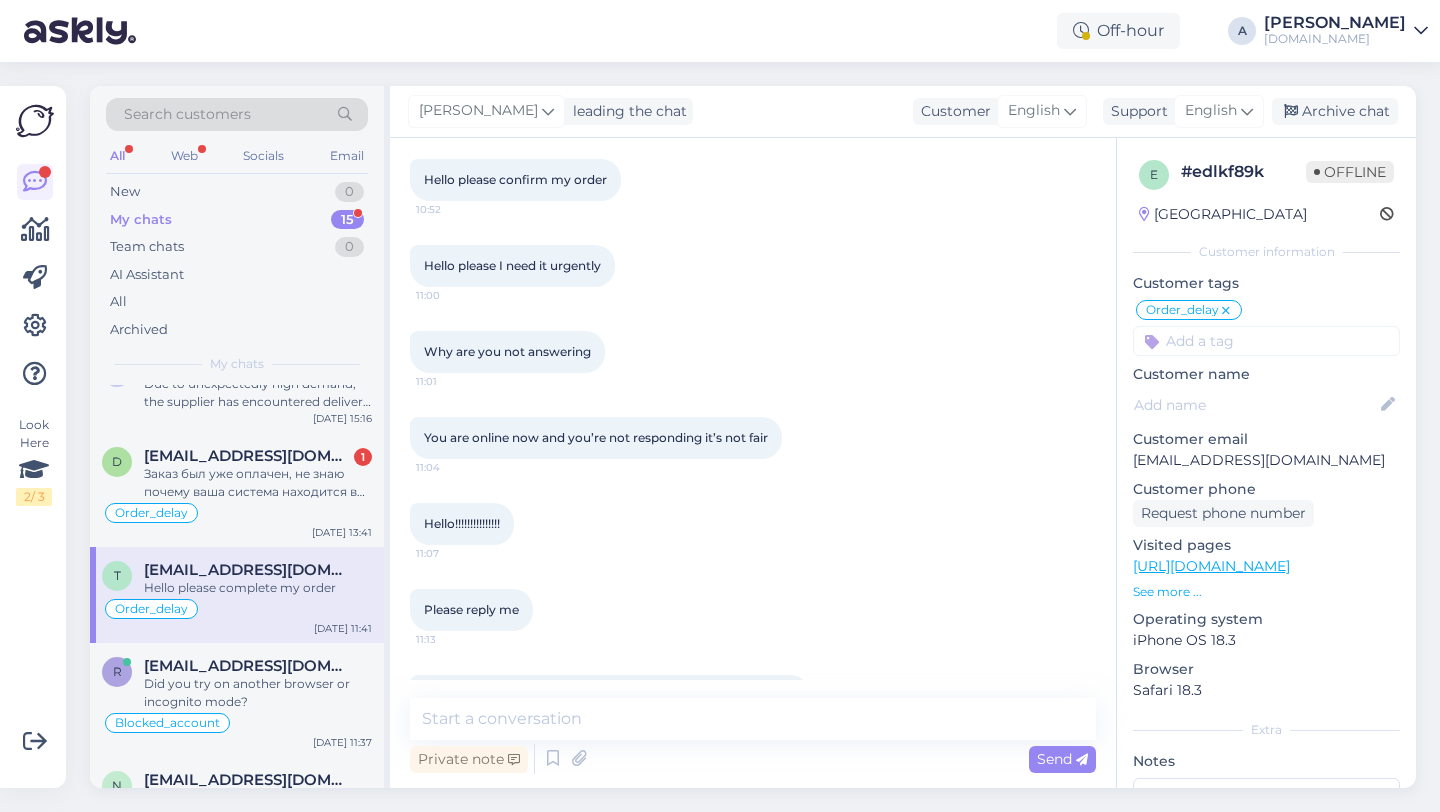 scroll, scrollTop: 5124, scrollLeft: 0, axis: vertical 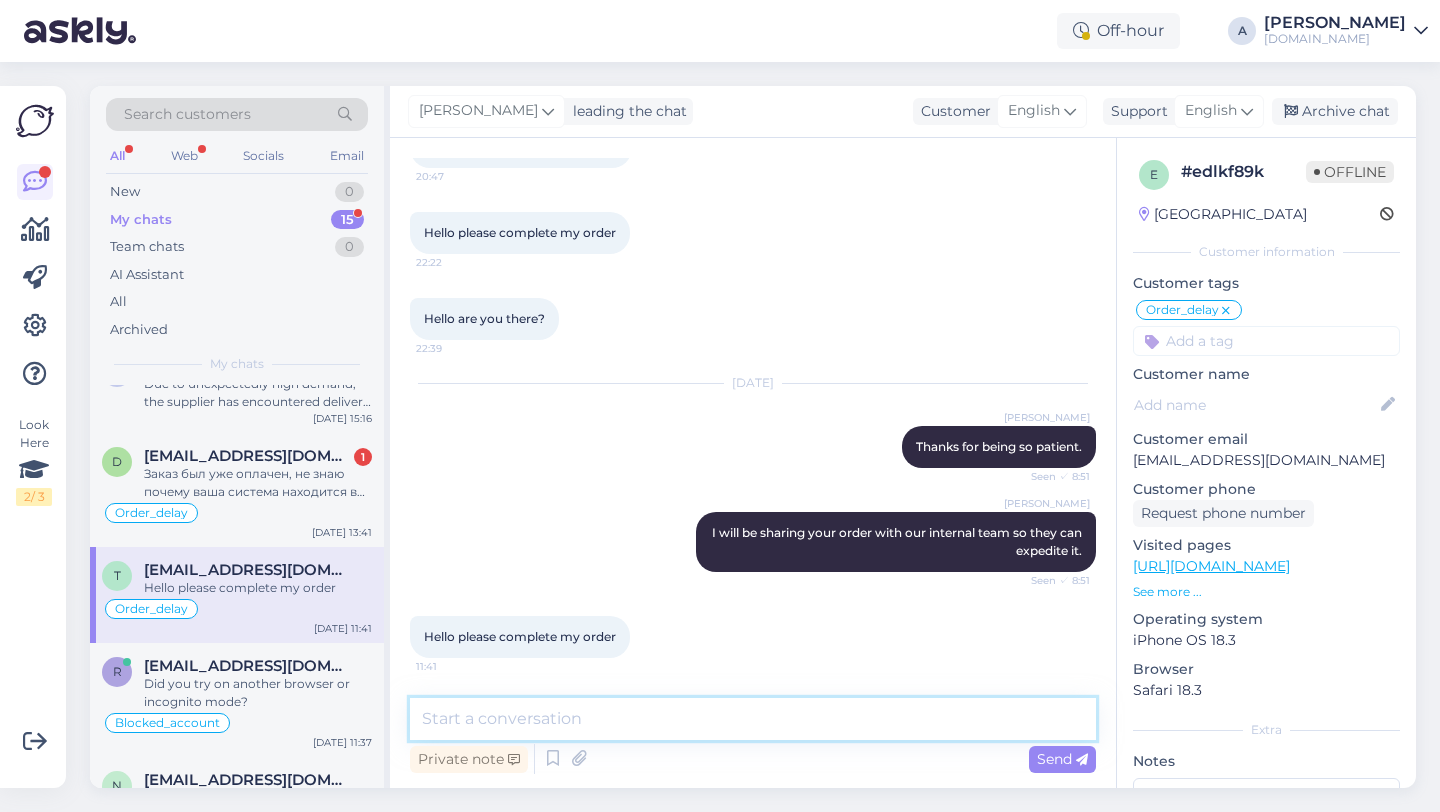 click at bounding box center [753, 719] 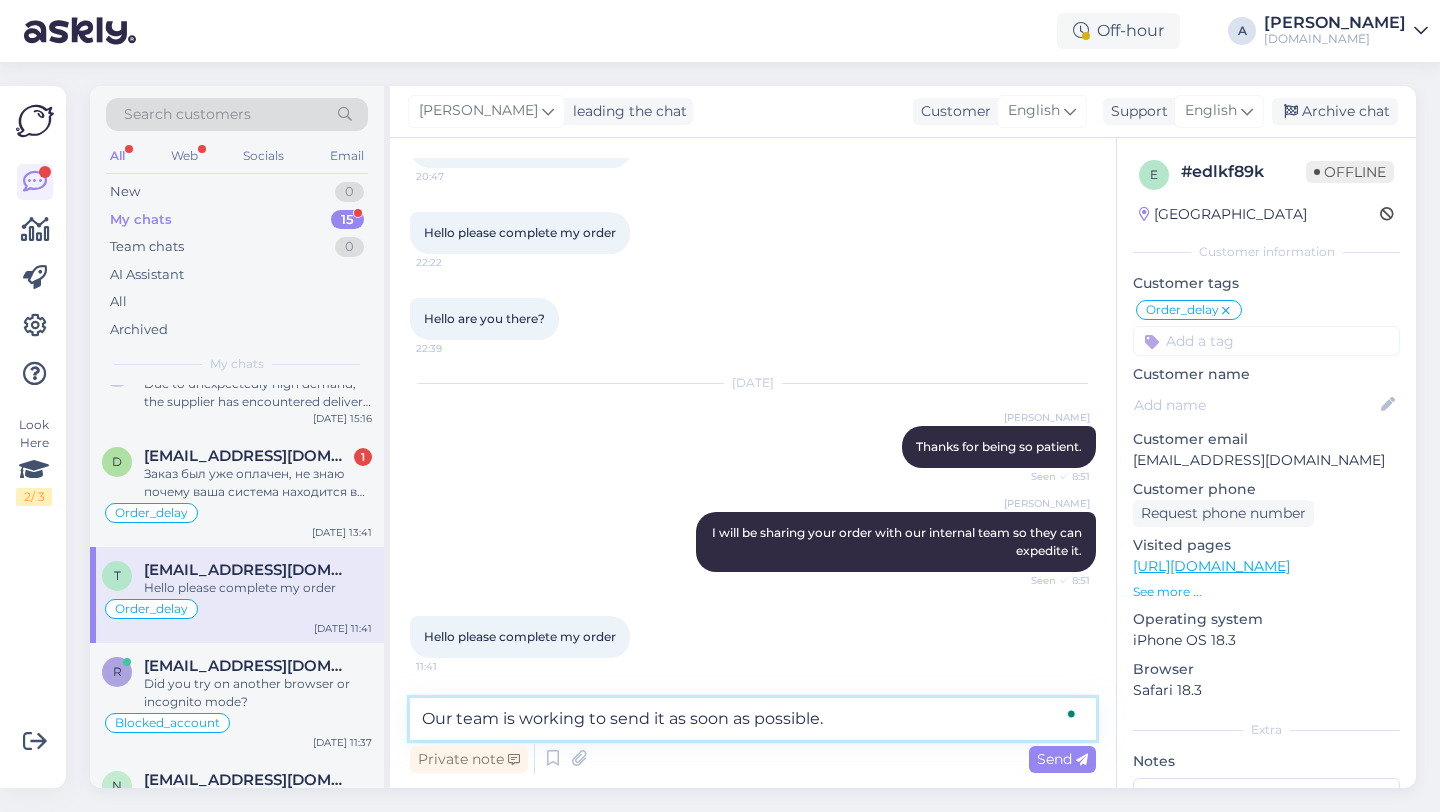type on "Our team is working to send it as soon as possible." 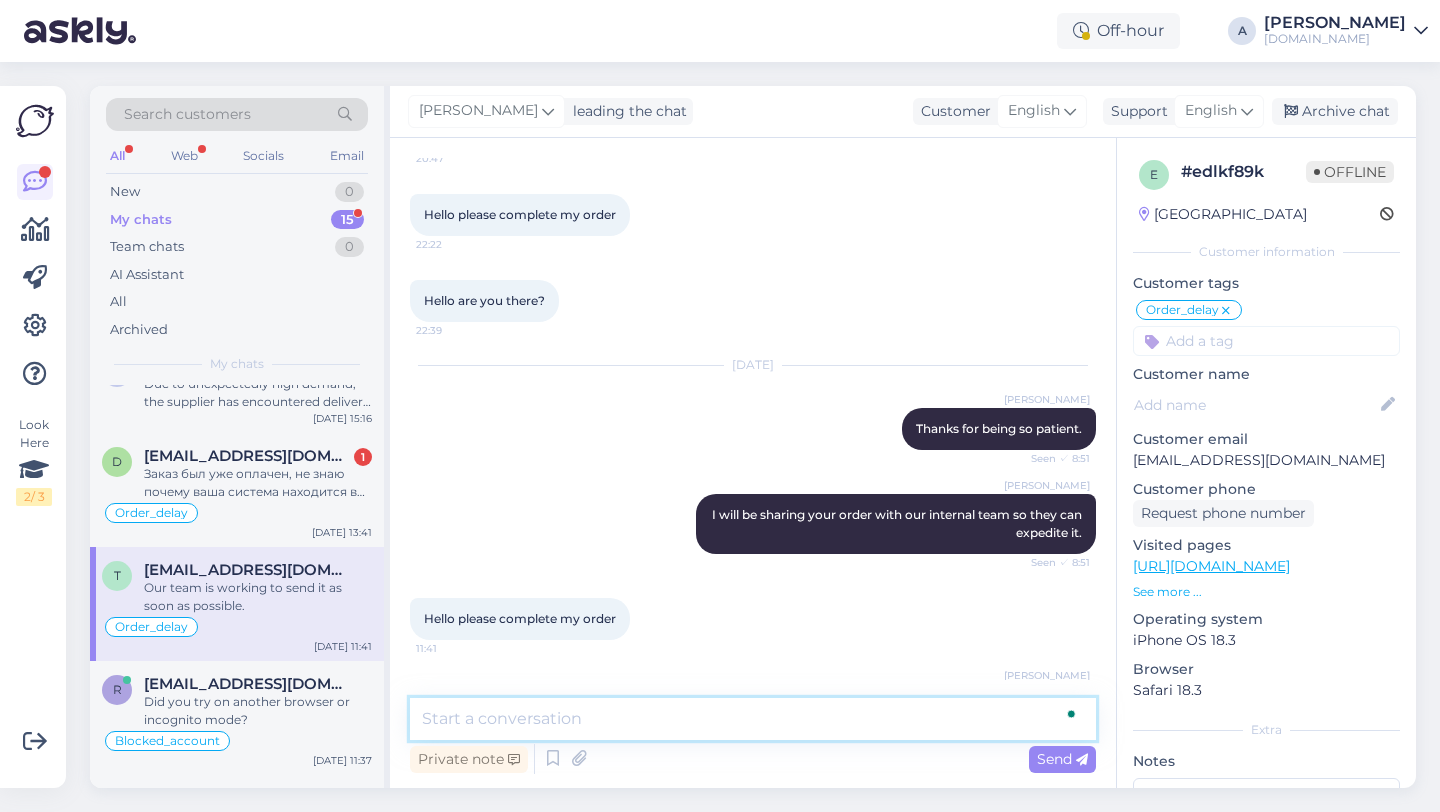 scroll, scrollTop: 5210, scrollLeft: 0, axis: vertical 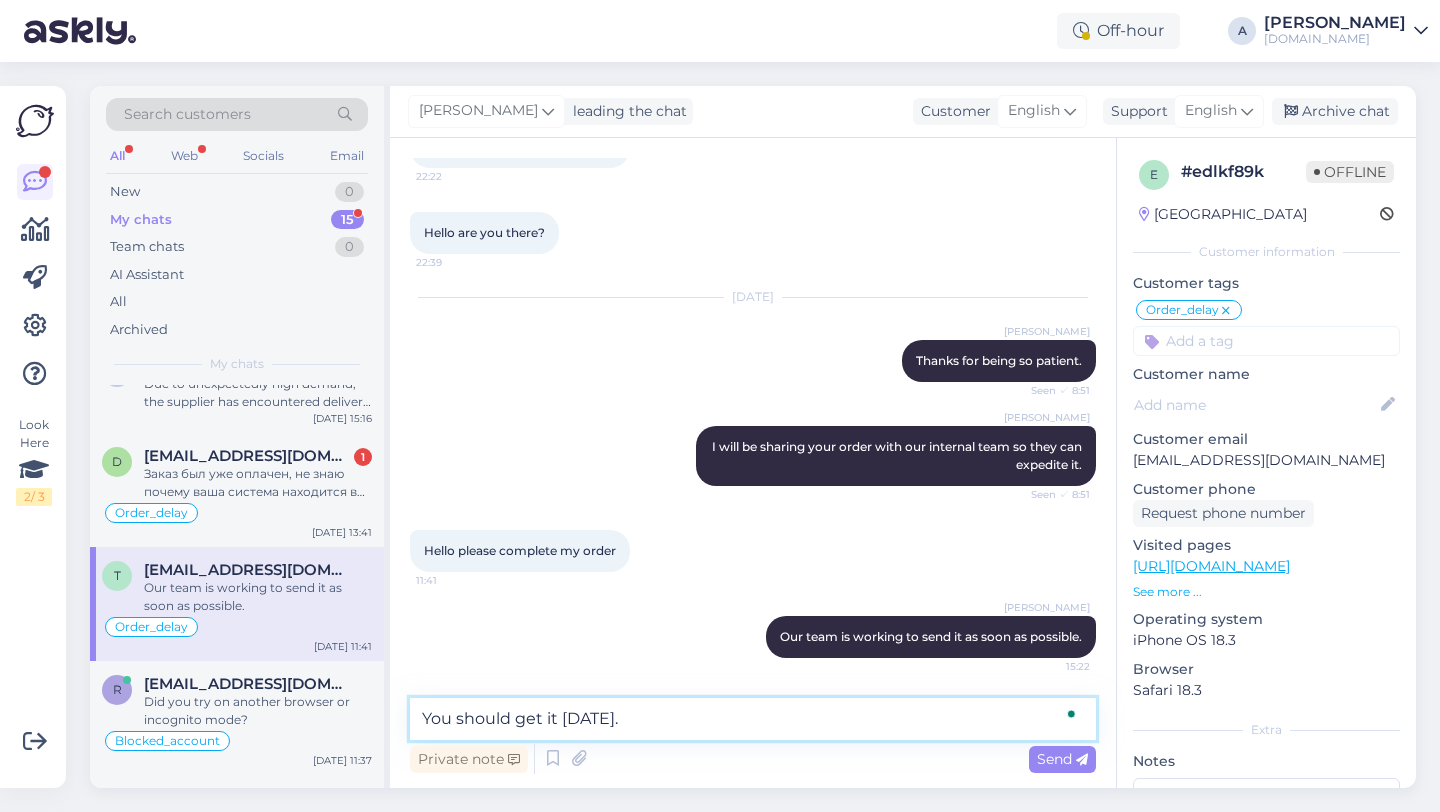 type on "You should get it tomorrow." 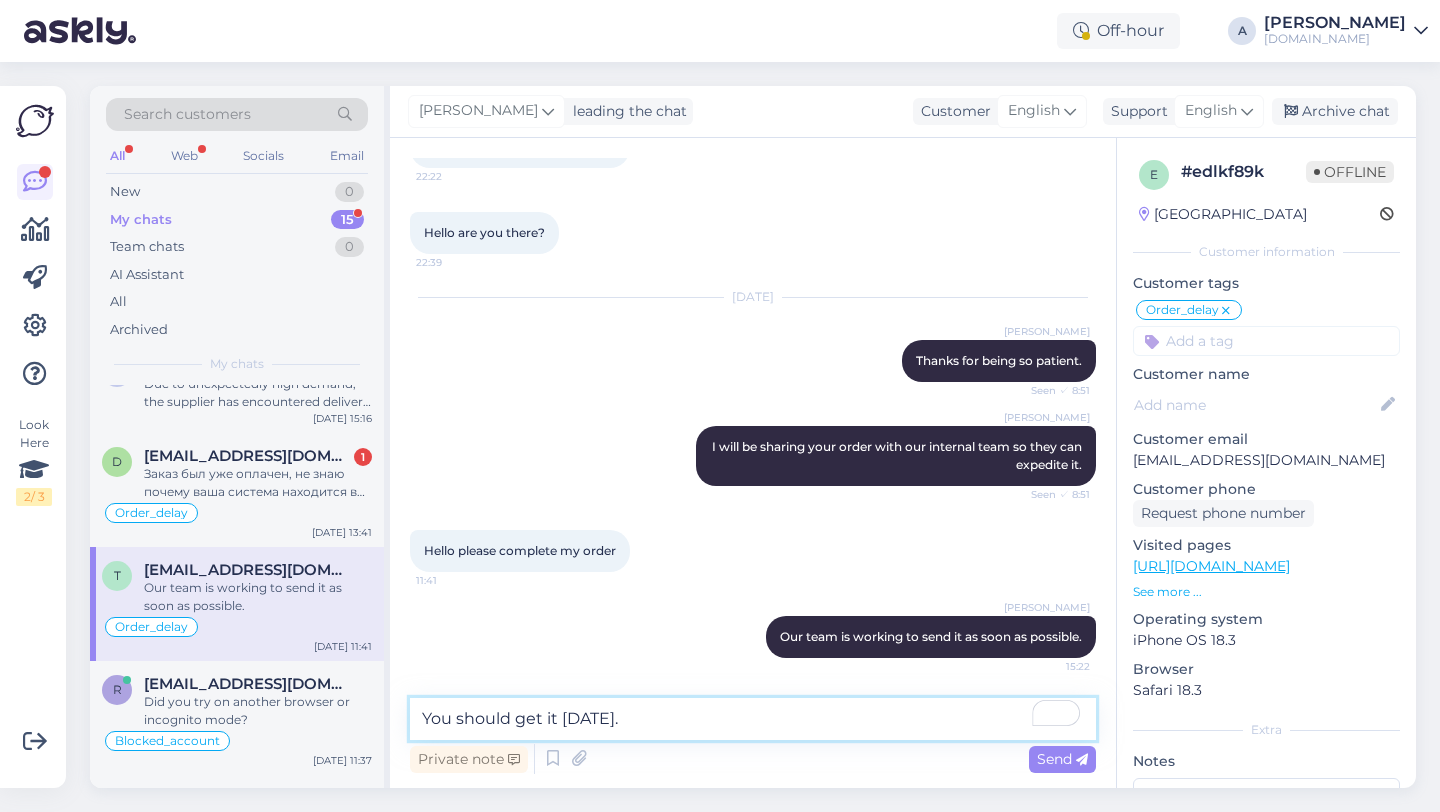 type 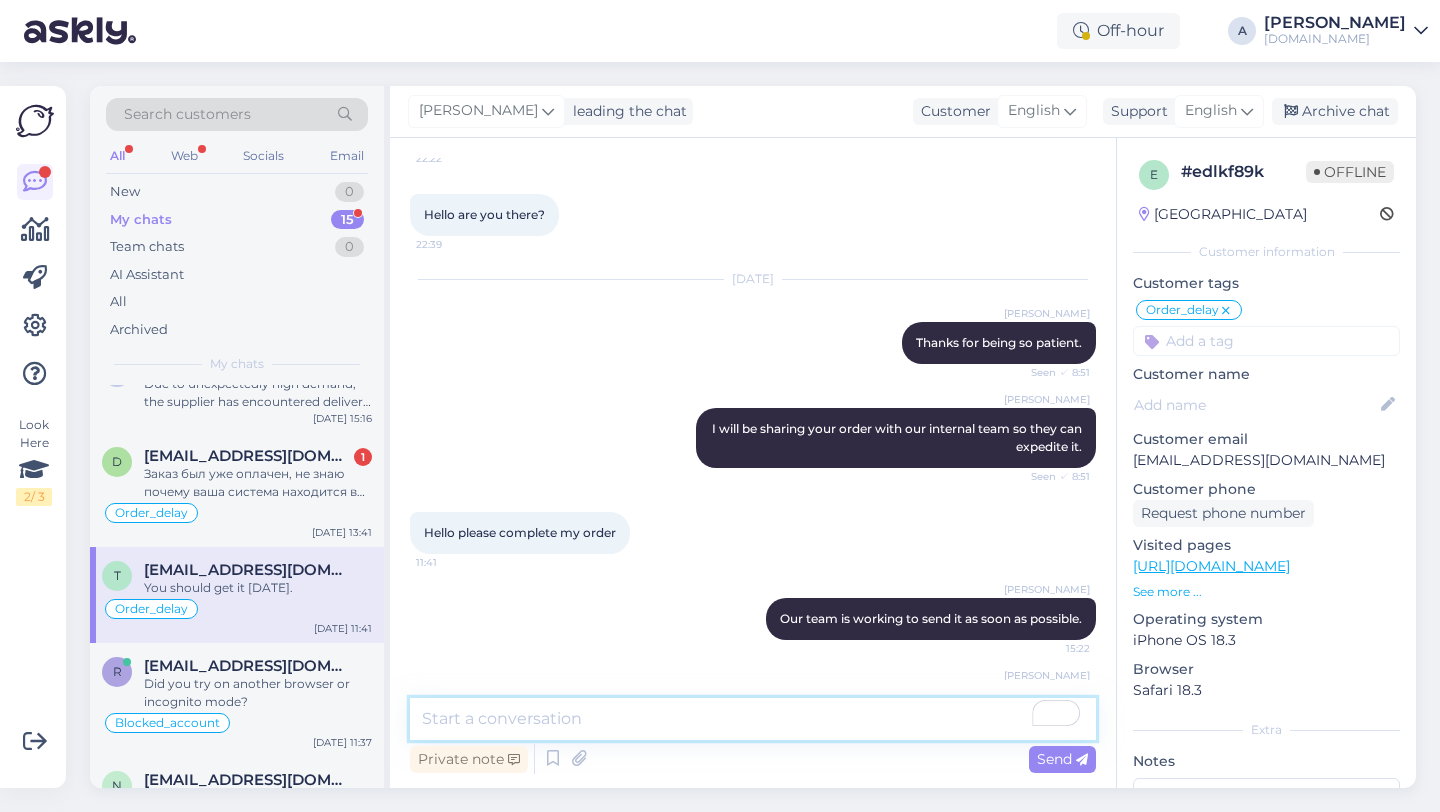 scroll, scrollTop: 5296, scrollLeft: 0, axis: vertical 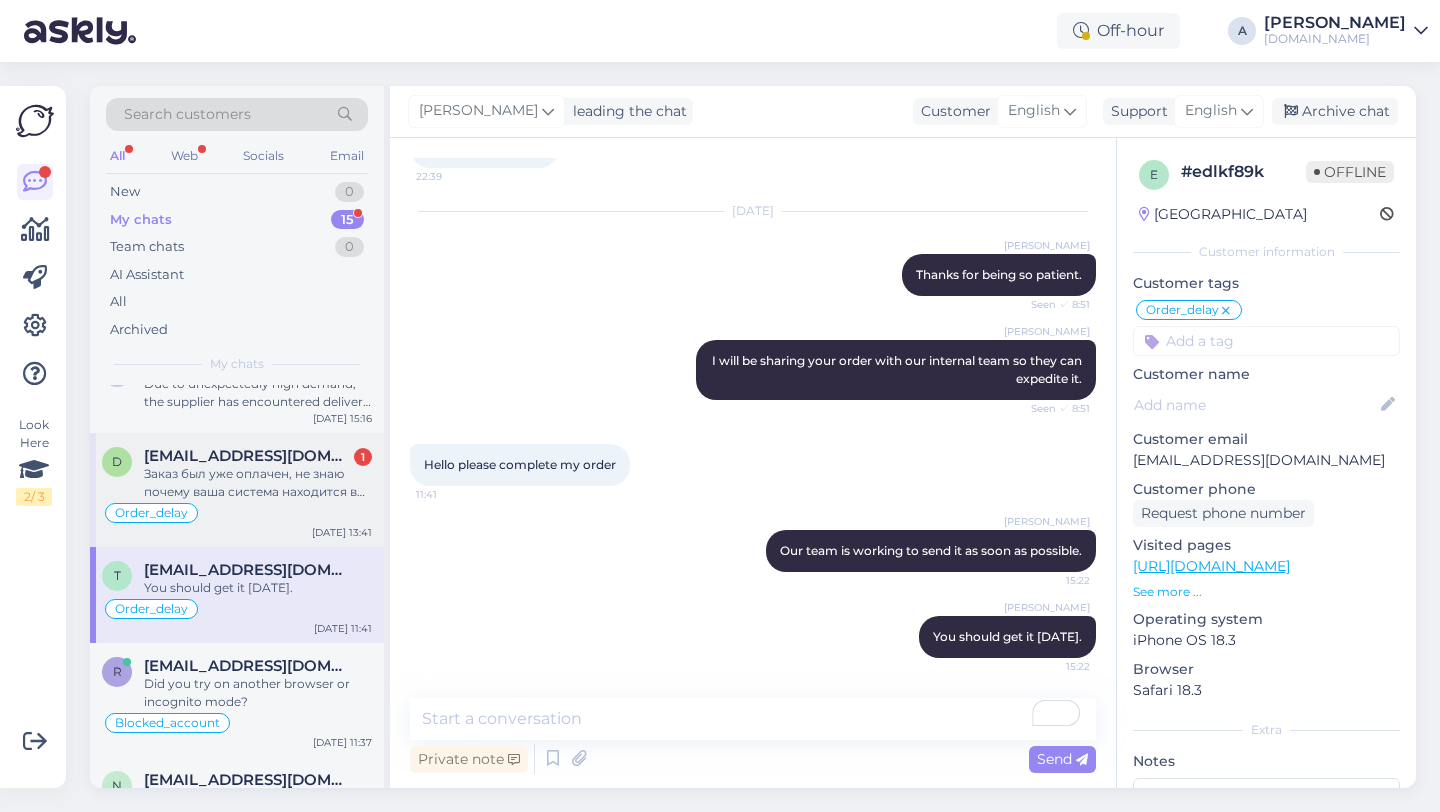 click on "Заказ был уже оплачен, не знаю почему ваша система находится в статусе ожидания оплаты" at bounding box center [258, 483] 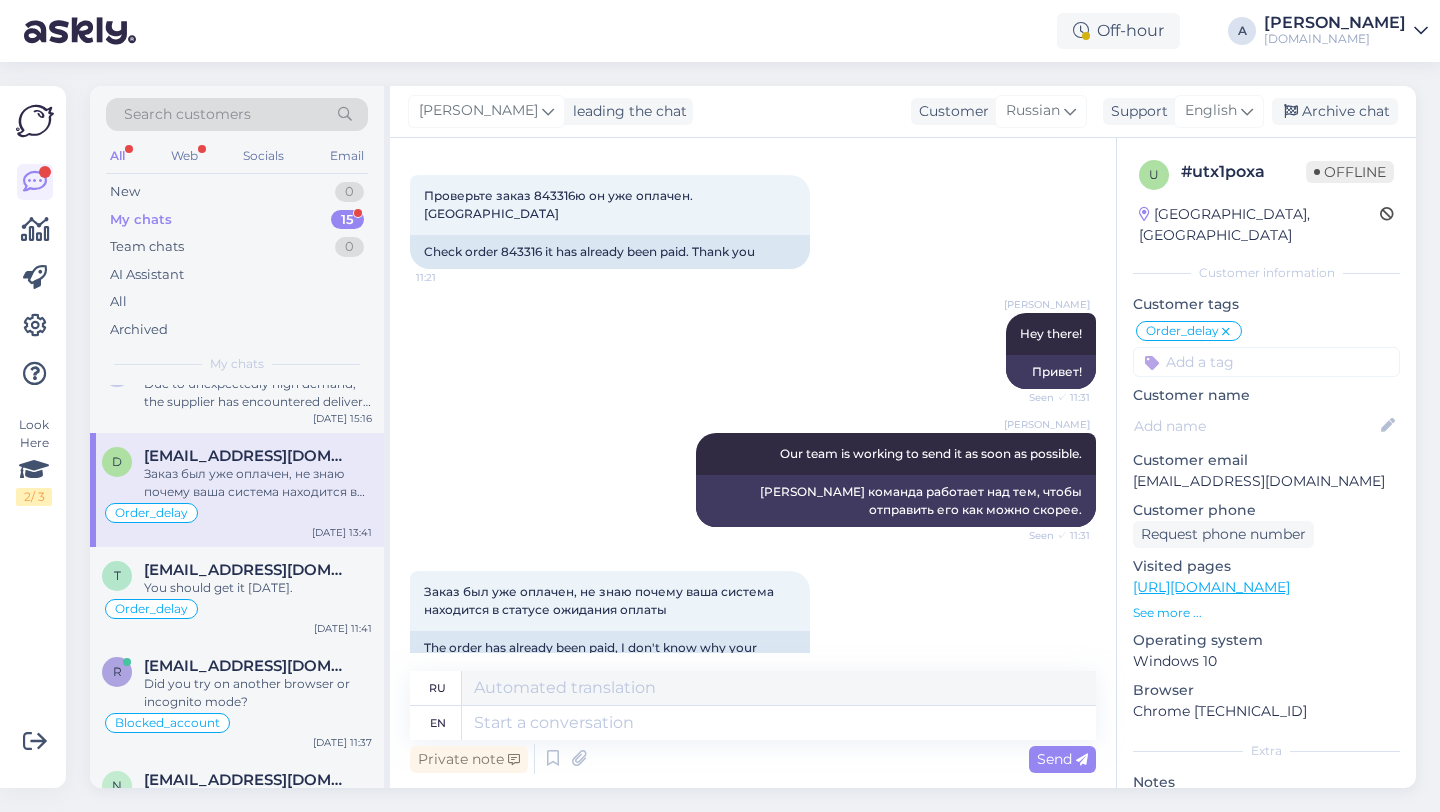 scroll, scrollTop: 2411, scrollLeft: 0, axis: vertical 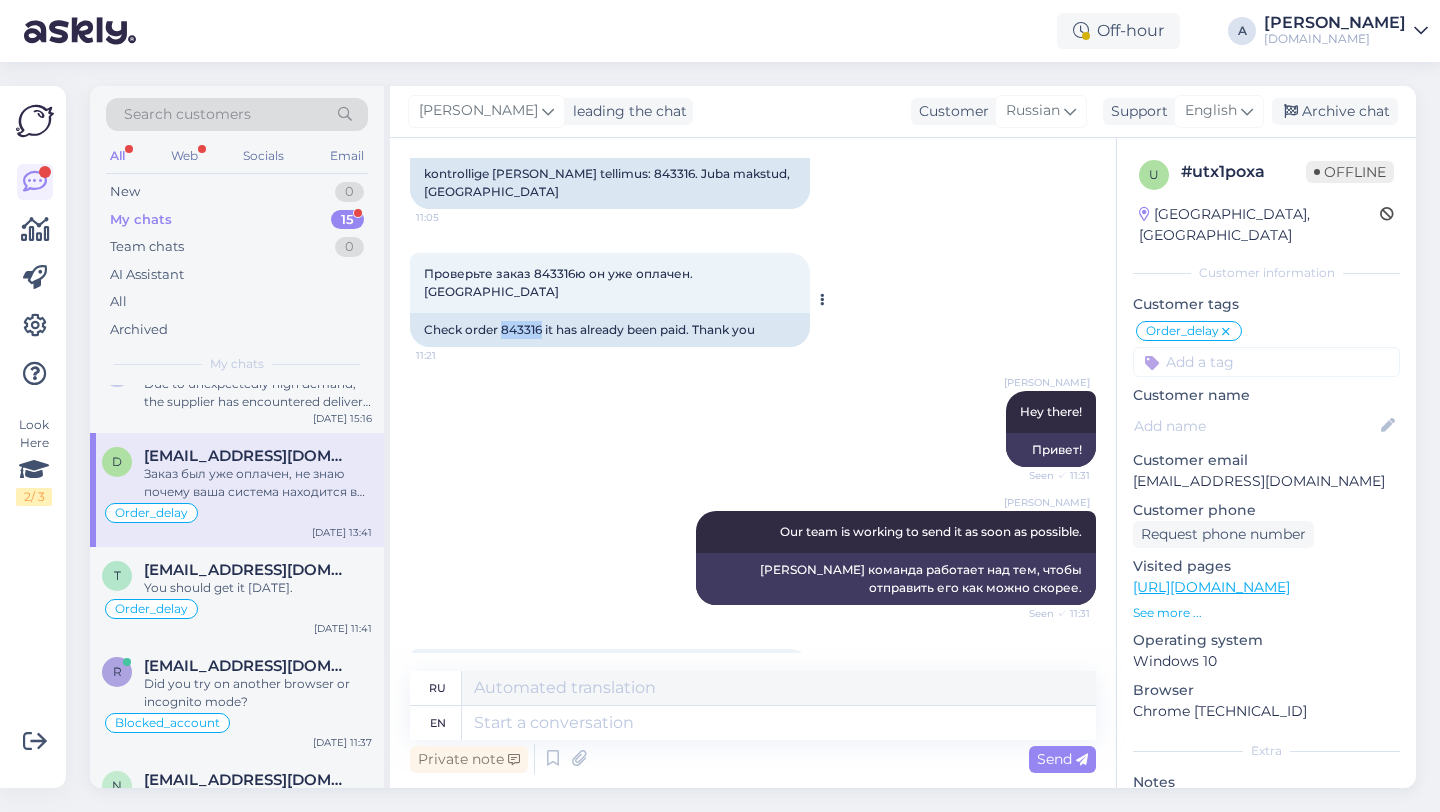 drag, startPoint x: 542, startPoint y: 290, endPoint x: 501, endPoint y: 292, distance: 41.04875 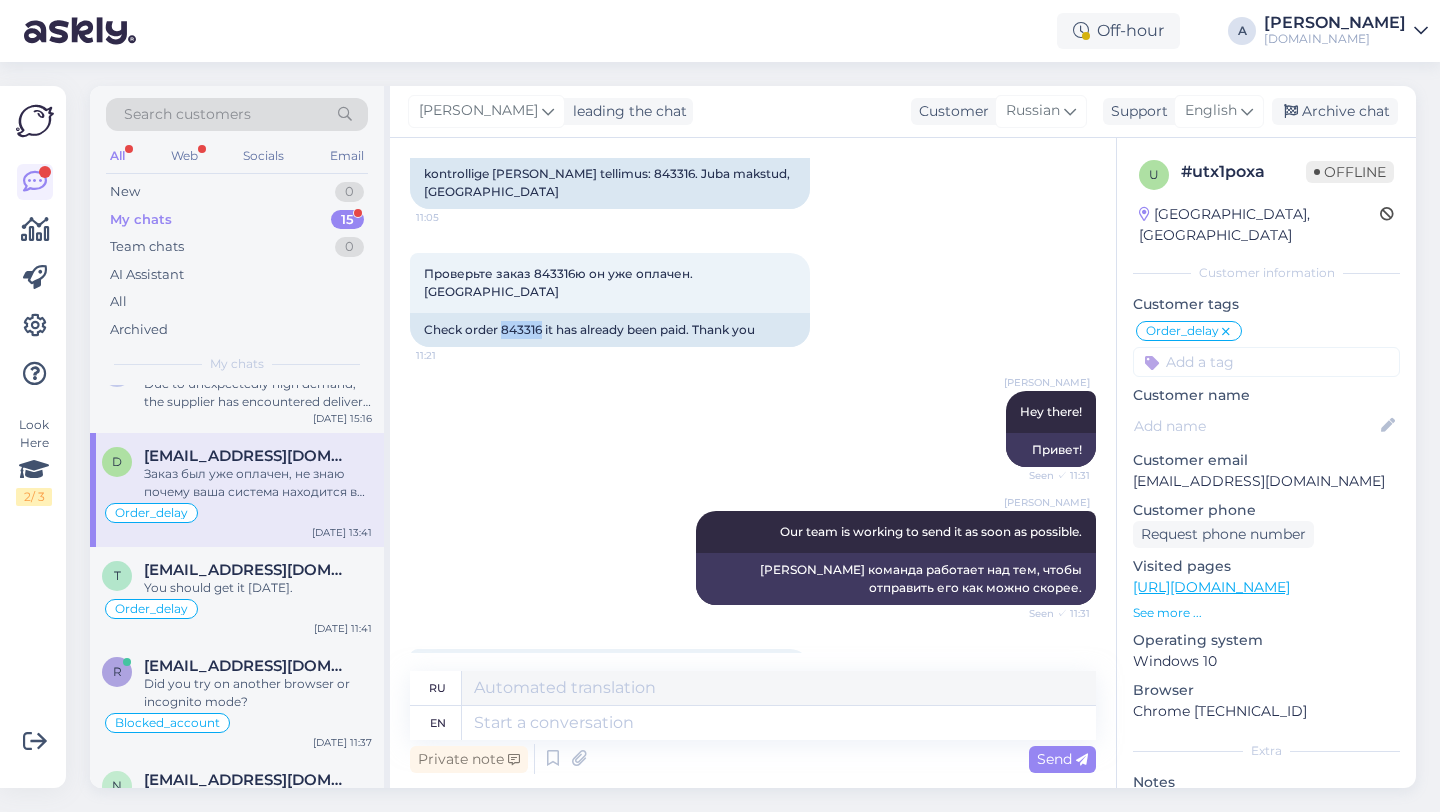 scroll, scrollTop: 2505, scrollLeft: 0, axis: vertical 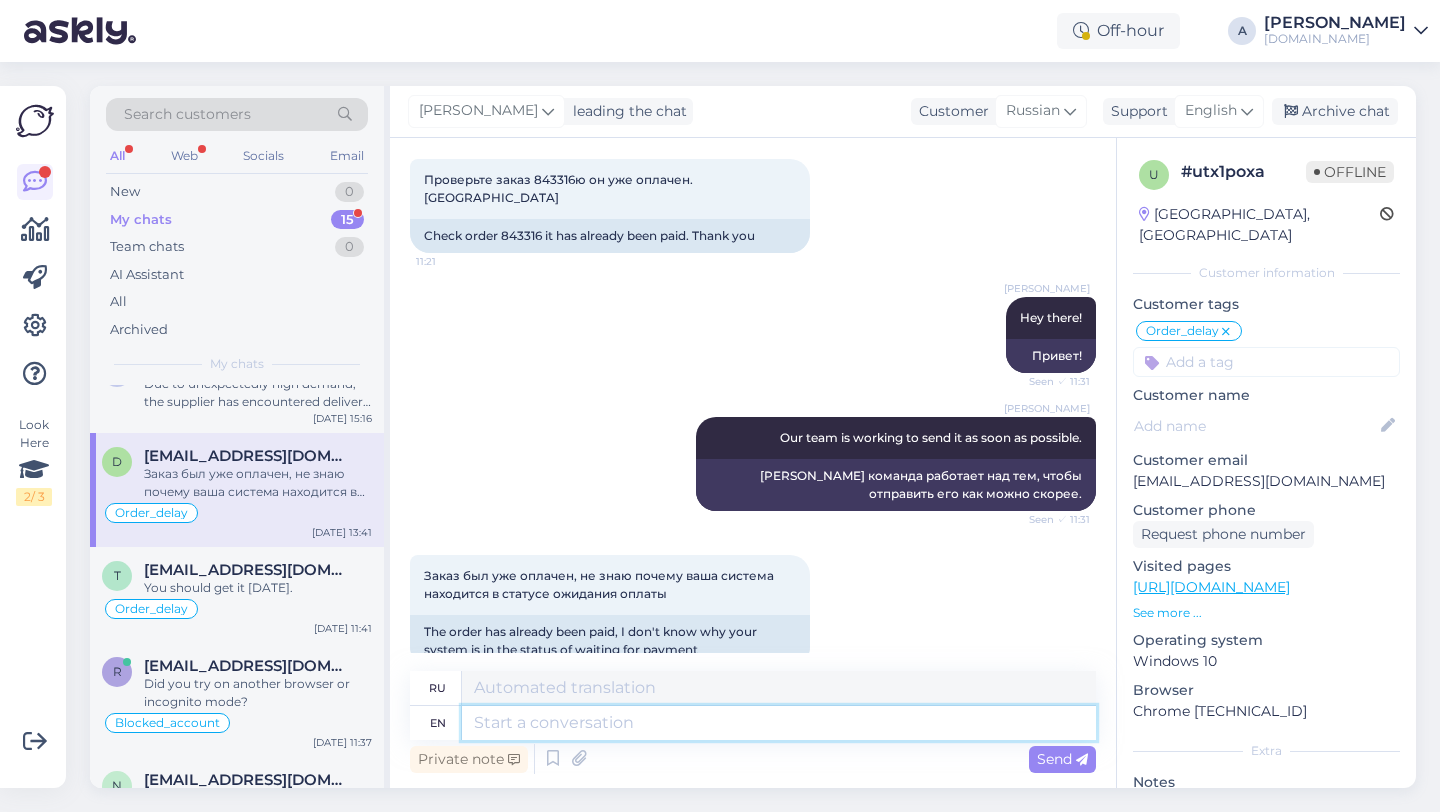 click at bounding box center [779, 723] 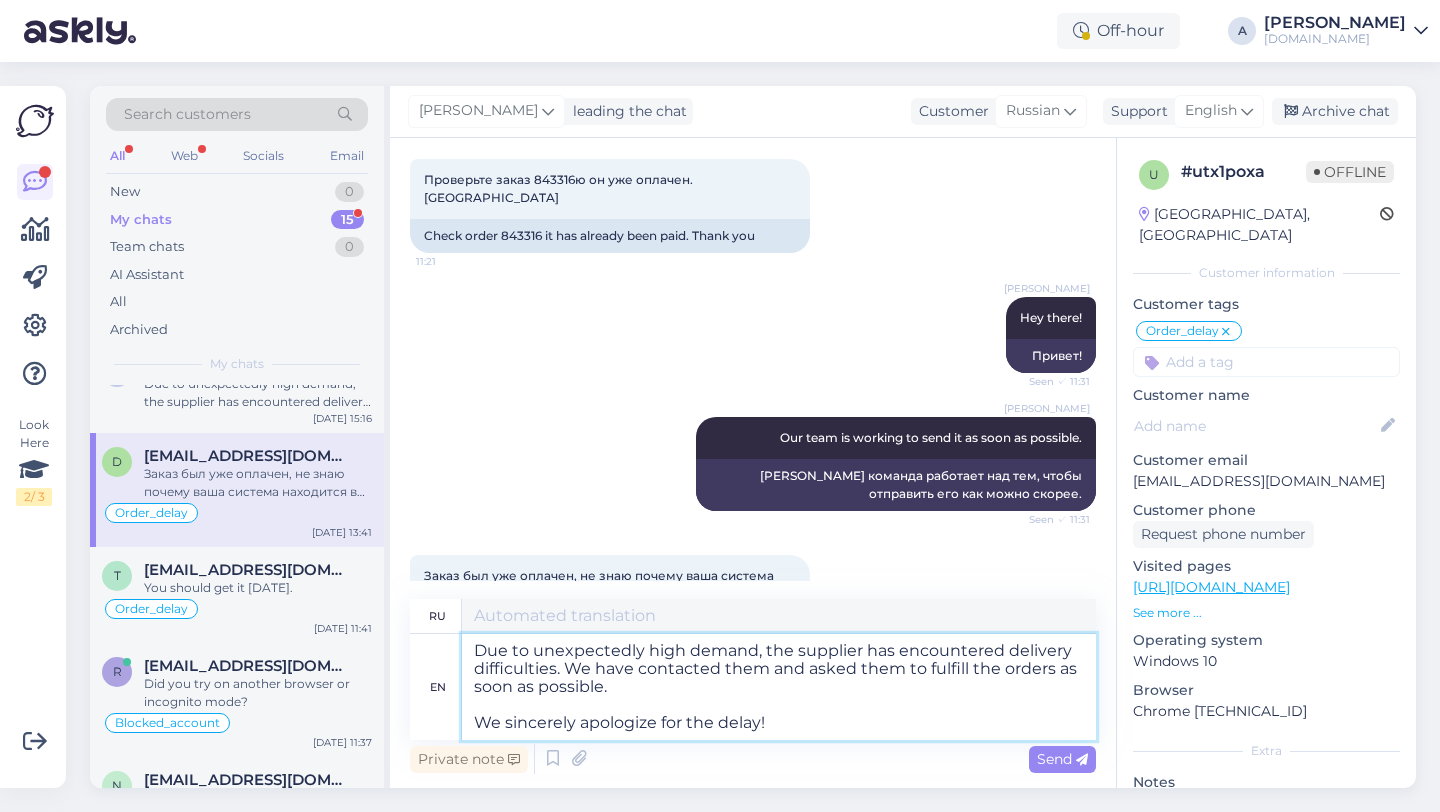 type on "В связи с неожиданно высоким спросом у поставщика возникли трудности с доставкой. Мы связались с ним и попросили выполнить заказы как можно скорее.
Приносим искренние извинения за задержку!" 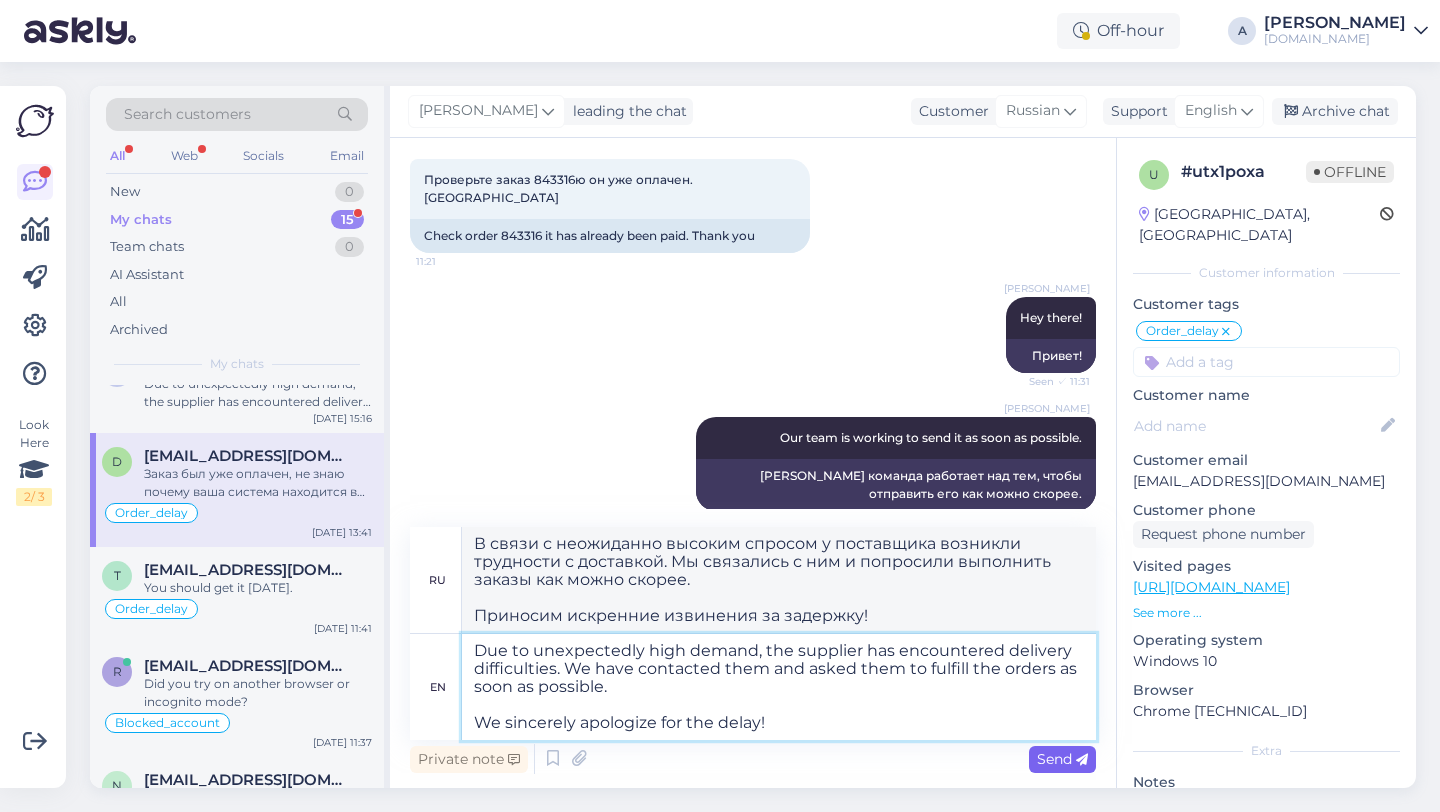 type on "Due to unexpectedly high demand, the supplier has encountered delivery difficulties. We have contacted them and asked them to fulfill the orders as soon as possible.
We sincerely apologize for the delay!" 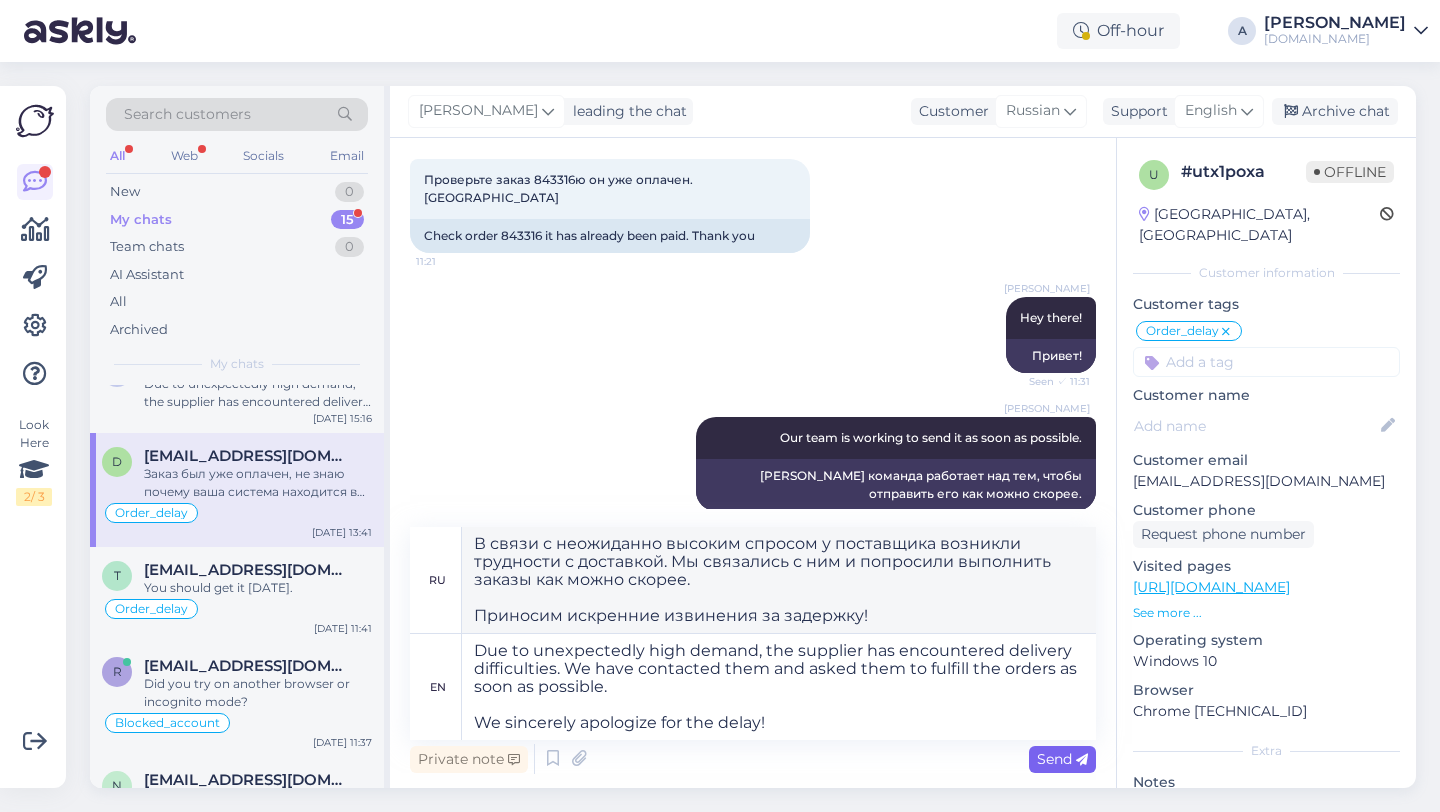 click on "Send" at bounding box center [1062, 759] 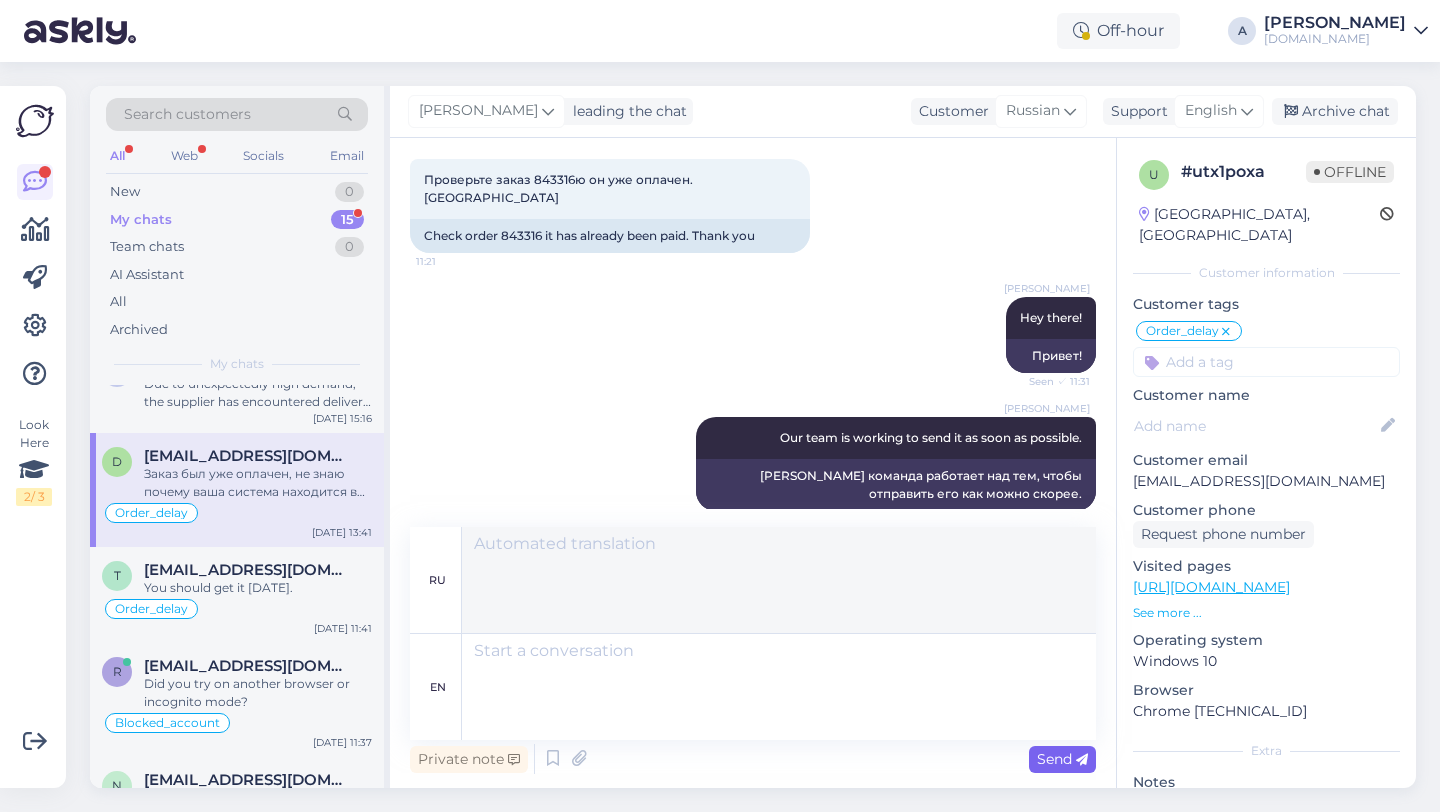 scroll, scrollTop: 2769, scrollLeft: 0, axis: vertical 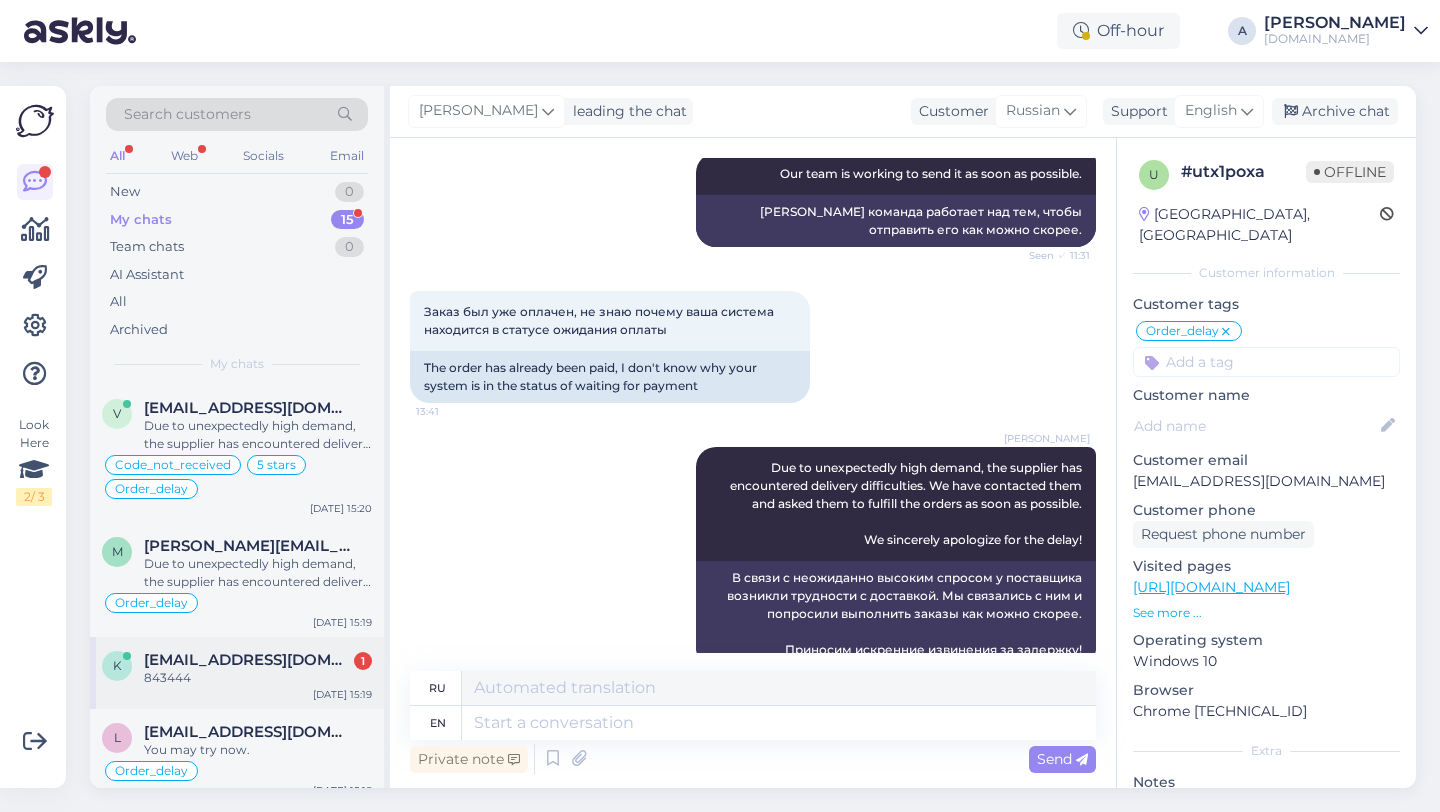 click on "keity.liiva@gmail.com" at bounding box center (248, 660) 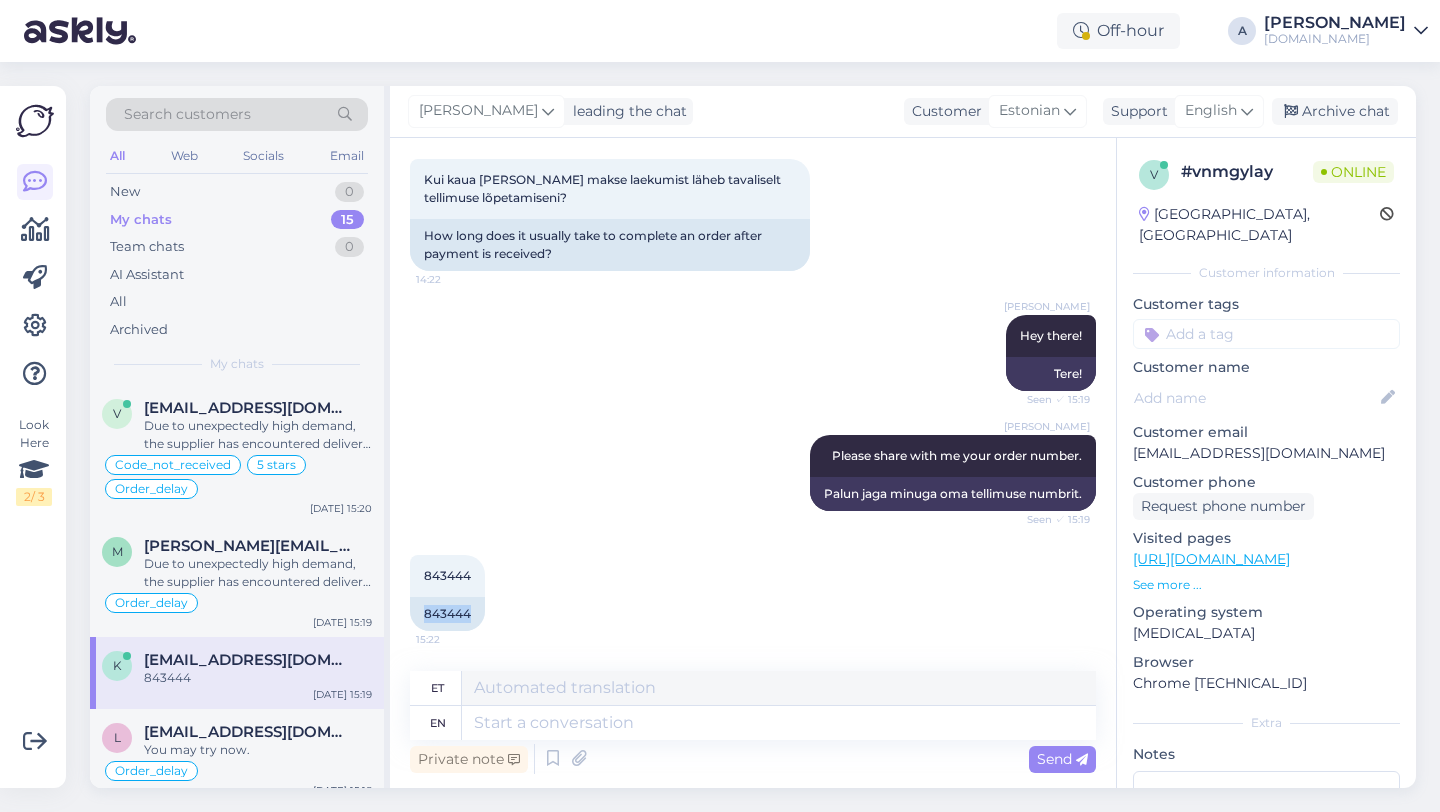 drag, startPoint x: 478, startPoint y: 613, endPoint x: 400, endPoint y: 605, distance: 78.40918 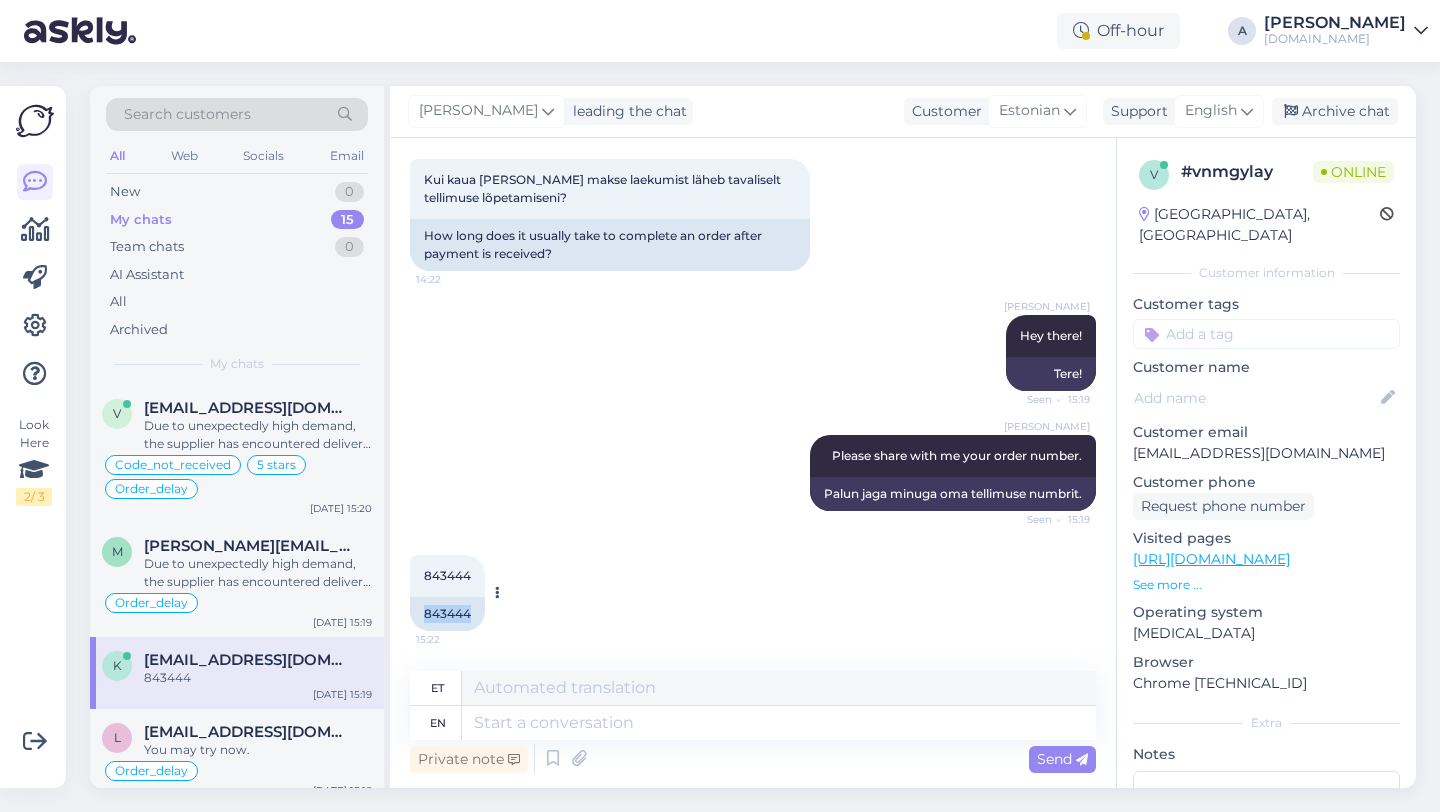 copy on "843444" 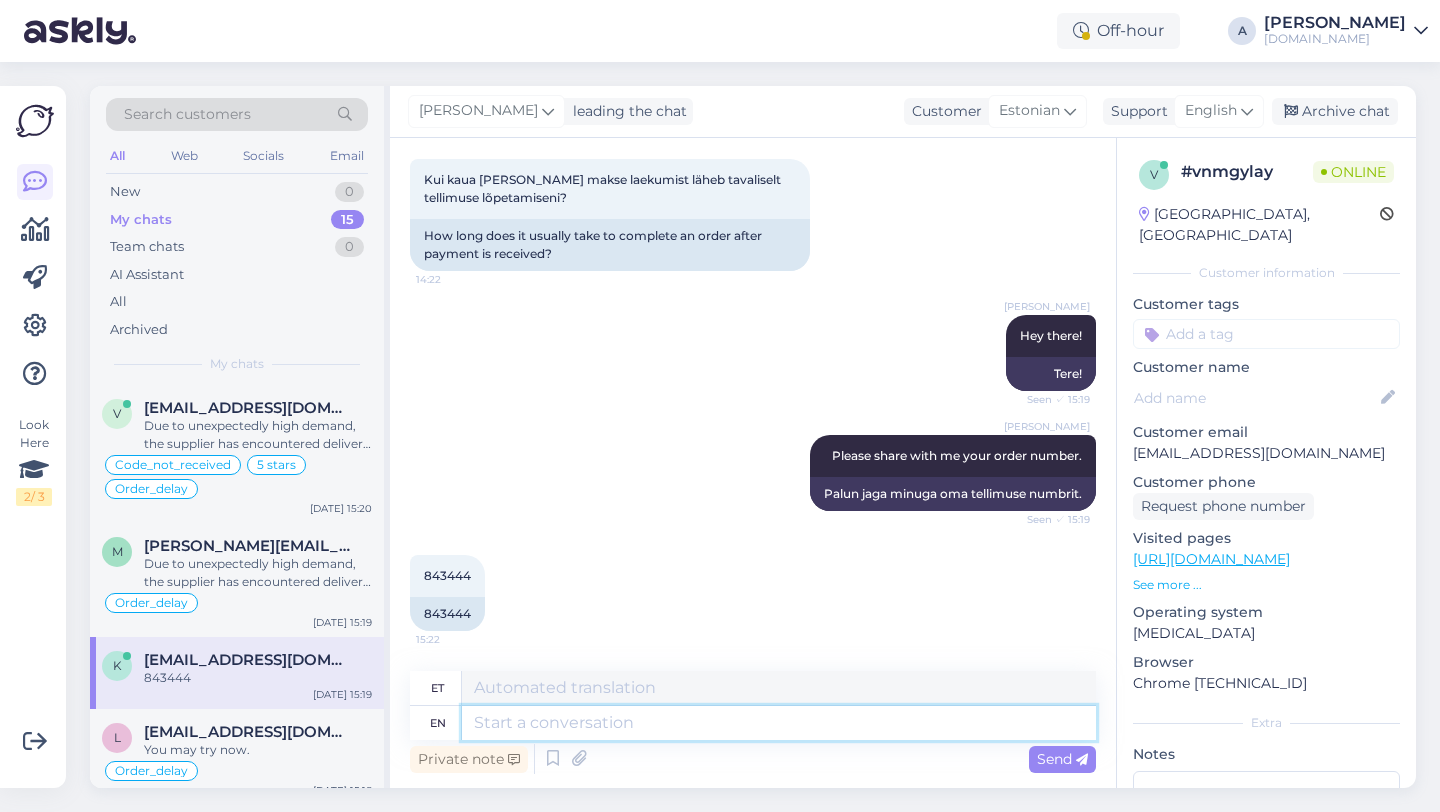click at bounding box center [779, 723] 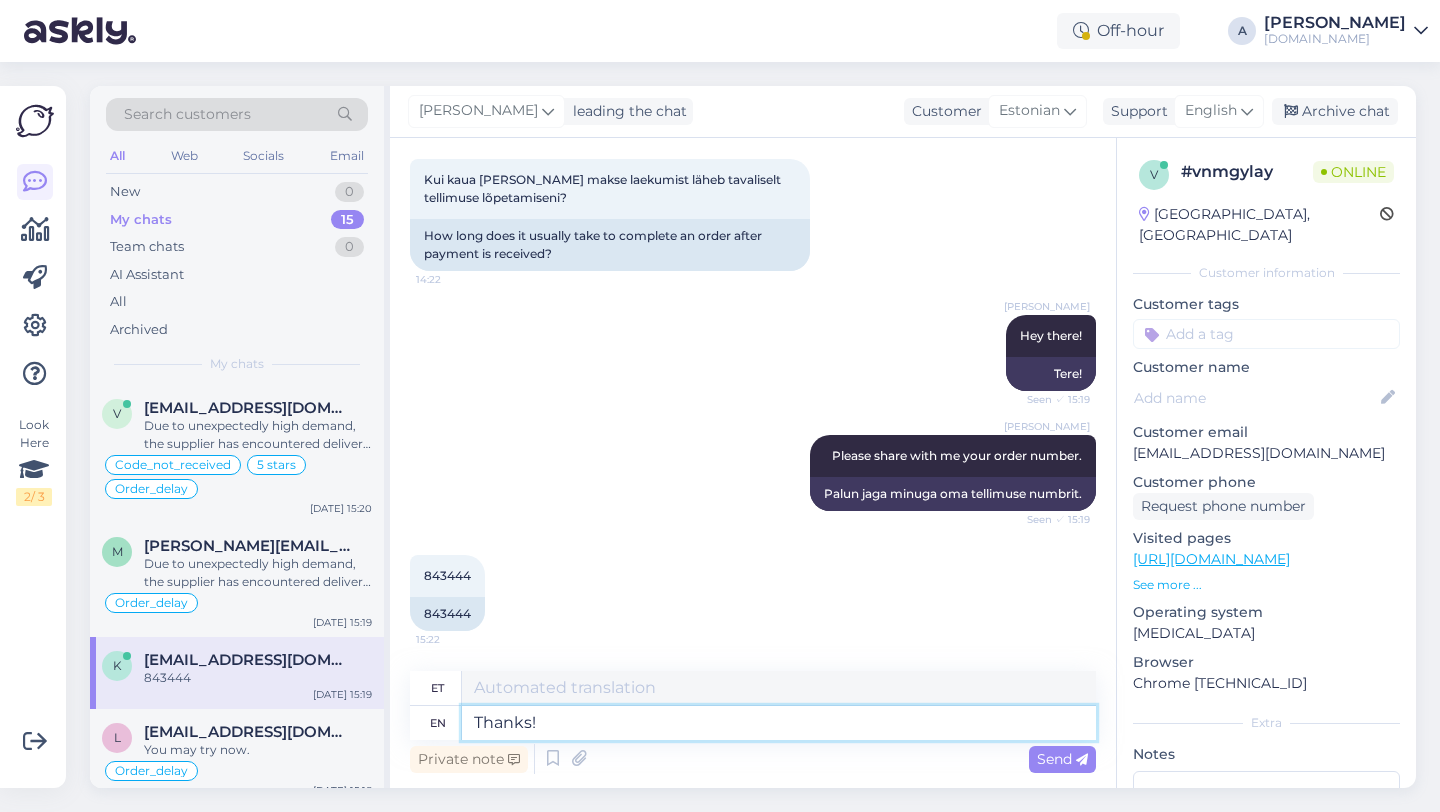 type on "Thanks!" 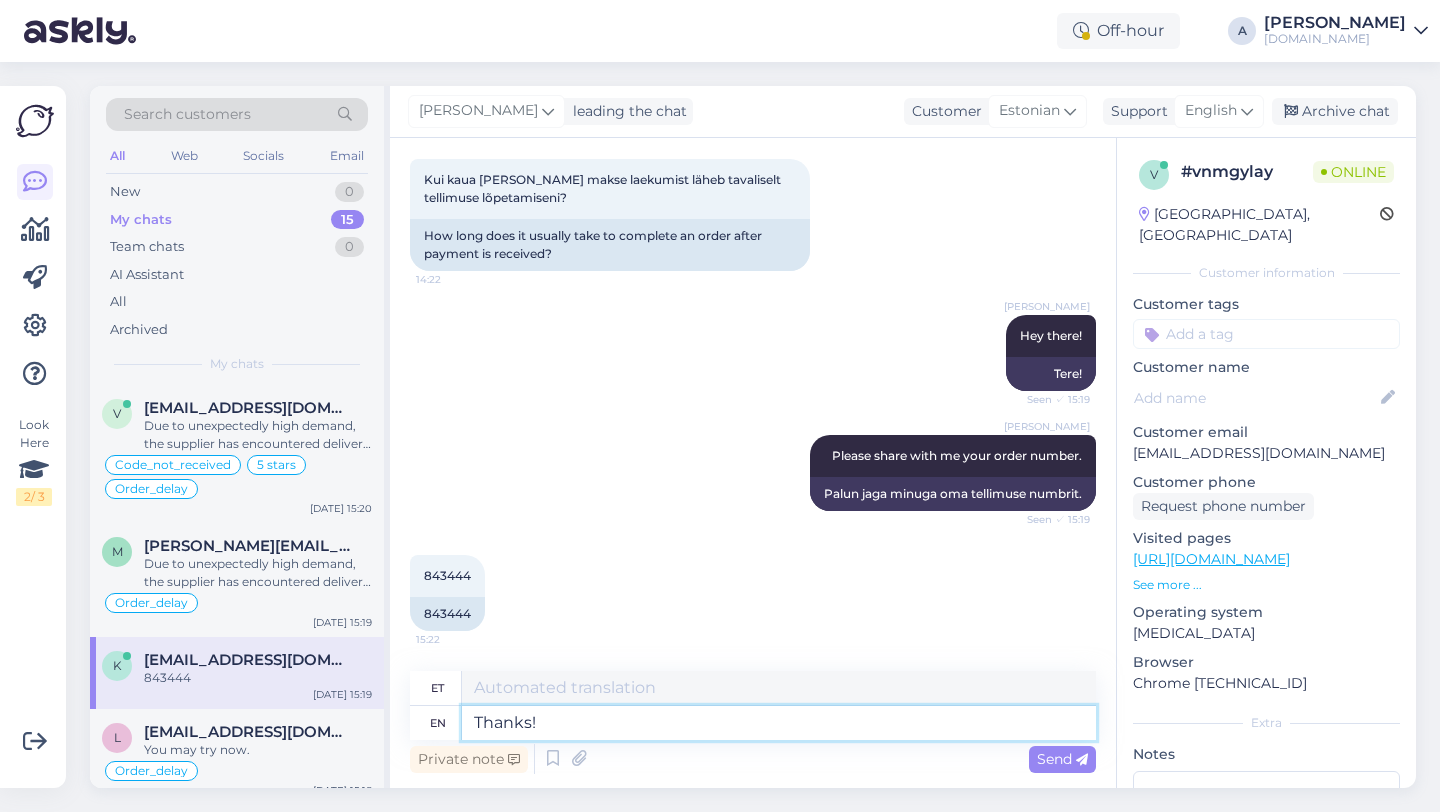 type on "Aitäh!" 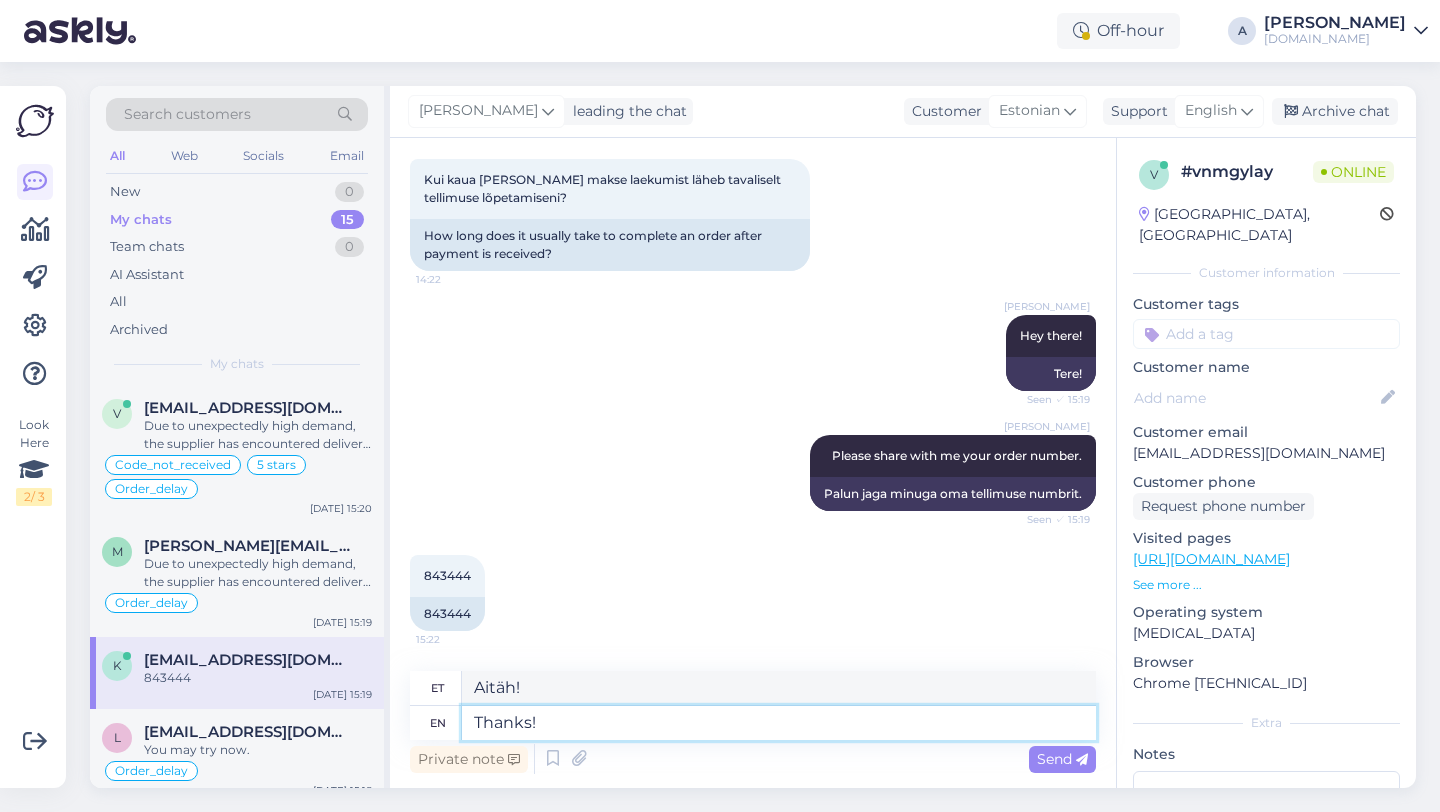 type 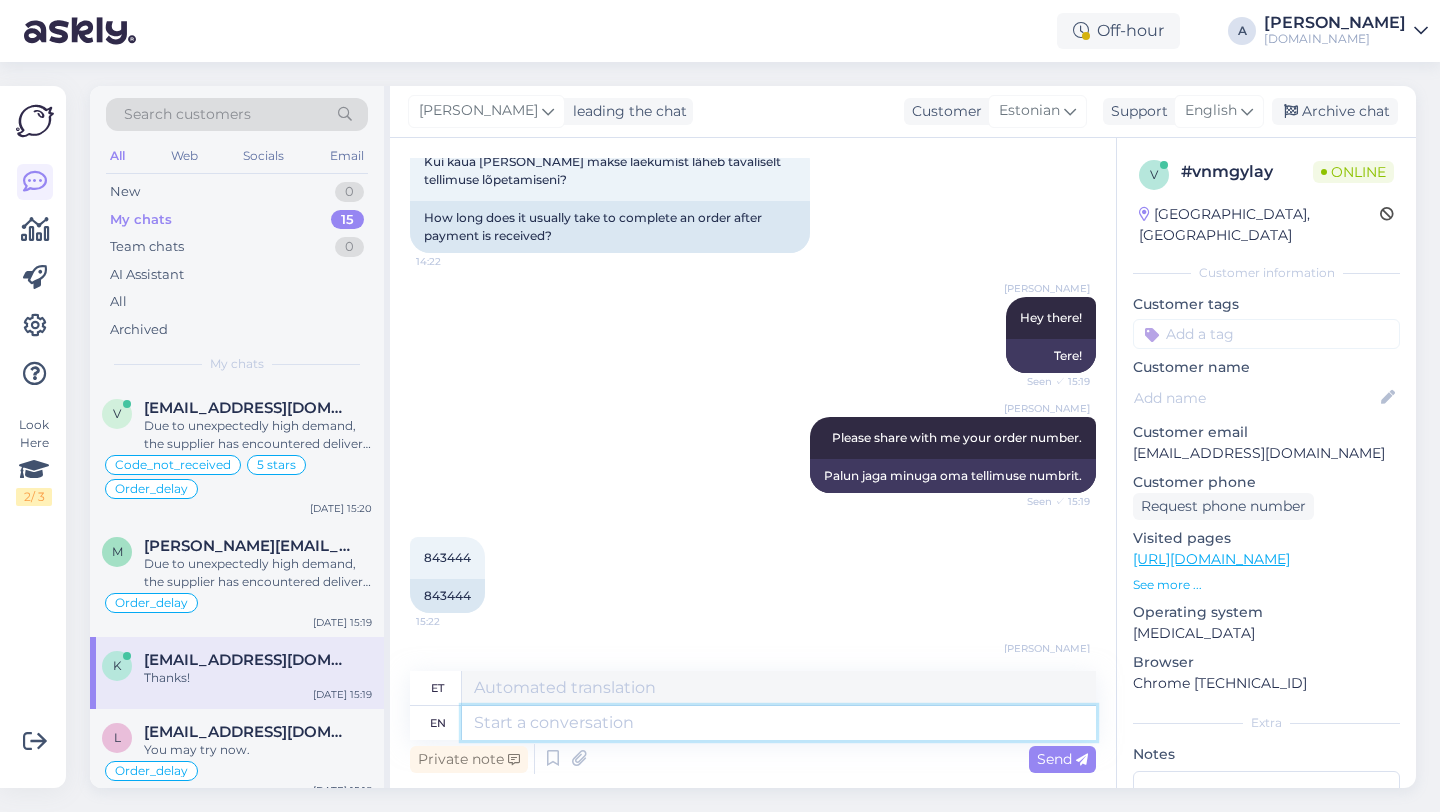 scroll, scrollTop: 747, scrollLeft: 0, axis: vertical 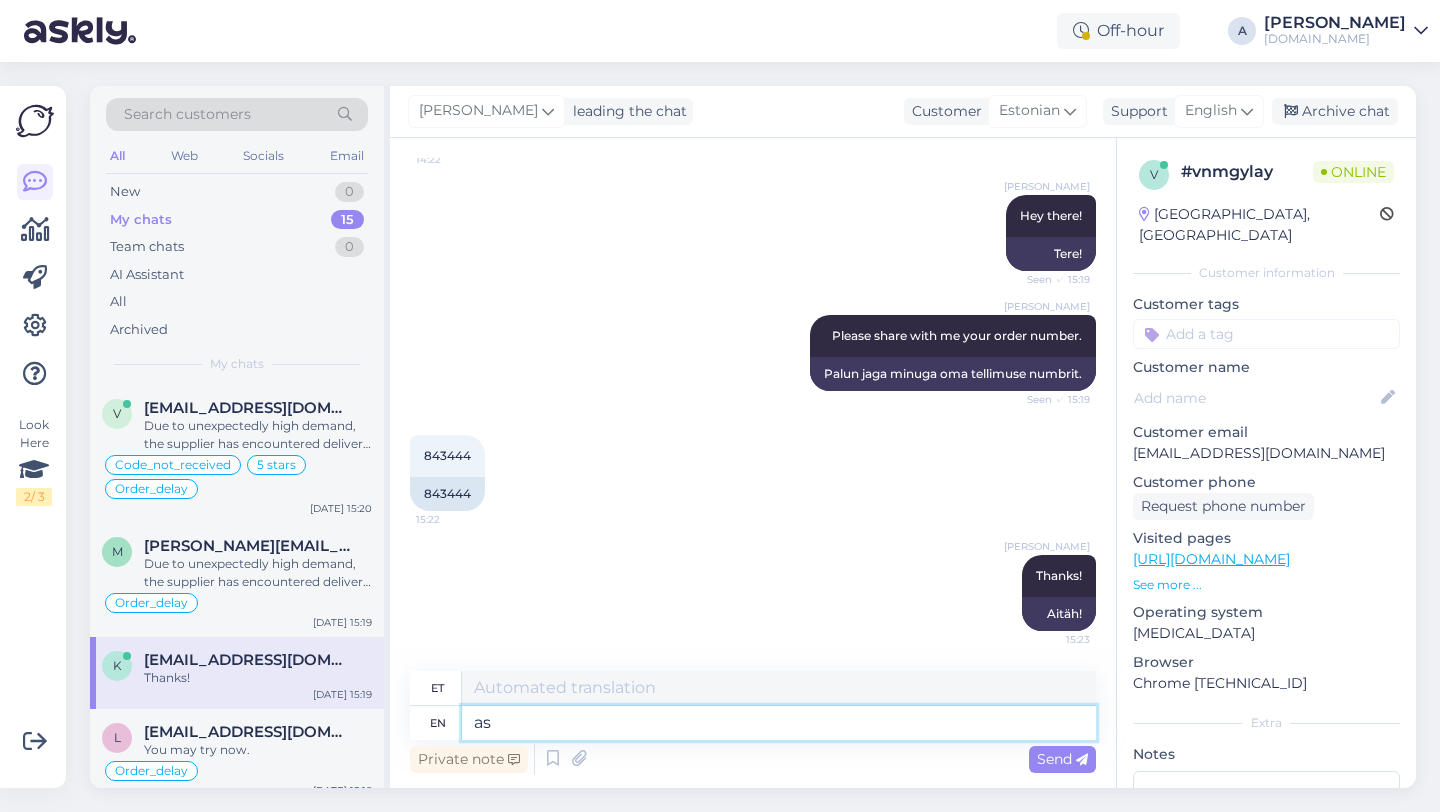 type on "a" 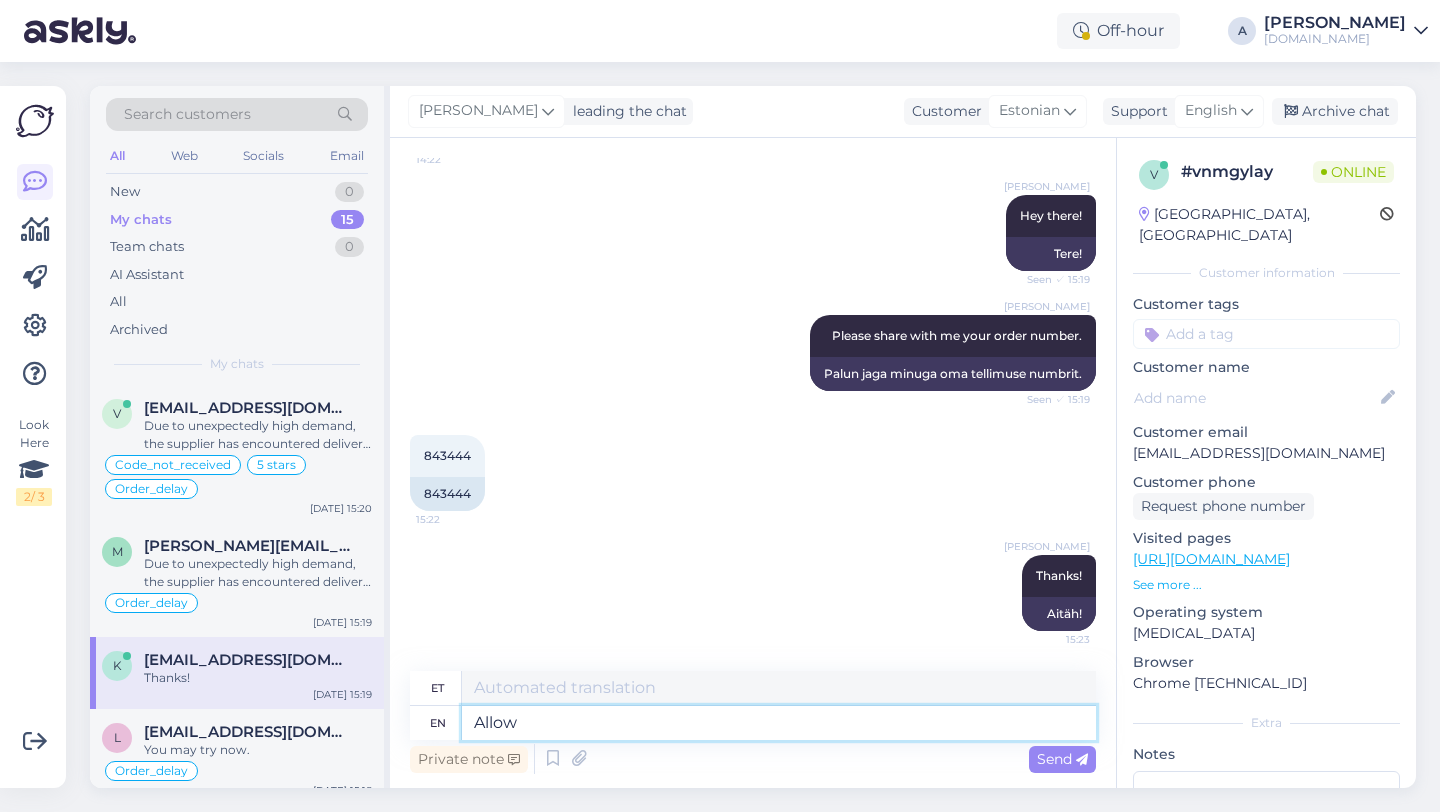 type on "Allow m" 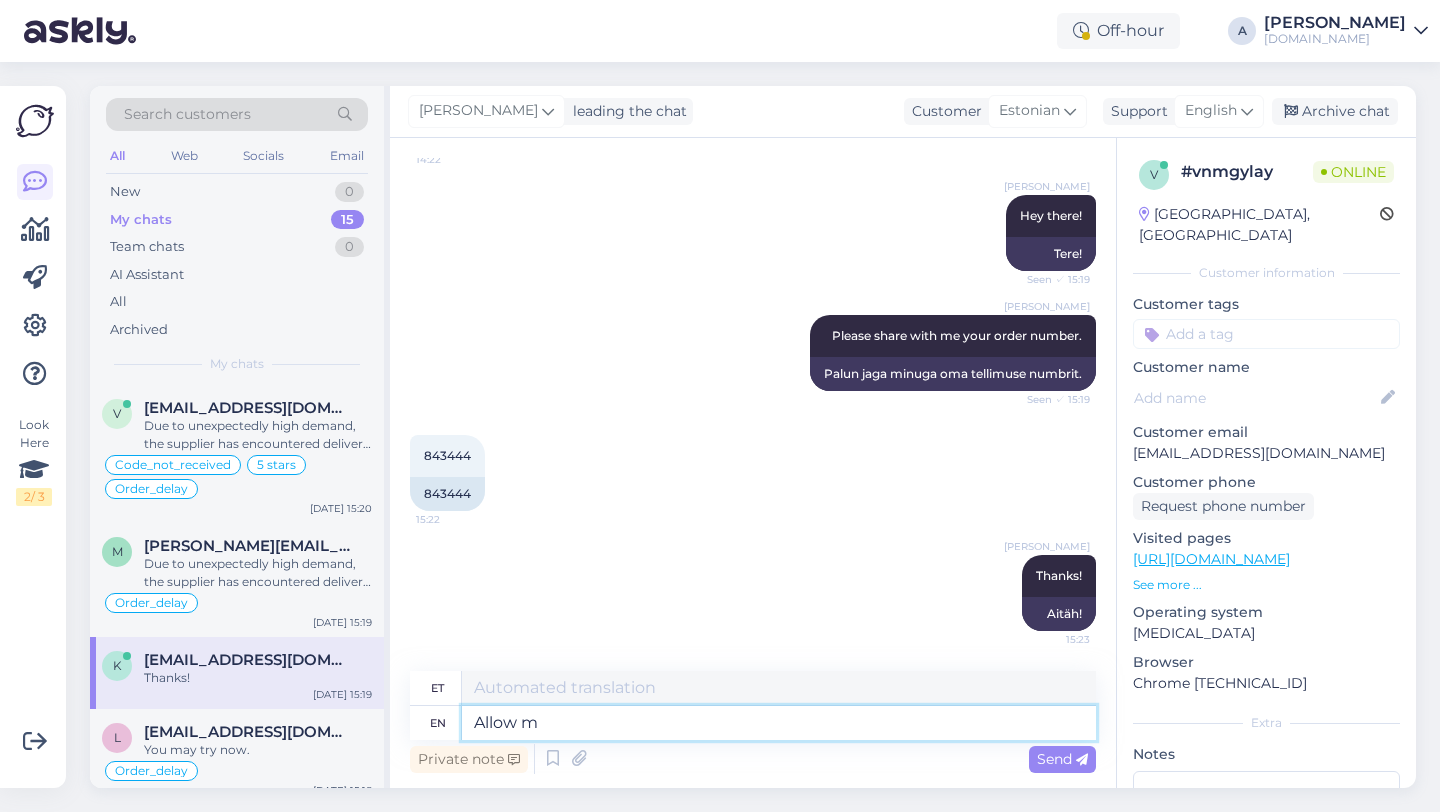 type on "Luba" 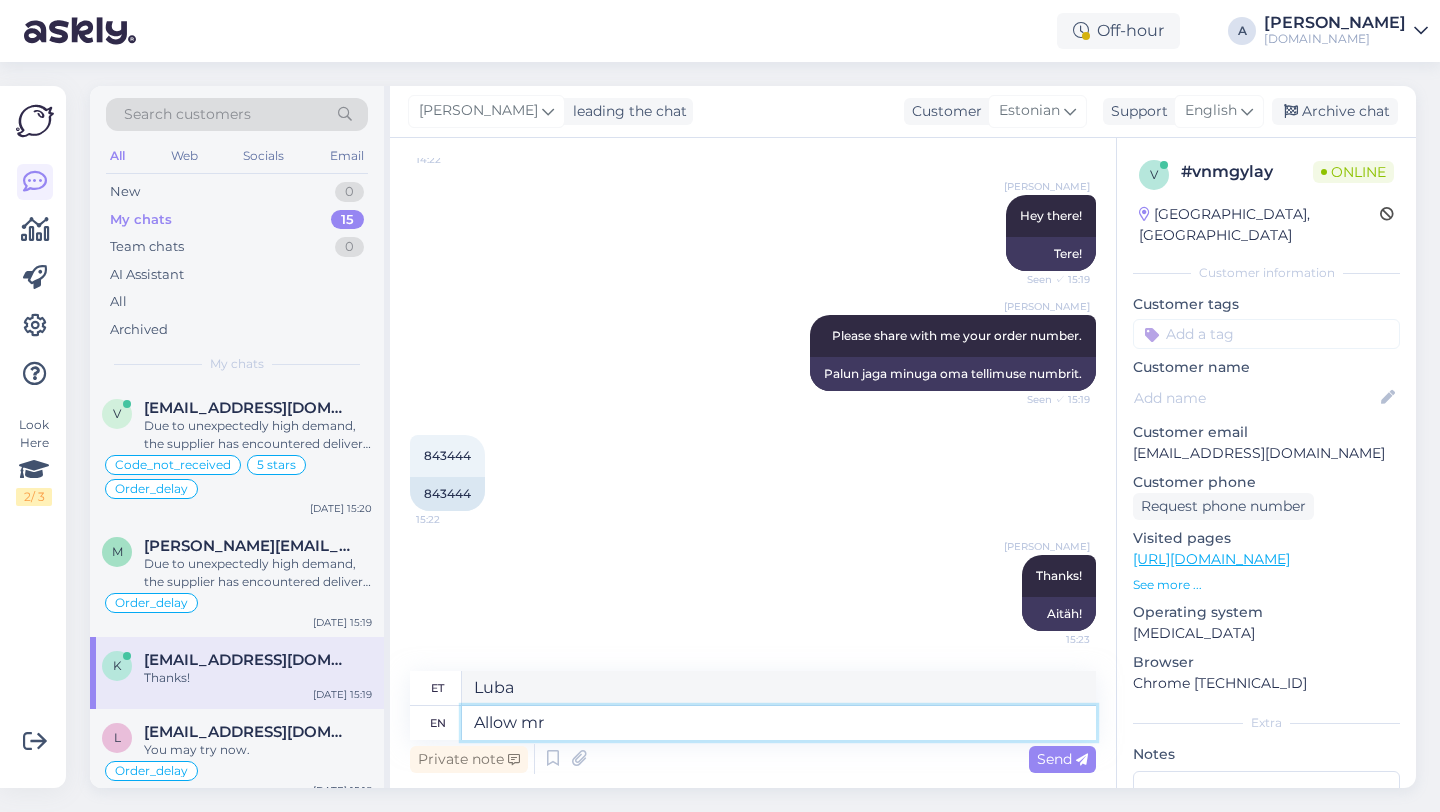type on "Allow mr" 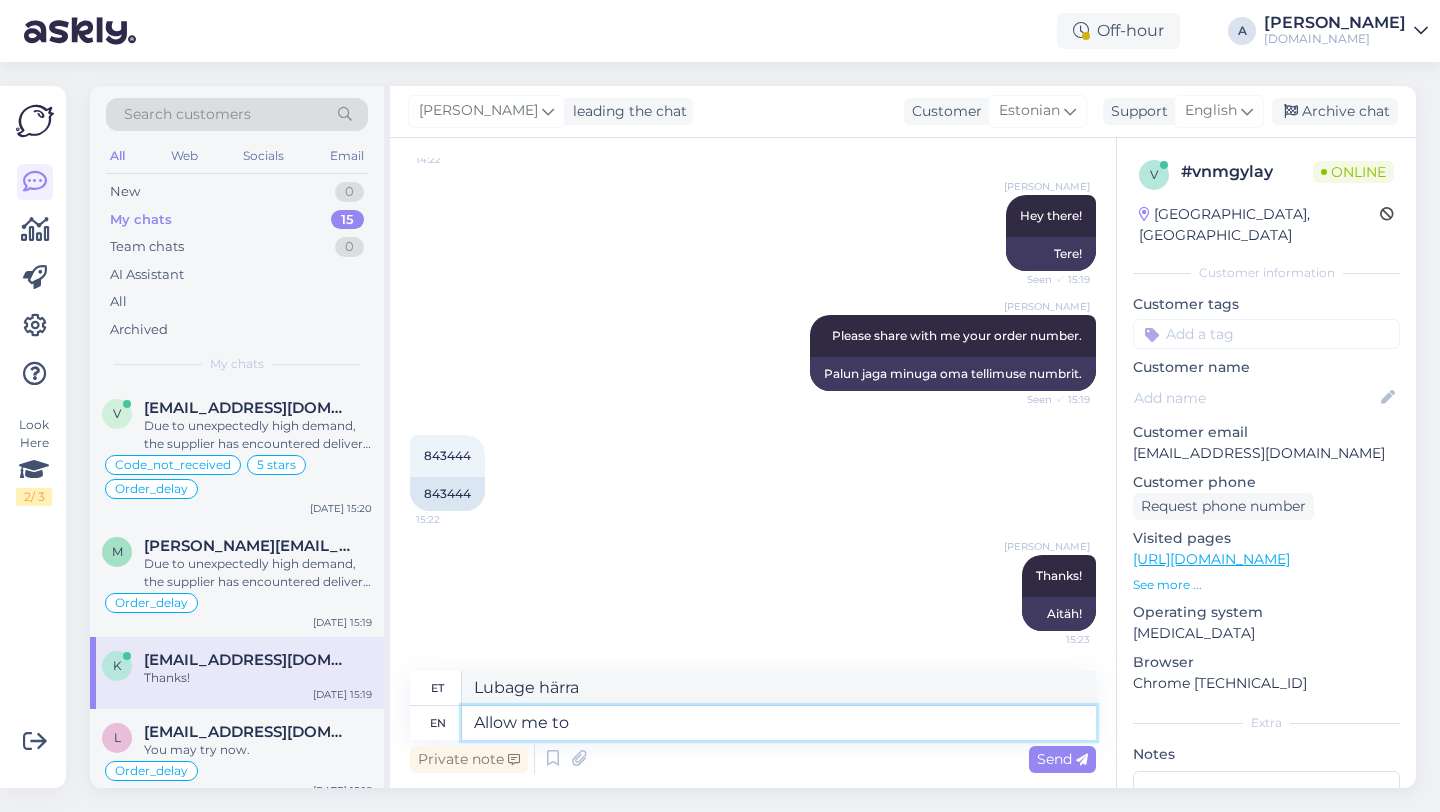 type on "Allow me to" 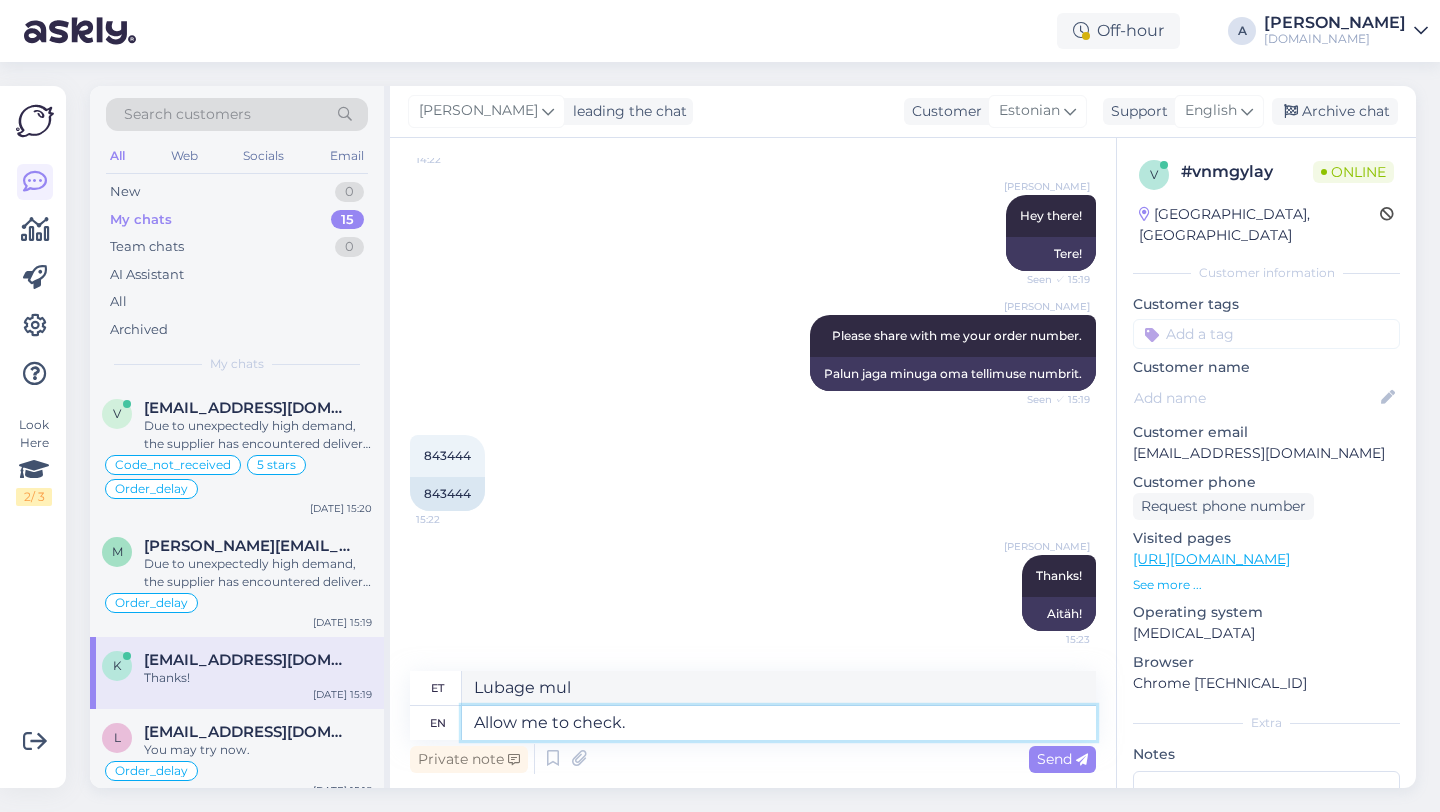 type on "Allow me to check." 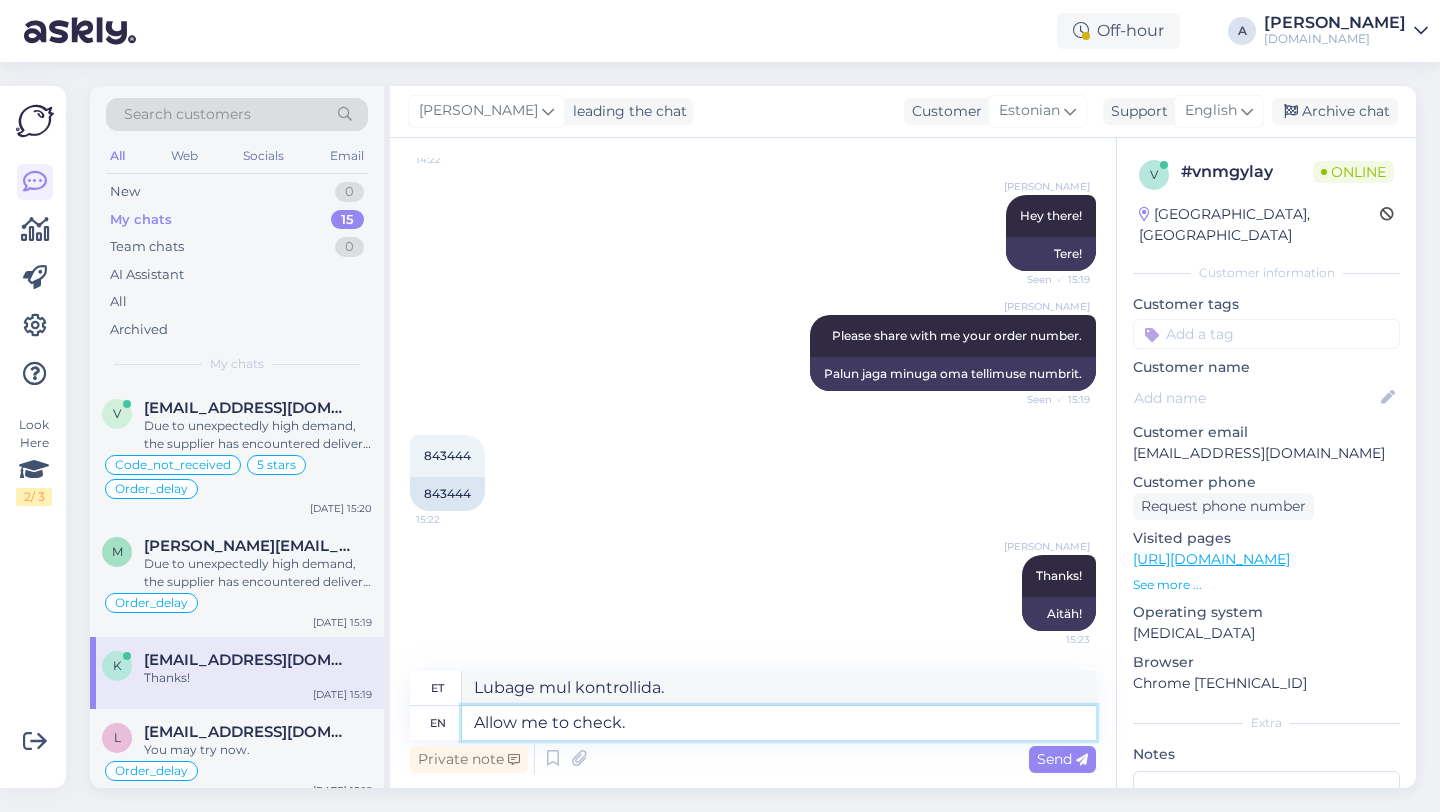 type 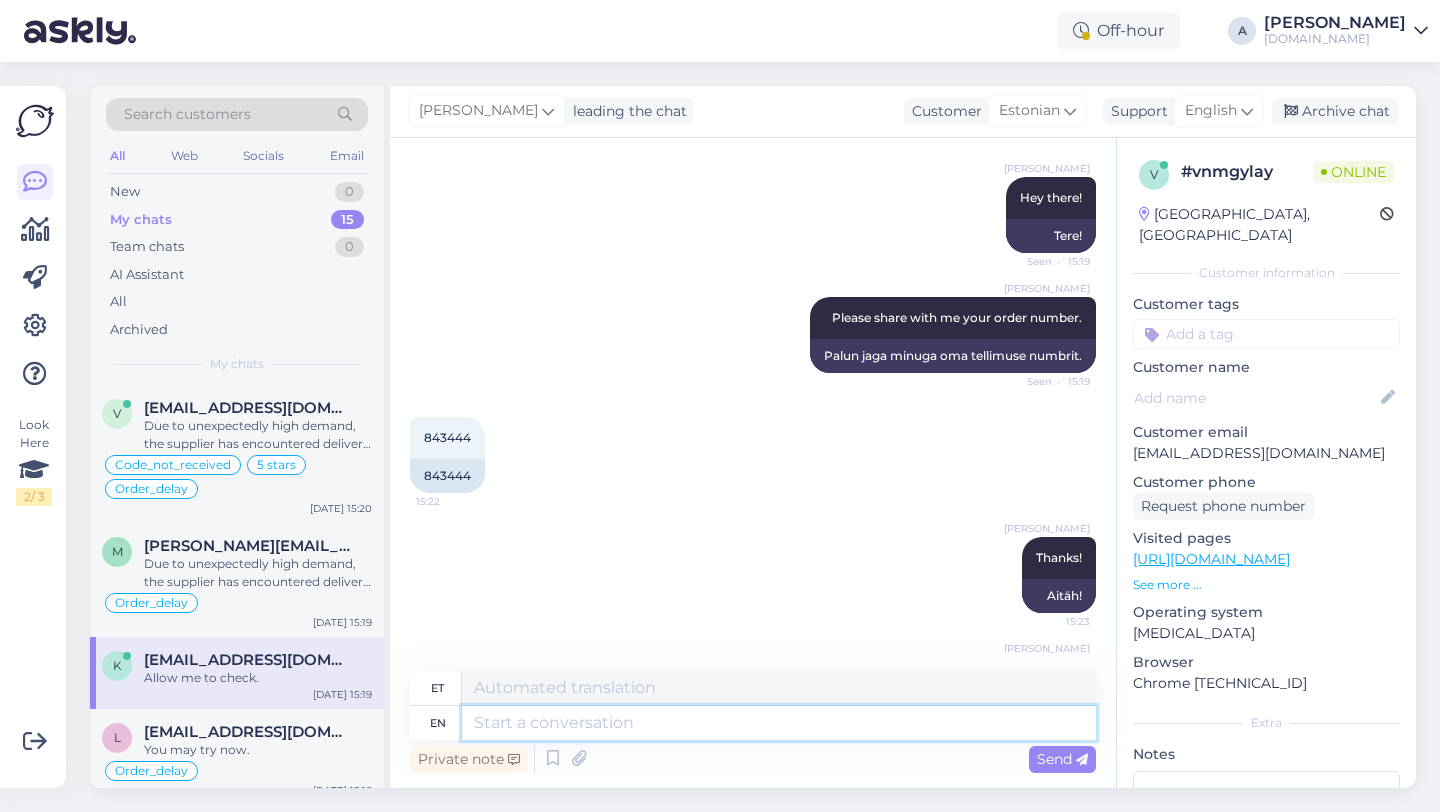 scroll, scrollTop: 867, scrollLeft: 0, axis: vertical 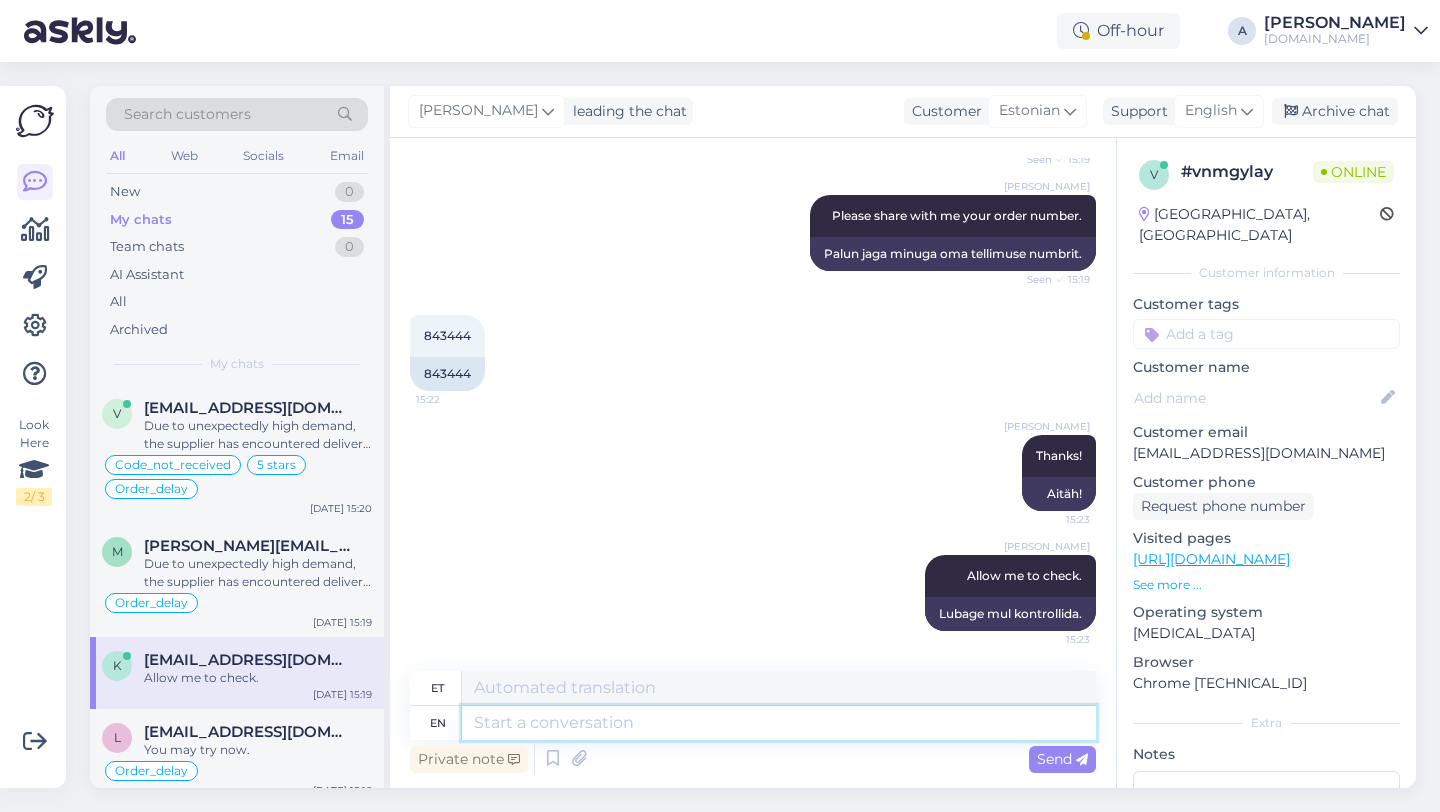 paste on "Due to unexpectedly high demand, the supplier has encountered delivery difficulties. We have contacted them and asked them to fulfill the orders as soon as possible.
We sincerely apologize for the delay!" 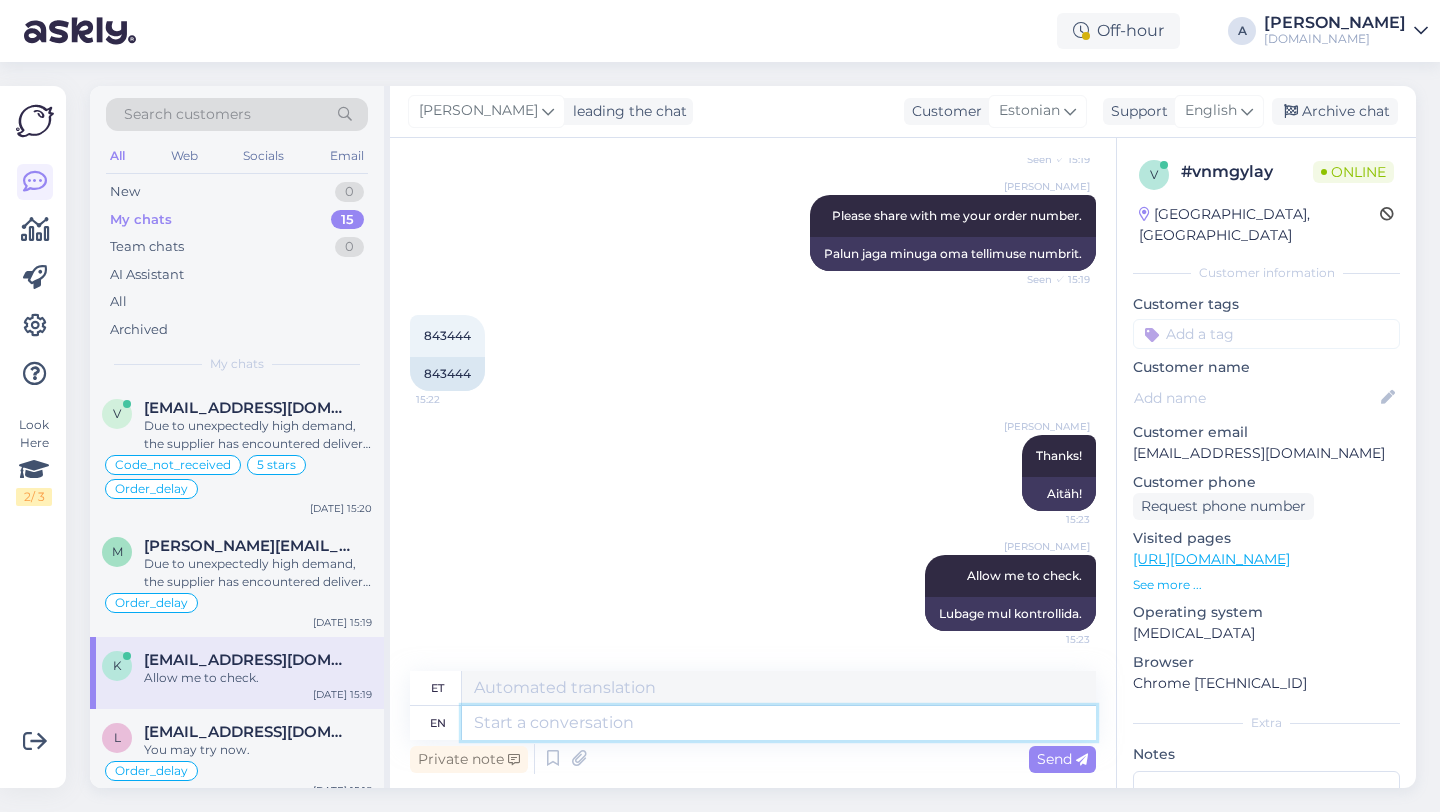type on "Due to unexpectedly high demand, the supplier has encountered delivery difficulties. We have contacted them and asked them to fulfill the orders as soon as possible.
We sincerely apologize for the delay!" 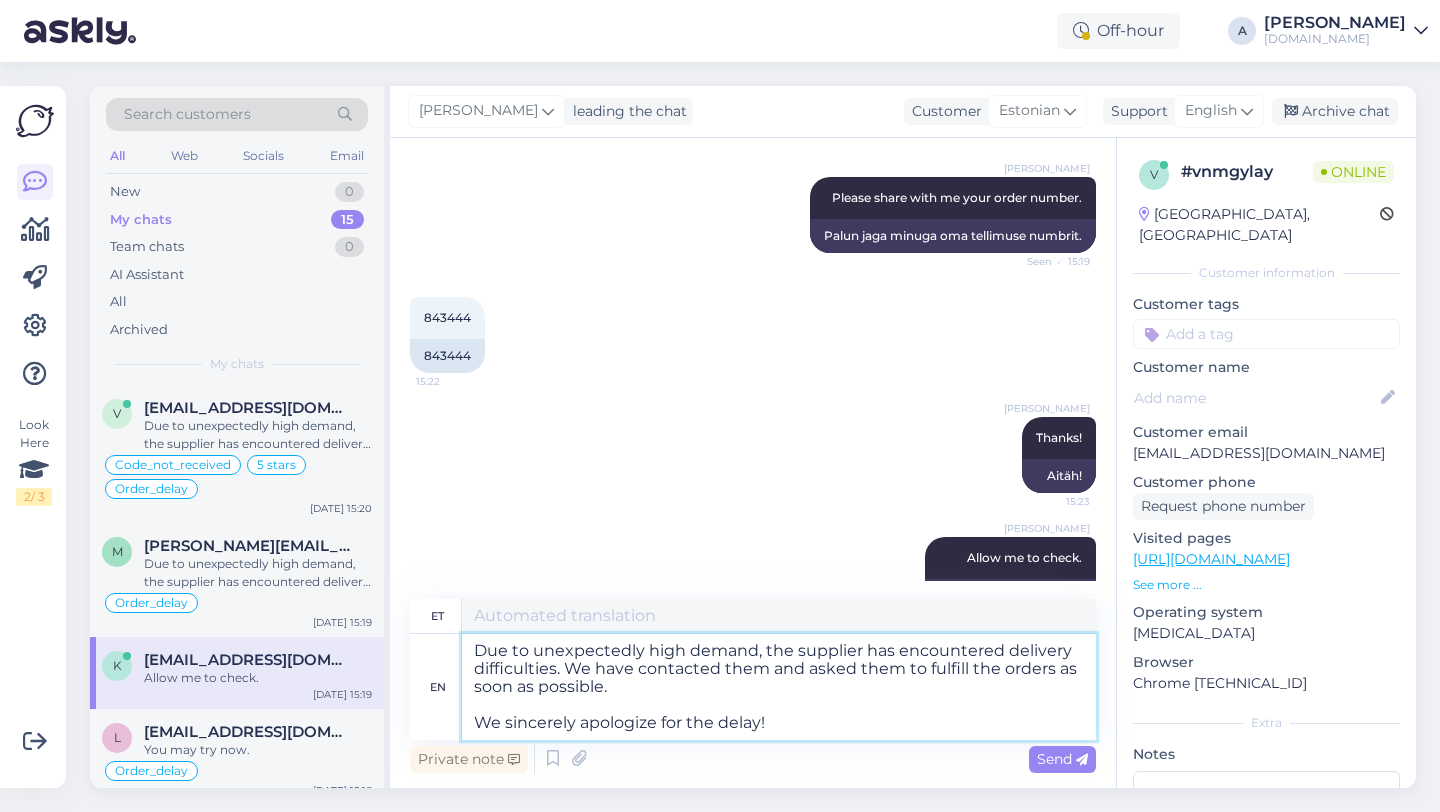 type on "Ootamatult suure nõudluse tõttu on tarnijal tekkinud tarneraskusi. Oleme nendega ühendust võtnud ja palunud neil tellimused võimalikult kiiresti täita.
Vabandame siiralt viivituse pärast!" 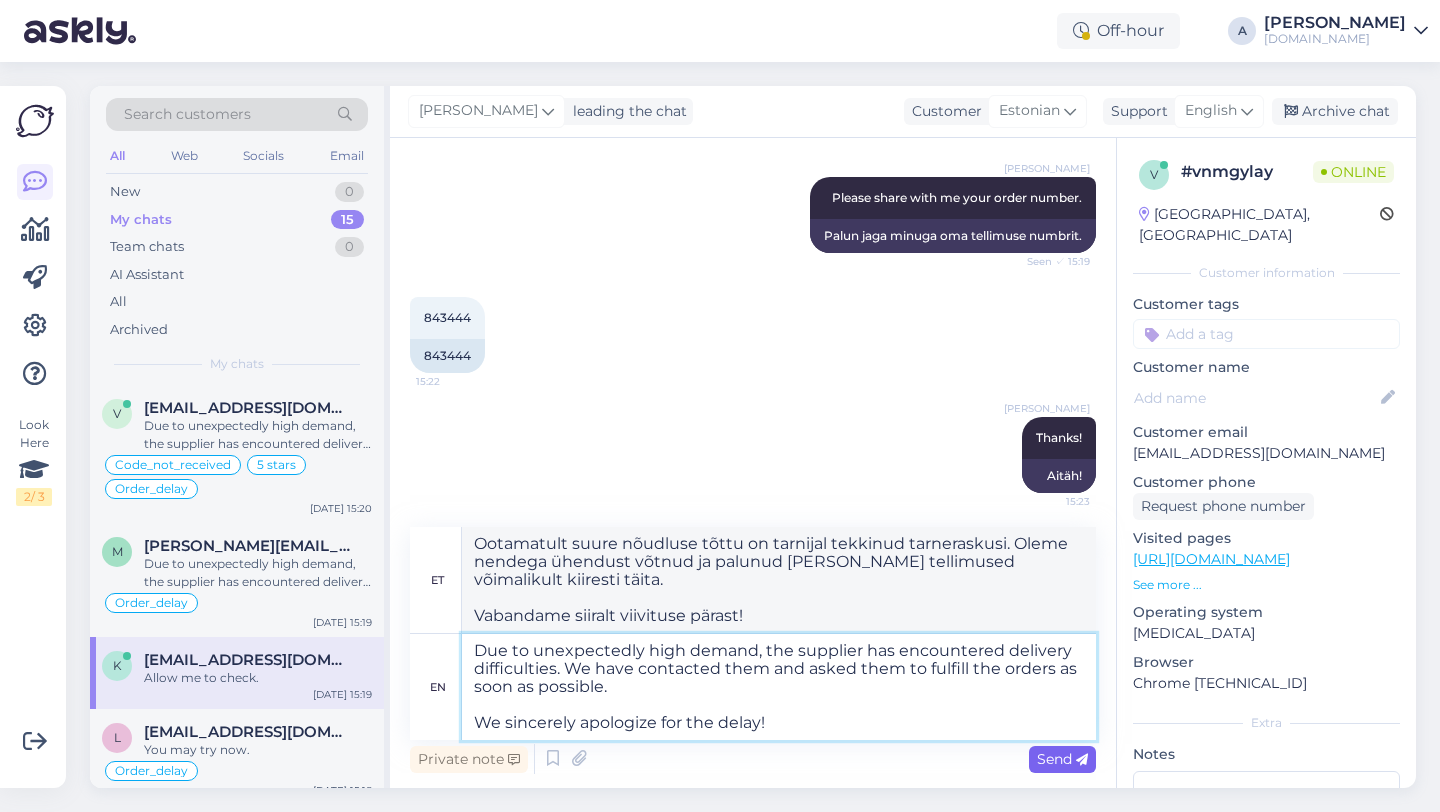 type on "Due to unexpectedly high demand, the supplier has encountered delivery difficulties. We have contacted them and asked them to fulfill the orders as soon as possible.
We sincerely apologize for the delay!" 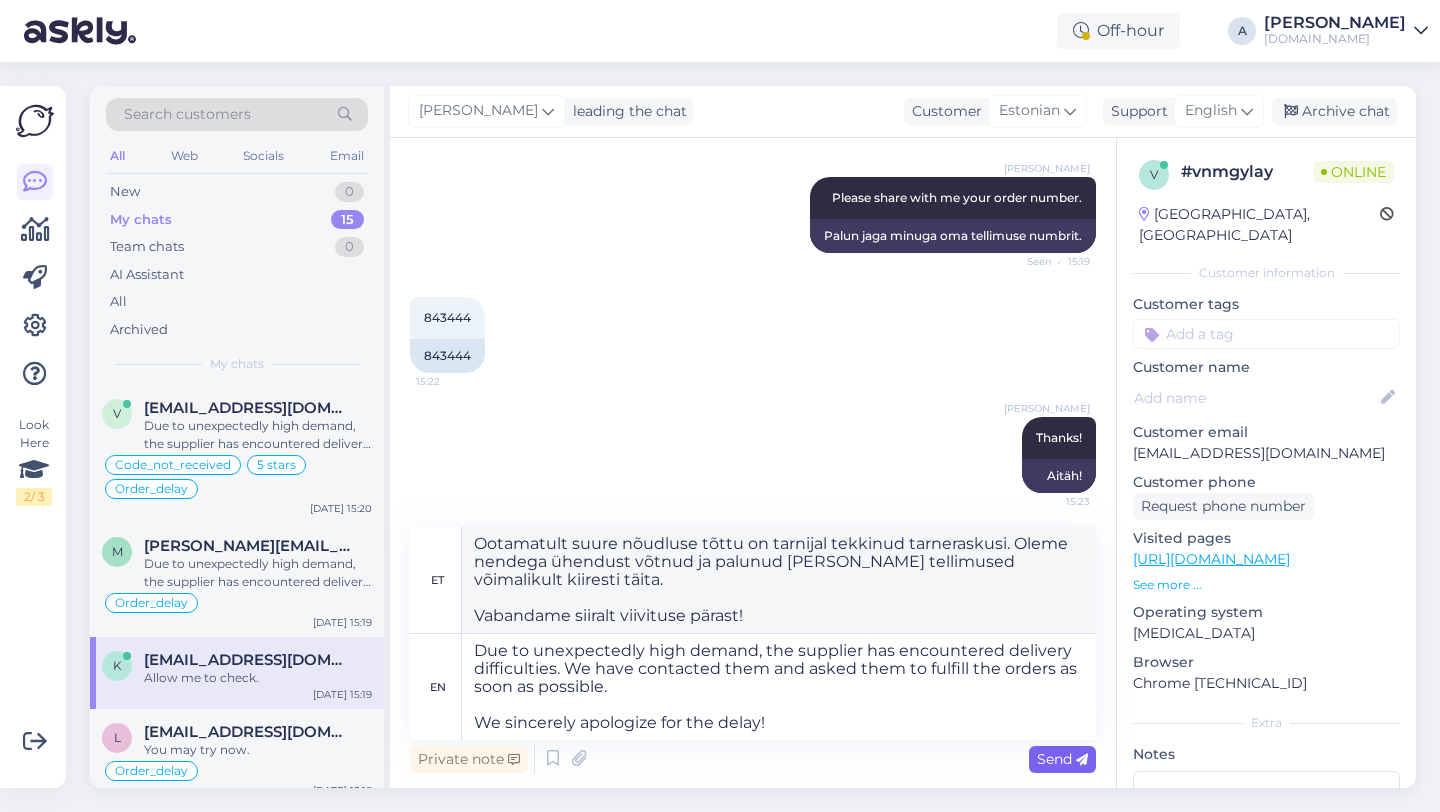 click on "Send" at bounding box center (1062, 759) 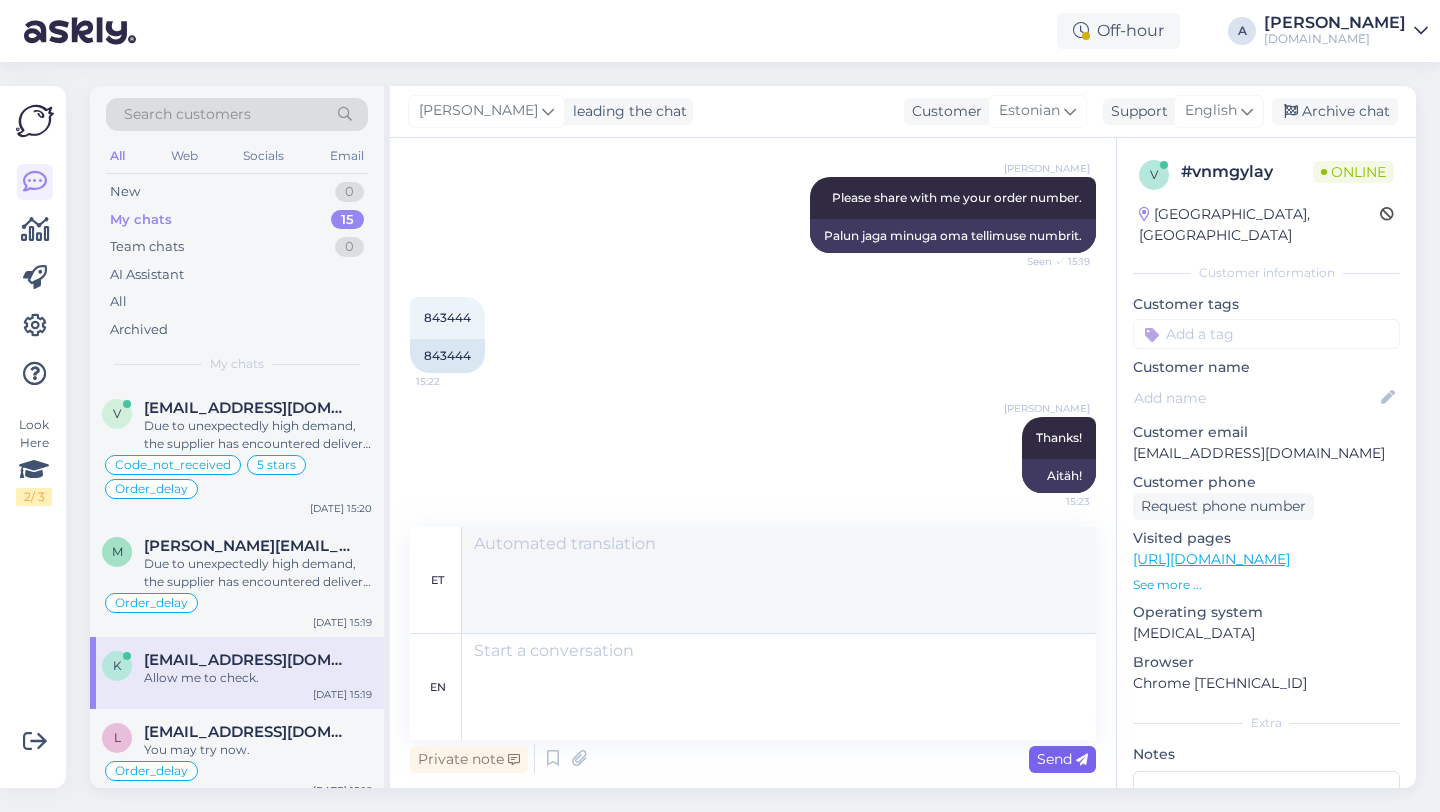 scroll, scrollTop: 1131, scrollLeft: 0, axis: vertical 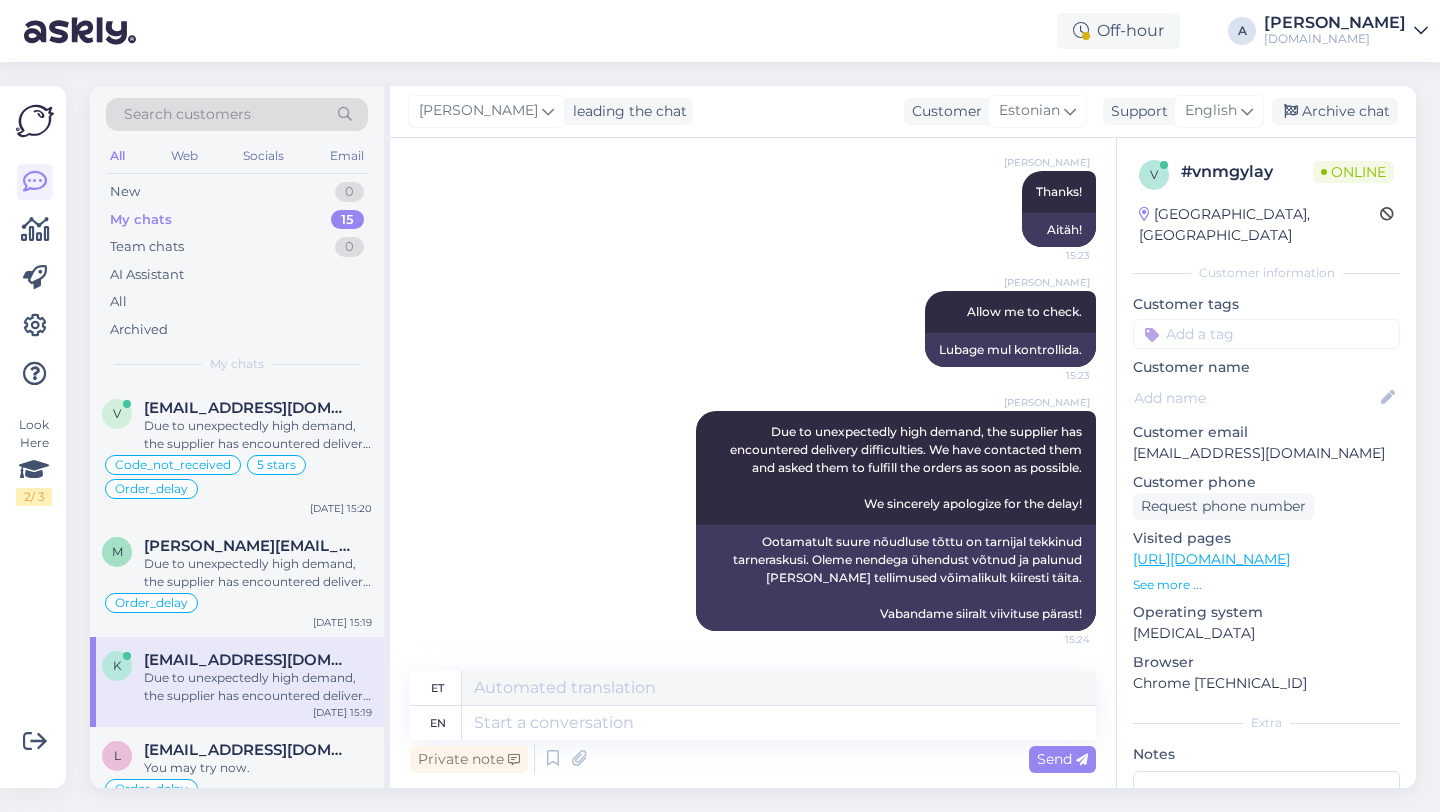 click at bounding box center [1266, 334] 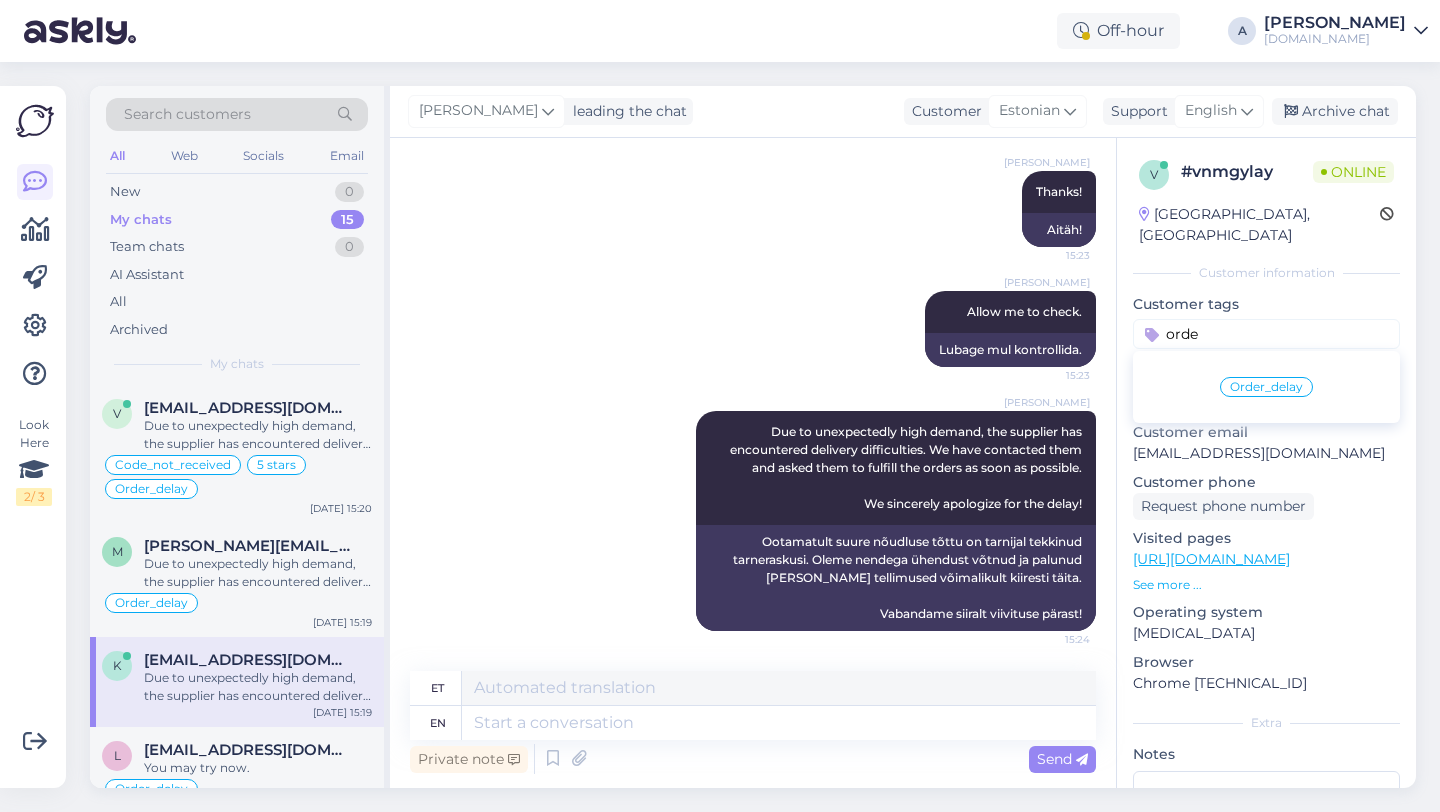 type on "orde" 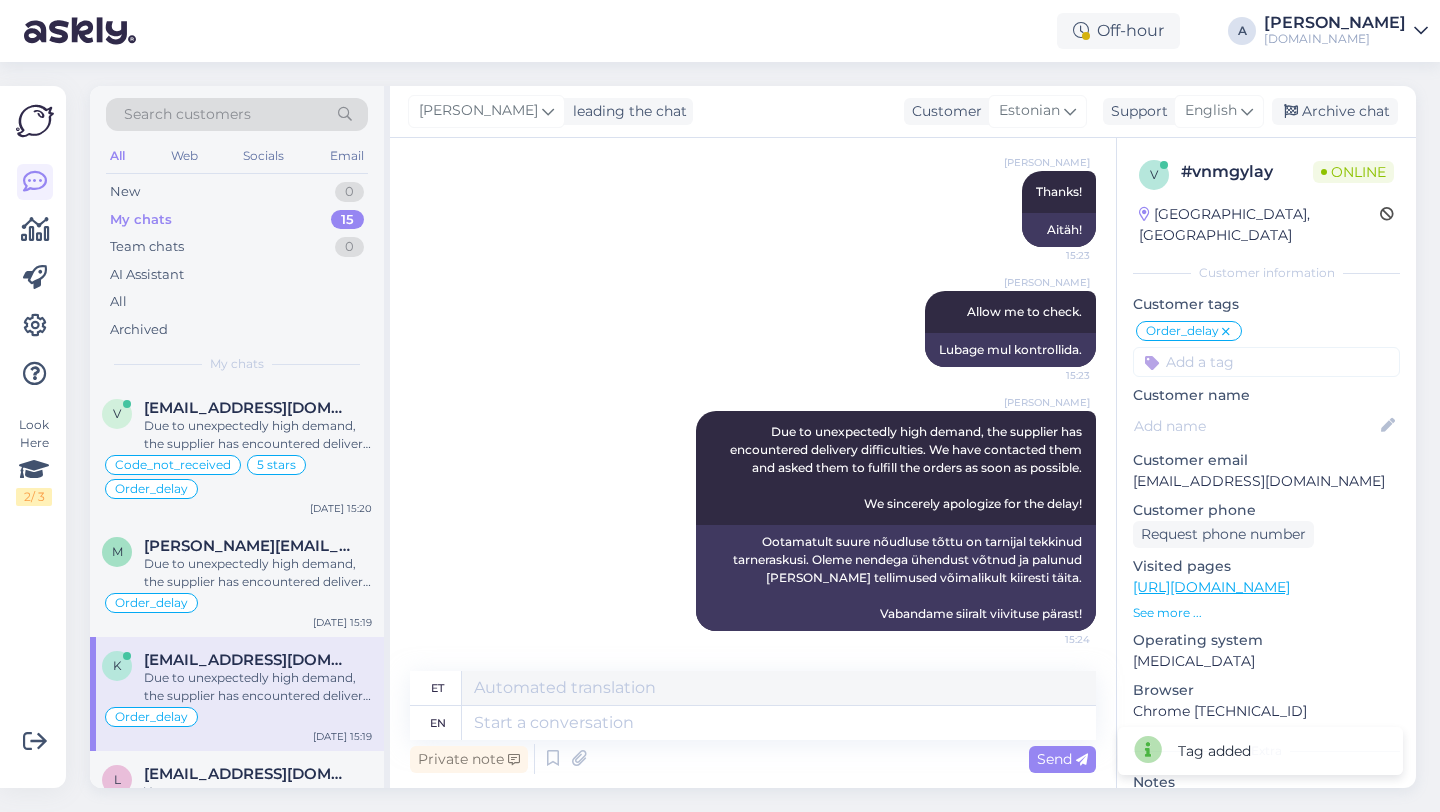 click on "Alfredo Due to unexpectedly high demand, the supplier has encountered delivery difficulties. We have contacted them and asked them to fulfill the orders as soon as possible.
We sincerely apologize for the delay! 15:24  Ootamatult suure nõudluse tõttu on tarnijal tekkinud tarneraskusi. Oleme nendega ühendust võtnud ja palunud neil tellimused võimalikult kiiresti täita.
Vabandame siiralt viivituse pärast!" at bounding box center [753, 521] 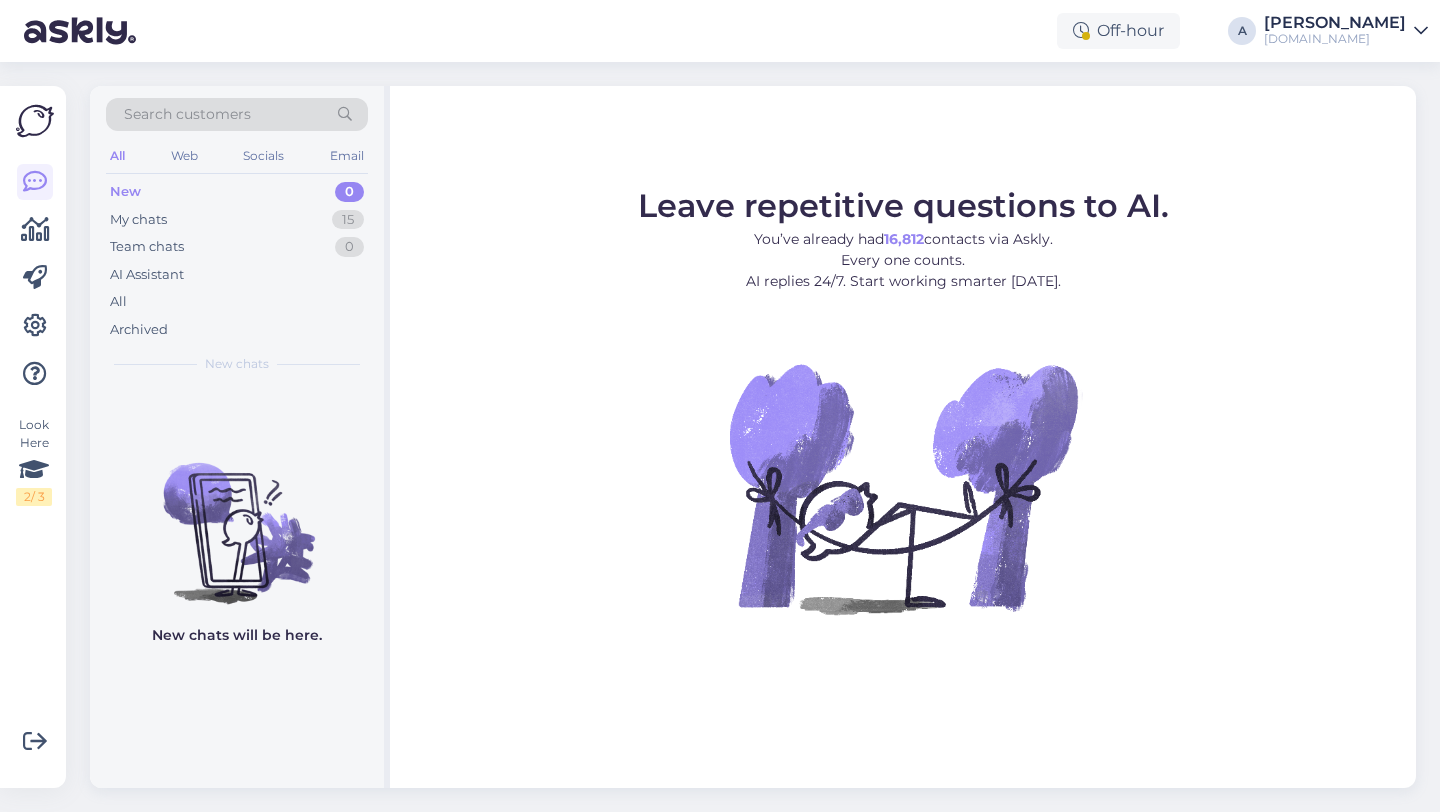 scroll, scrollTop: 0, scrollLeft: 0, axis: both 